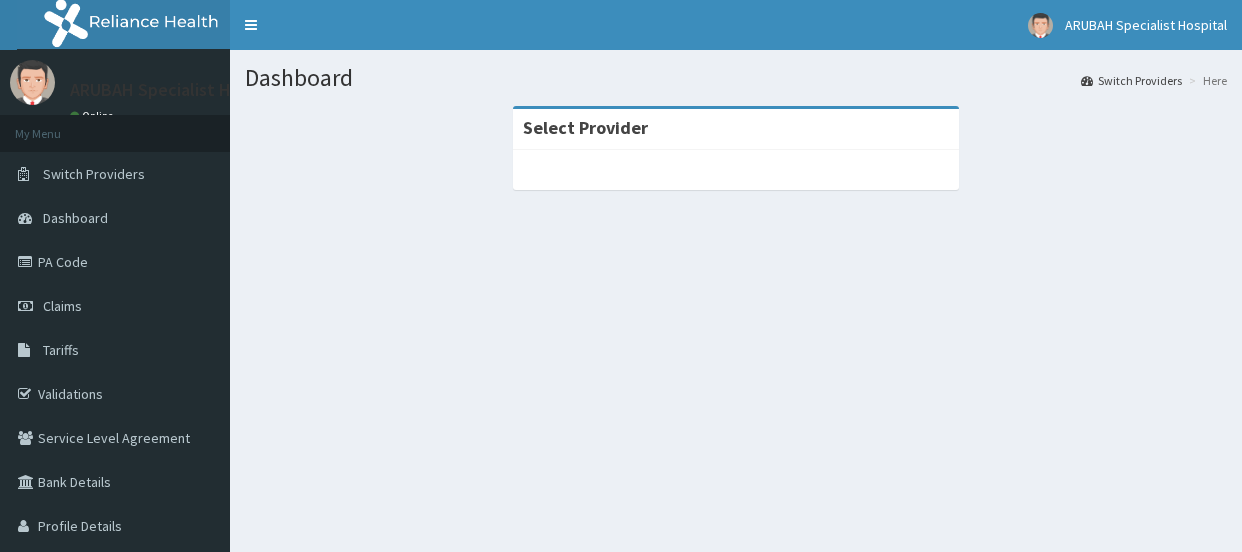 scroll, scrollTop: 0, scrollLeft: 0, axis: both 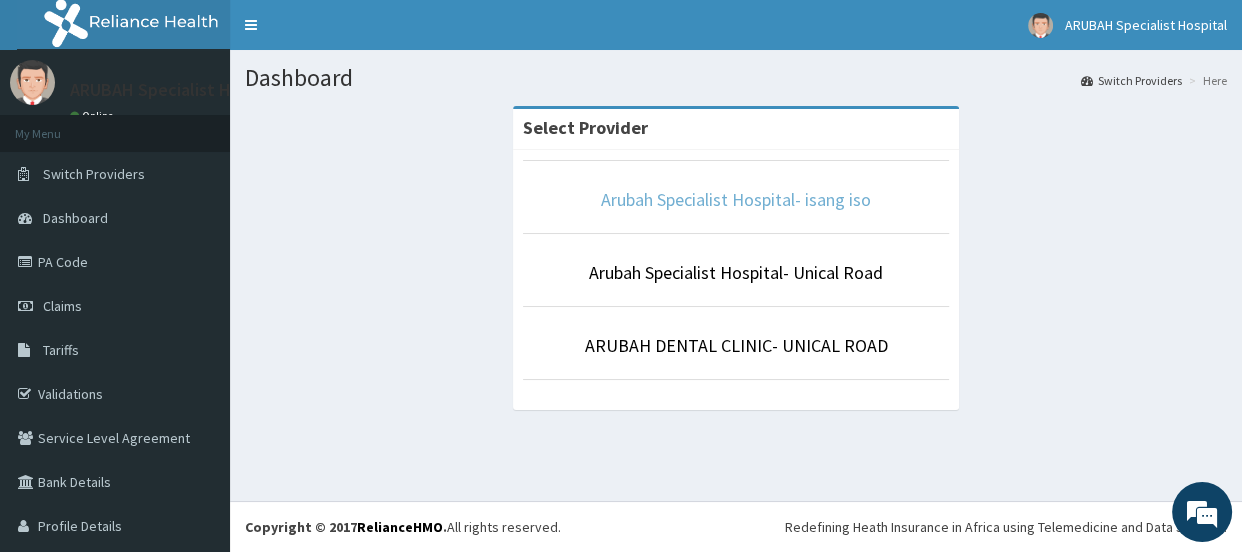 click on "Arubah Specialist Hospital- isang iso" at bounding box center (736, 199) 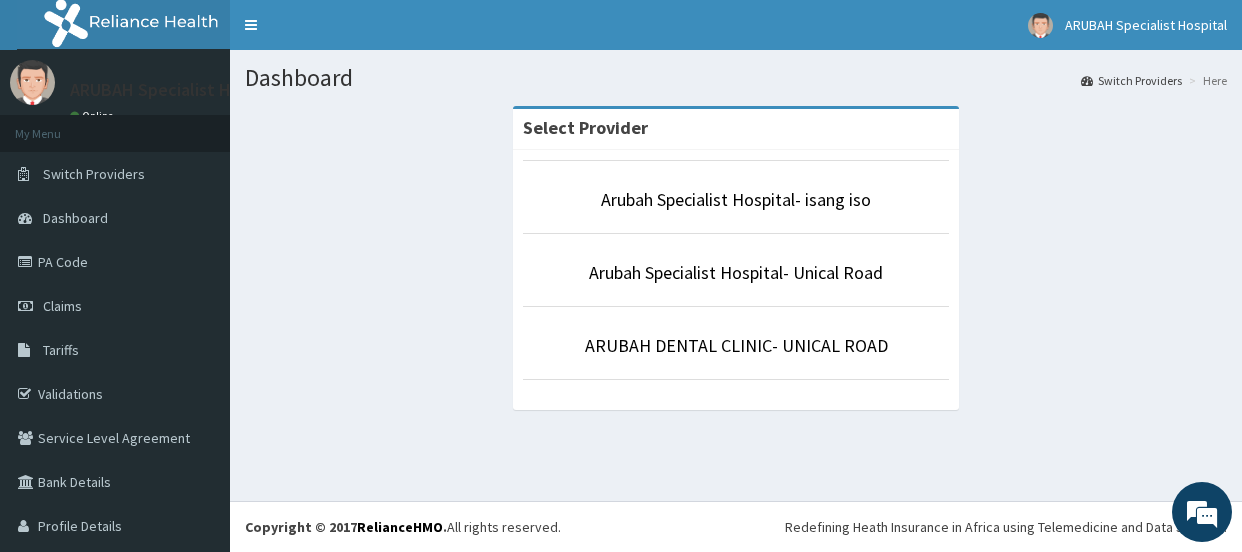 scroll, scrollTop: 0, scrollLeft: 0, axis: both 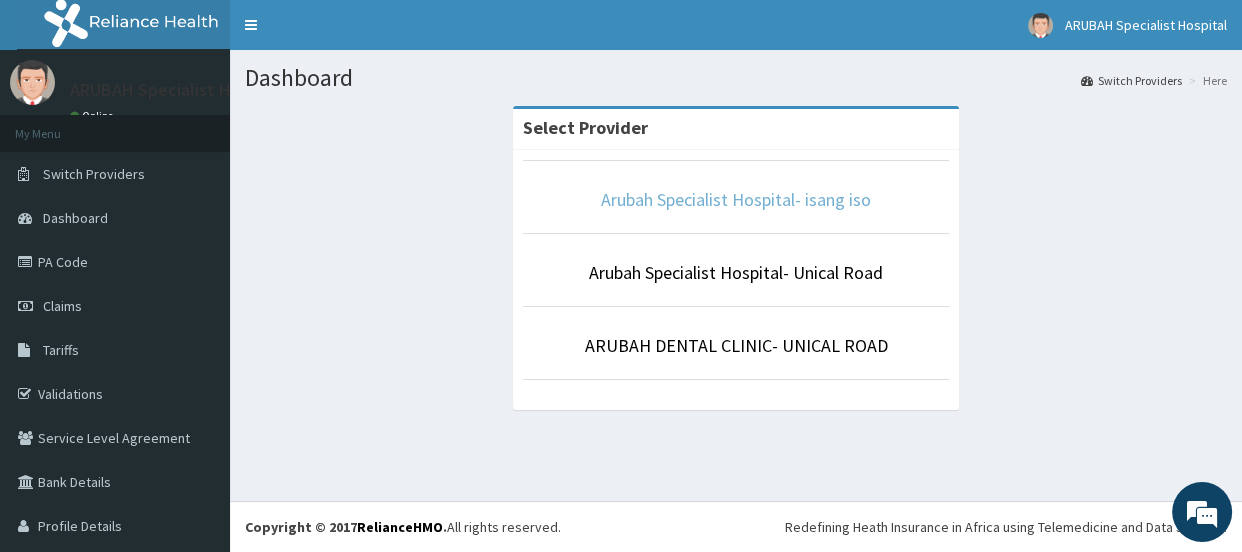 click on "Arubah Specialist Hospital- isang iso" at bounding box center (736, 199) 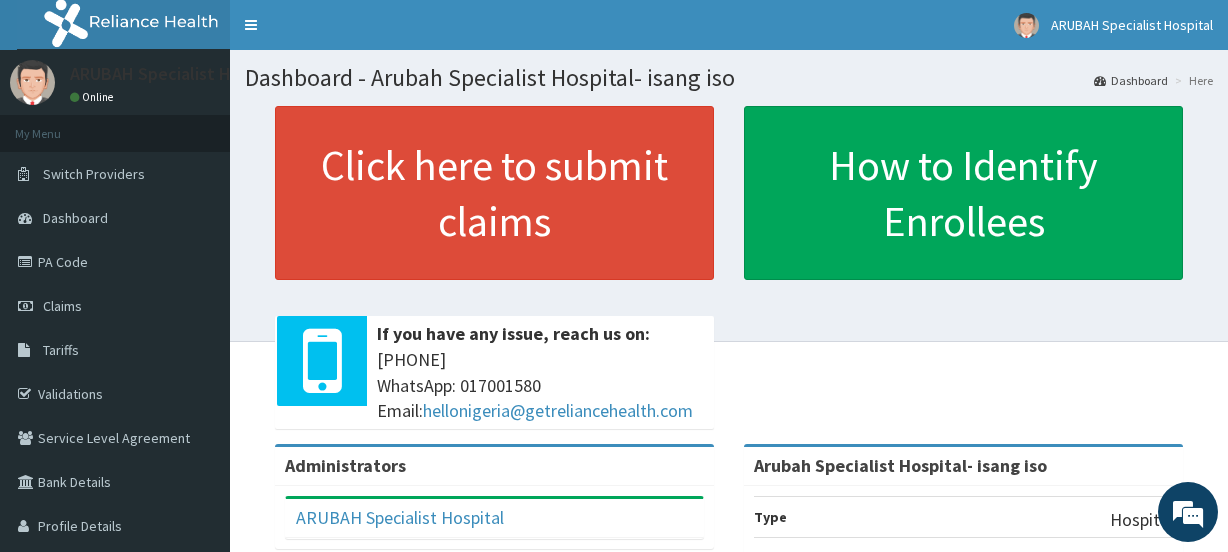 scroll, scrollTop: 0, scrollLeft: 0, axis: both 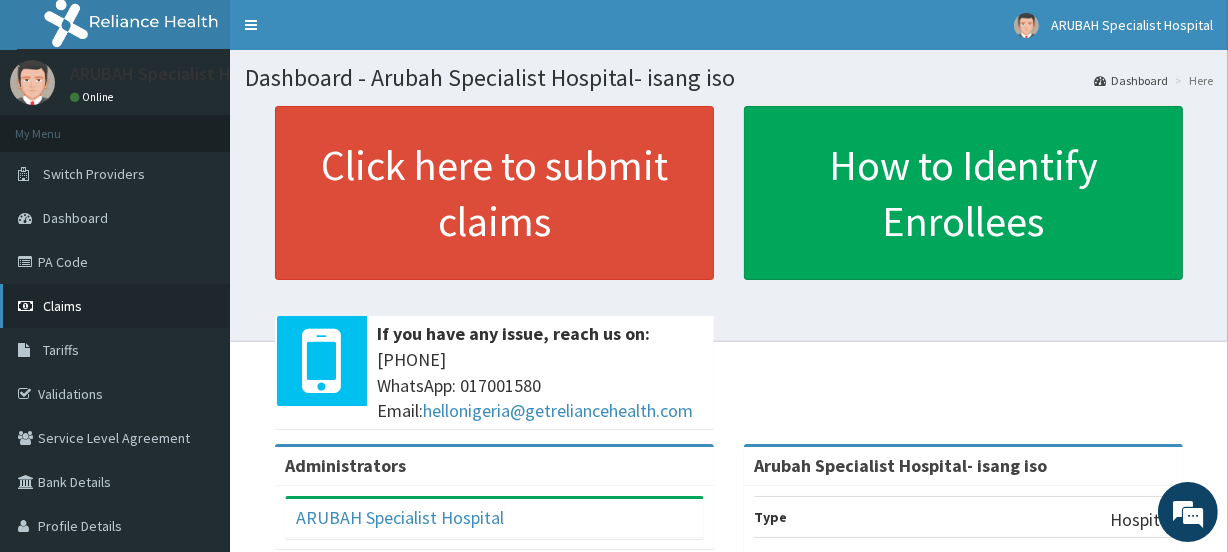 click on "Claims" at bounding box center (62, 306) 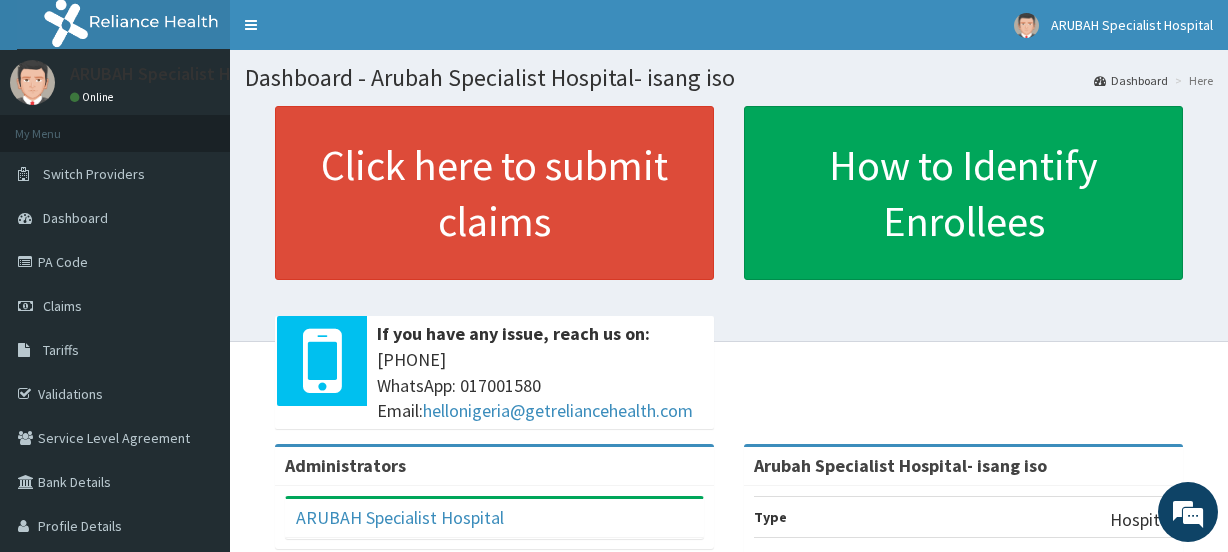 scroll, scrollTop: 0, scrollLeft: 0, axis: both 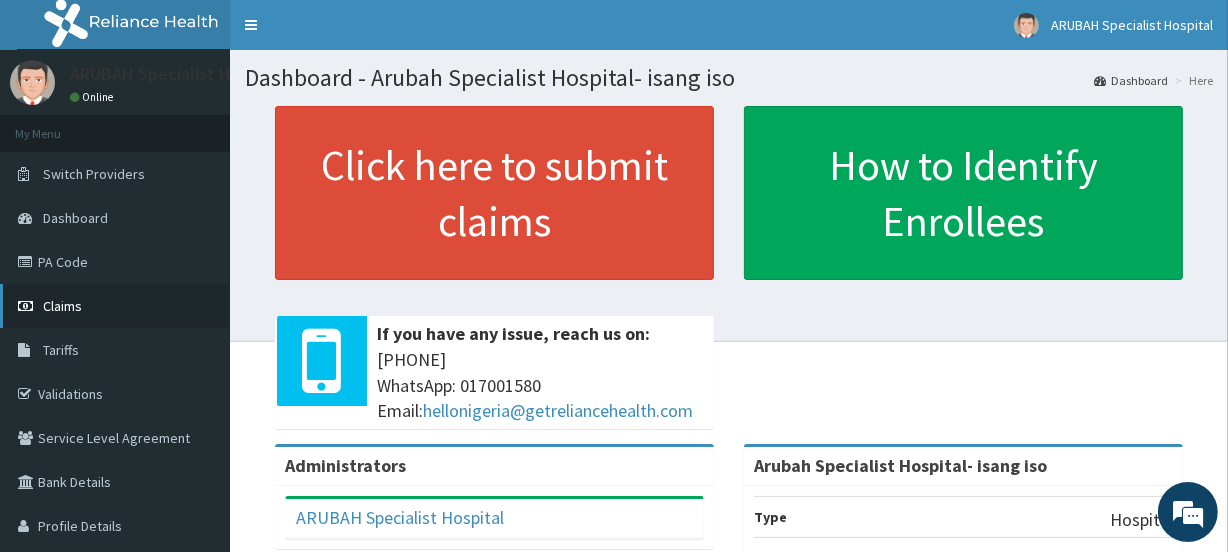 click on "Claims" at bounding box center [62, 306] 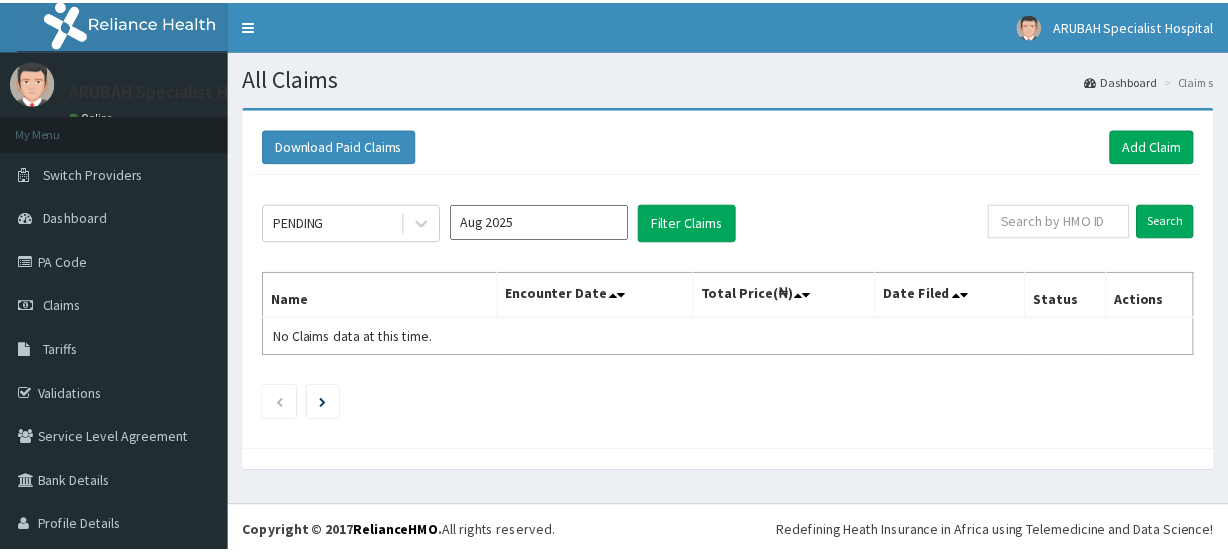 scroll, scrollTop: 0, scrollLeft: 0, axis: both 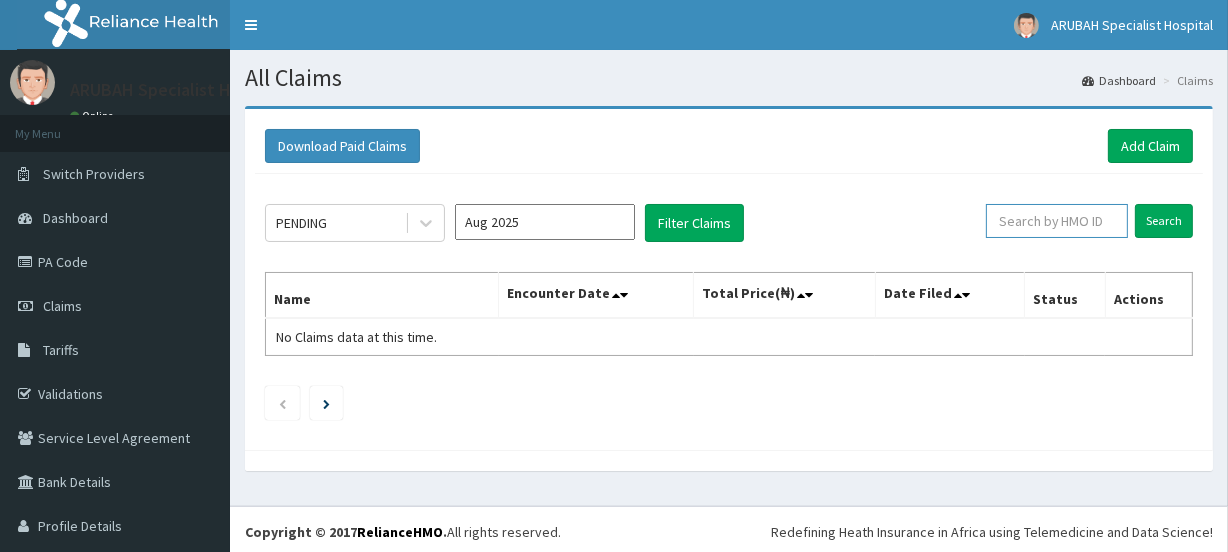 click at bounding box center (1057, 221) 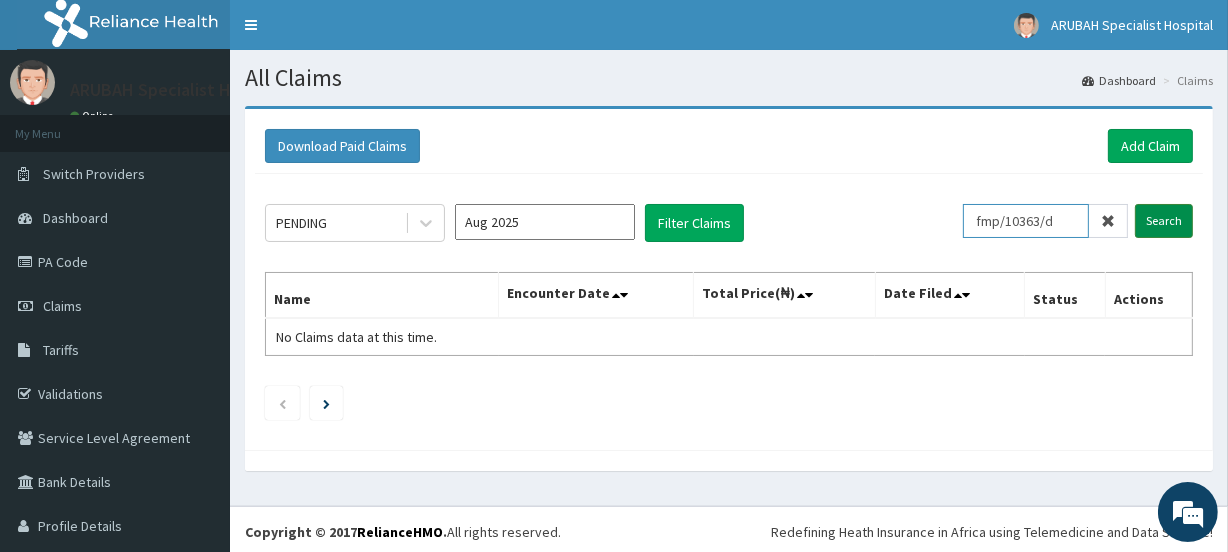 scroll, scrollTop: 0, scrollLeft: 0, axis: both 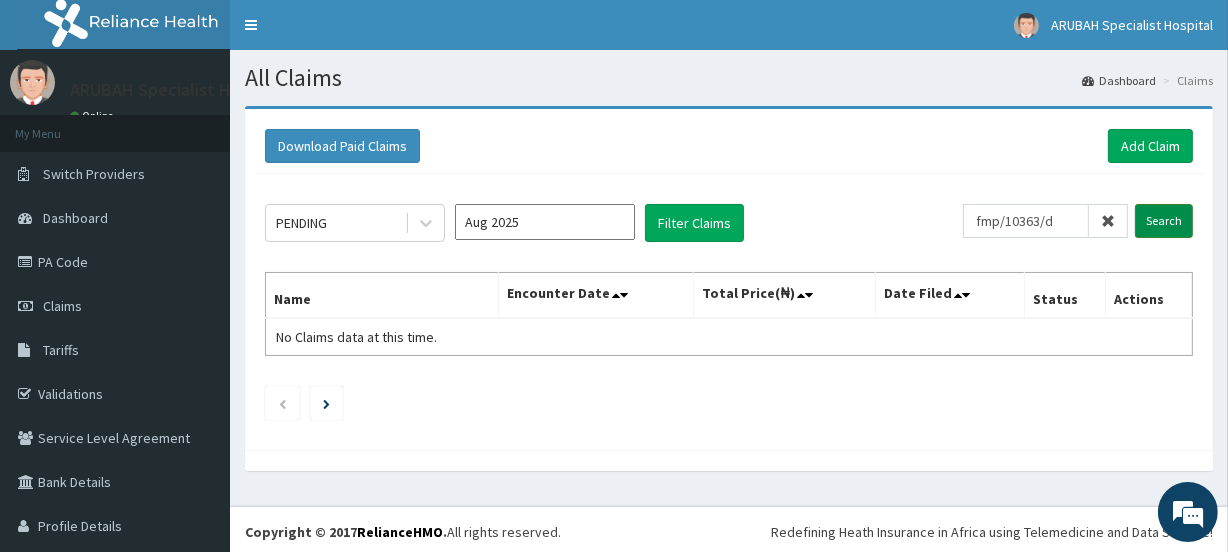 click on "Search" at bounding box center (1164, 221) 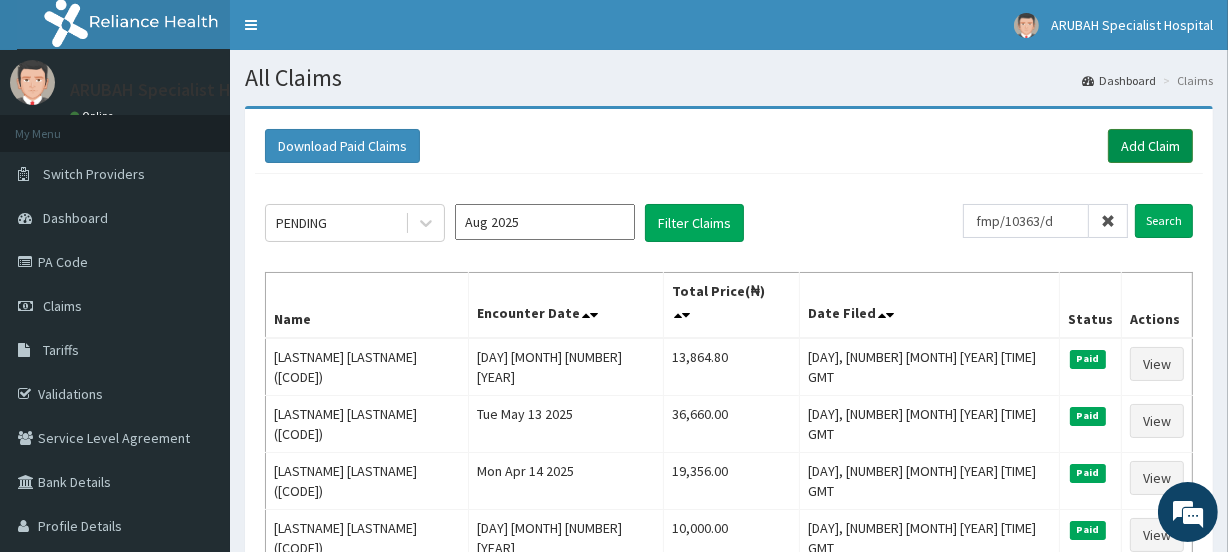 click on "Add Claim" at bounding box center (1150, 146) 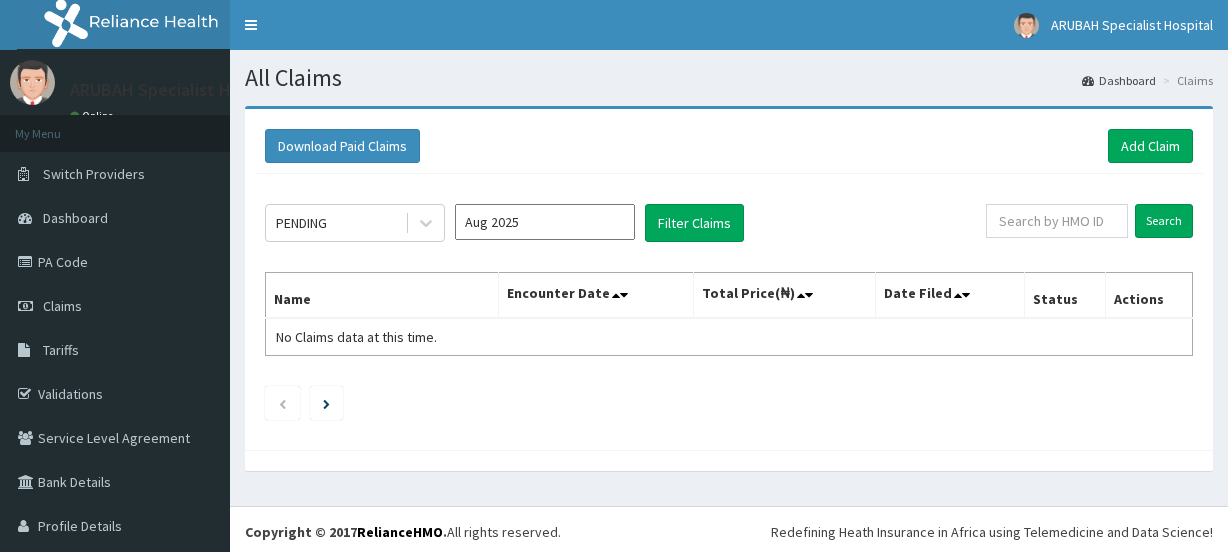 scroll, scrollTop: 0, scrollLeft: 0, axis: both 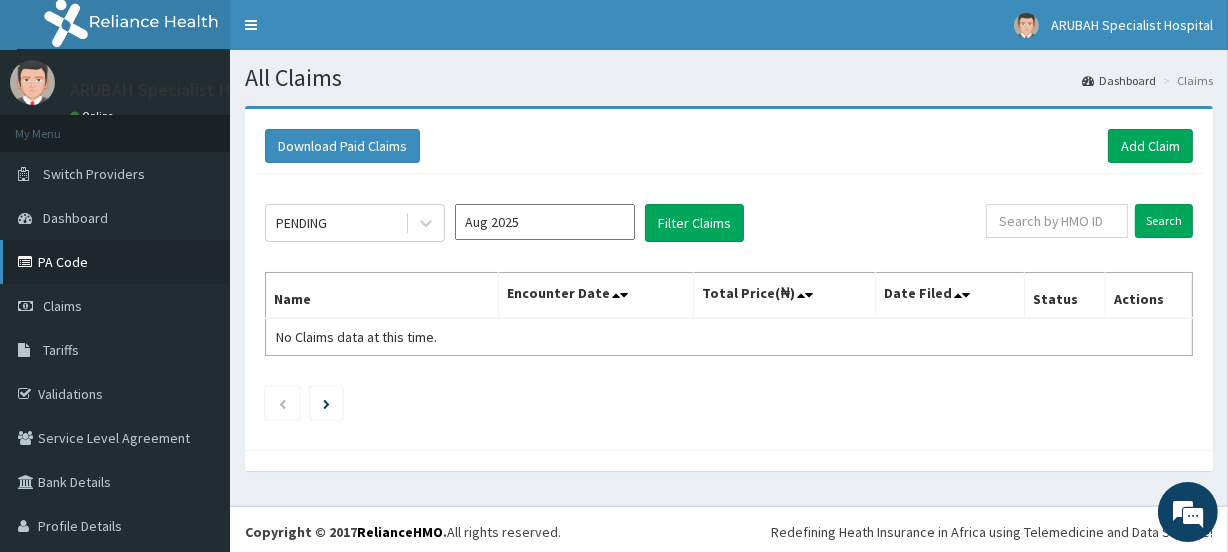 click on "PA Code" at bounding box center [115, 262] 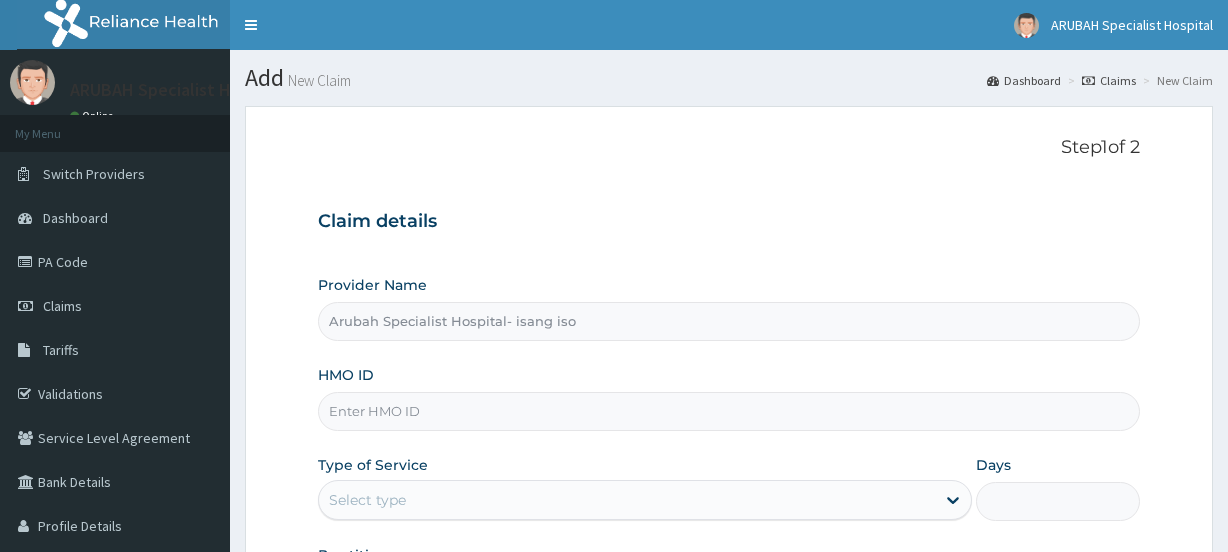 scroll, scrollTop: 0, scrollLeft: 0, axis: both 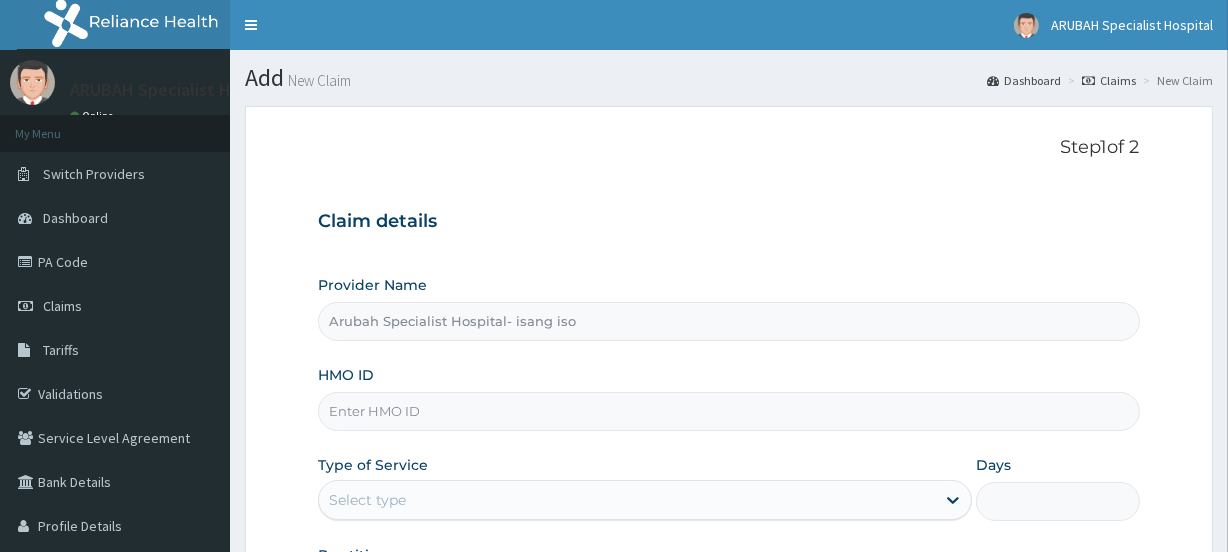 click on "HMO ID" at bounding box center (728, 411) 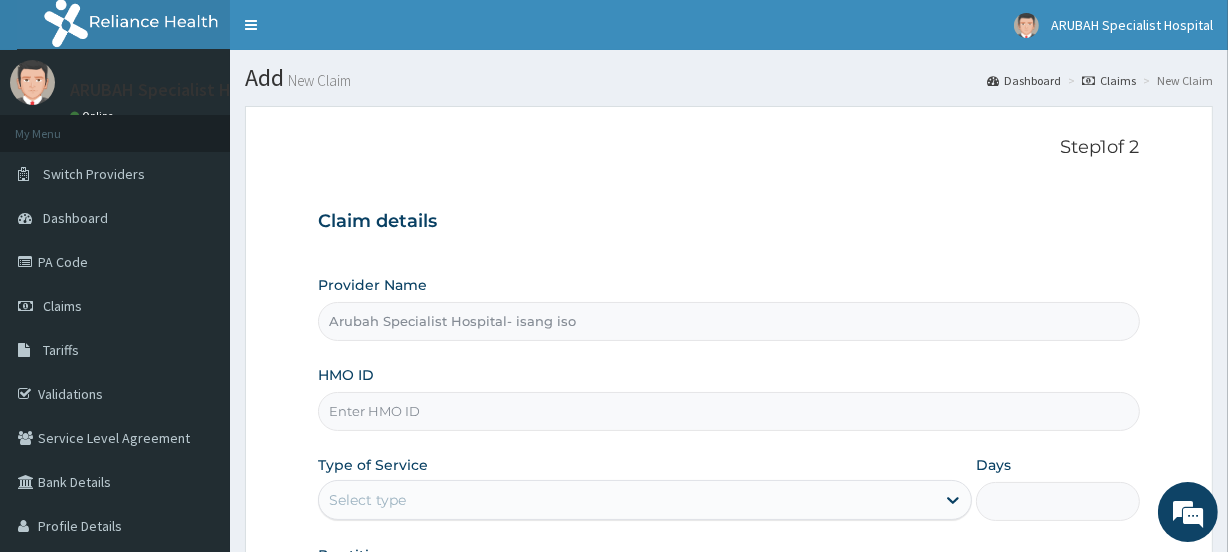 paste on "STZ/10063/G" 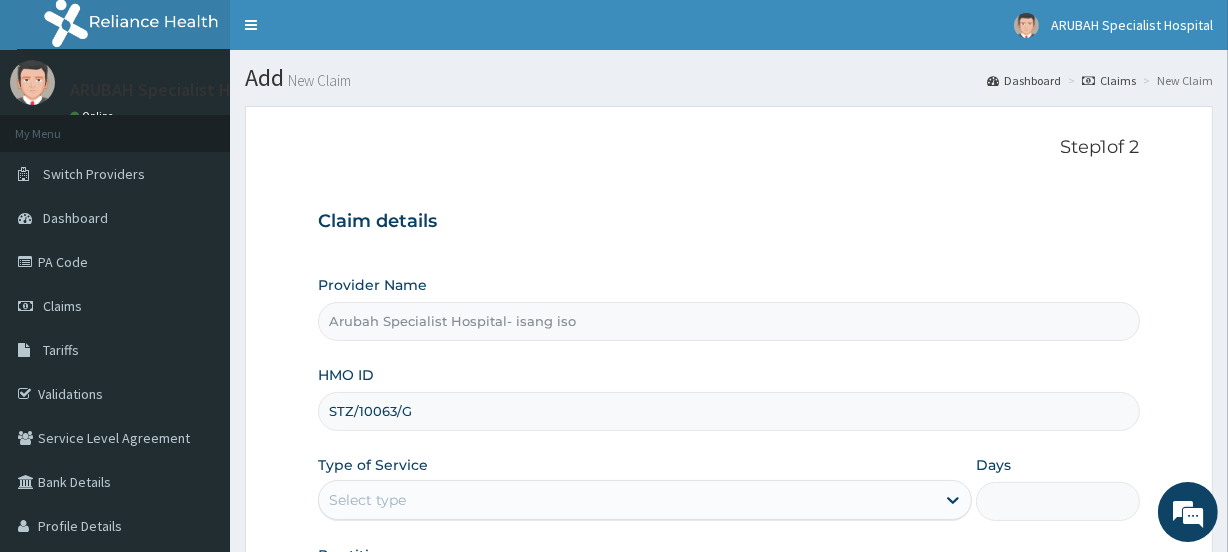 type on "STZ/10063/G" 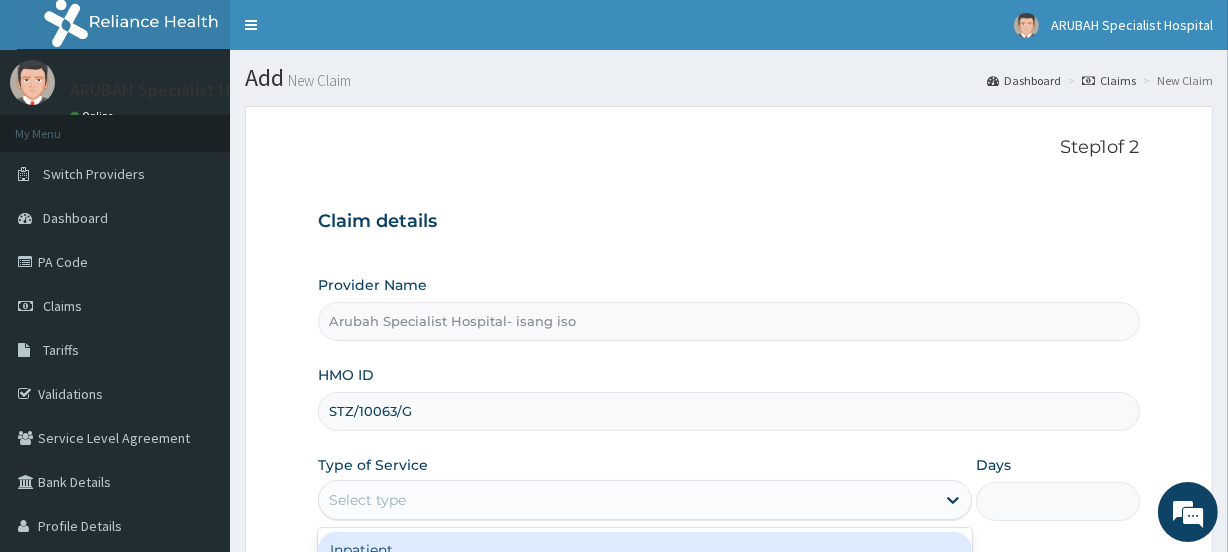 click on "Select type" at bounding box center (627, 500) 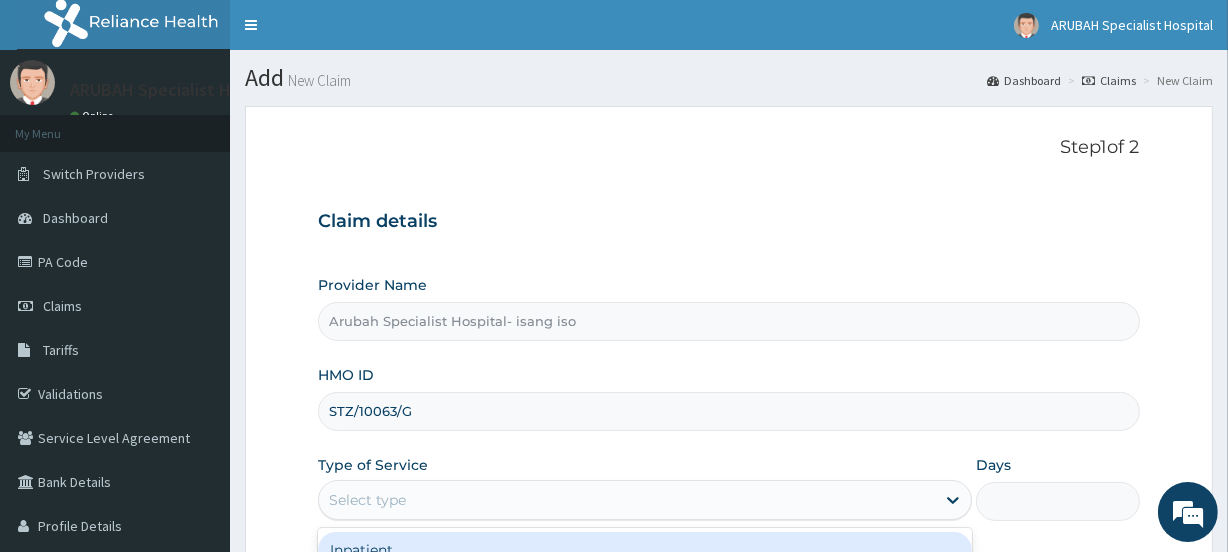 click on "Inpatient" at bounding box center [645, 550] 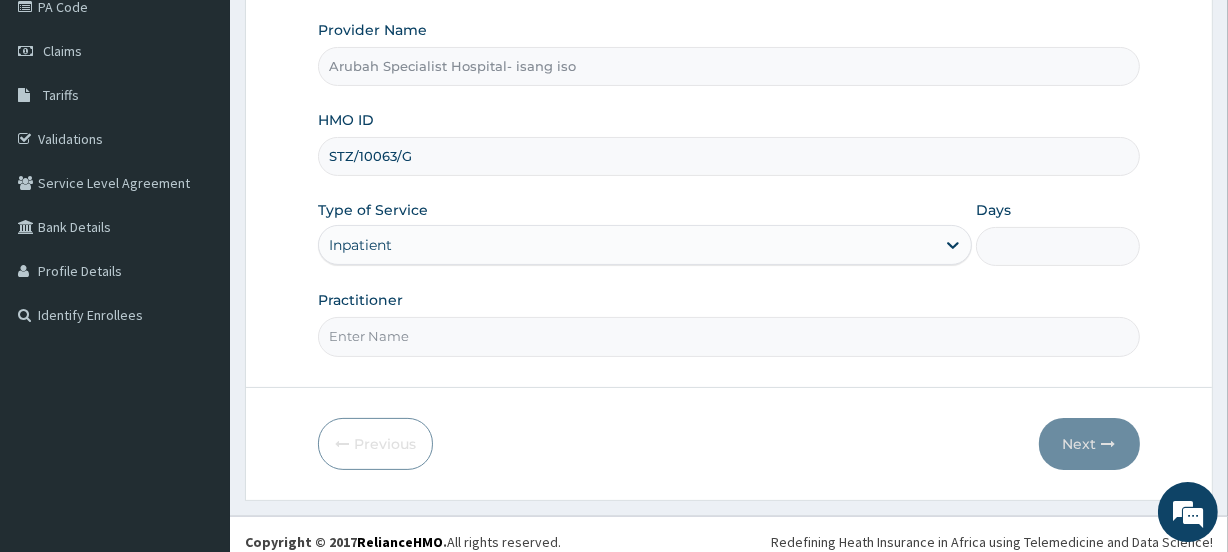 scroll, scrollTop: 268, scrollLeft: 0, axis: vertical 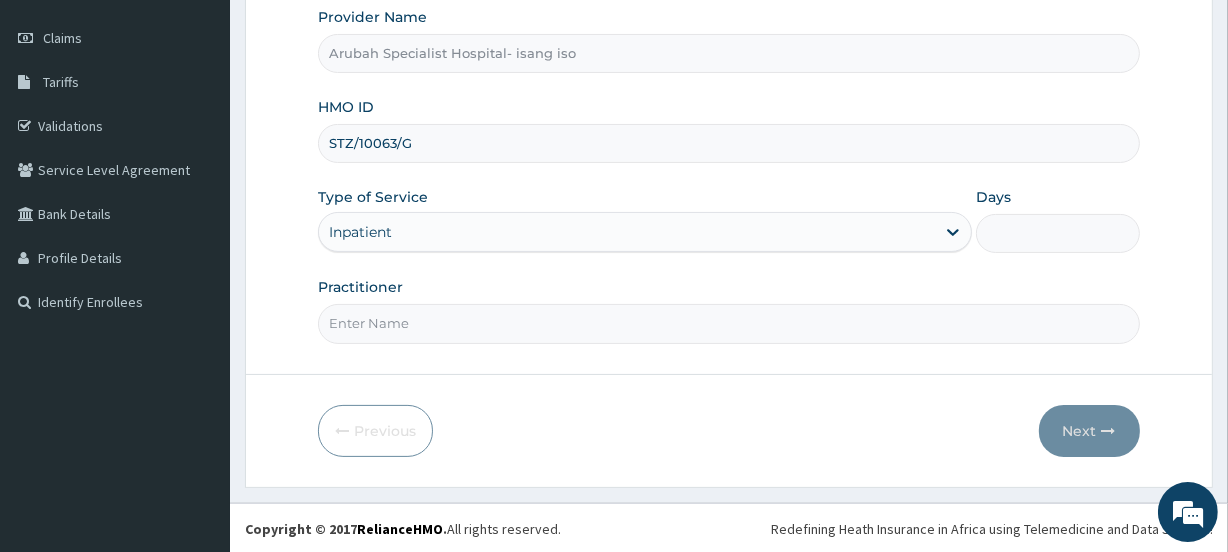 click on "Days" at bounding box center [1057, 233] 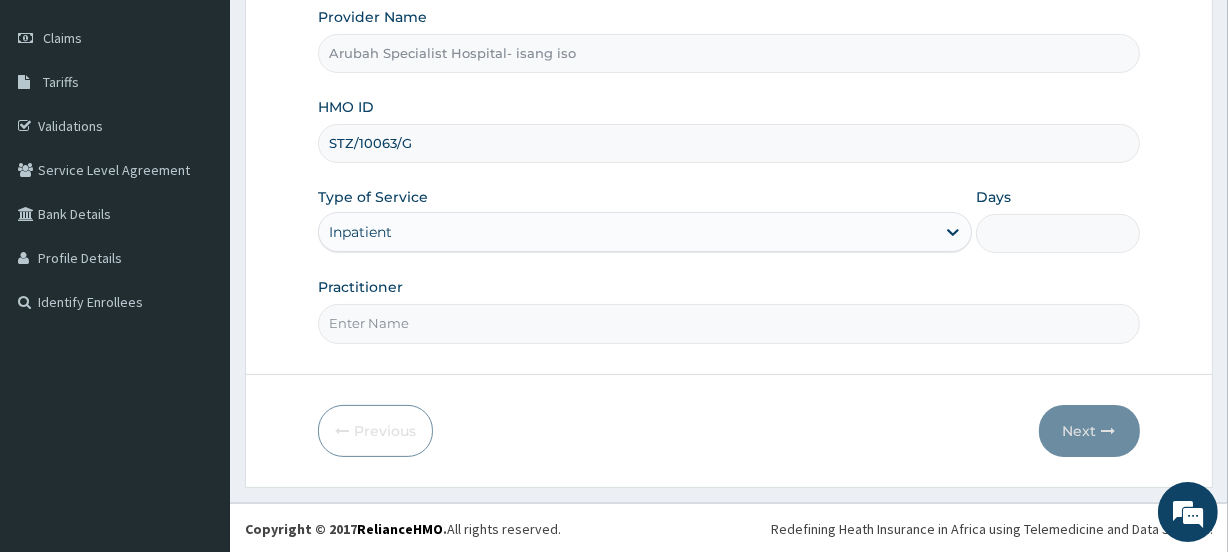 type on "3" 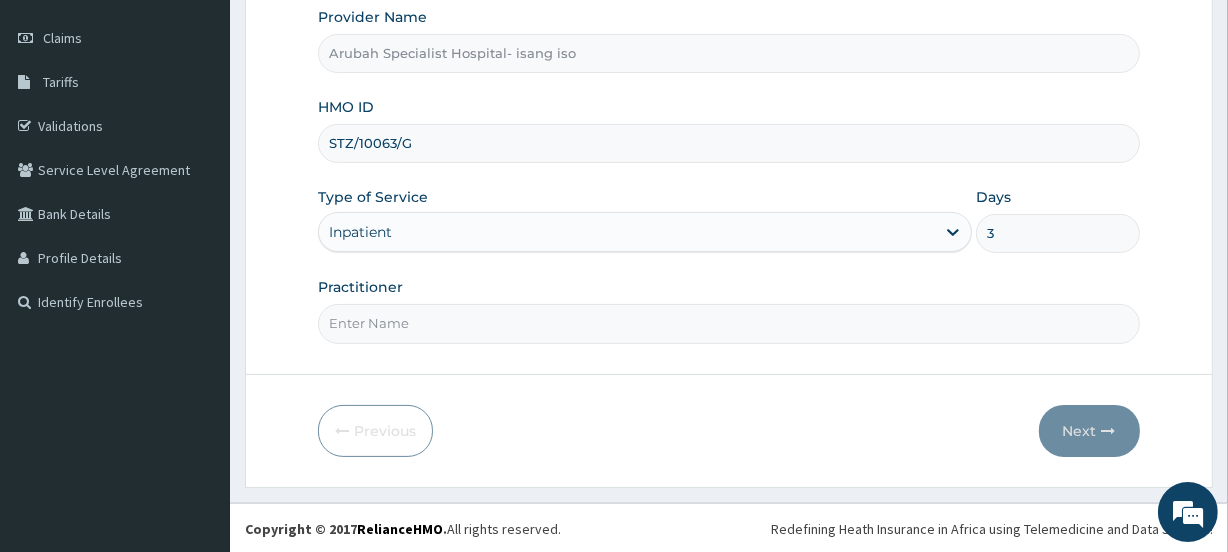 scroll, scrollTop: 0, scrollLeft: 0, axis: both 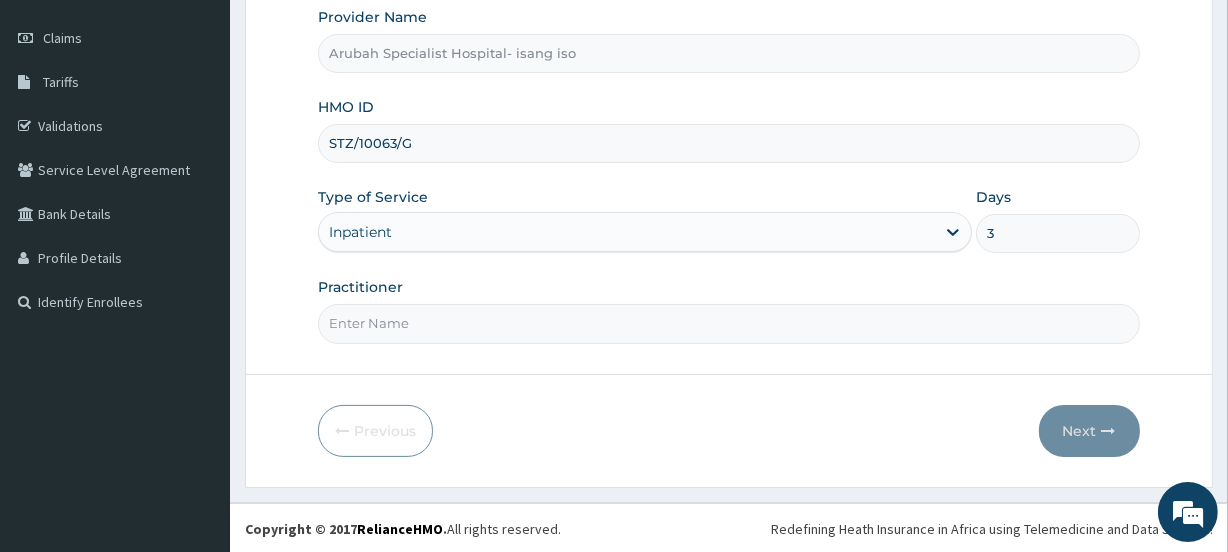 click on "Practitioner" at bounding box center (728, 323) 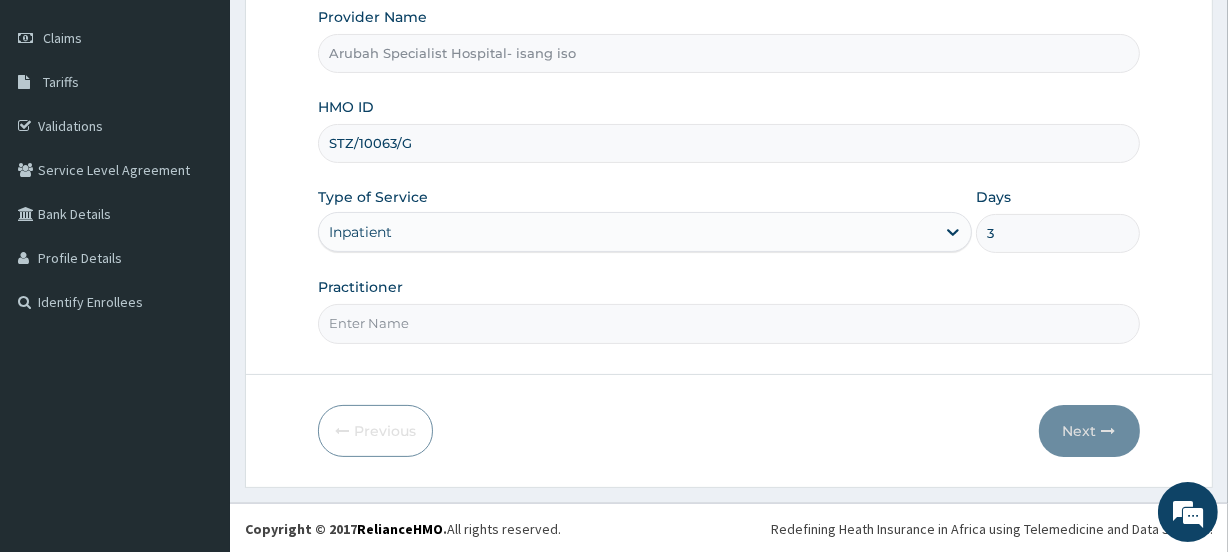 type on "Dr. cyprian ntamu" 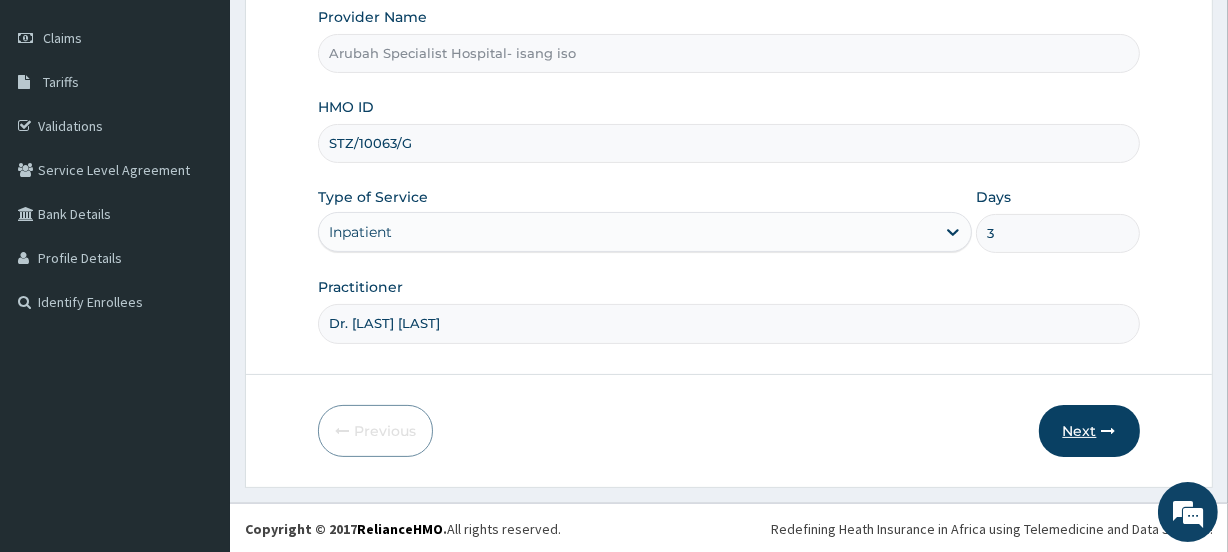 click on "Next" at bounding box center [1089, 431] 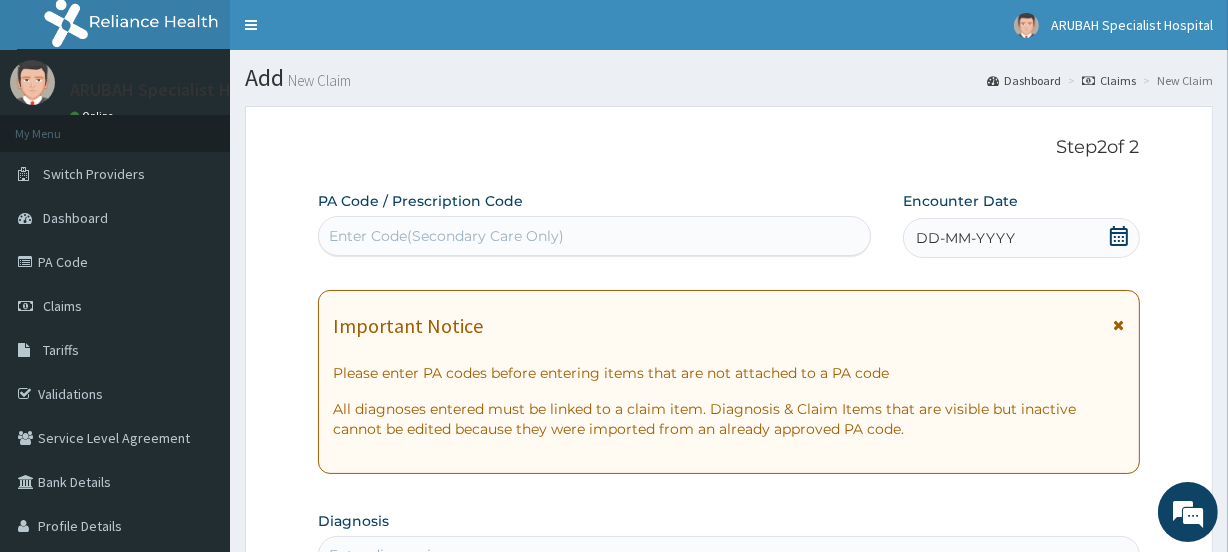 scroll, scrollTop: 0, scrollLeft: 0, axis: both 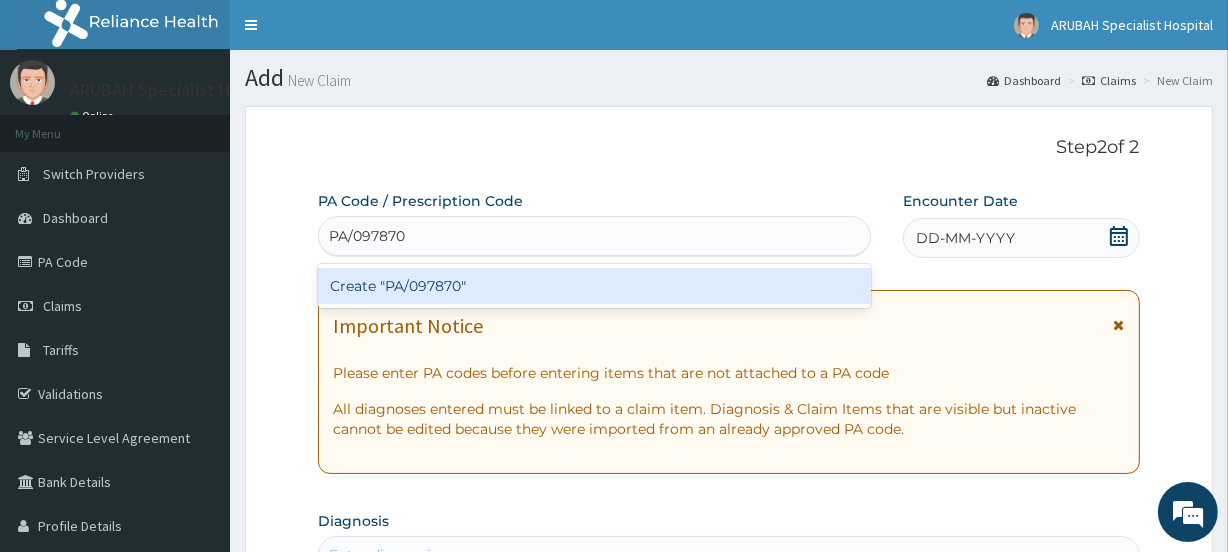 click on "Create "PA/097870"" at bounding box center (594, 286) 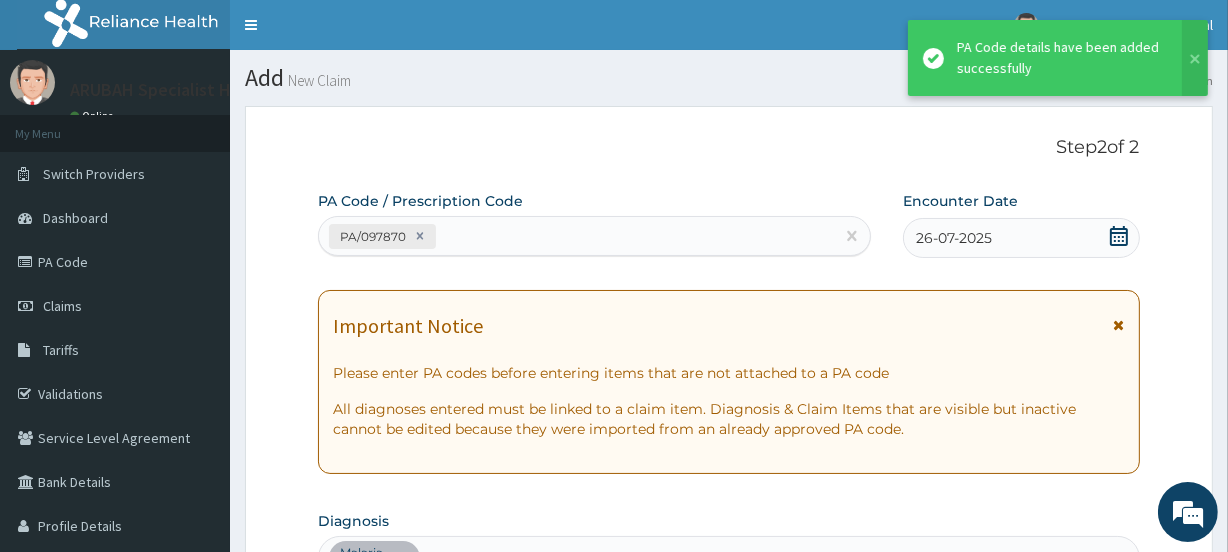 scroll, scrollTop: 774, scrollLeft: 0, axis: vertical 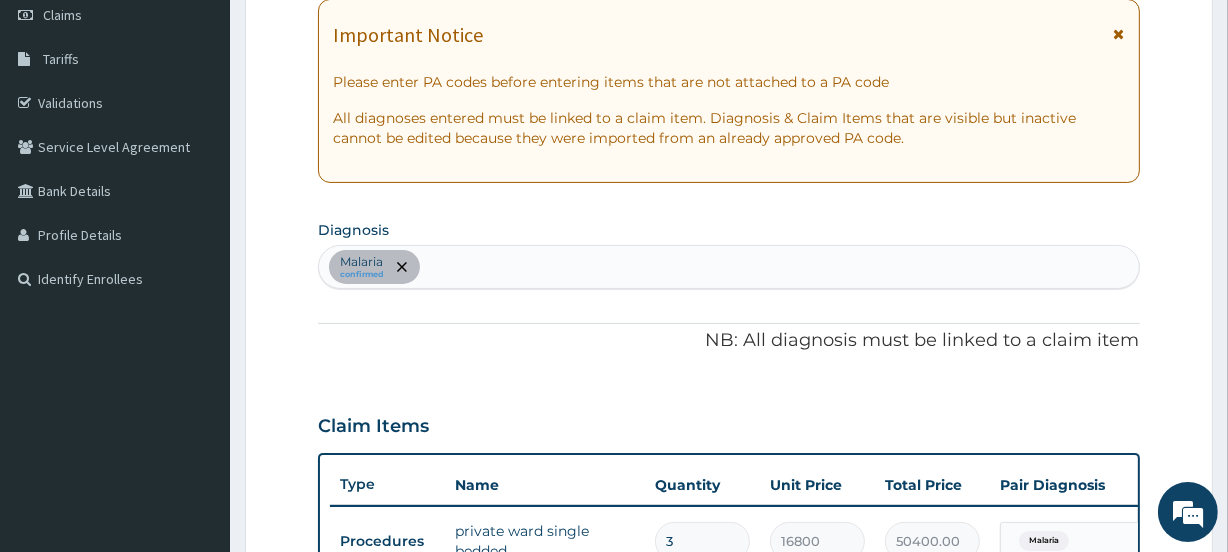 click on "Malaria confirmed" at bounding box center (728, 267) 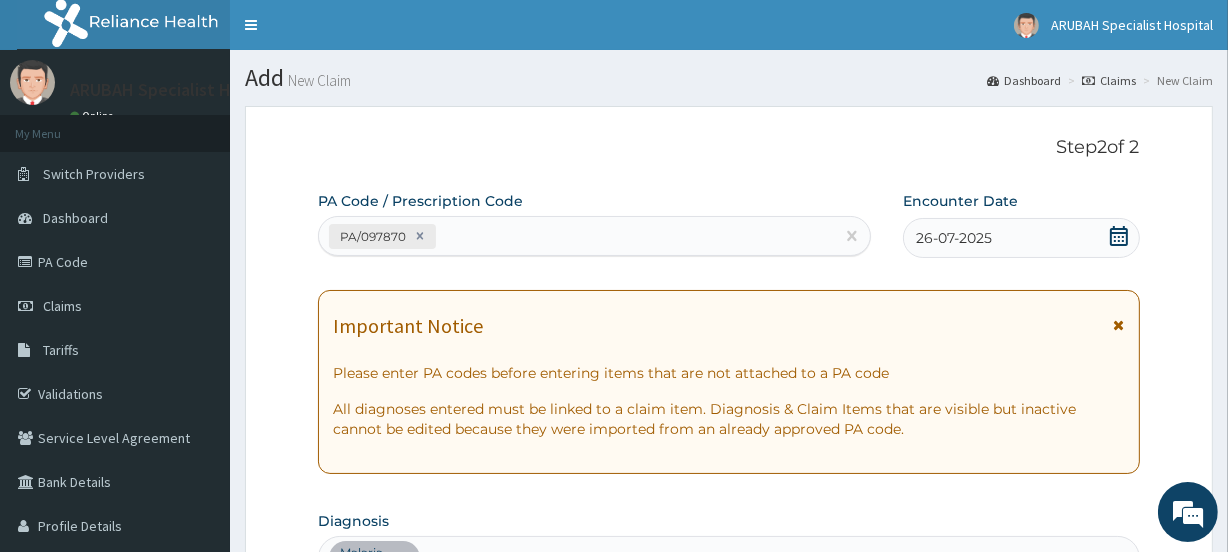 scroll, scrollTop: 0, scrollLeft: 0, axis: both 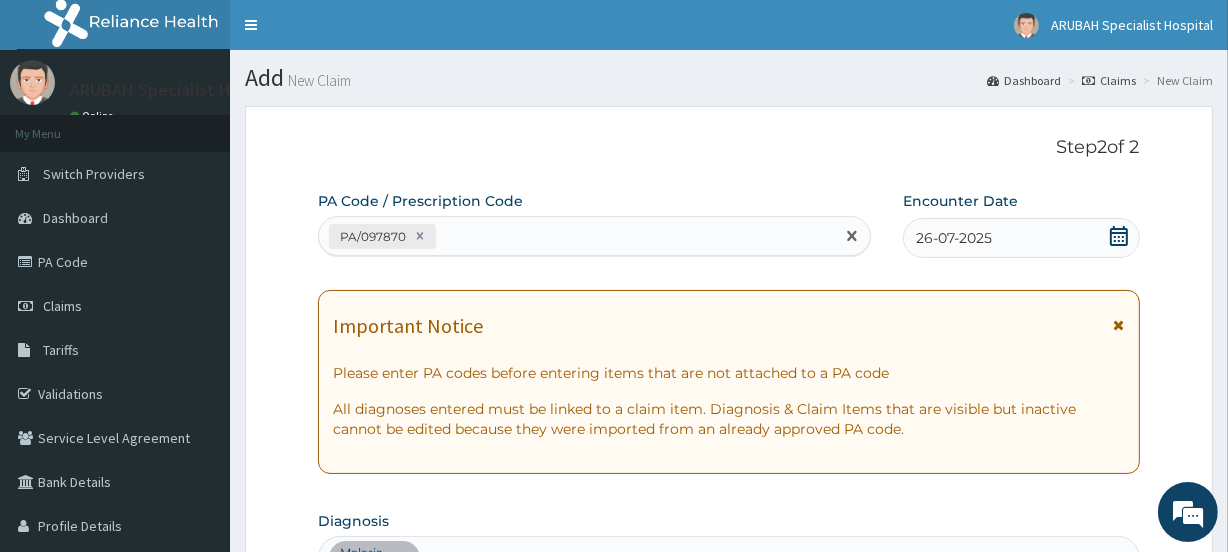 paste on "PA/8C7FE4" 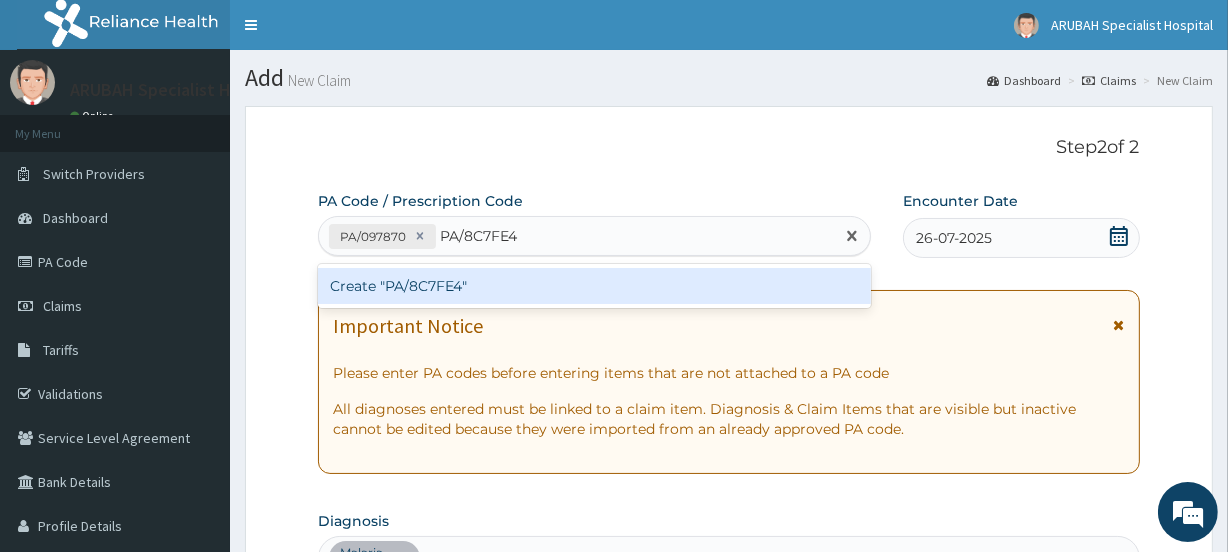 click on "Create "PA/8C7FE4"" at bounding box center (594, 286) 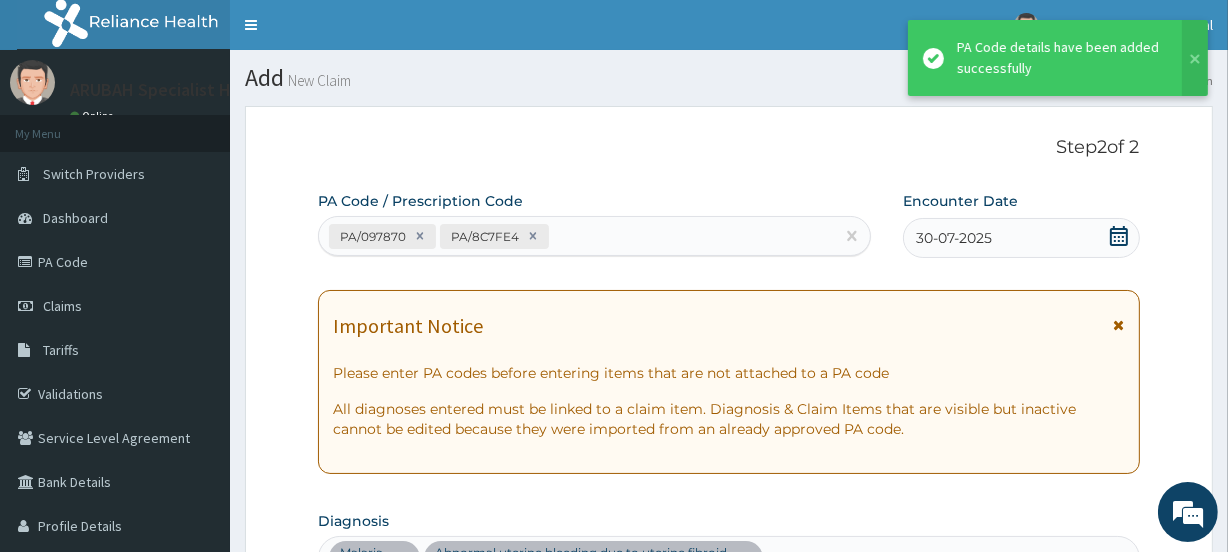 scroll, scrollTop: 843, scrollLeft: 0, axis: vertical 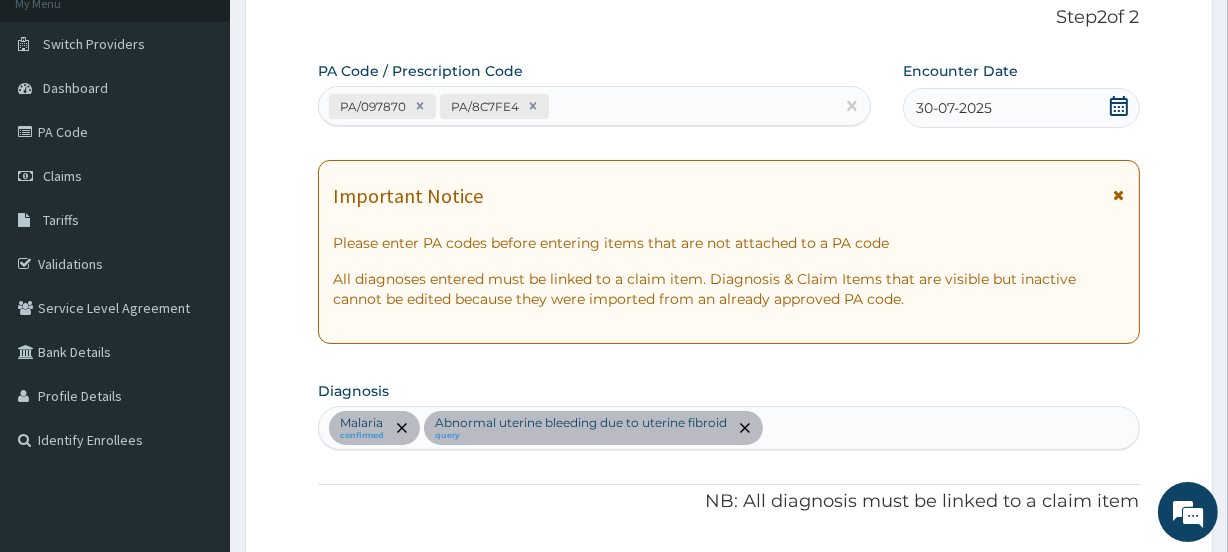 click on "Malaria confirmed Abnormal uterine bleeding due to uterine fibroid query" at bounding box center [728, 428] 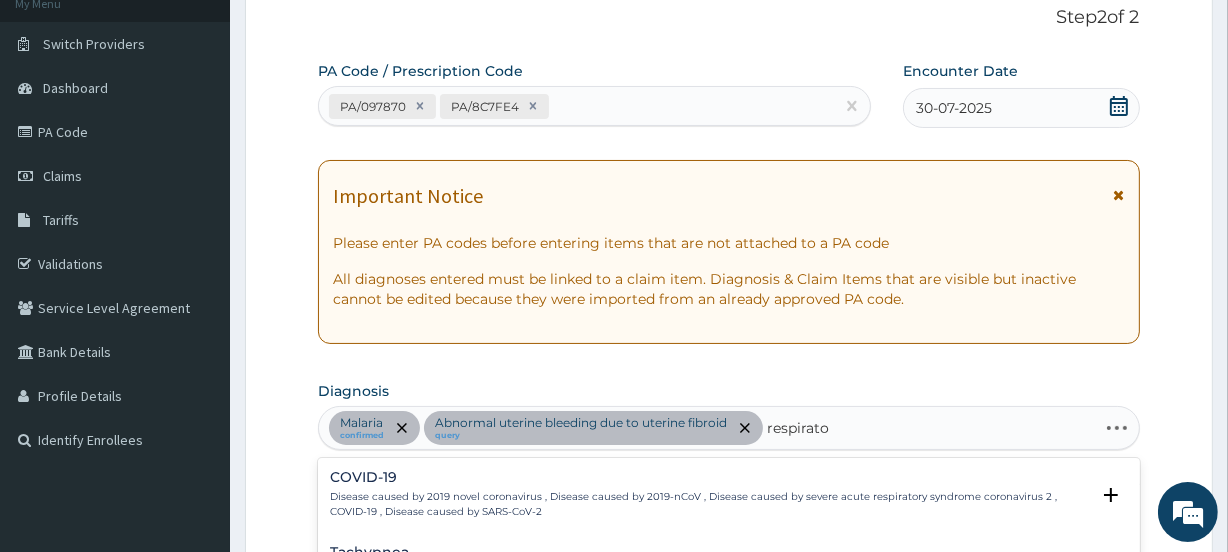 type on "respirator" 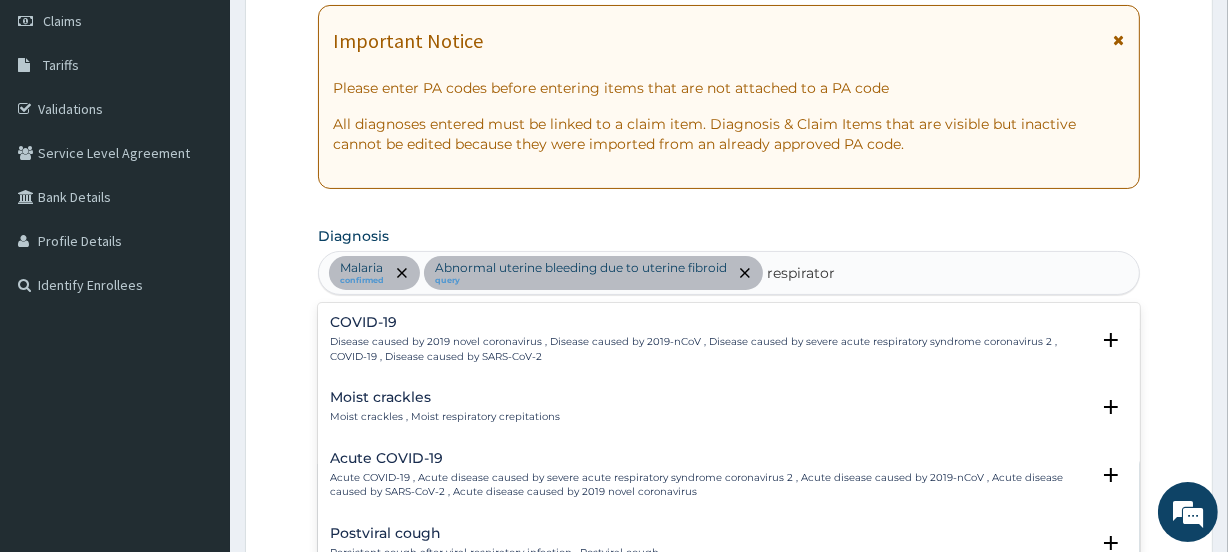 scroll, scrollTop: 423, scrollLeft: 0, axis: vertical 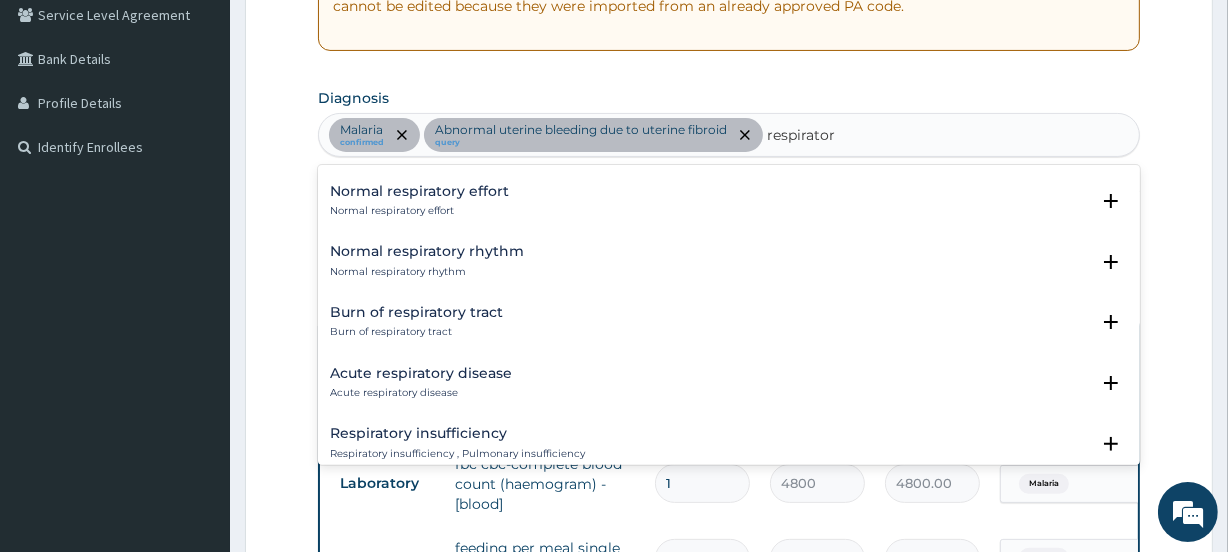 click on "Acute respiratory disease" at bounding box center [421, 373] 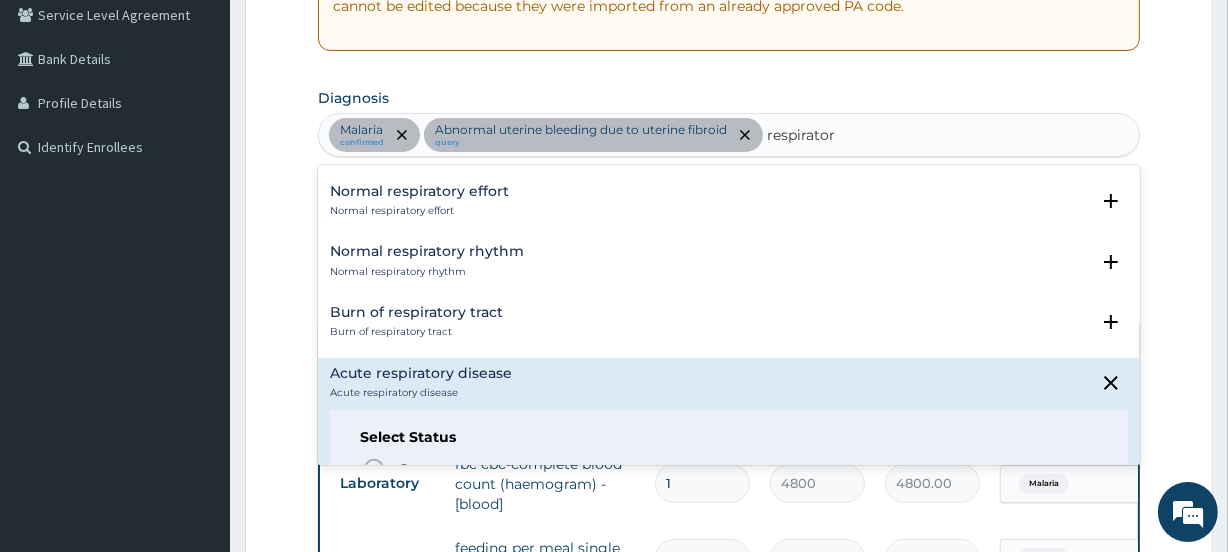 scroll, scrollTop: 2830, scrollLeft: 0, axis: vertical 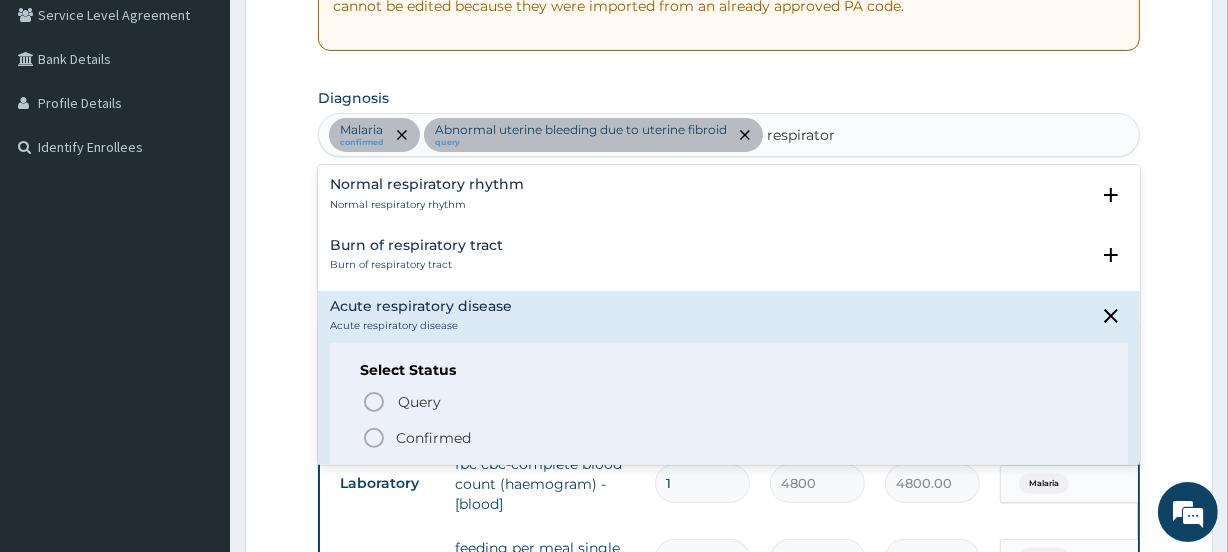 click 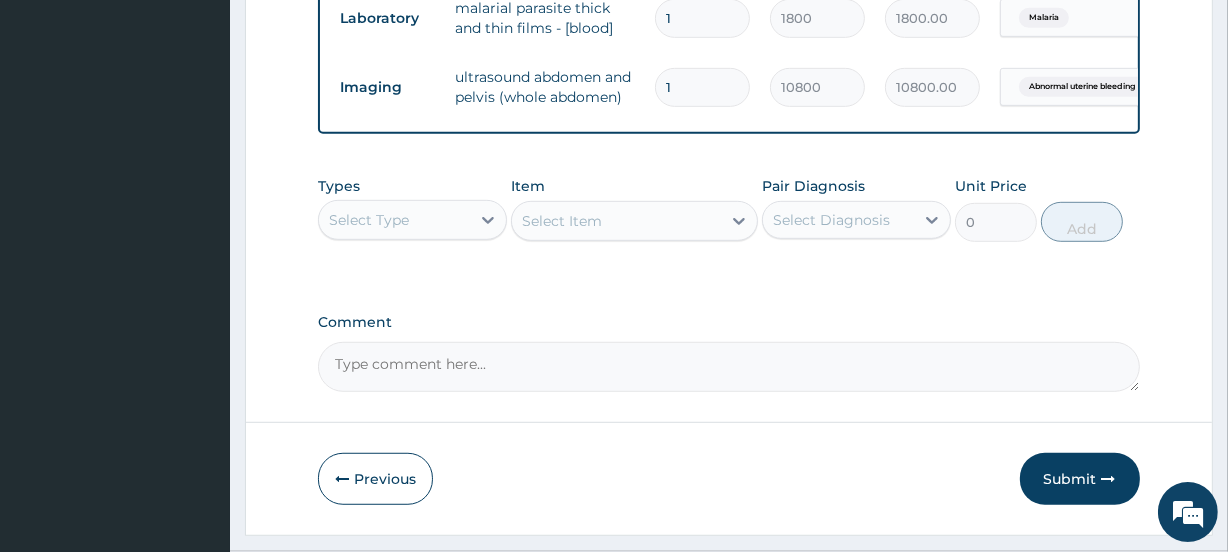 scroll, scrollTop: 1095, scrollLeft: 0, axis: vertical 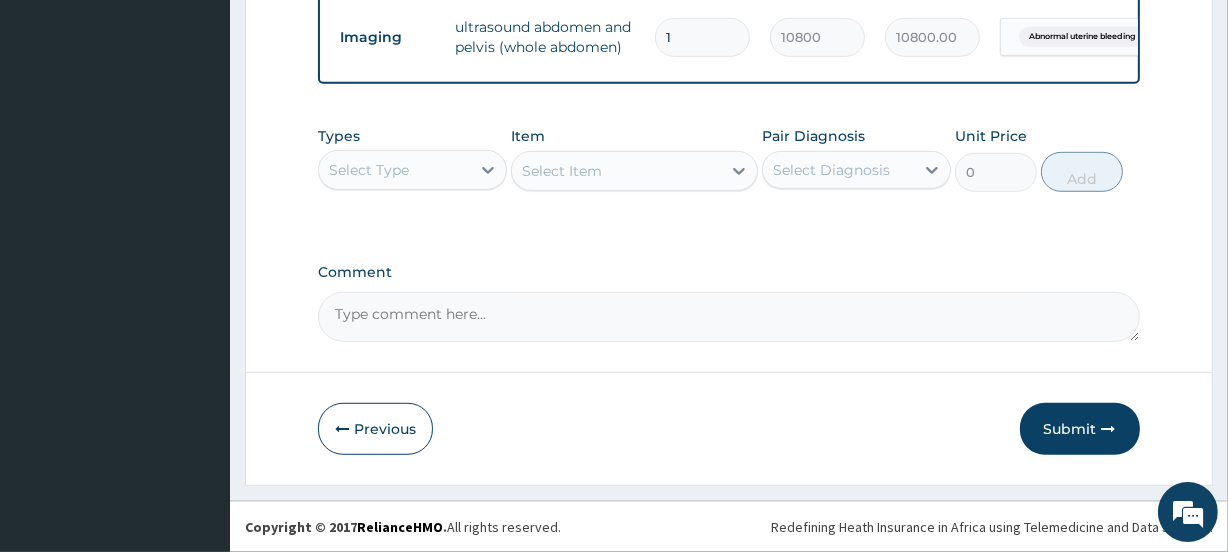 click on "Select Type" at bounding box center (394, 170) 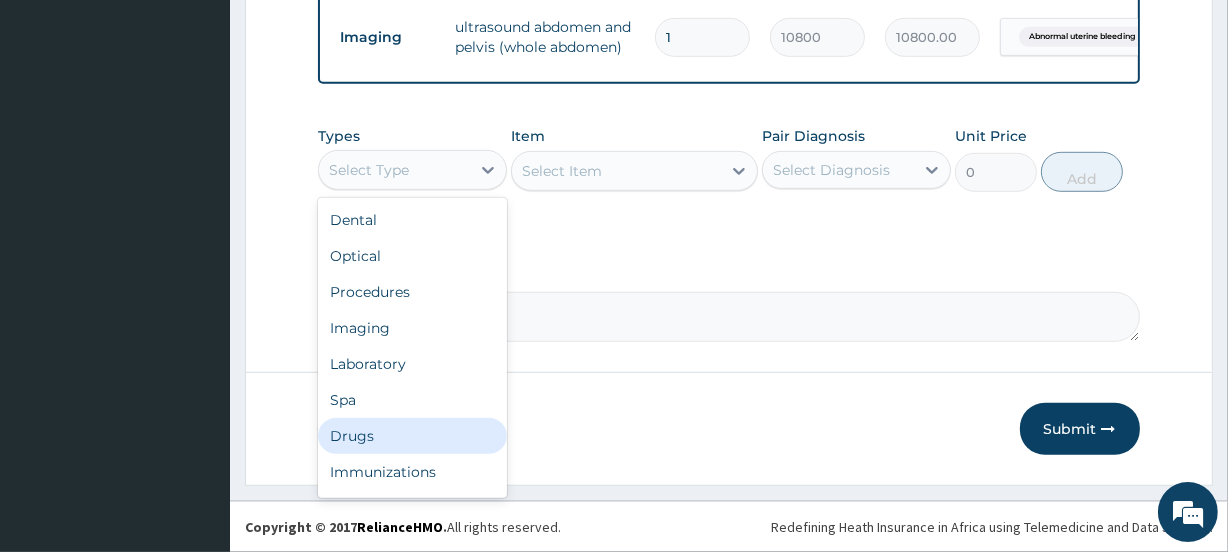 click on "Drugs" at bounding box center [412, 436] 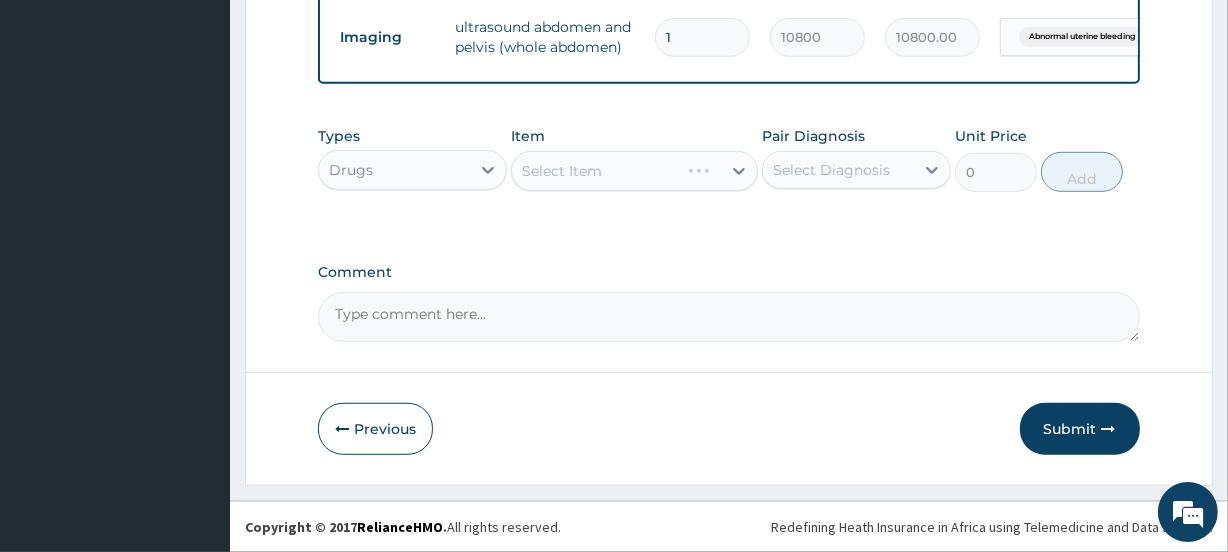 click on "Select Item" at bounding box center (634, 171) 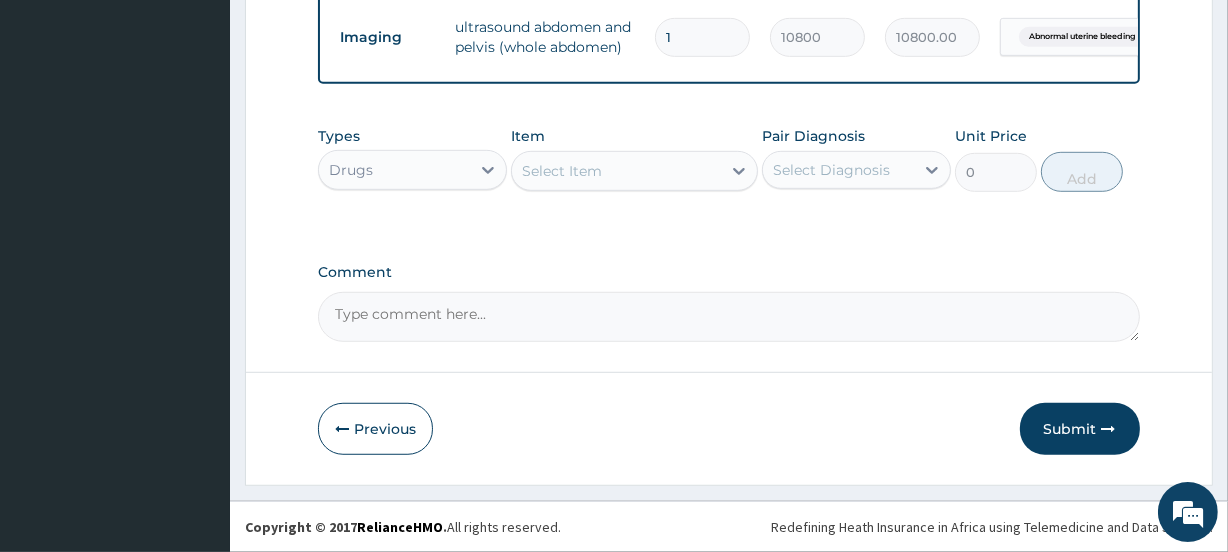 click on "Select Item" at bounding box center (562, 171) 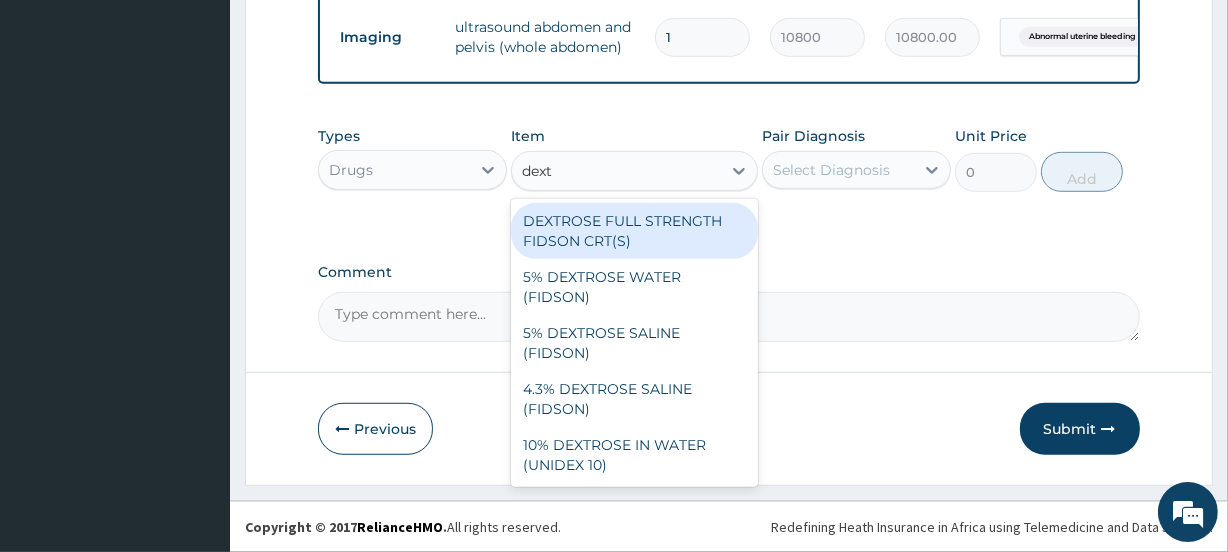 type on "dextr" 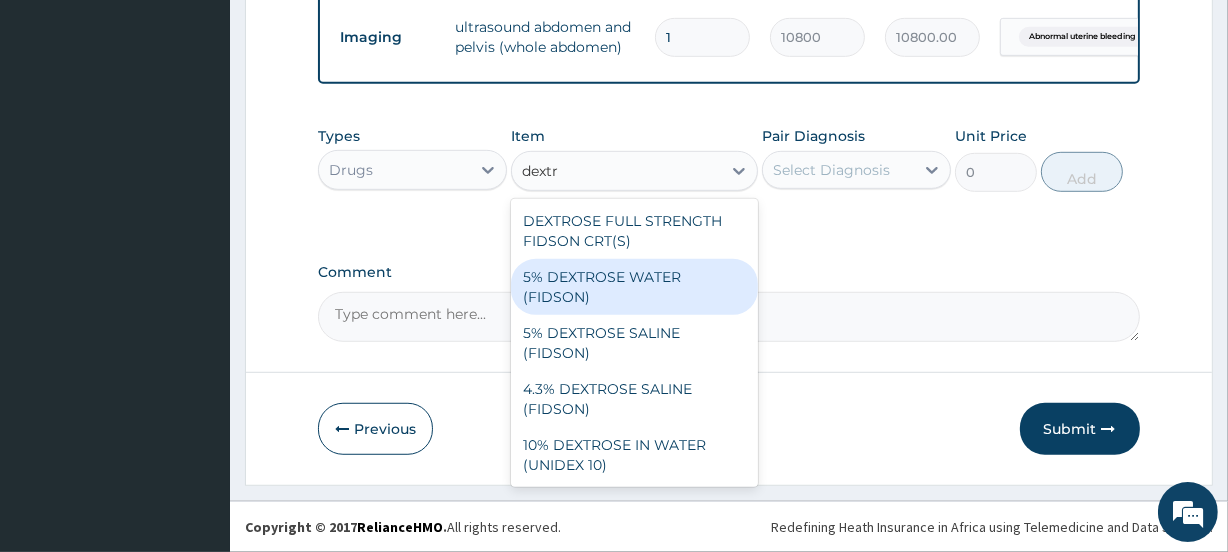 click on "5% DEXTROSE WATER (FIDSON)" at bounding box center [634, 287] 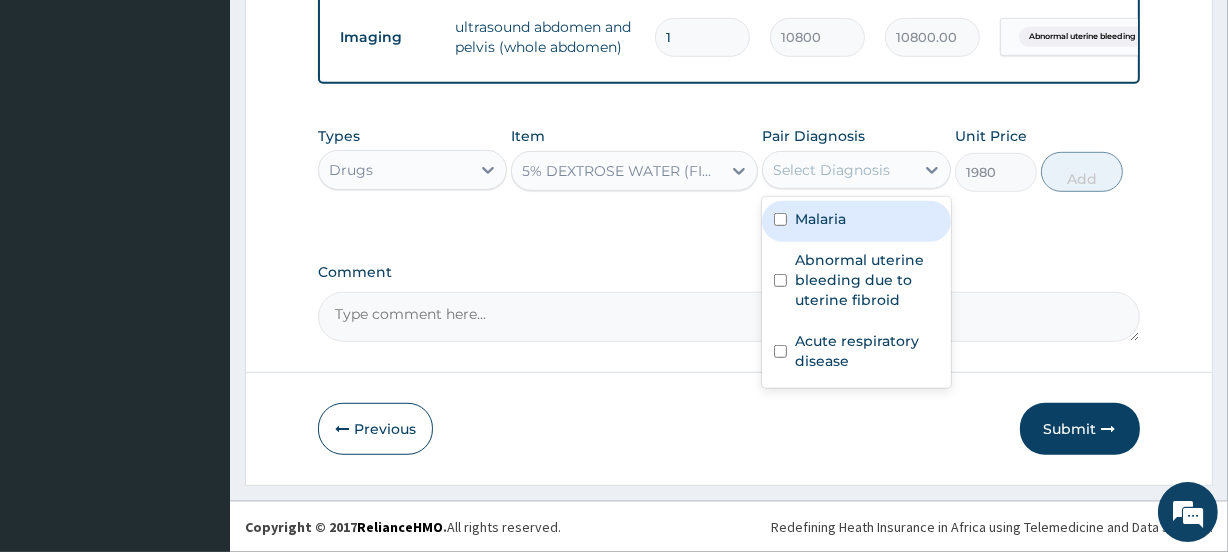 click on "Select Diagnosis" at bounding box center [831, 170] 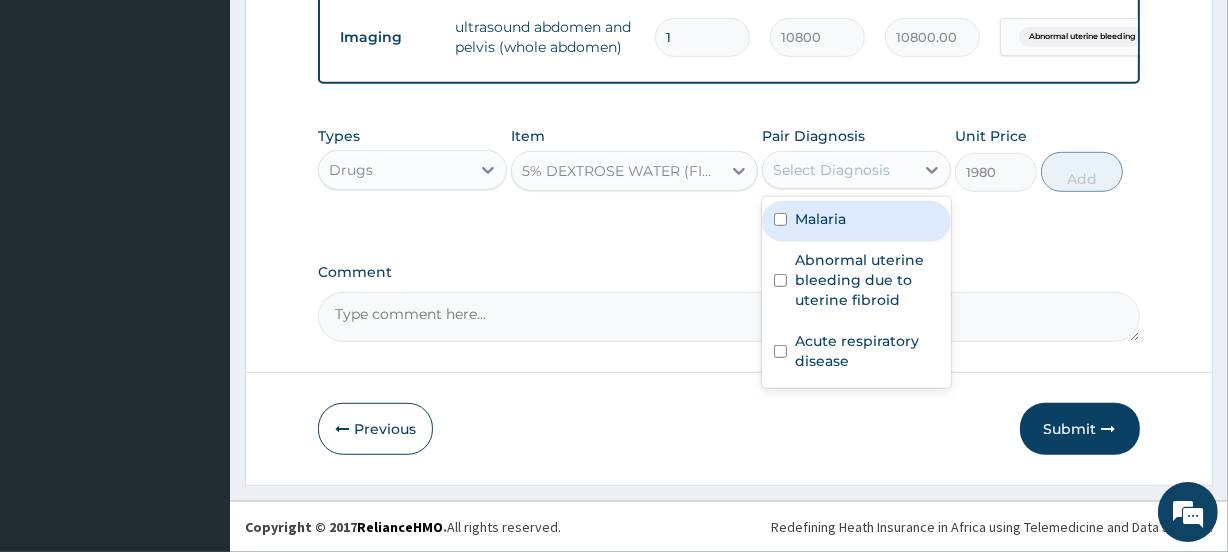 click at bounding box center [780, 219] 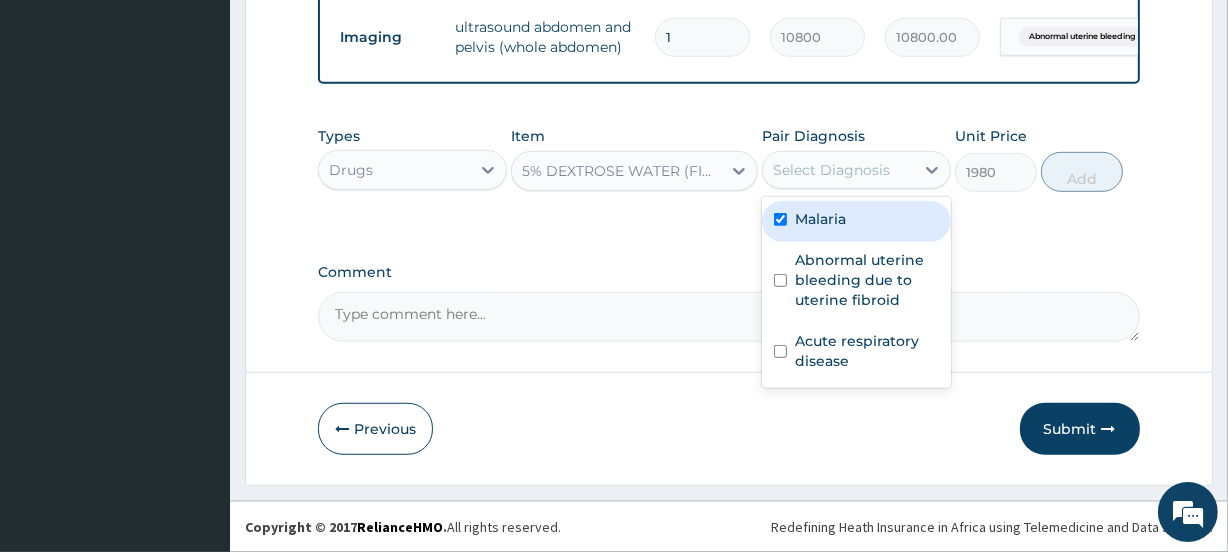 checkbox on "true" 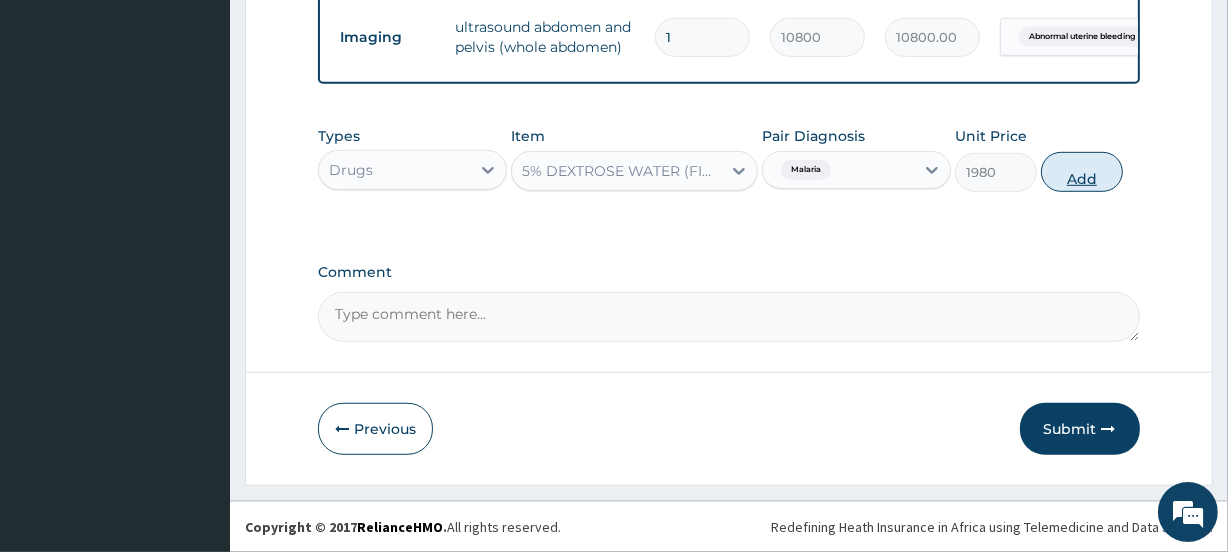 click on "Add" at bounding box center (1082, 172) 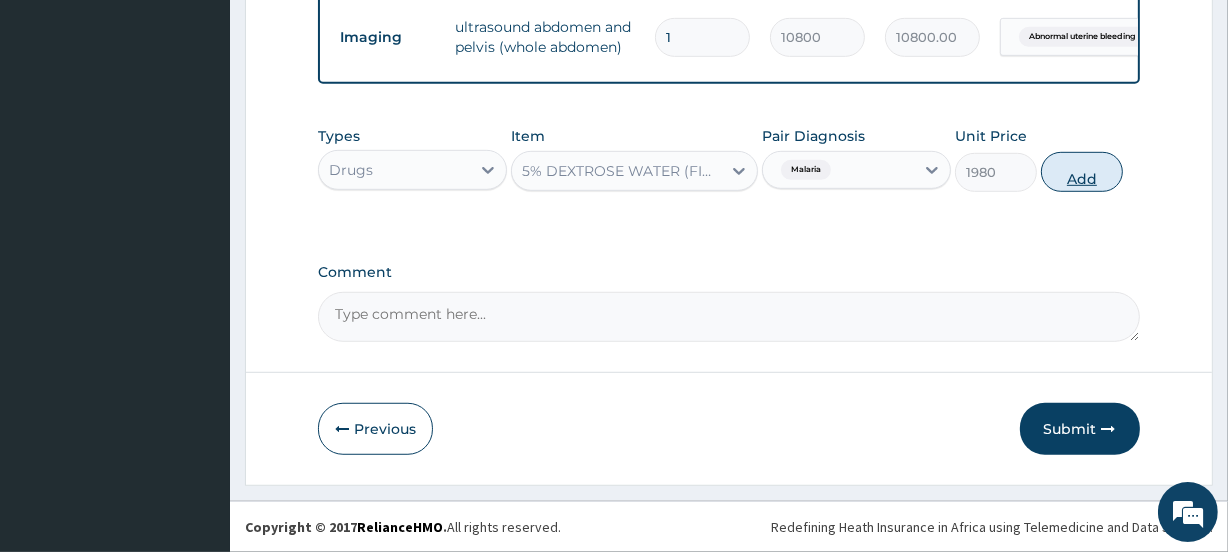 type on "0" 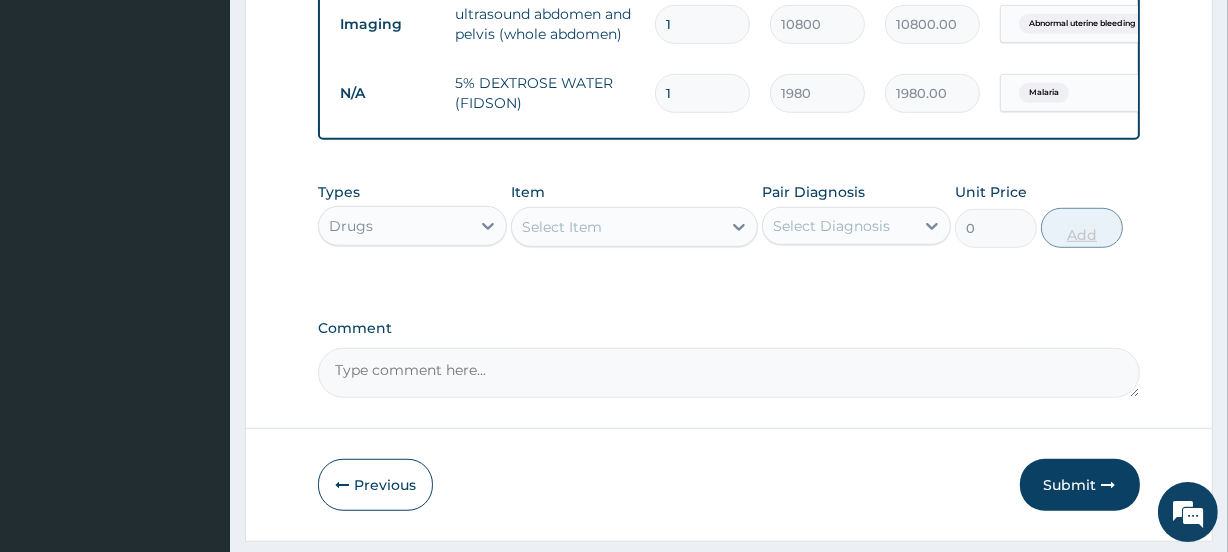 type 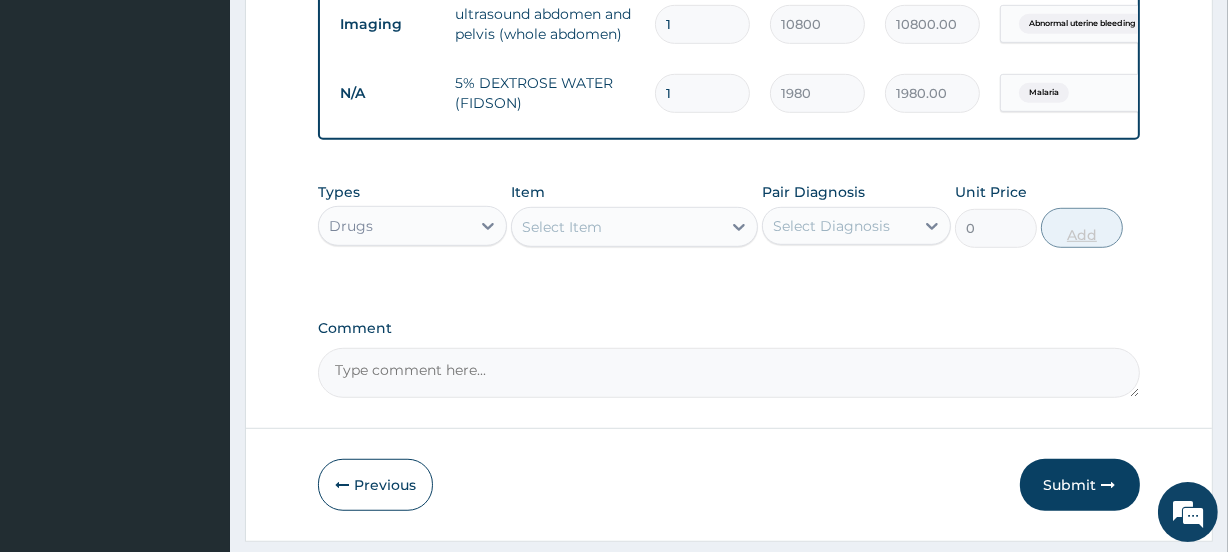 type on "0.00" 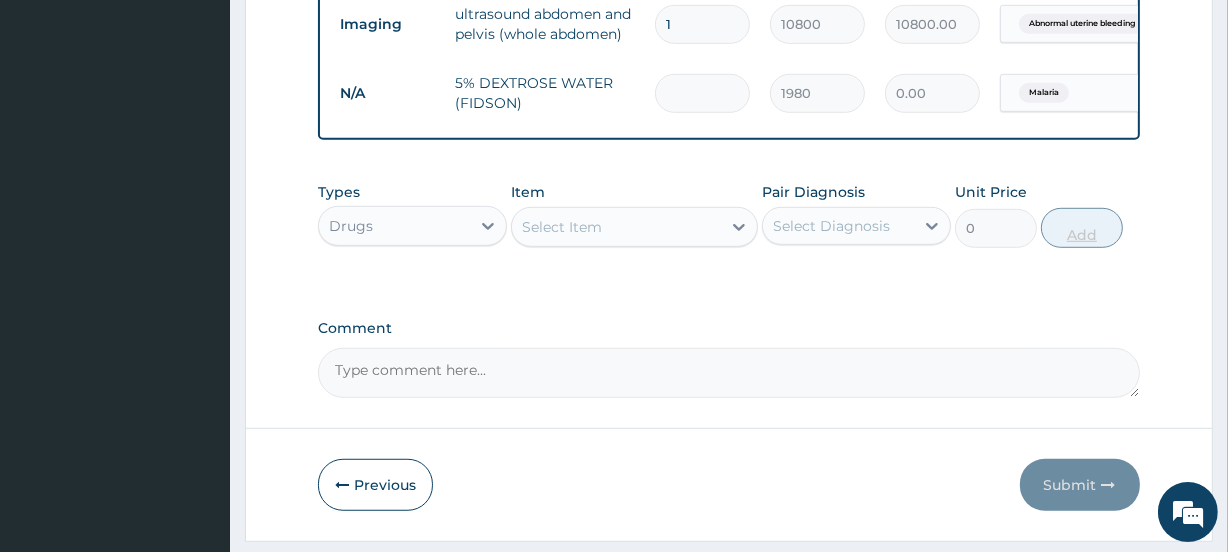 type on "2" 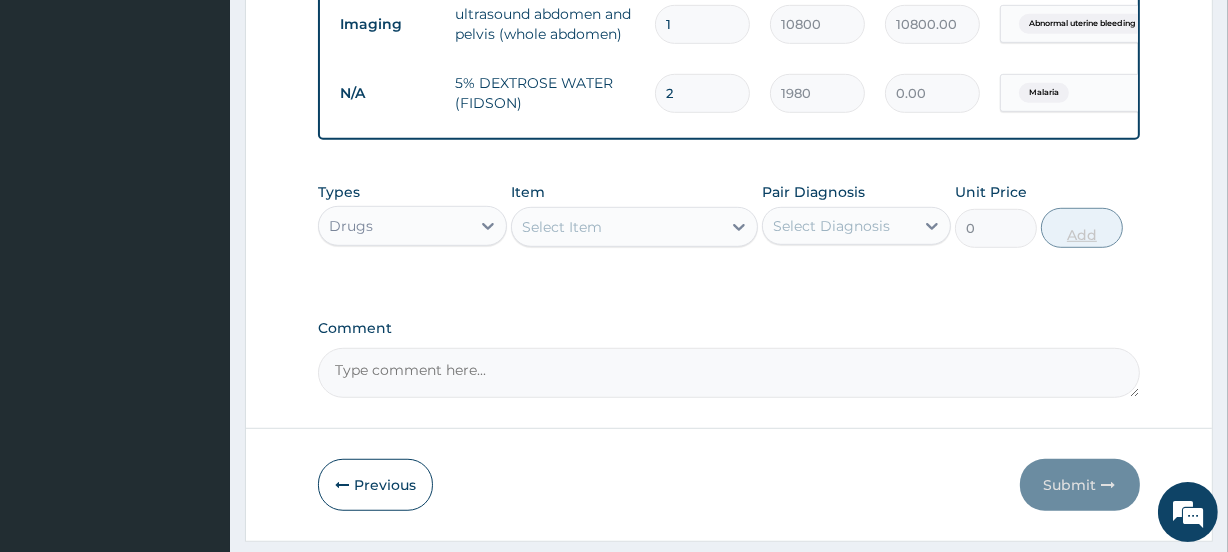type on "3960.00" 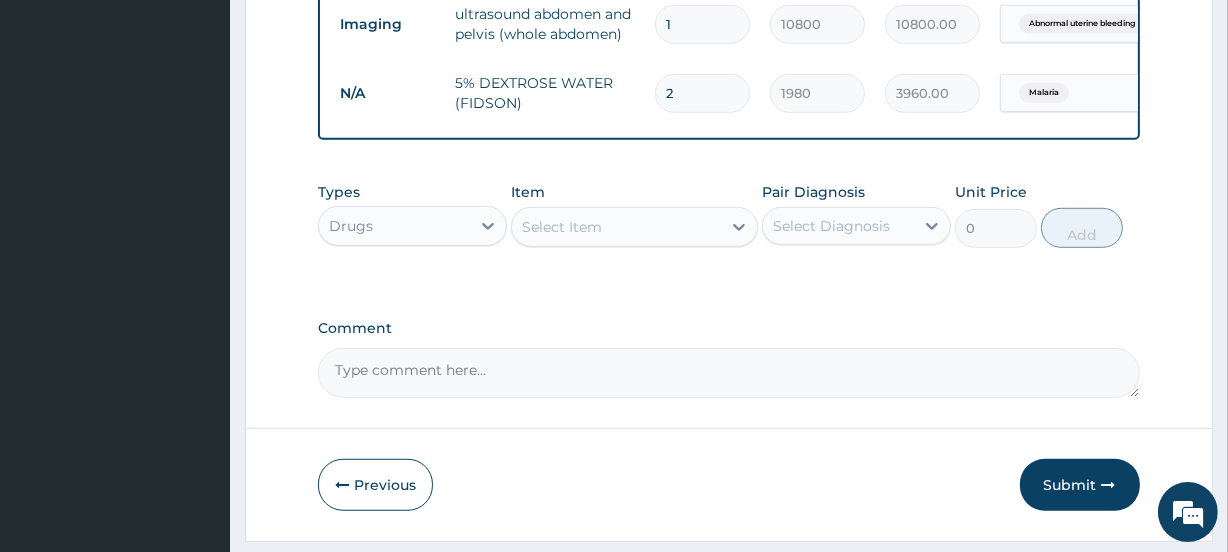 type on "2" 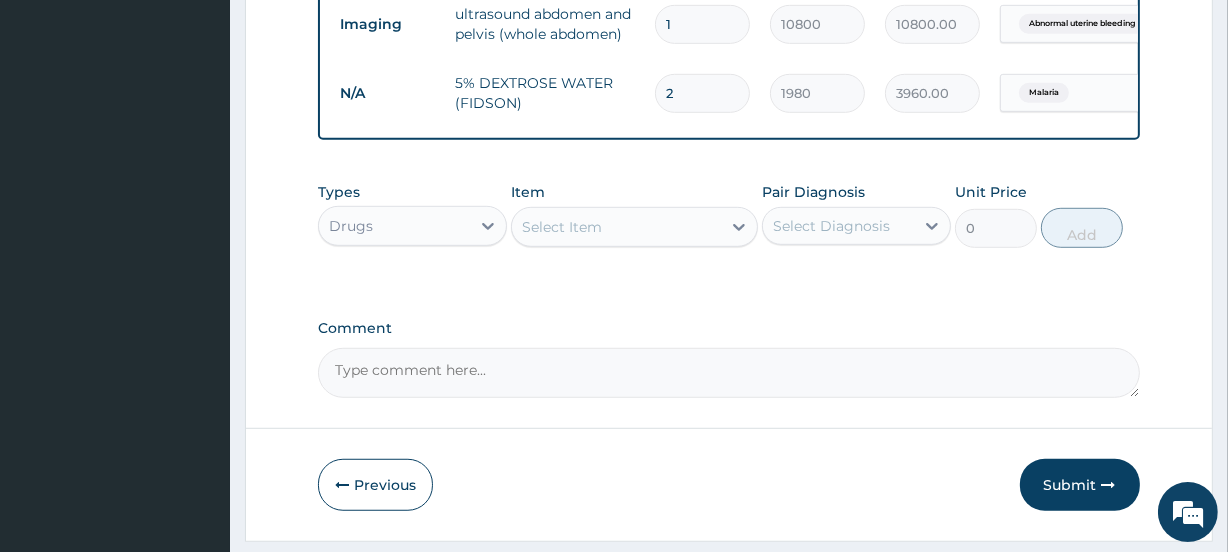 click on "Select Item" at bounding box center (616, 227) 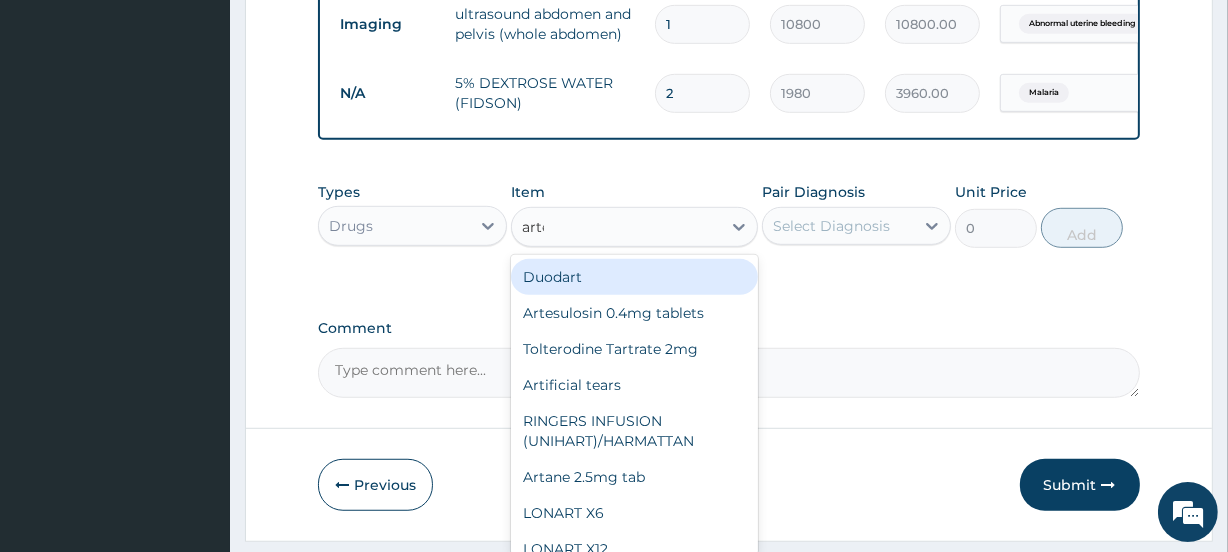 type on "artes" 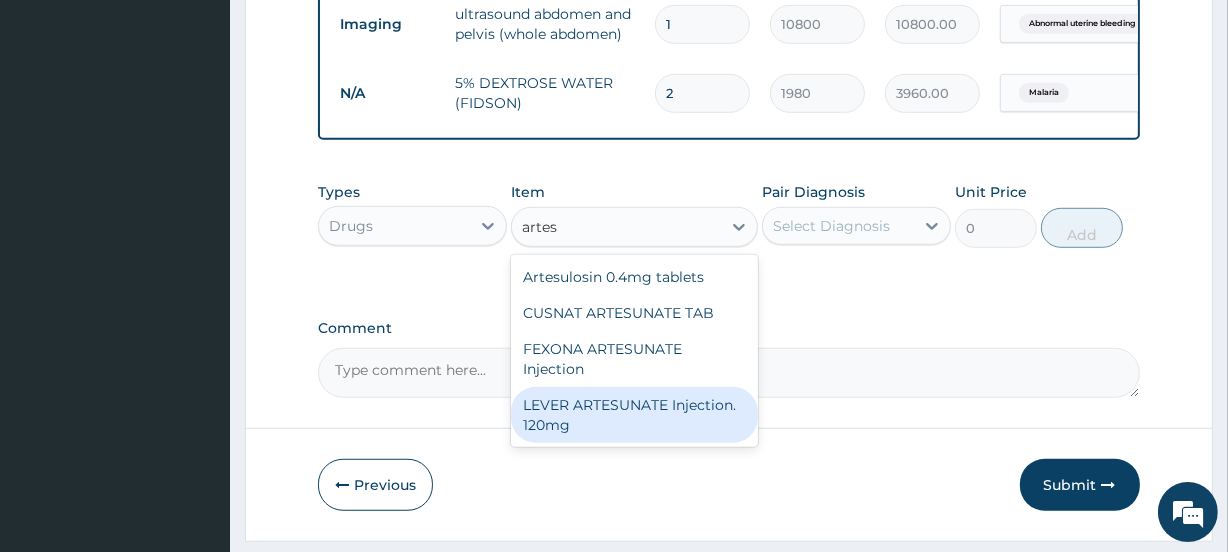 click on "LEVER ARTESUNATE Injection. 120mg" at bounding box center (634, 415) 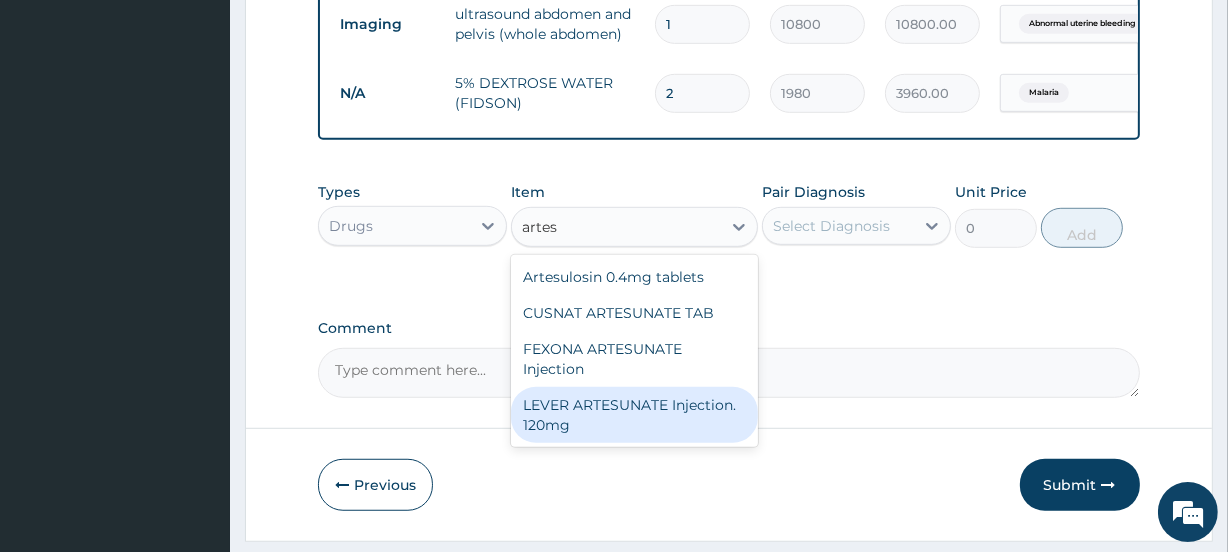 type 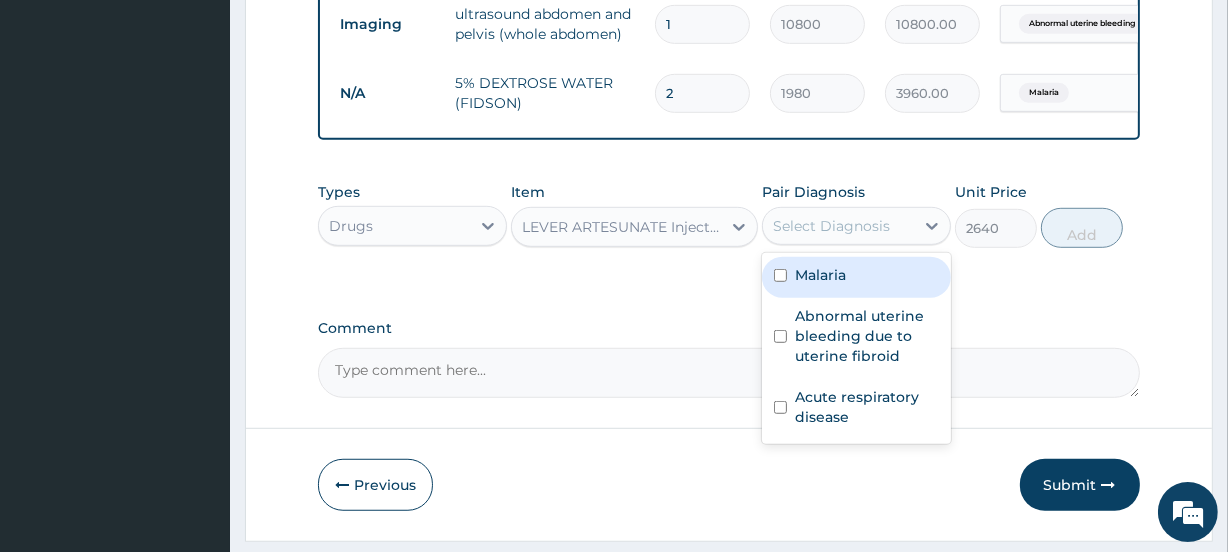 click on "Select Diagnosis" at bounding box center [831, 226] 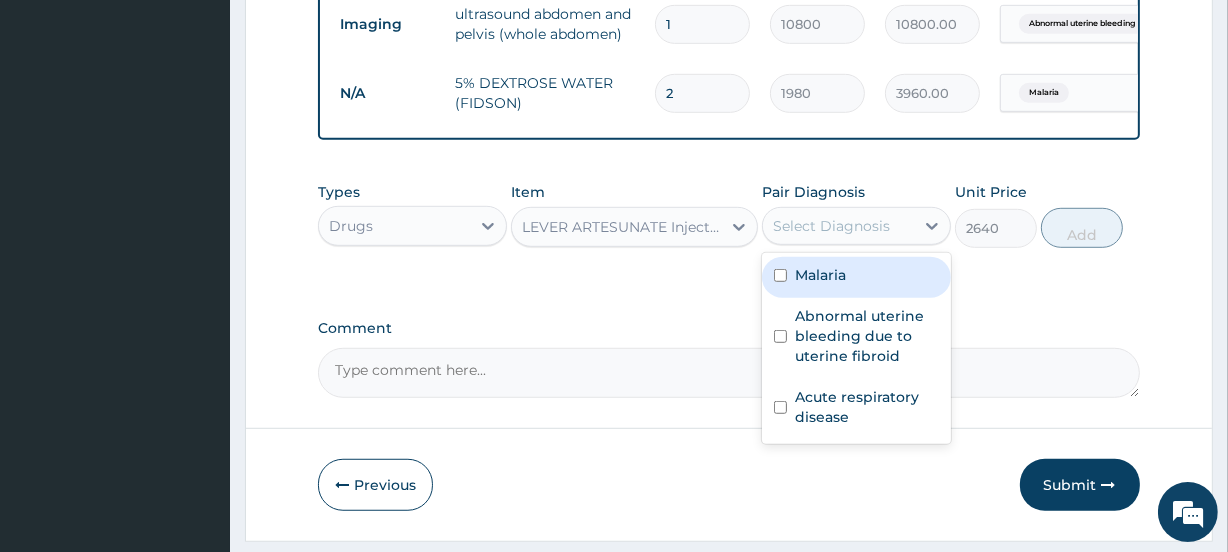 click on "Malaria" at bounding box center [856, 277] 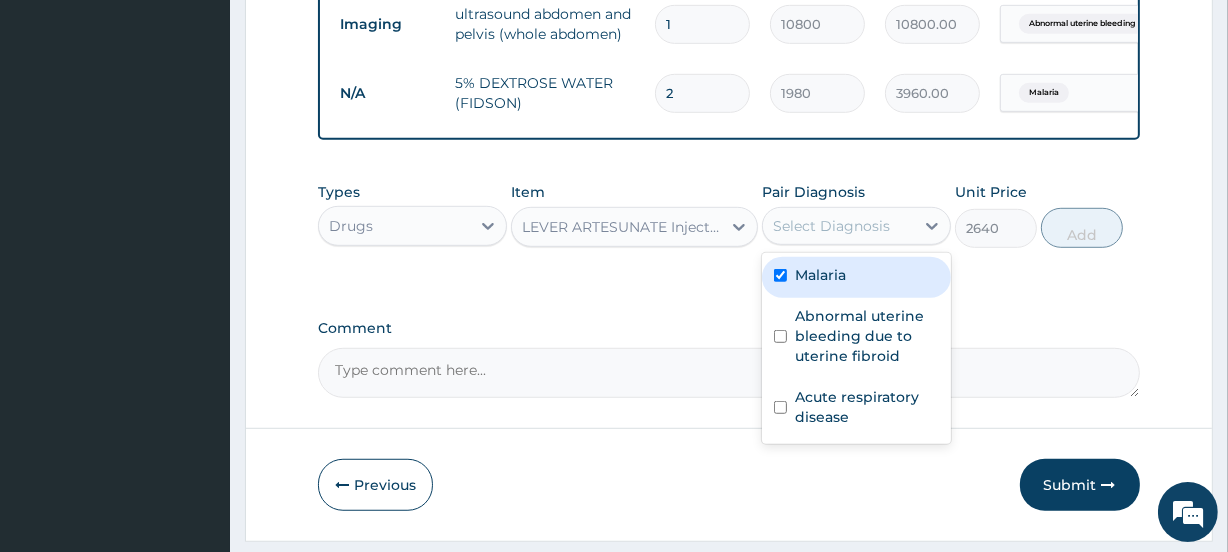 checkbox on "true" 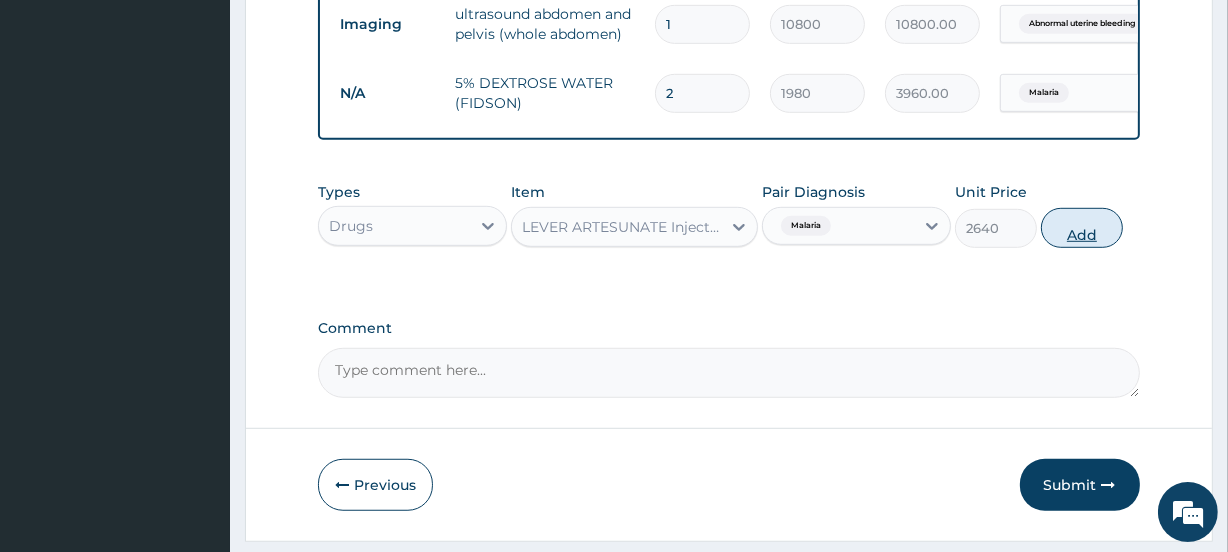 click on "Add" at bounding box center (1082, 228) 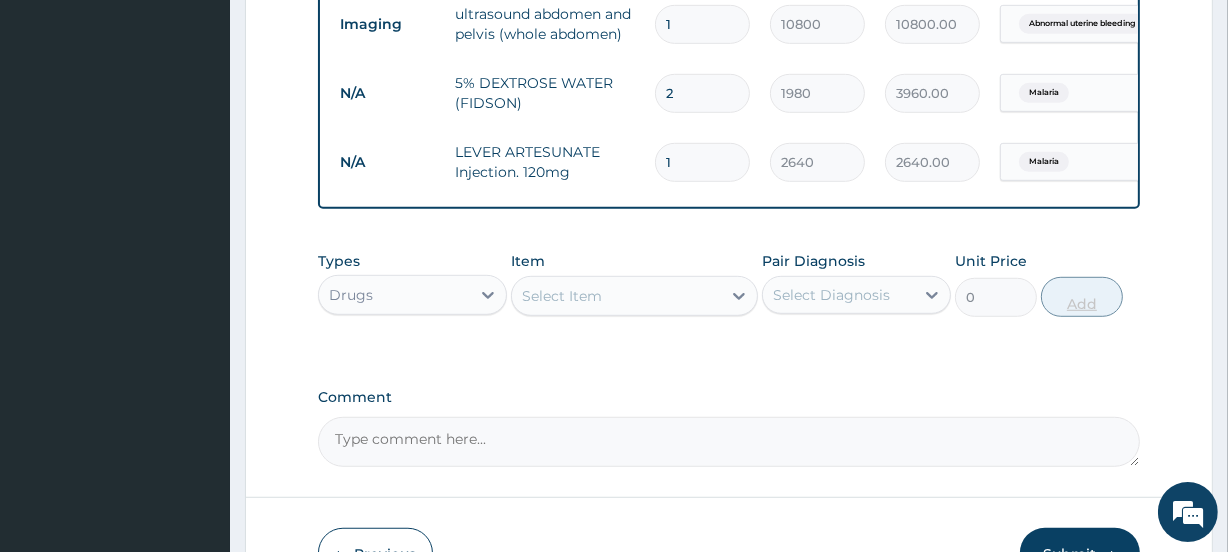 type 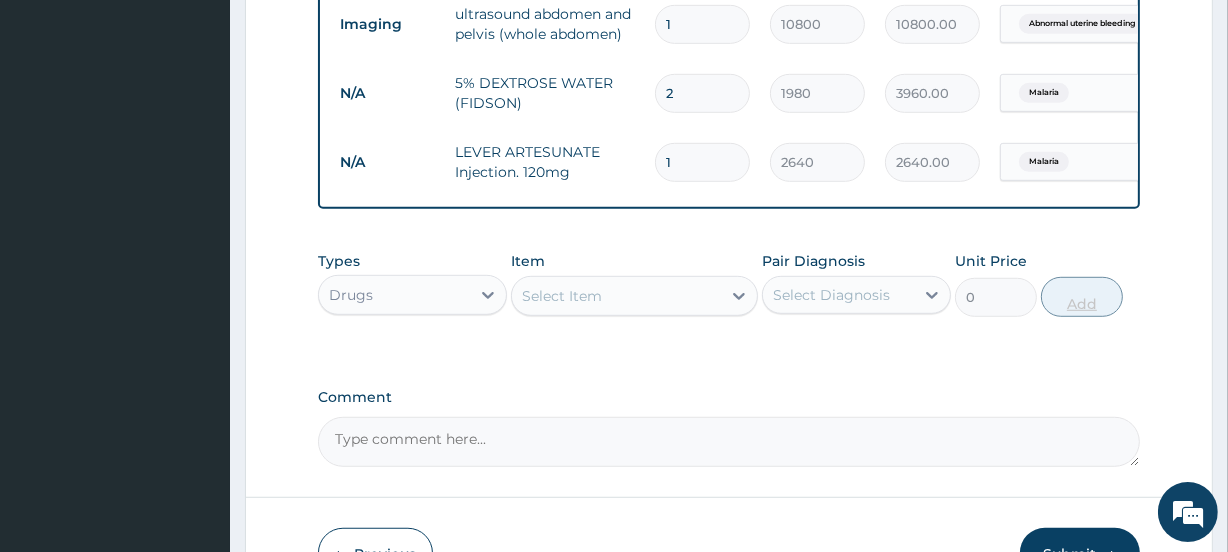type on "0.00" 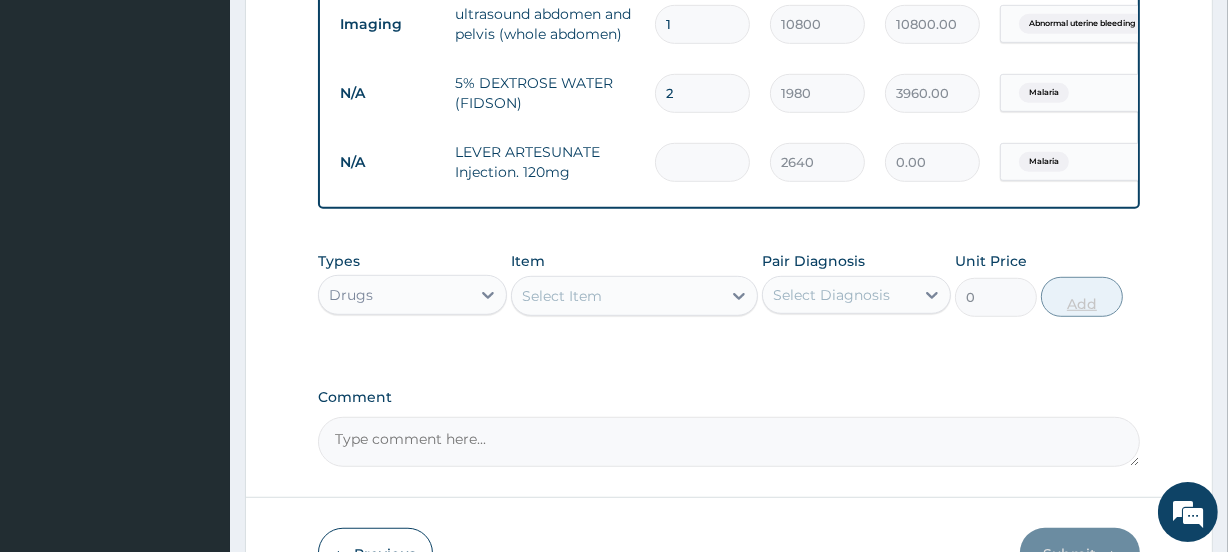 type on "4" 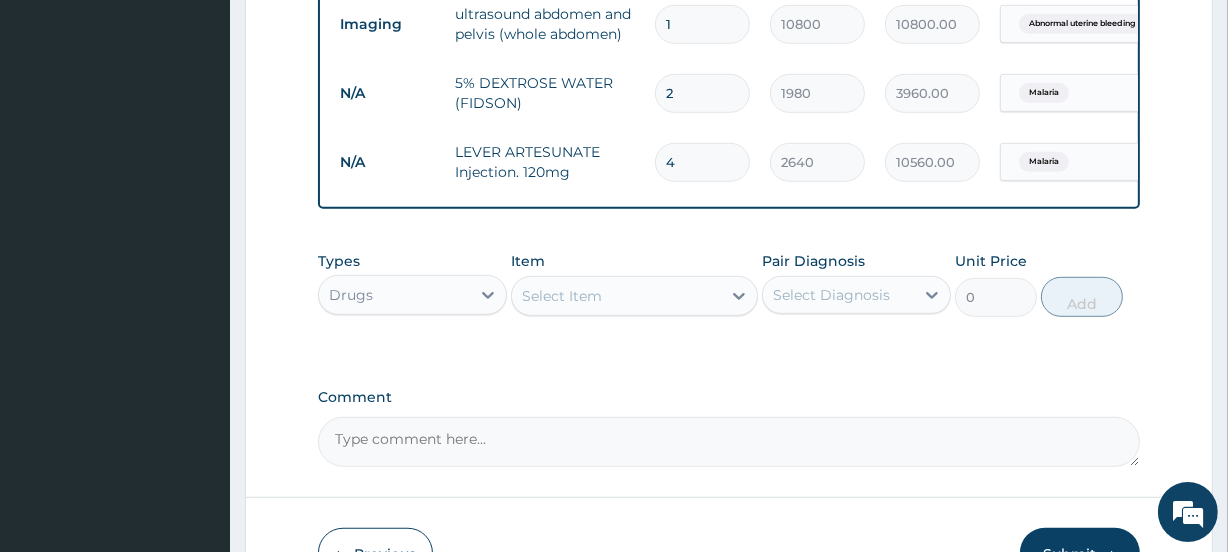 type on "4" 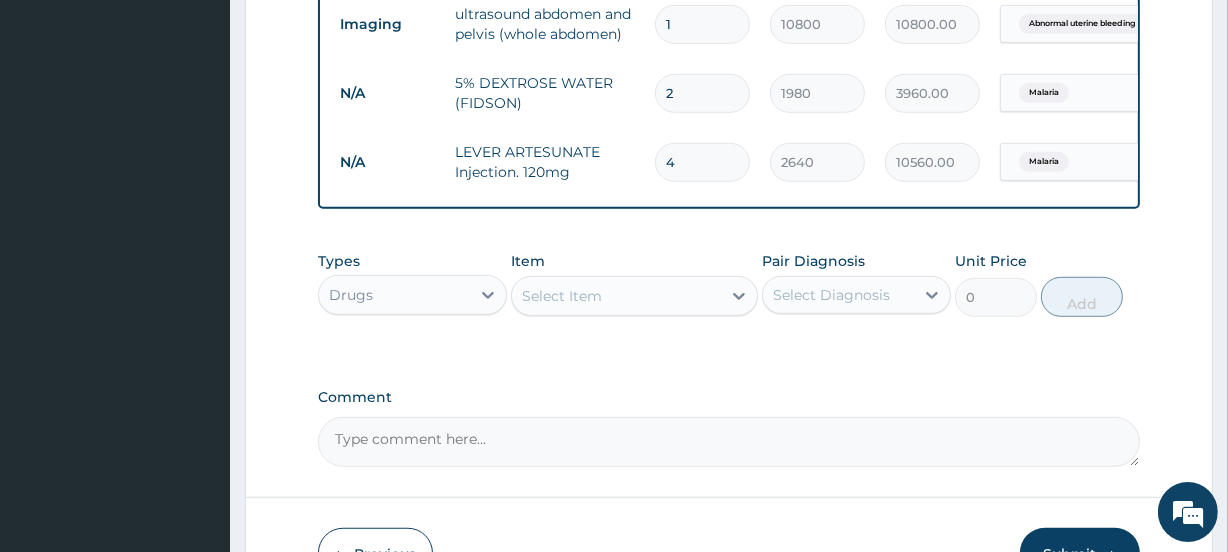 click on "Select Item" at bounding box center (616, 296) 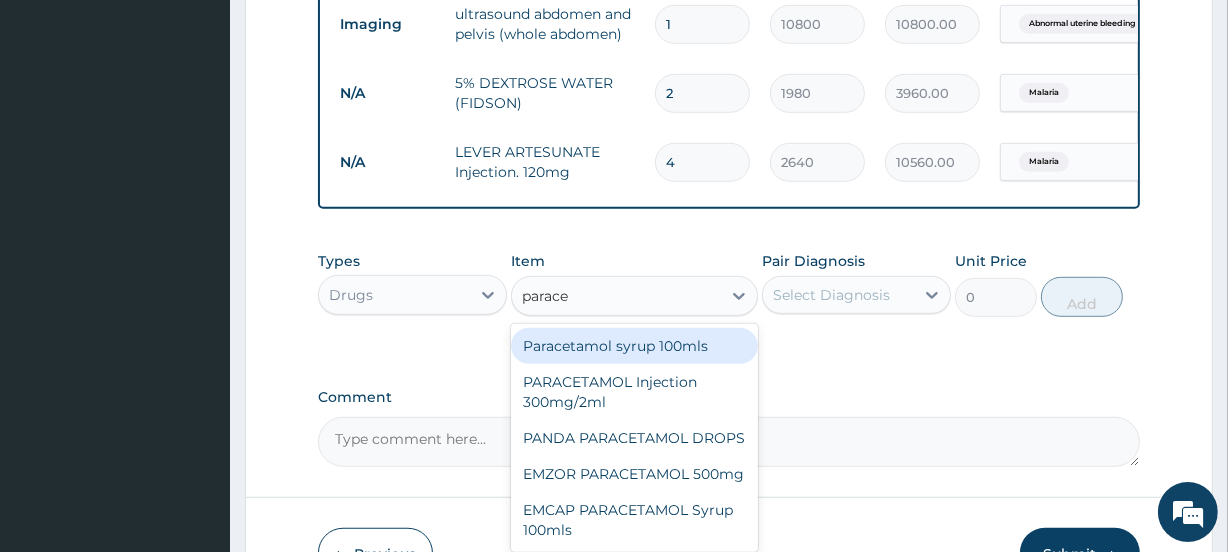 type on "paracet" 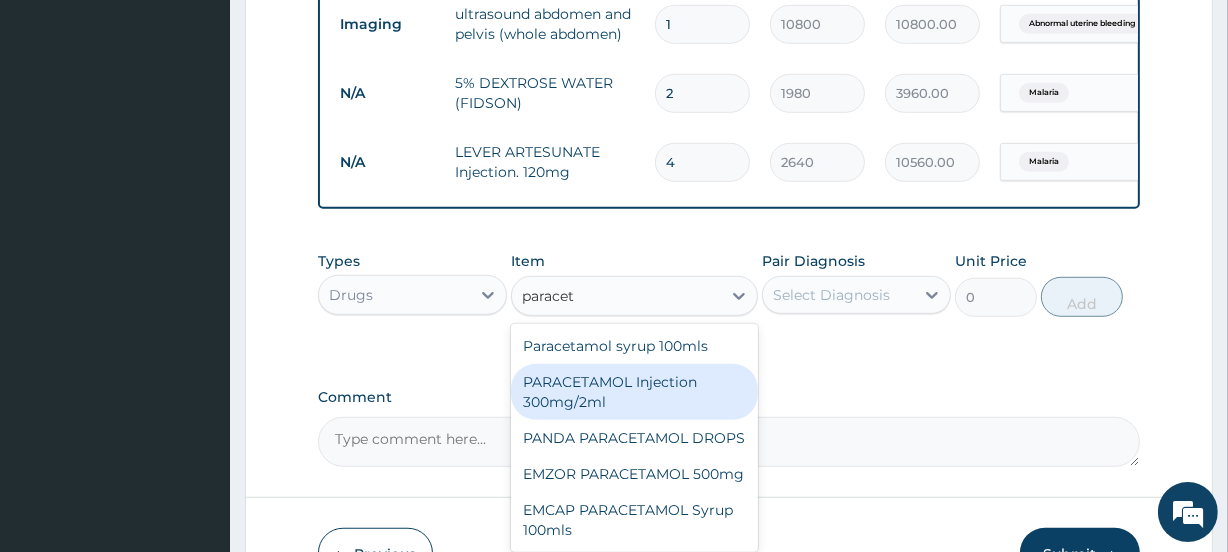 click on "PARACETAMOL Injection 300mg/2ml" at bounding box center (634, 392) 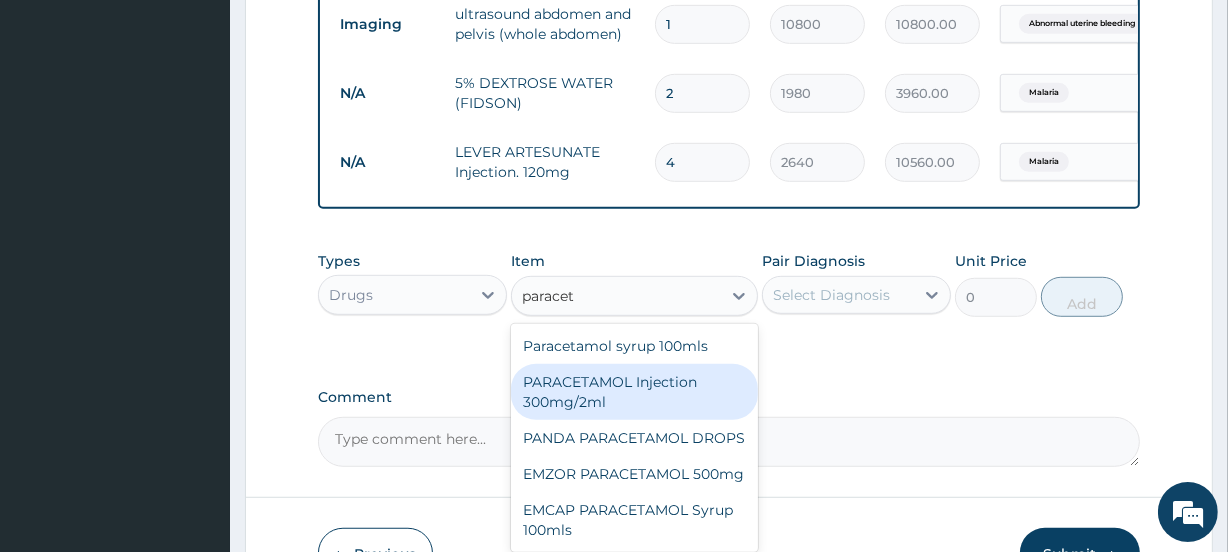 type 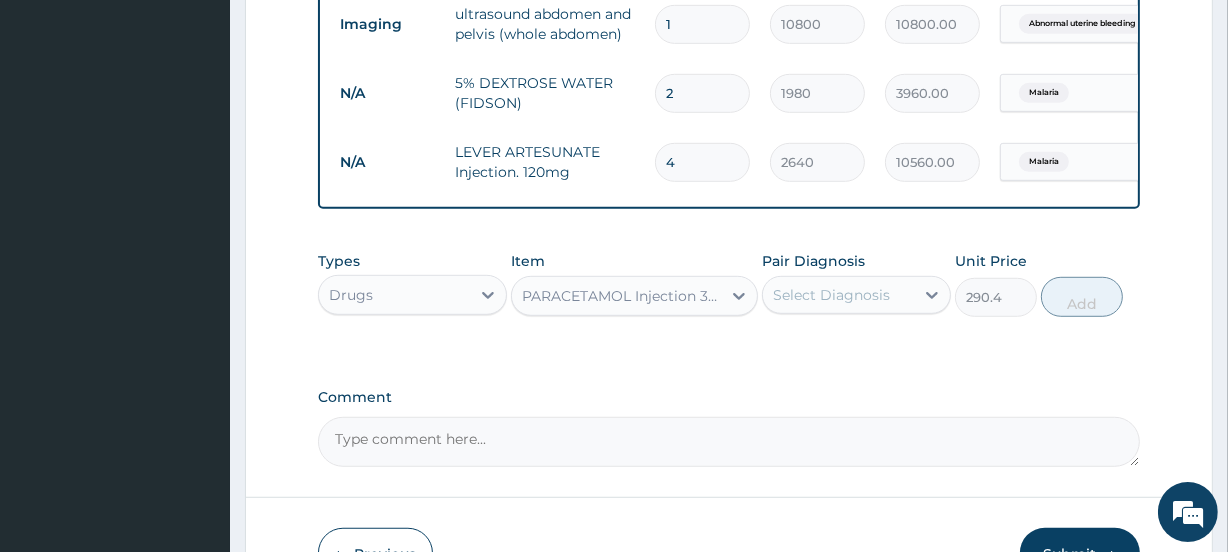 click on "Select Diagnosis" at bounding box center (831, 295) 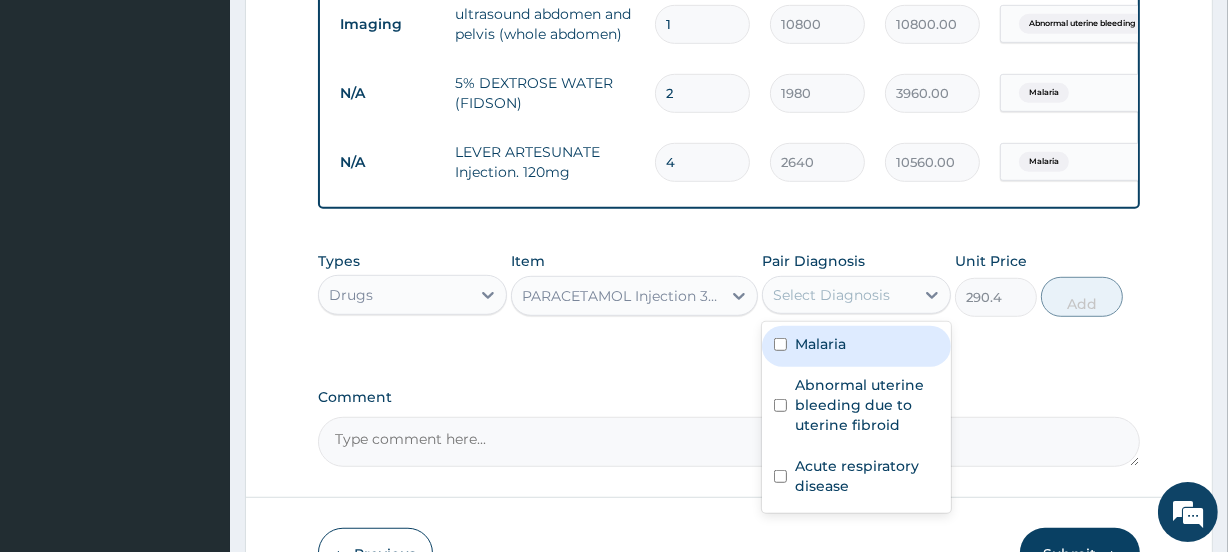click at bounding box center (780, 344) 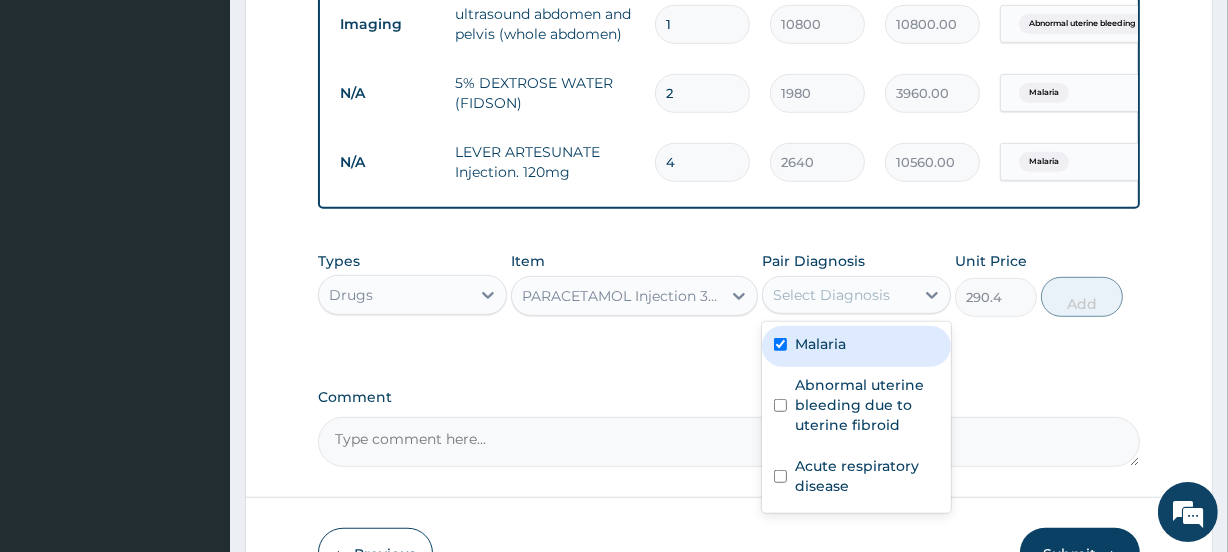 checkbox on "true" 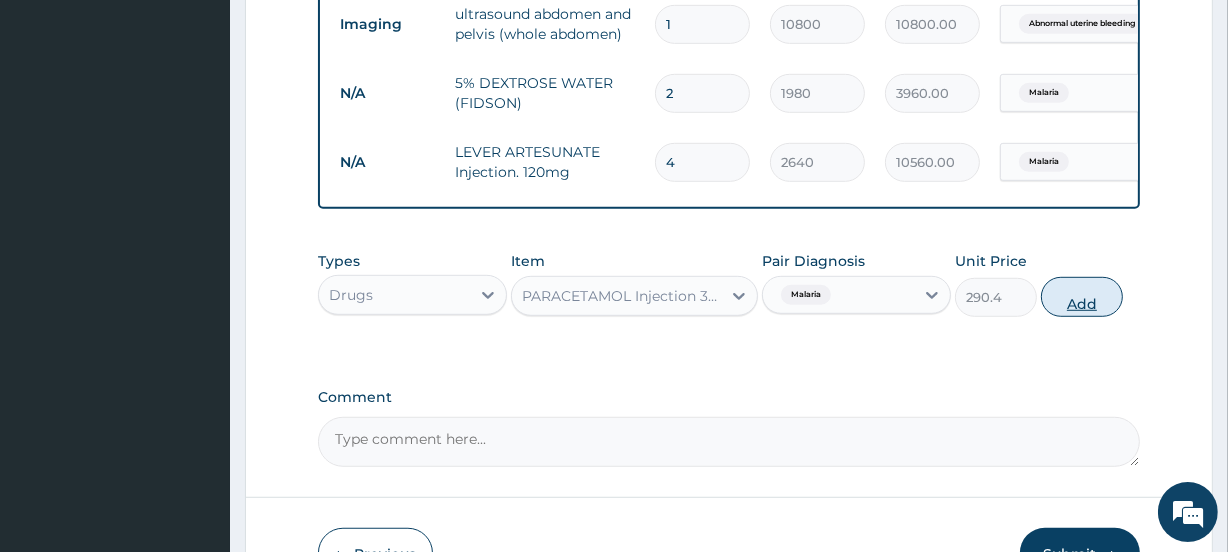click on "Add" at bounding box center (1082, 297) 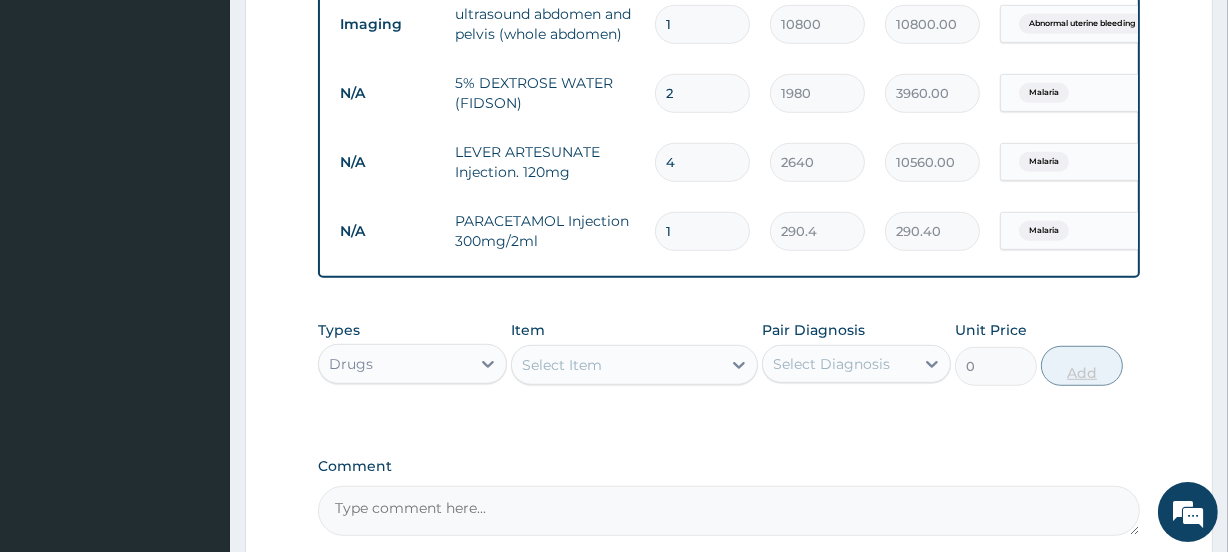type on "15" 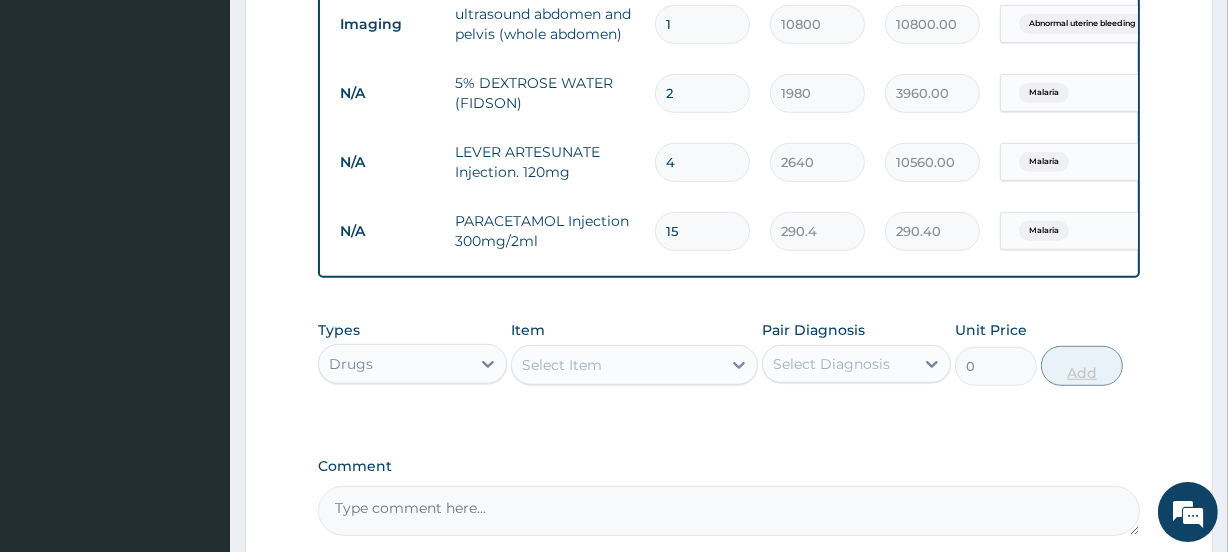 type on "4356.00" 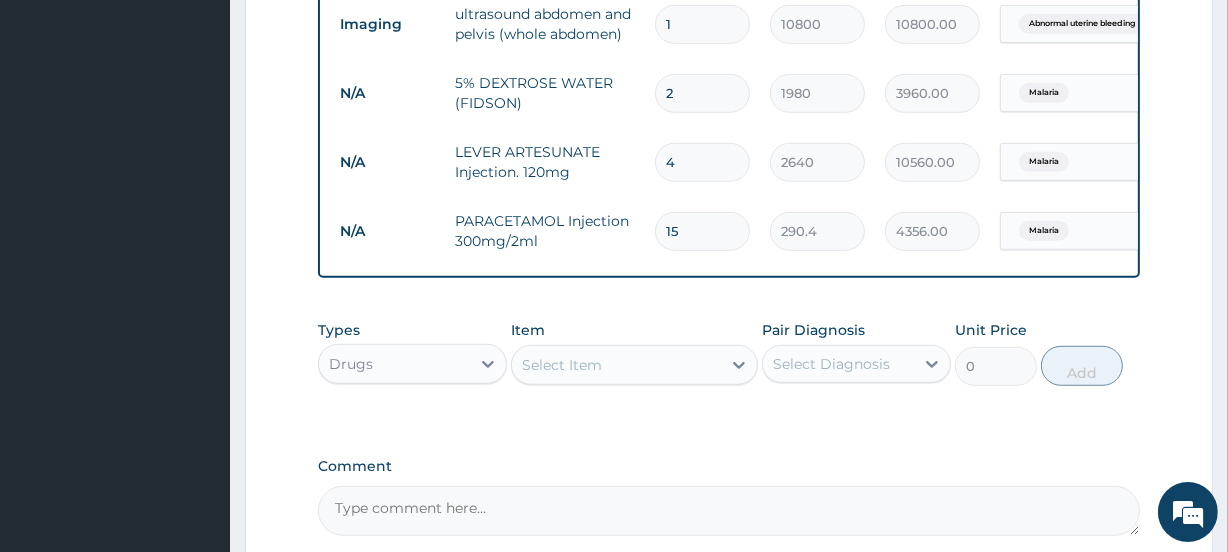 type on "15" 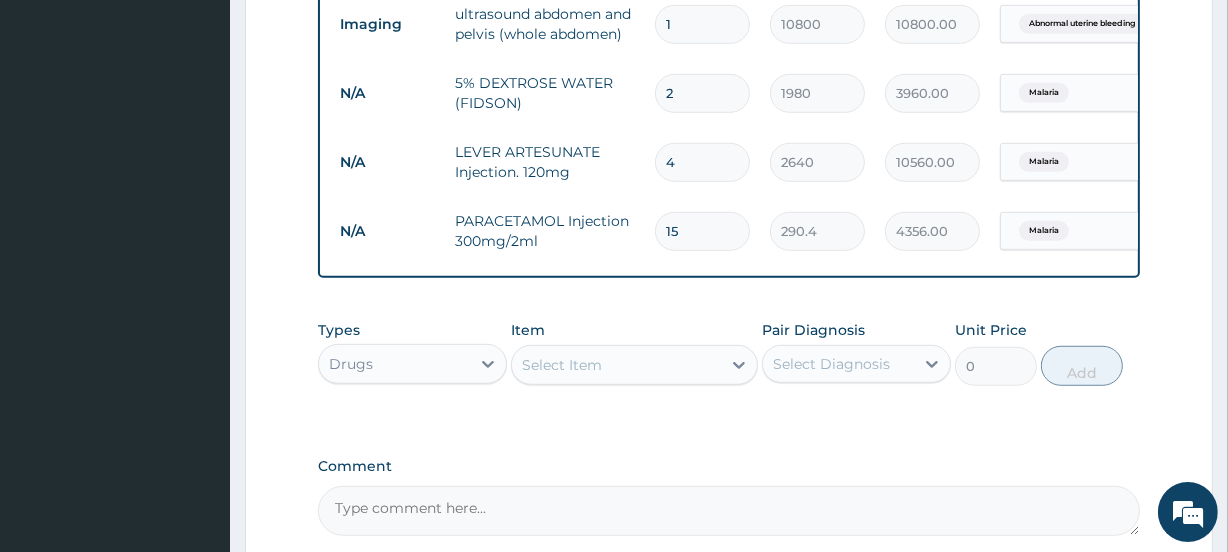 click on "Select Item" at bounding box center [616, 365] 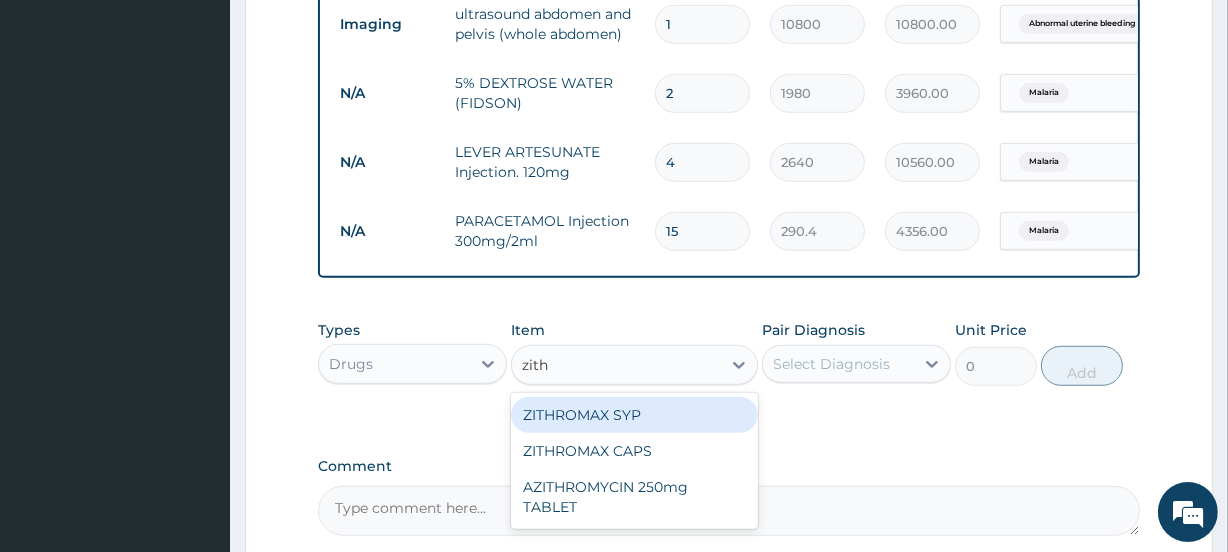 type on "zithr" 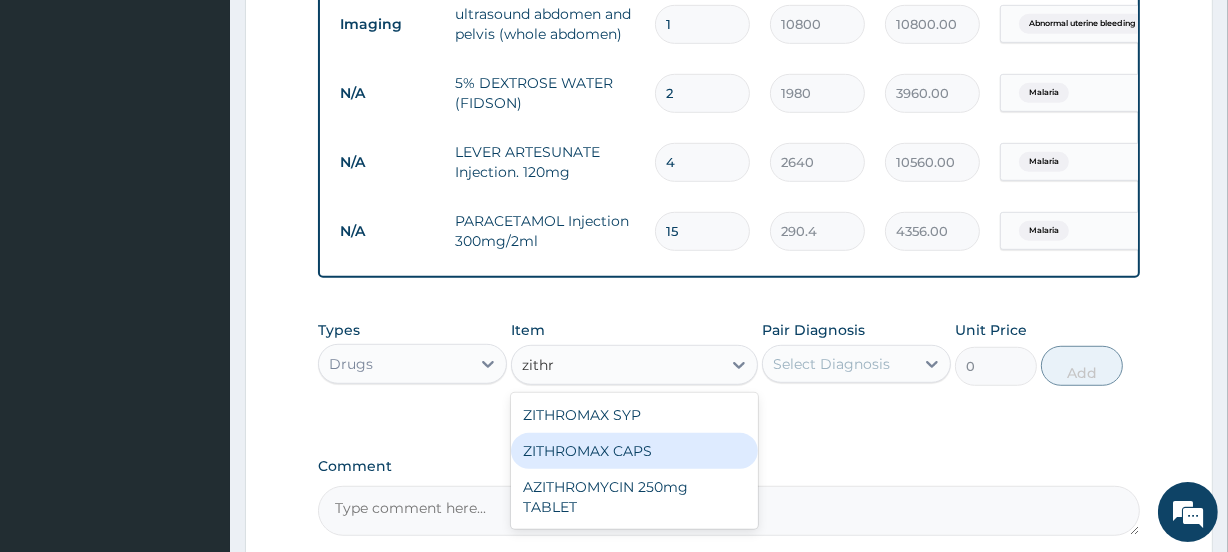 click on "ZITHROMAX CAPS" at bounding box center (634, 451) 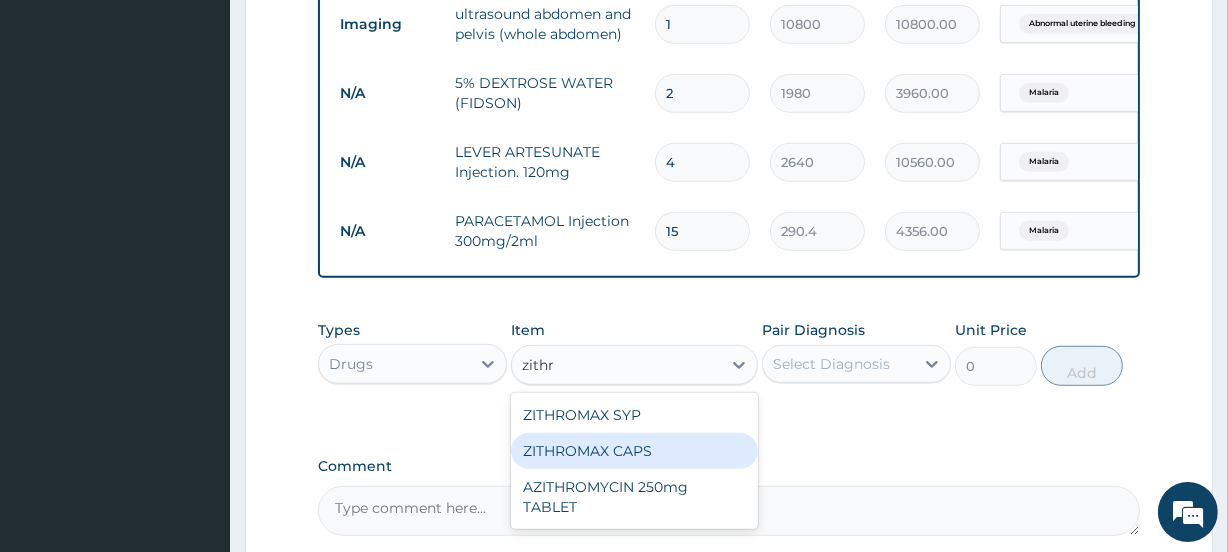 type 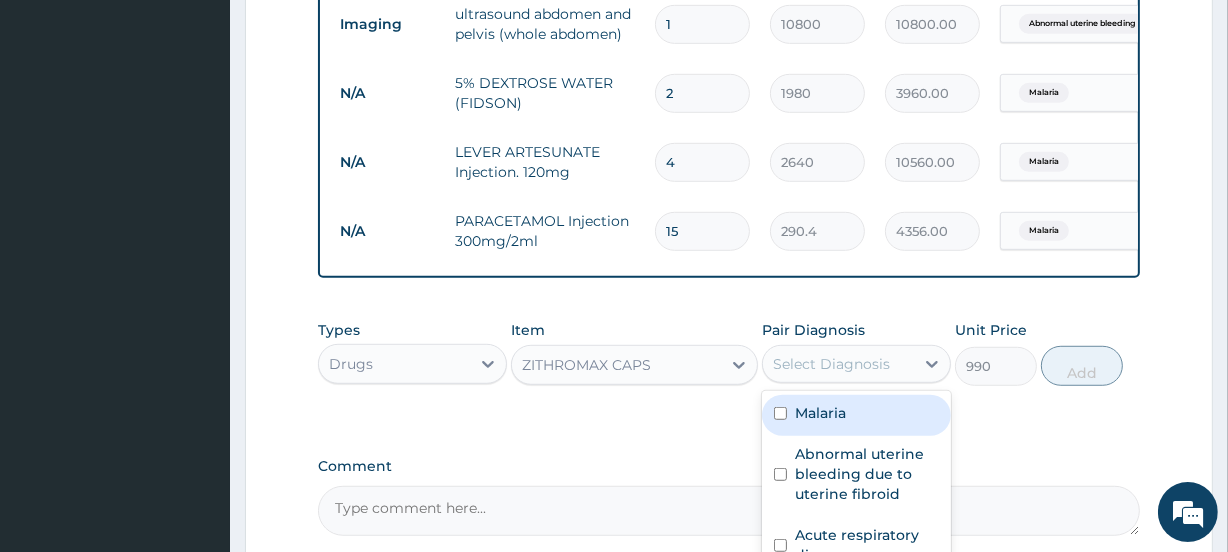 click on "Select Diagnosis" at bounding box center [831, 364] 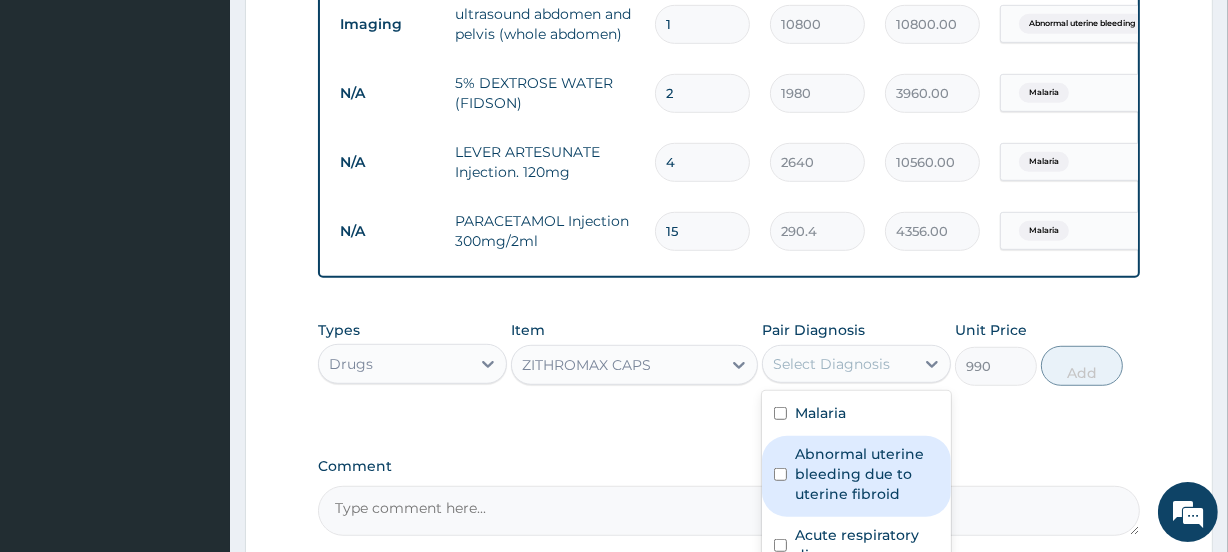 scroll, scrollTop: 1304, scrollLeft: 0, axis: vertical 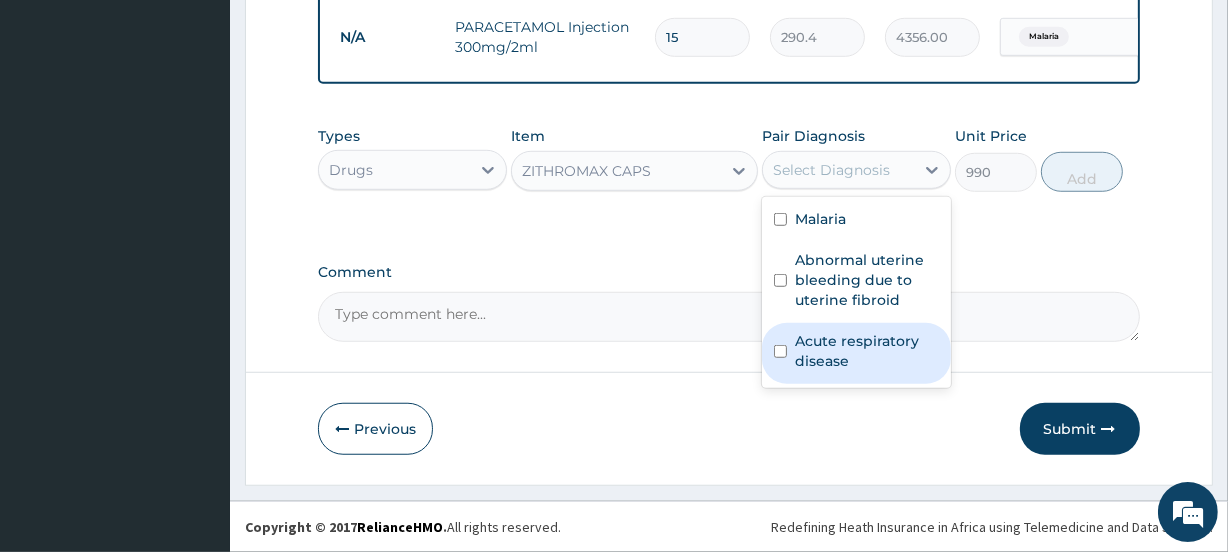 click at bounding box center [780, 351] 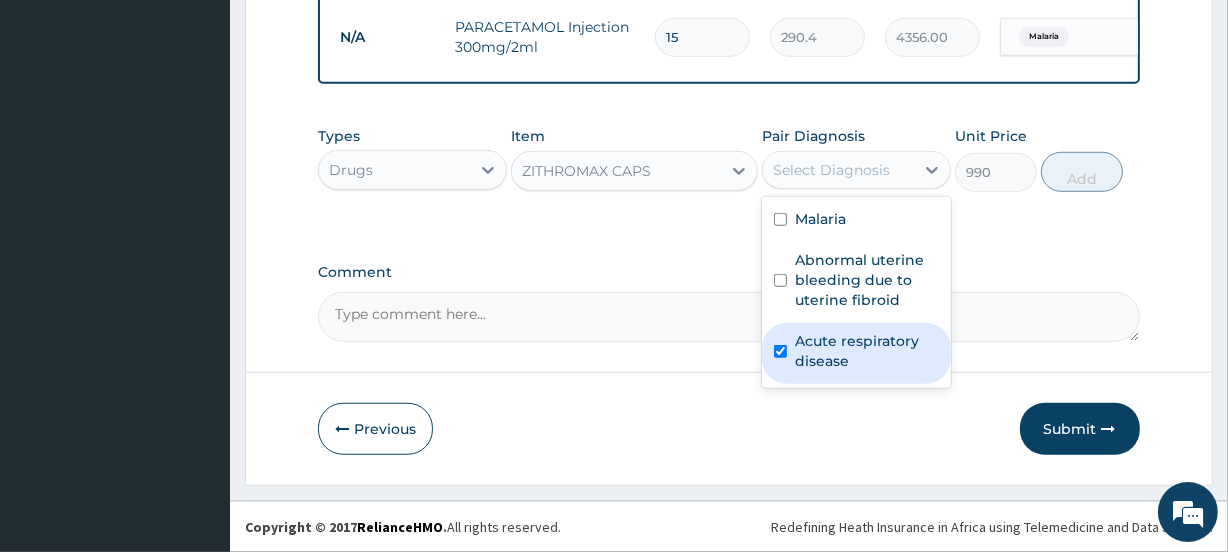 checkbox on "true" 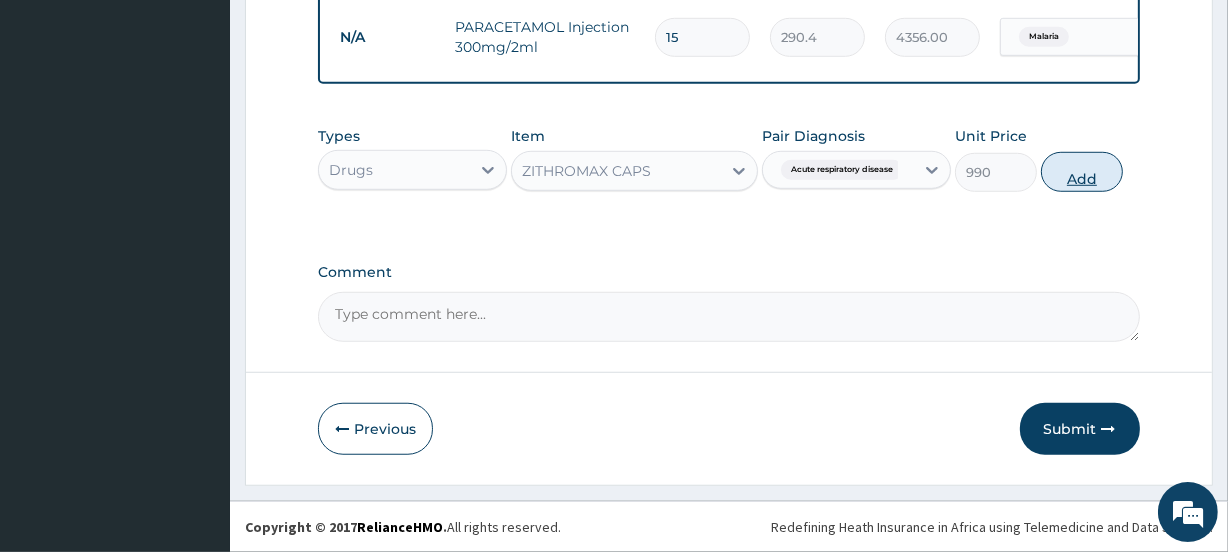 click on "Add" at bounding box center [1082, 172] 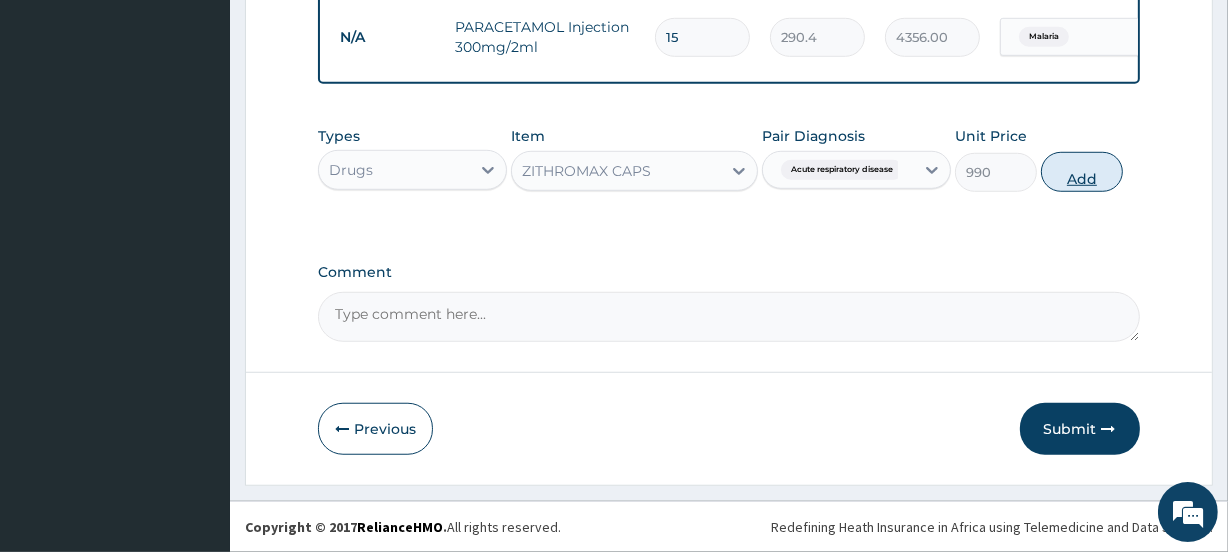 type on "0" 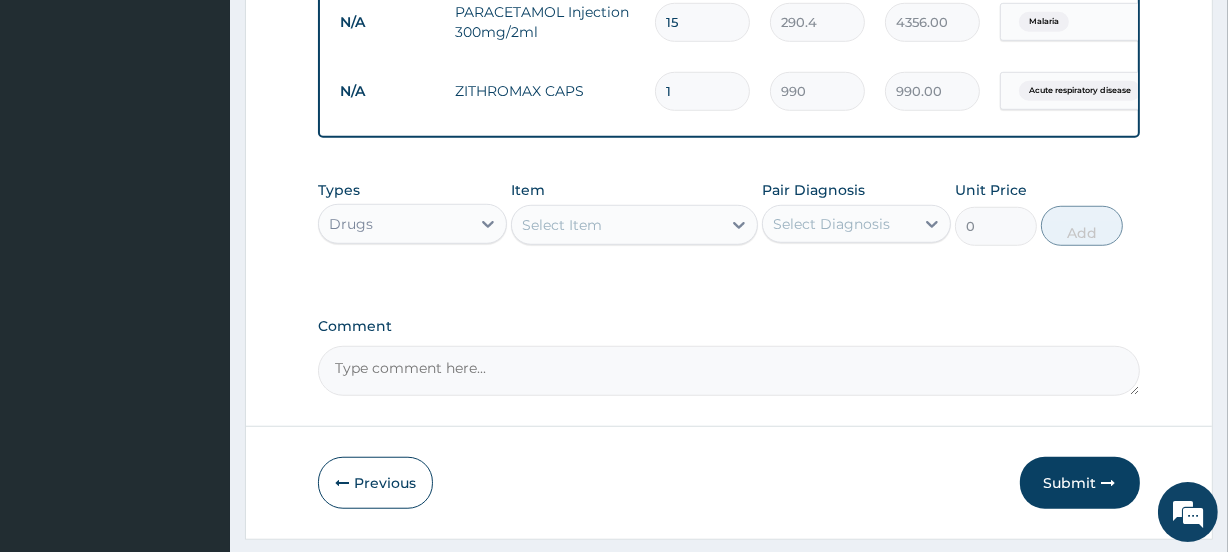 type on "10" 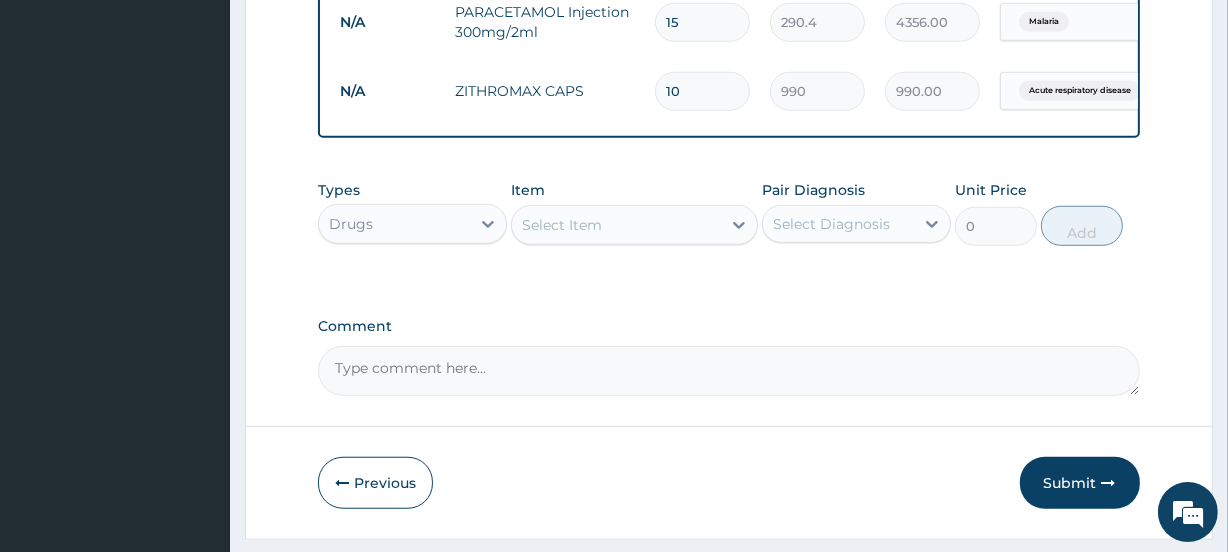 type on "9900.00" 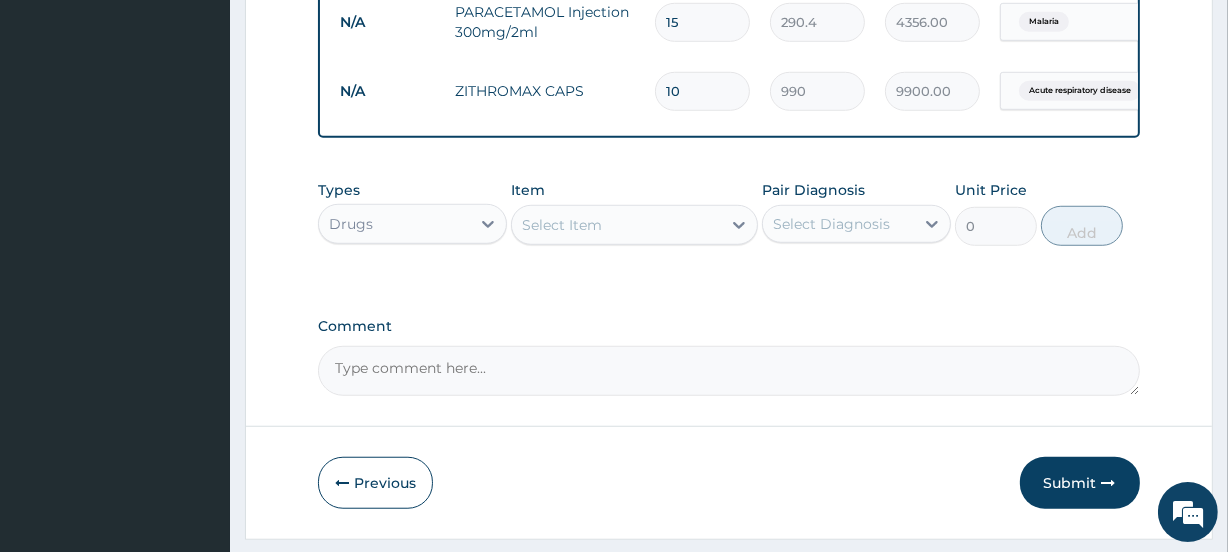 type on "10" 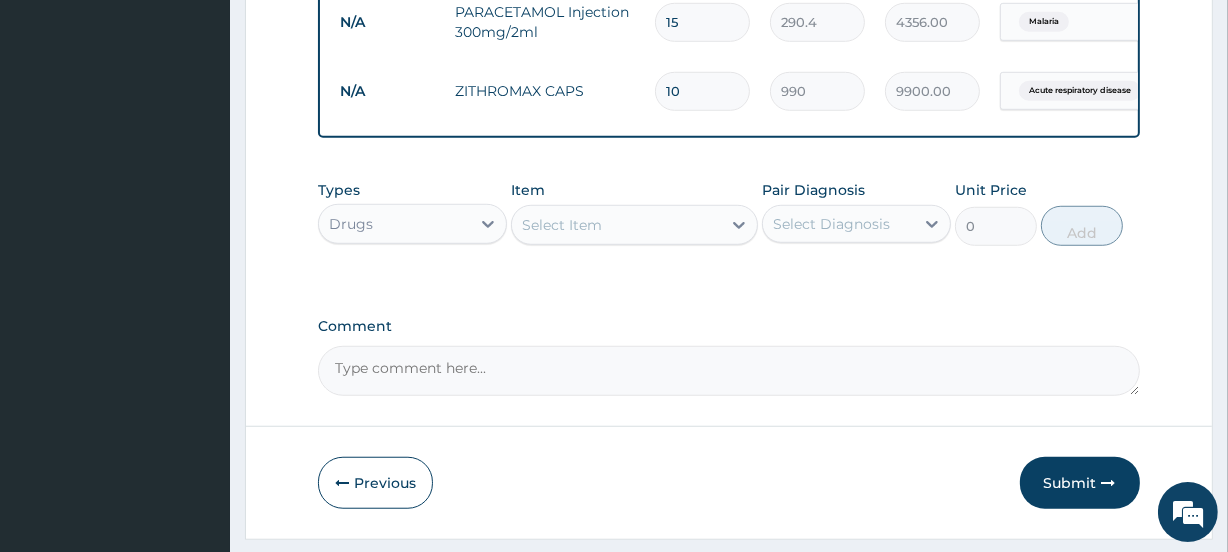 click on "Select Item" at bounding box center [616, 225] 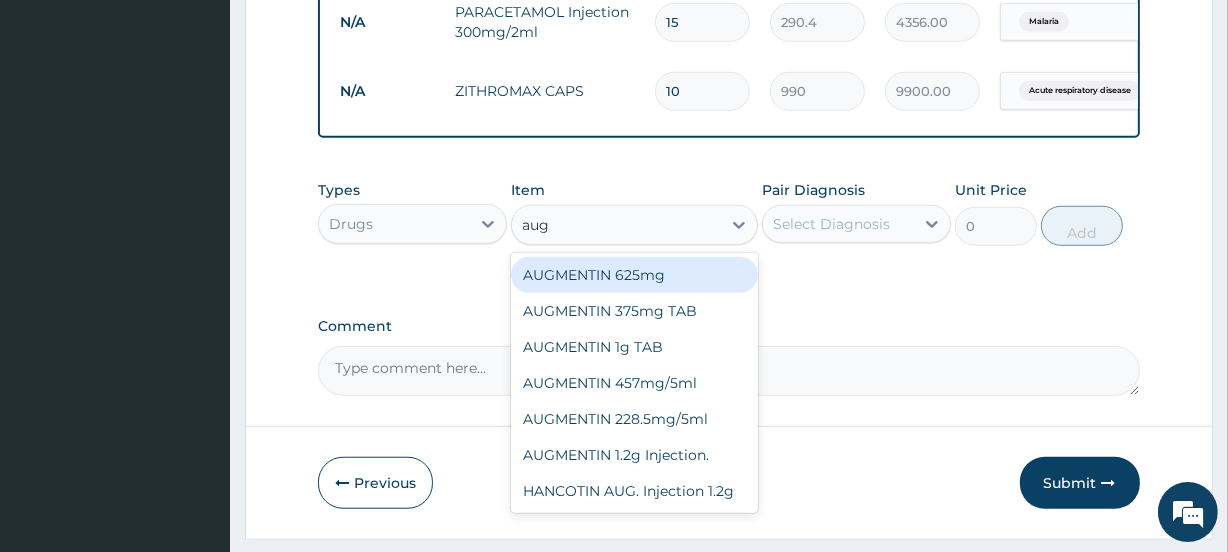 type on "augm" 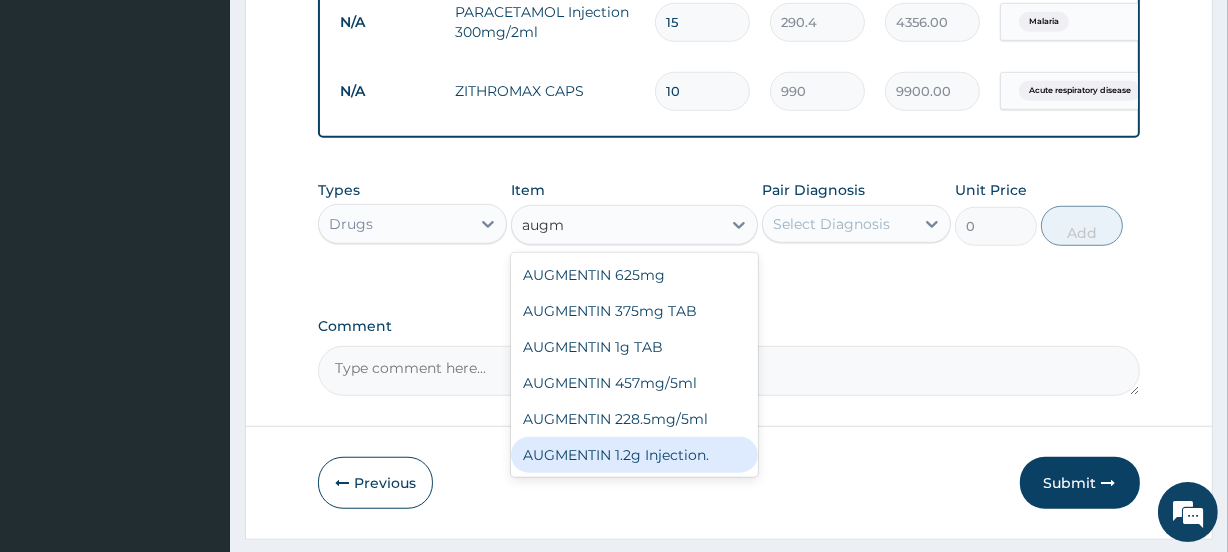 click on "AUGMENTIN 1.2g Injection." at bounding box center [634, 455] 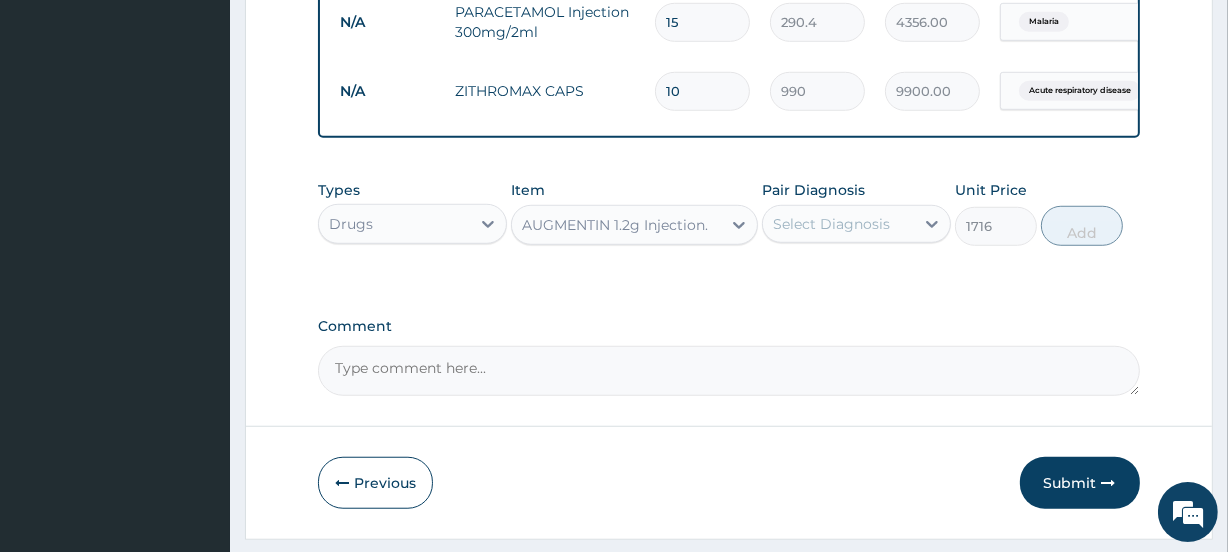 click on "Select Diagnosis" at bounding box center [838, 224] 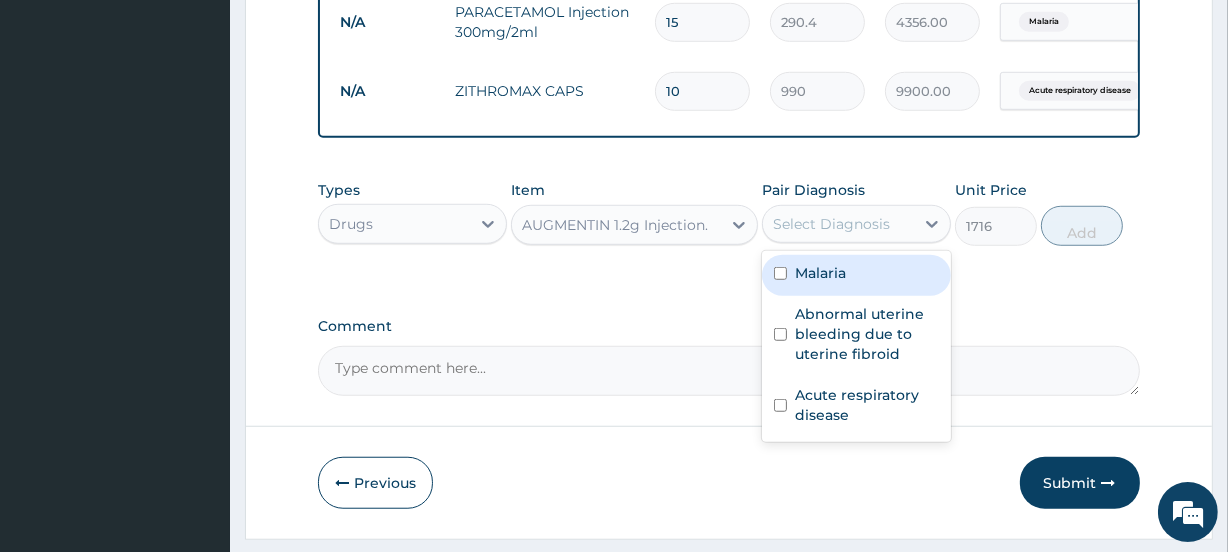 click on "Select Diagnosis" at bounding box center [831, 224] 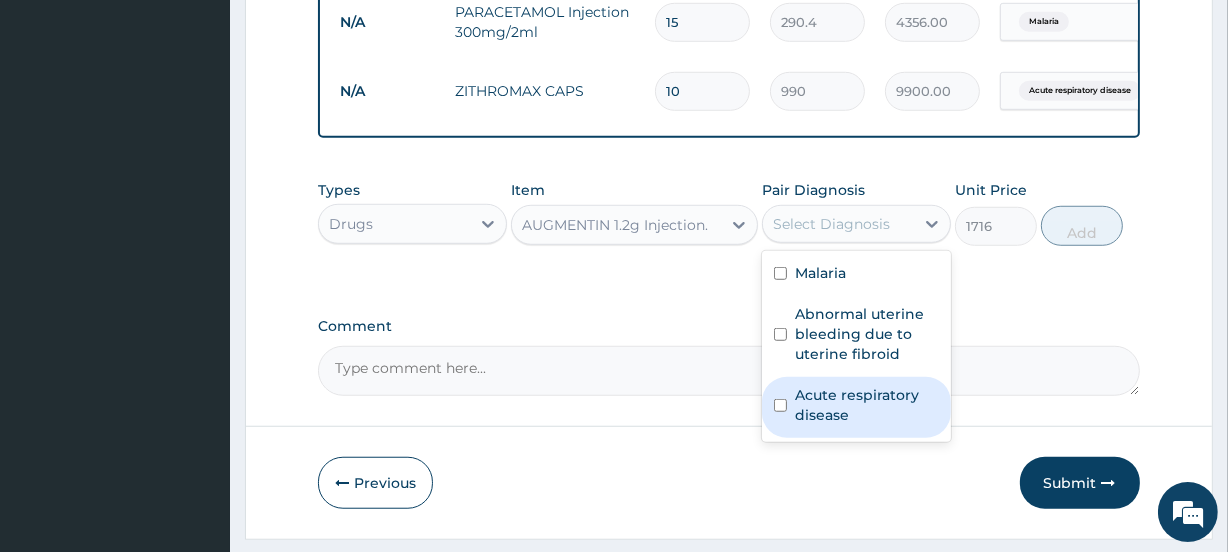 click at bounding box center [780, 405] 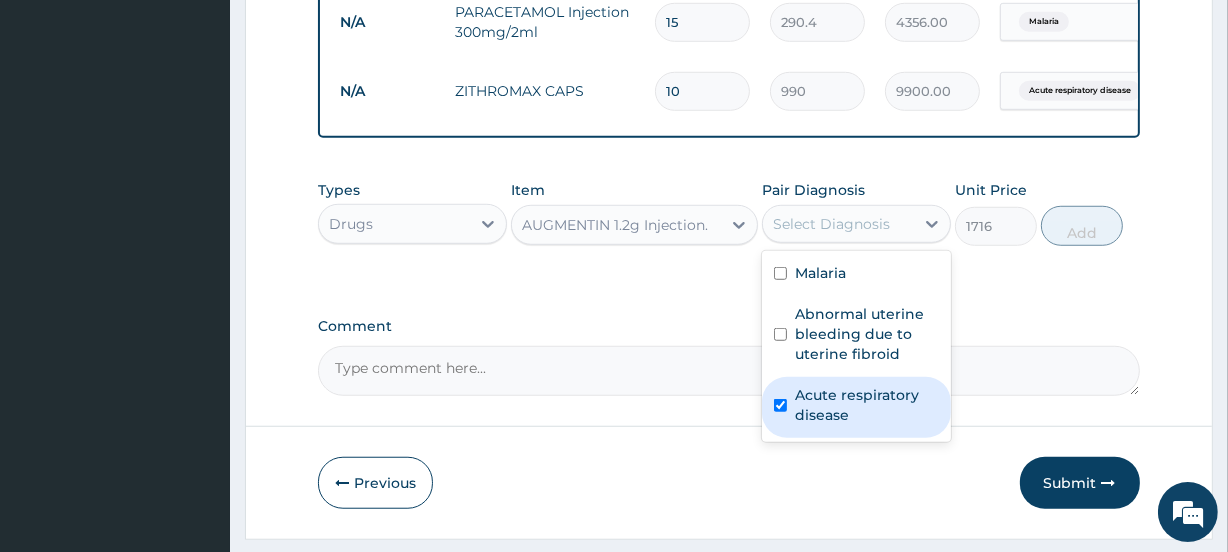 checkbox on "true" 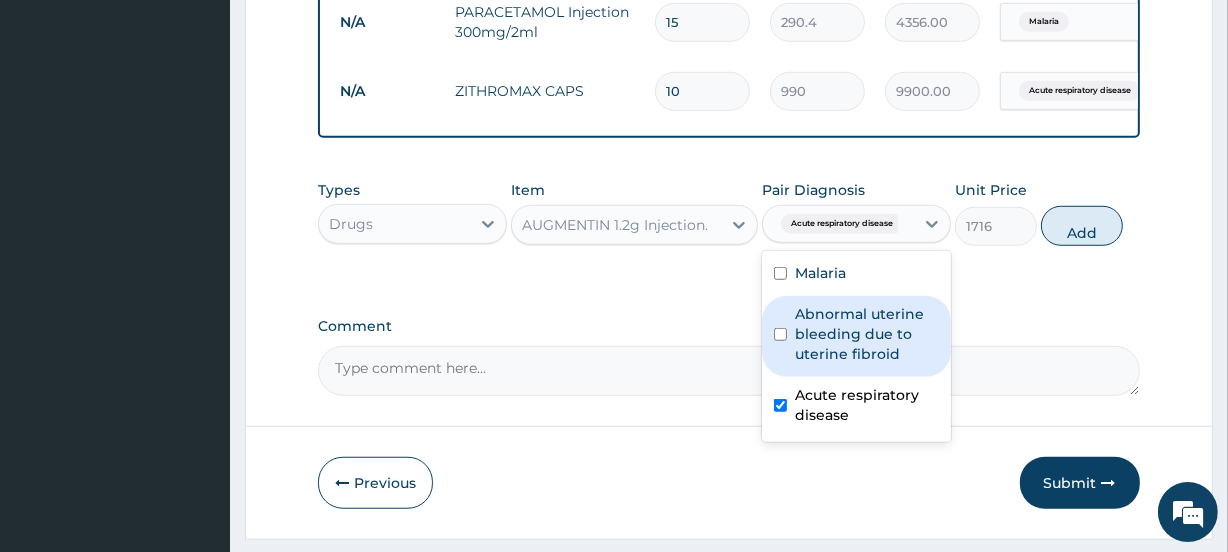 click at bounding box center (780, 334) 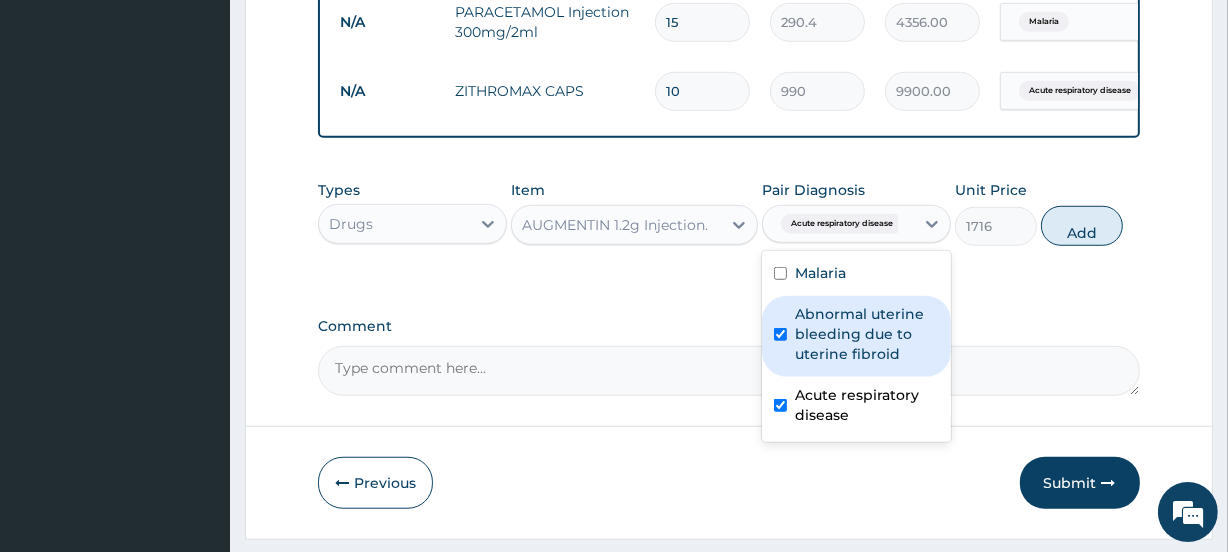 checkbox on "true" 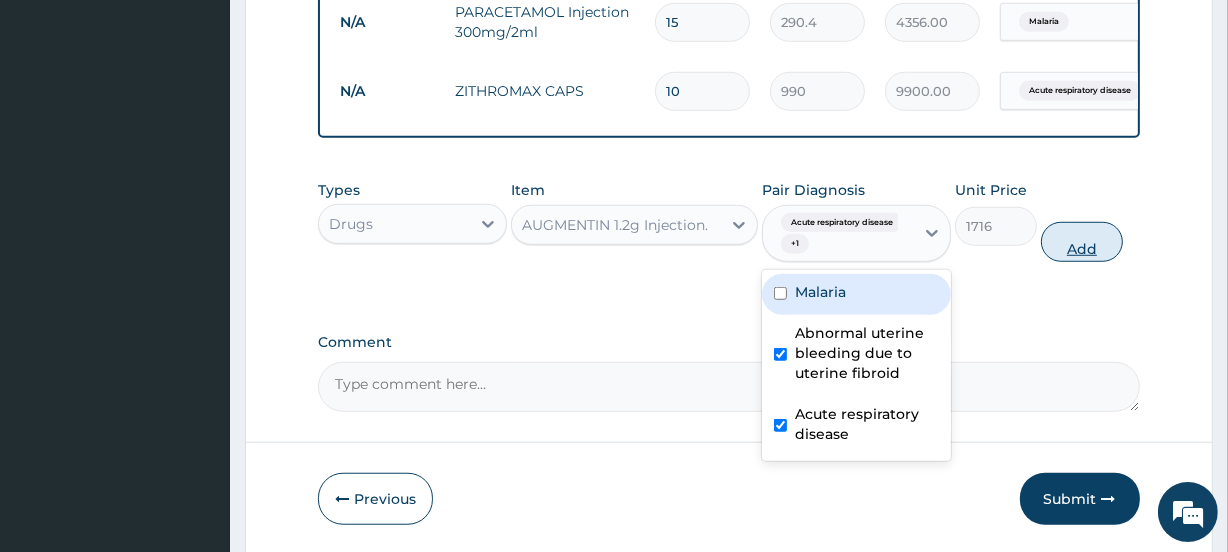 click on "Add" at bounding box center [1082, 242] 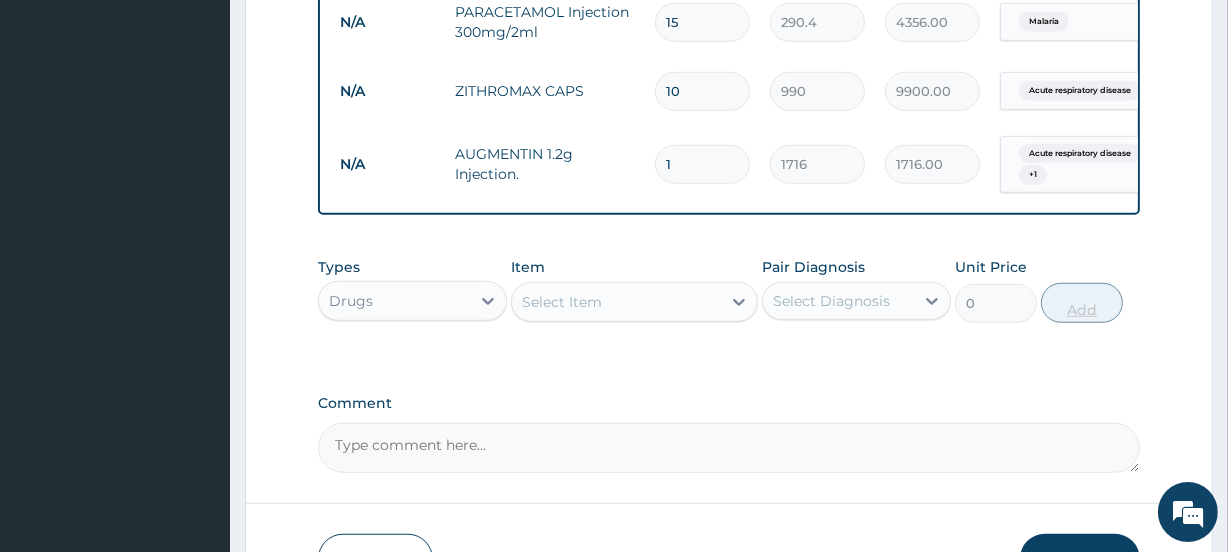 type 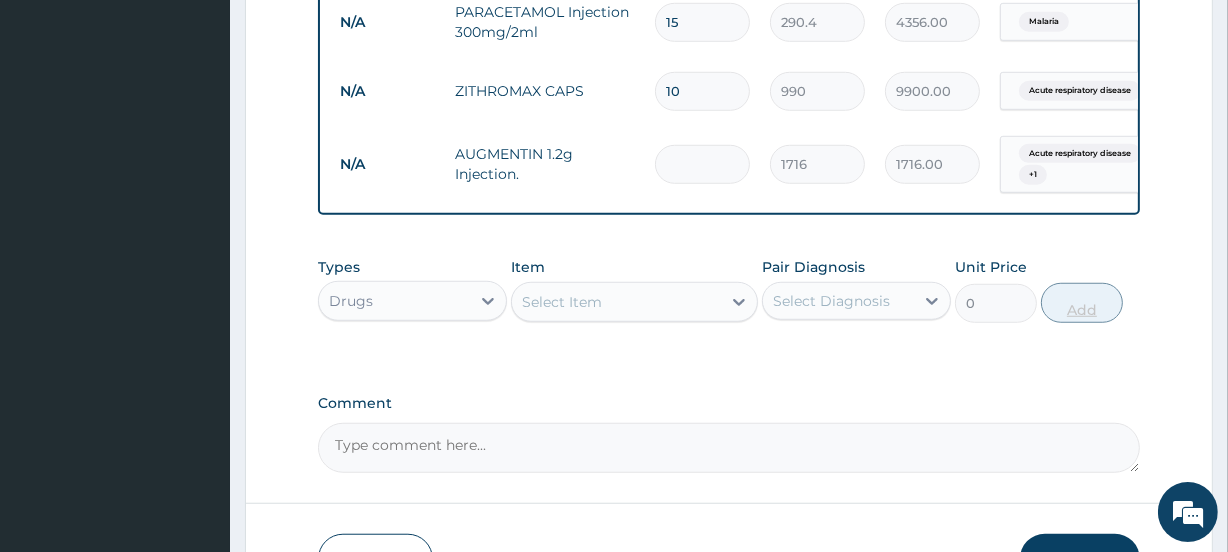 type on "0.00" 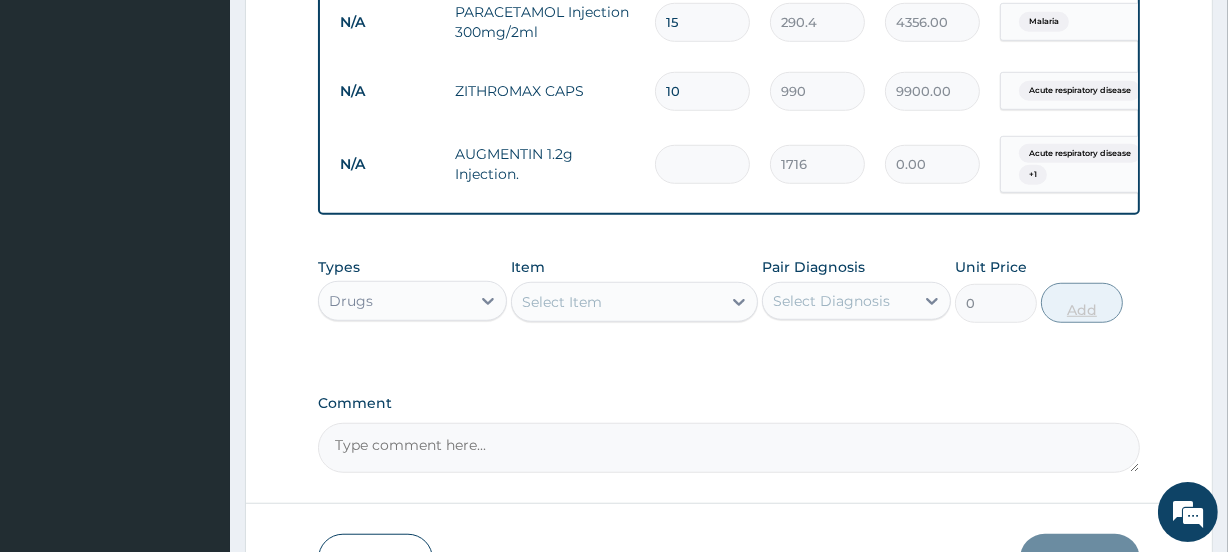type on "2" 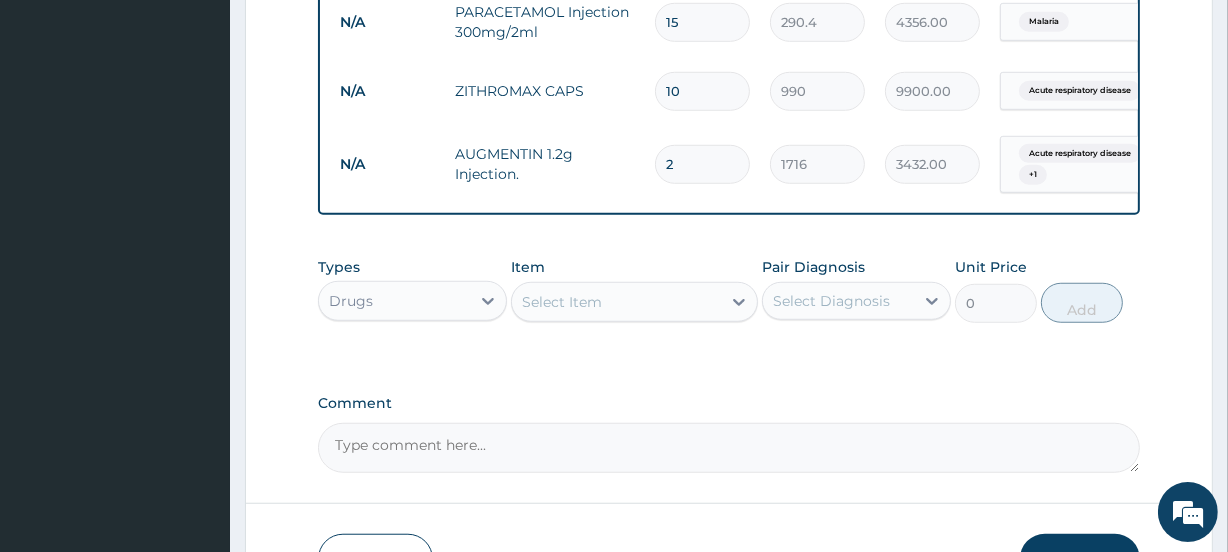 type on "2" 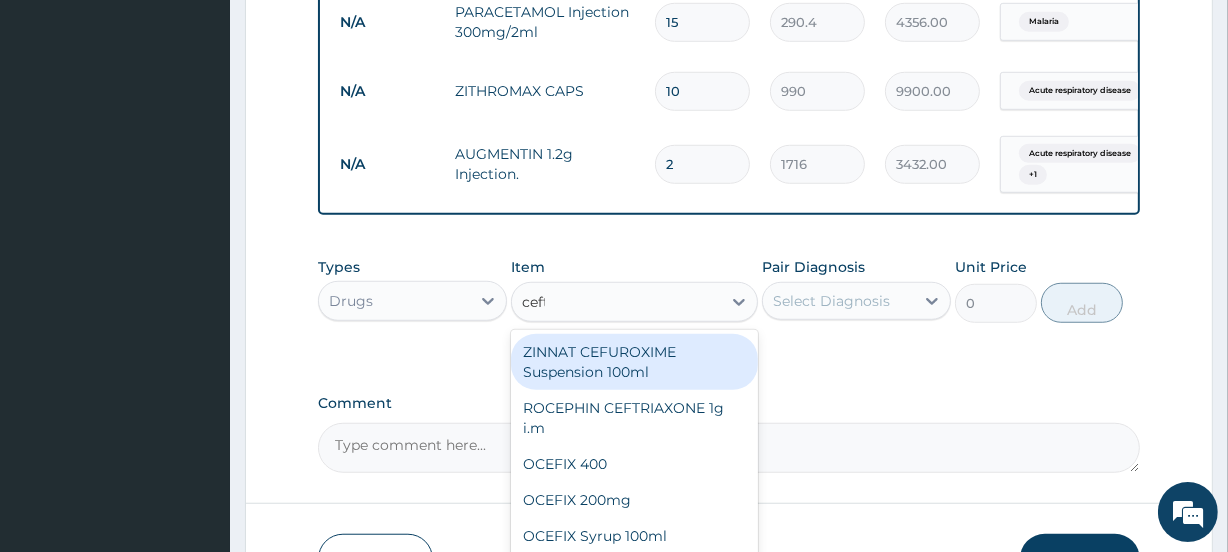 type on "ceftr" 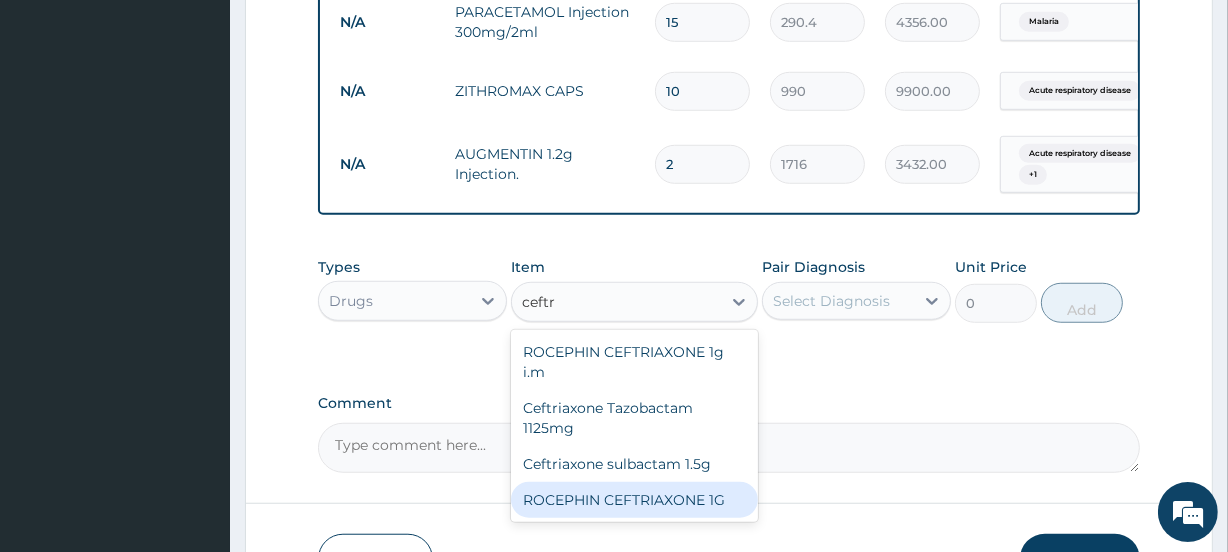 click on "ROCEPHIN CEFTRIAXONE 1G" at bounding box center [634, 500] 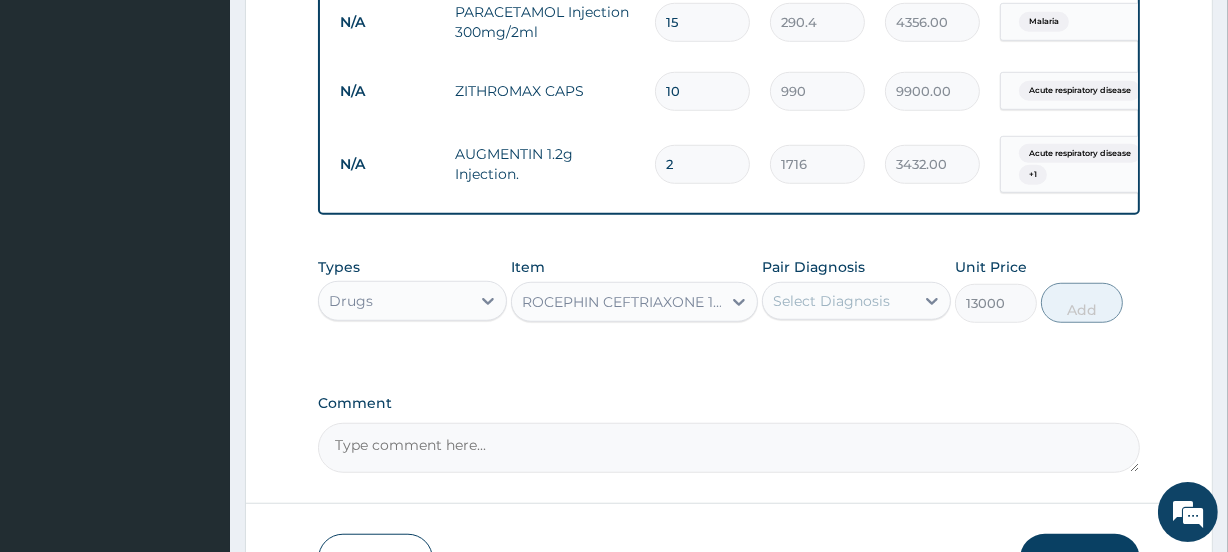 click on "ROCEPHIN CEFTRIAXONE 1G" at bounding box center (622, 302) 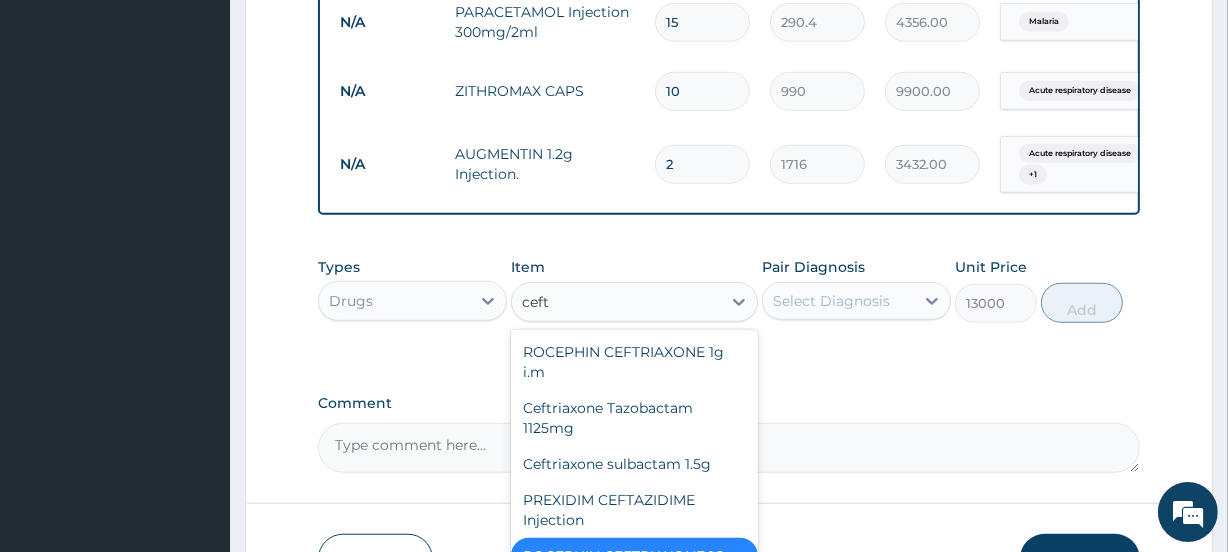 scroll, scrollTop: 0, scrollLeft: 0, axis: both 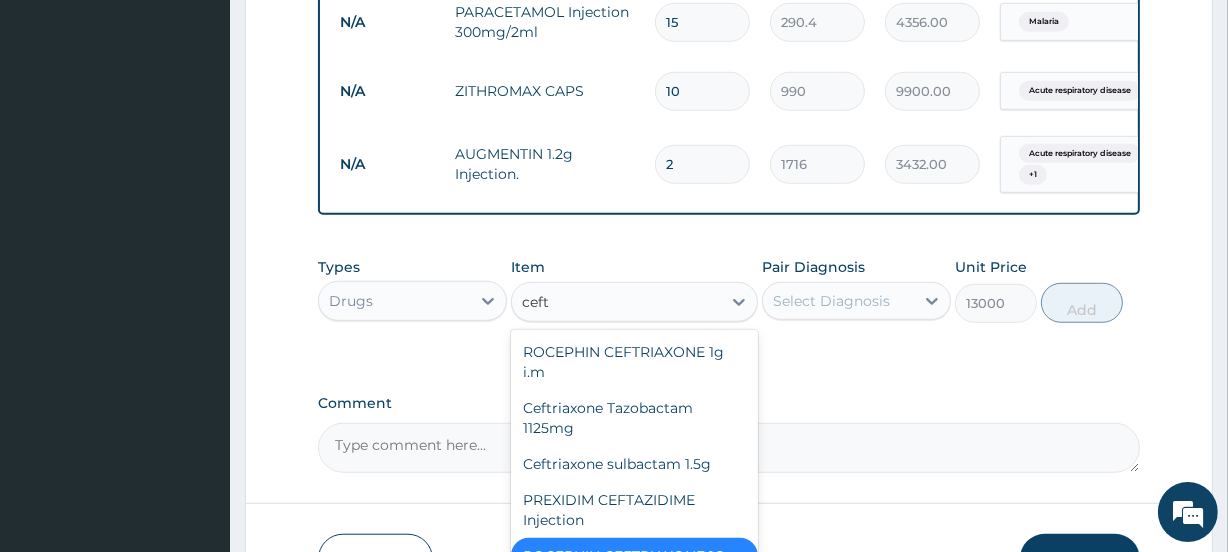type on "ceftr" 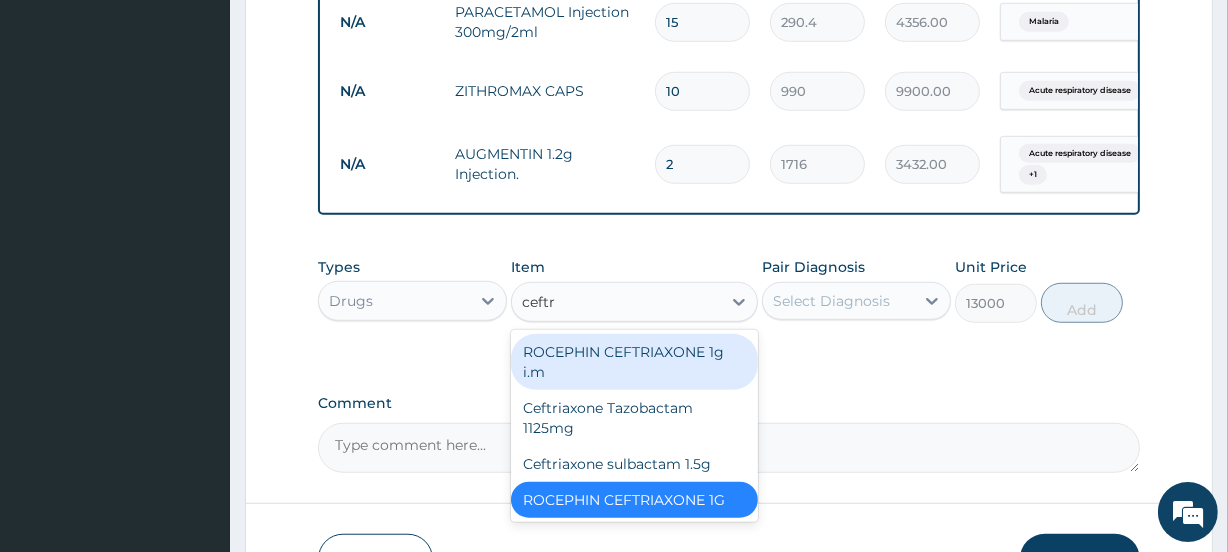 click on "ROCEPHIN CEFTRIAXONE 1g i.m" at bounding box center [634, 362] 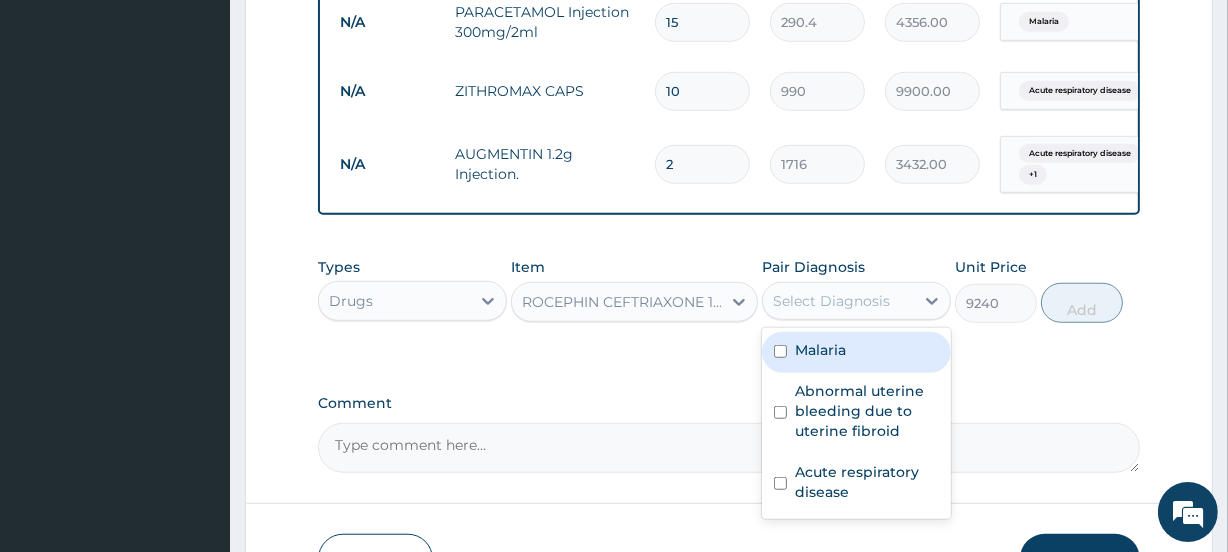 click on "Select Diagnosis" at bounding box center [831, 301] 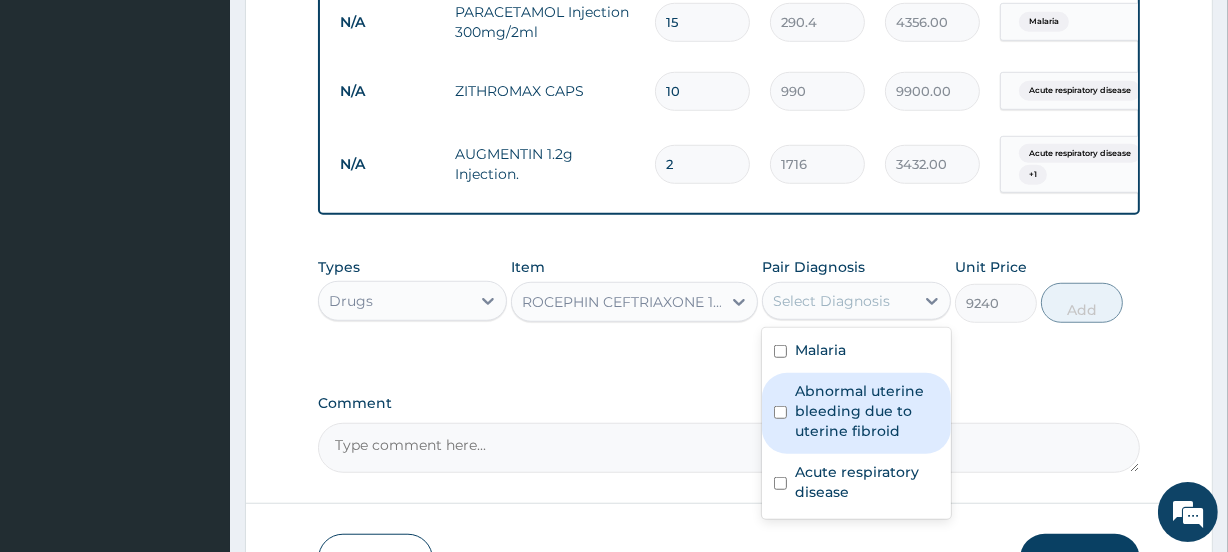 click on "Abnormal uterine bleeding due to uterine fibroid" at bounding box center [856, 413] 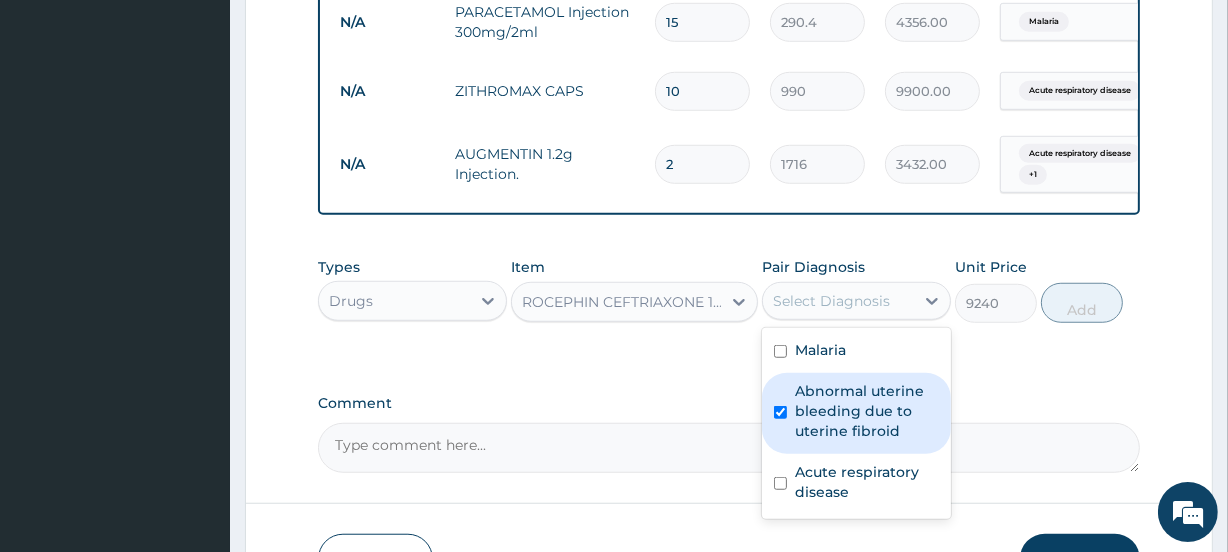 checkbox on "true" 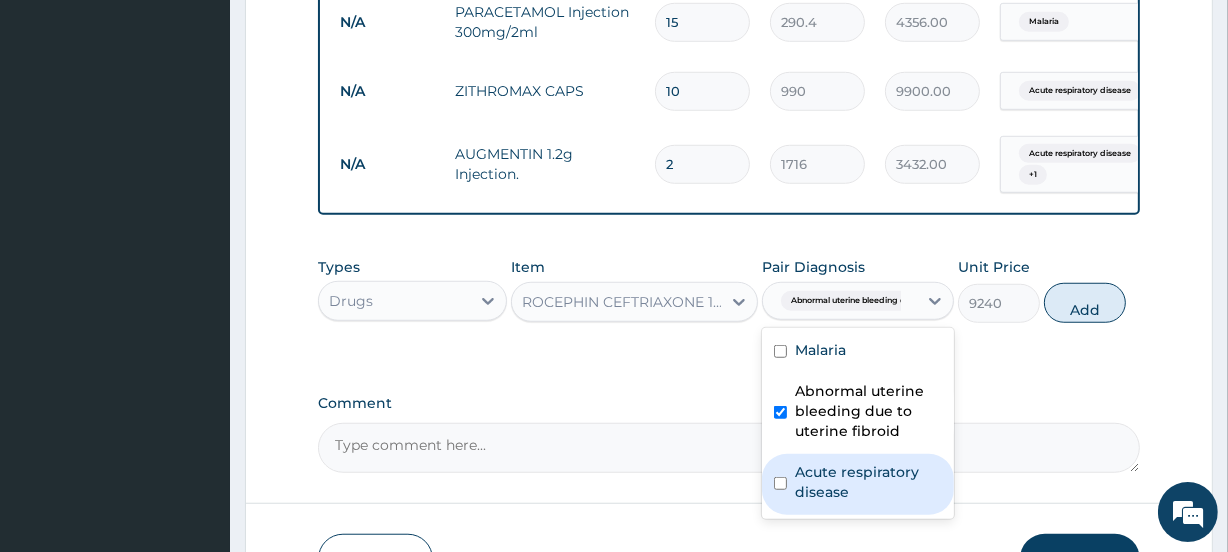 click on "Acute respiratory disease" at bounding box center (858, 484) 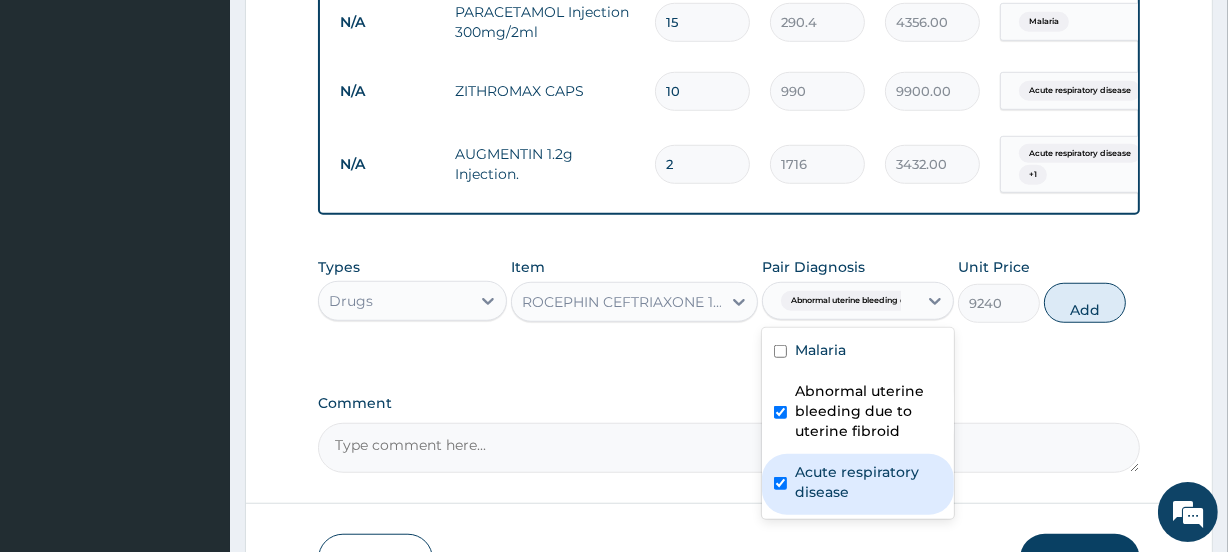 checkbox on "true" 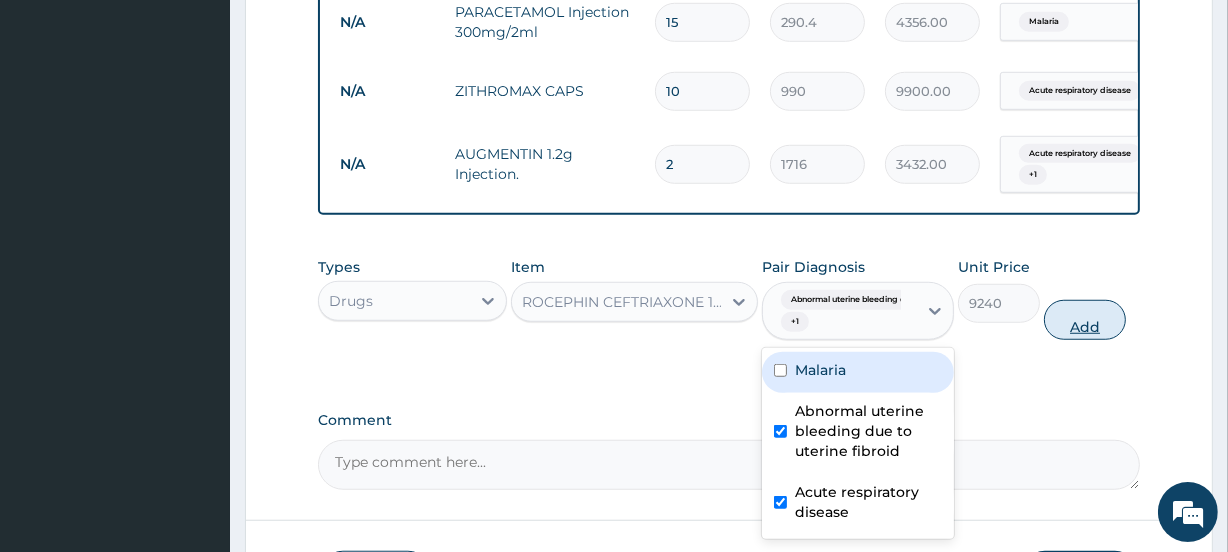 click on "Add" at bounding box center (1085, 320) 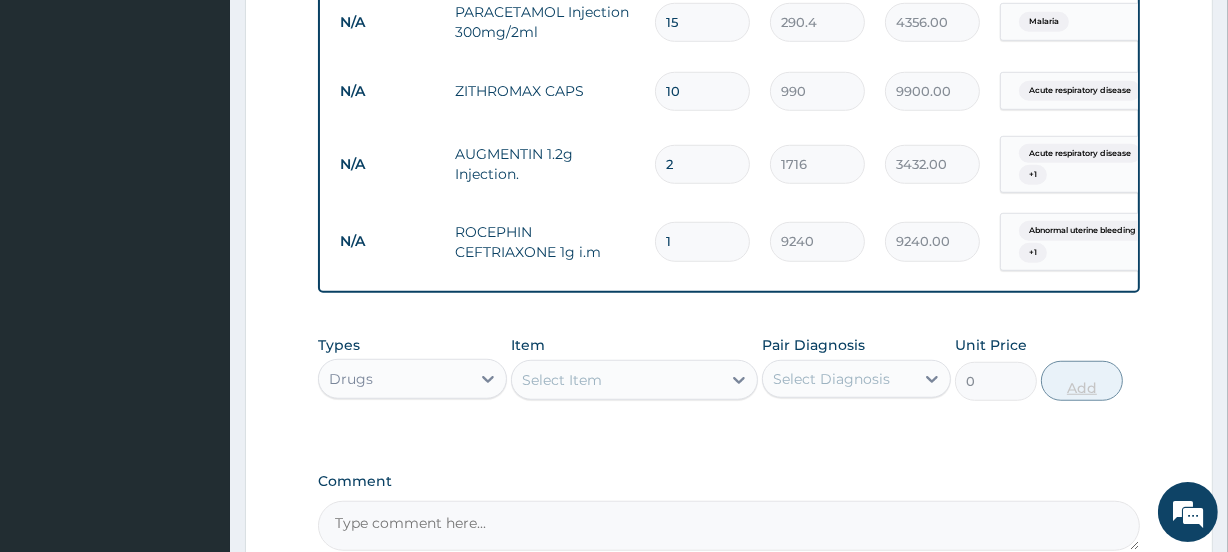 type on "12" 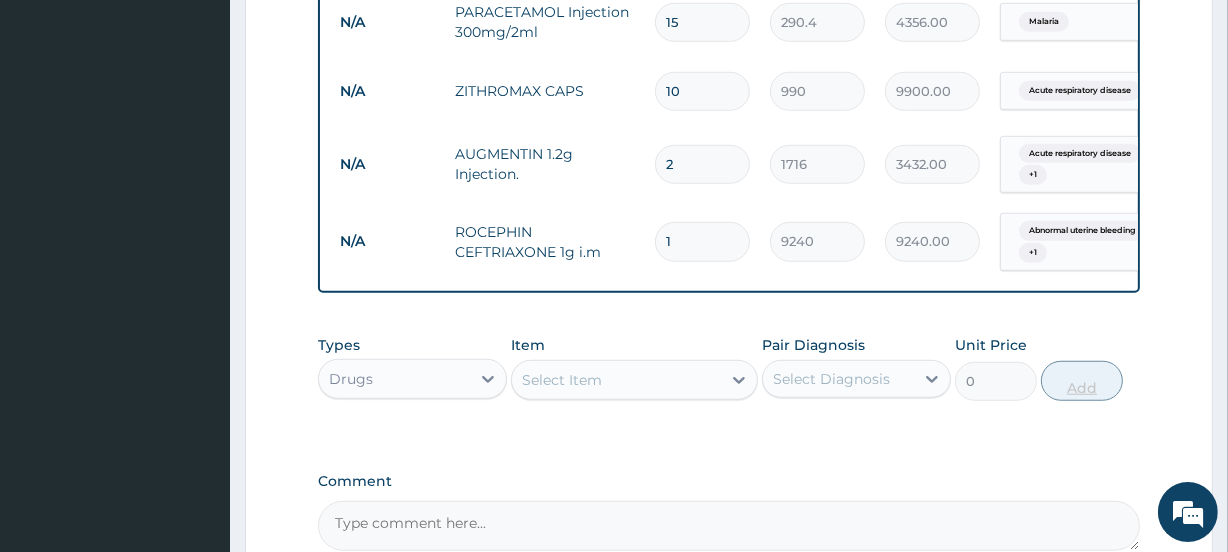 type on "110880.00" 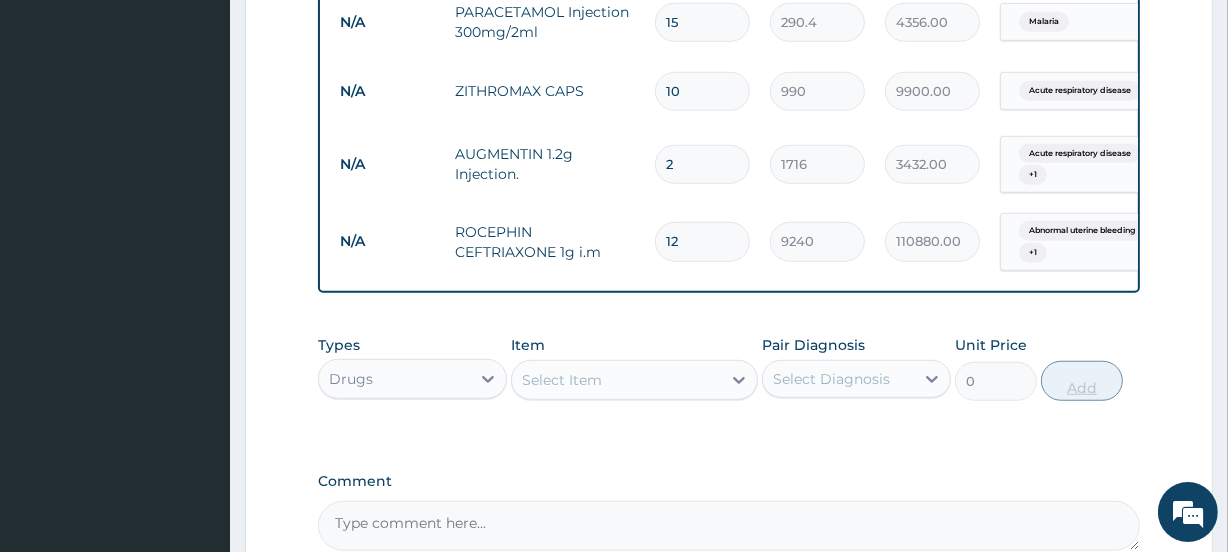 type on "2" 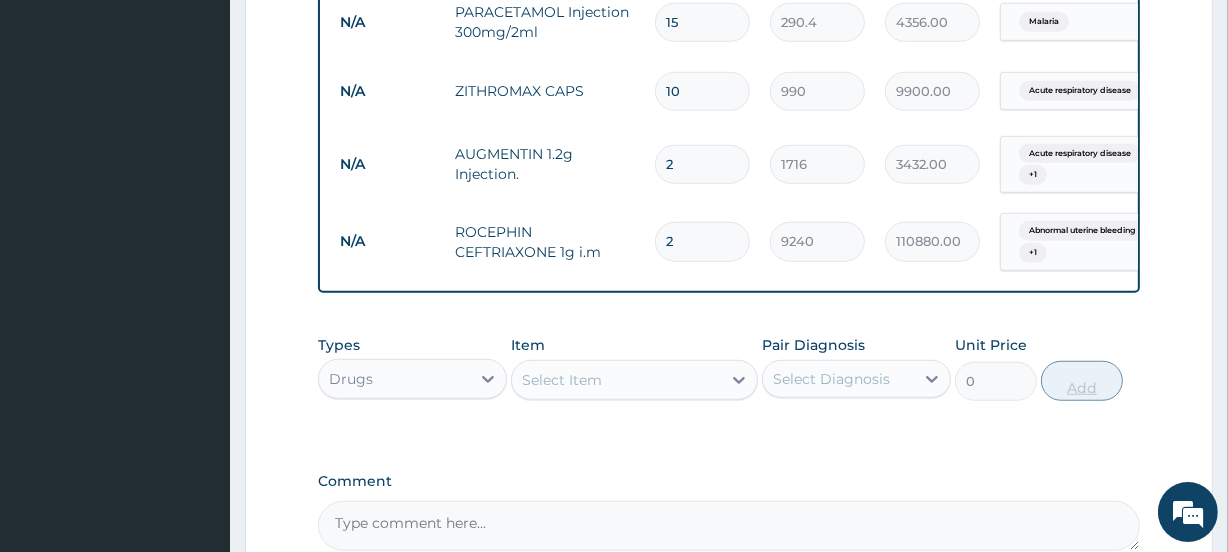type on "18480.00" 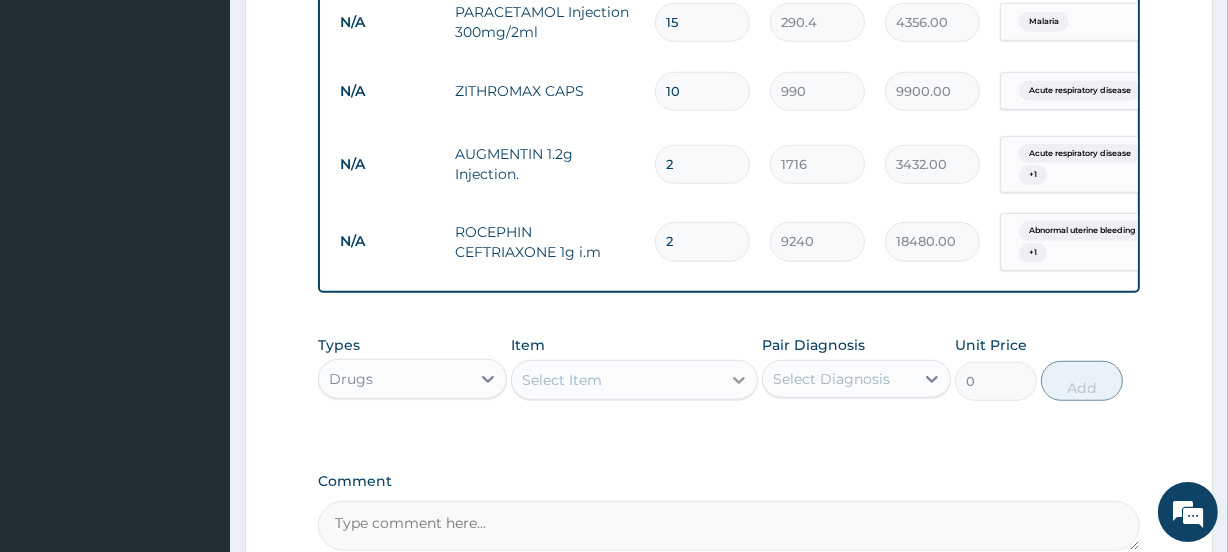 type on "2" 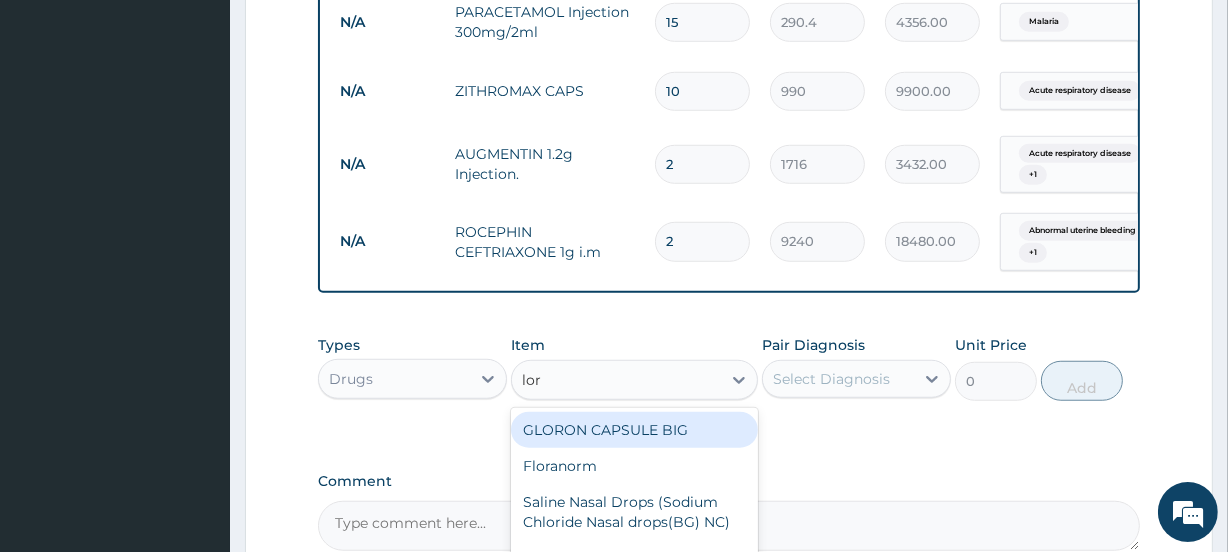 type on "lora" 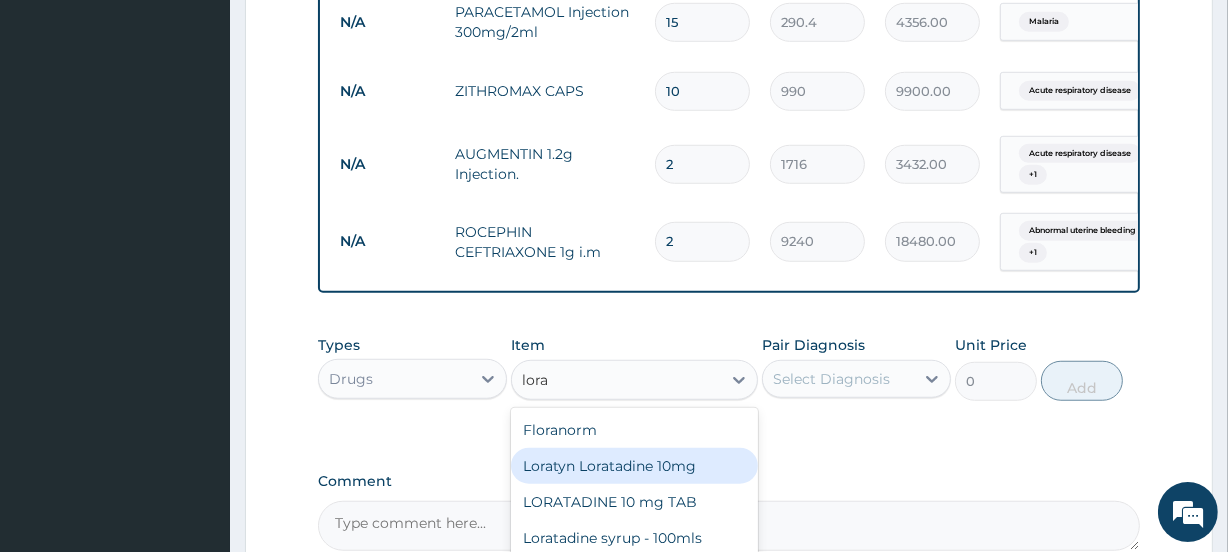 click on "Loratyn Loratadine 10mg" at bounding box center (634, 466) 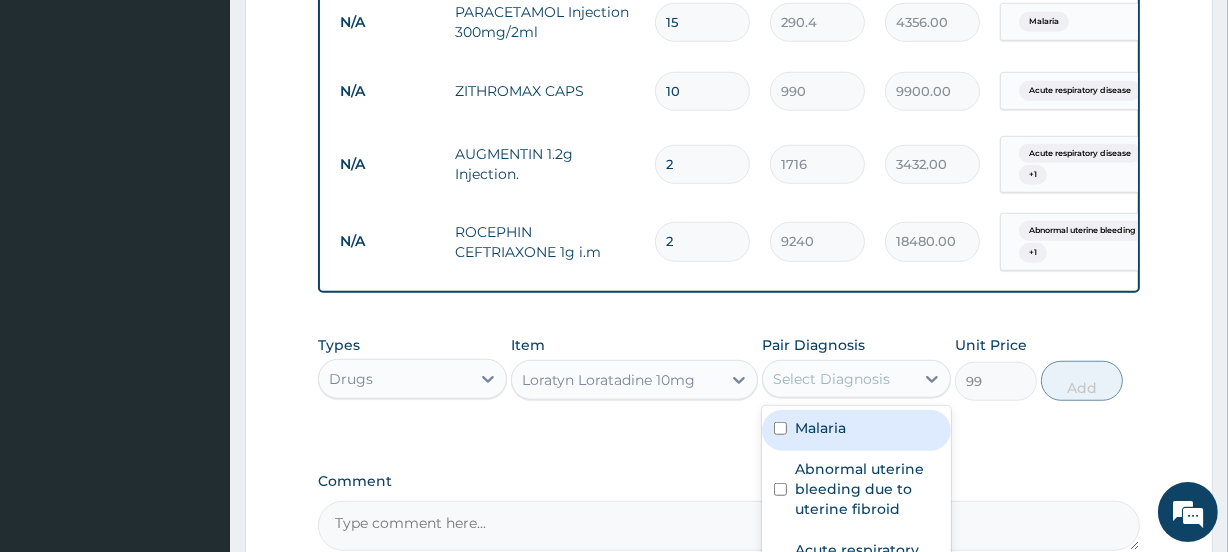 click on "Select Diagnosis" at bounding box center (831, 379) 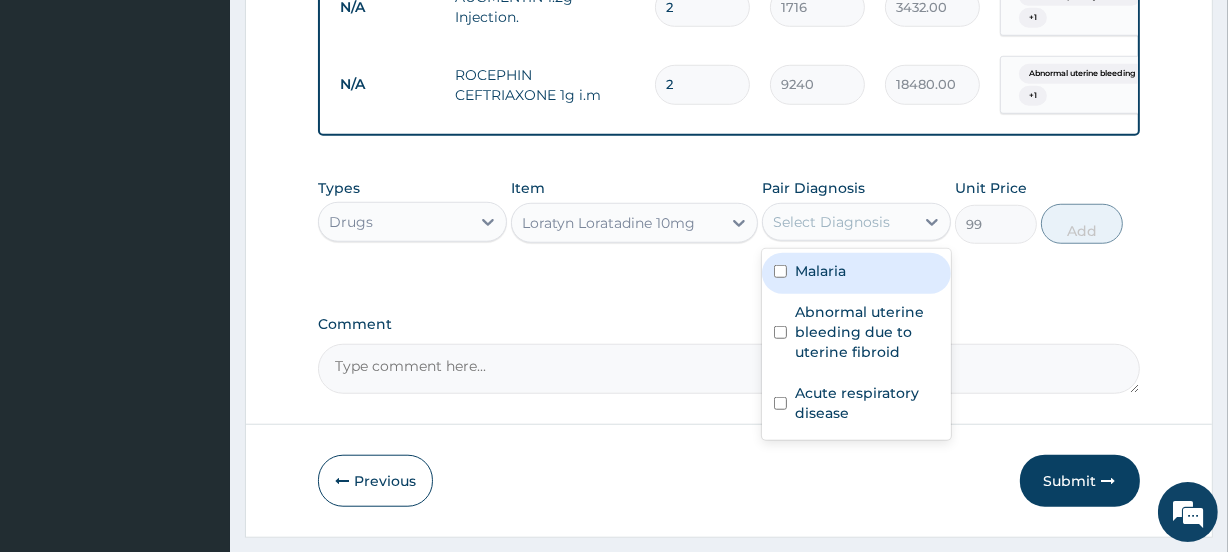 scroll, scrollTop: 1528, scrollLeft: 0, axis: vertical 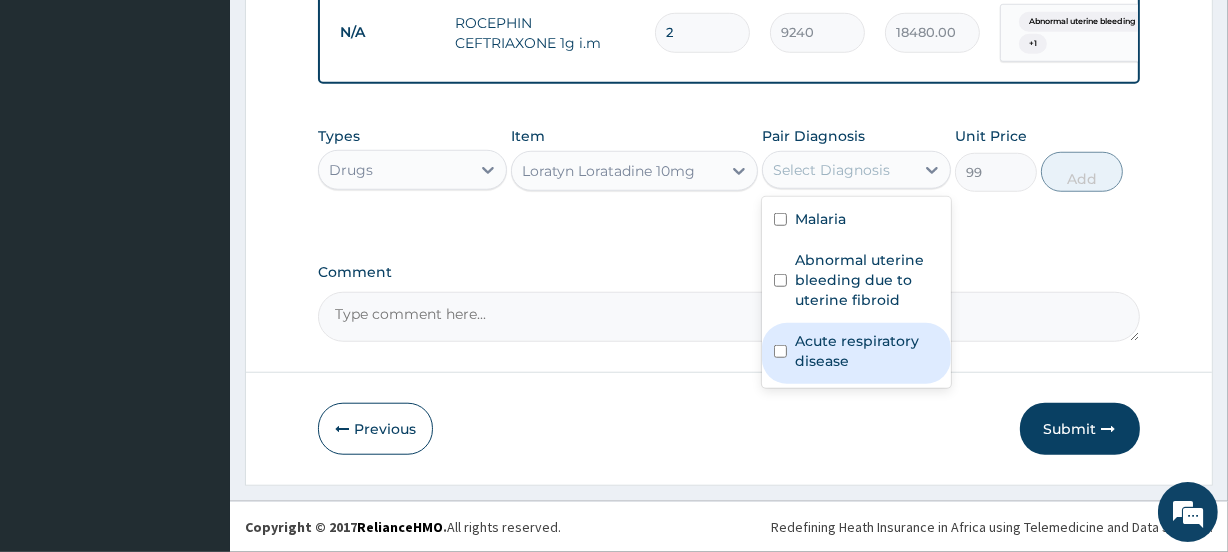 click on "Acute respiratory disease" at bounding box center (856, 353) 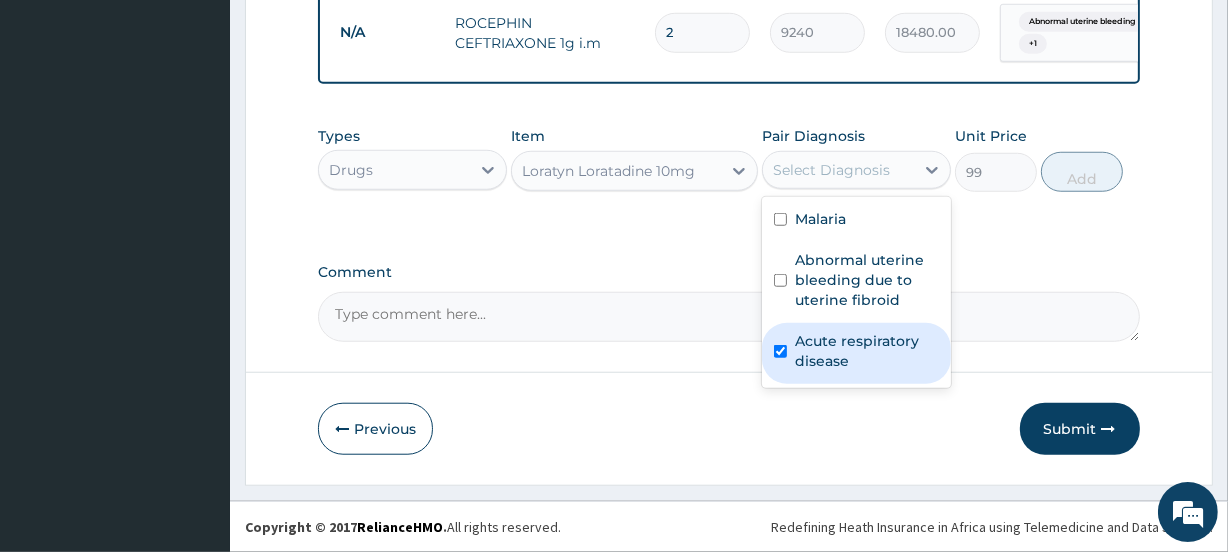 checkbox on "true" 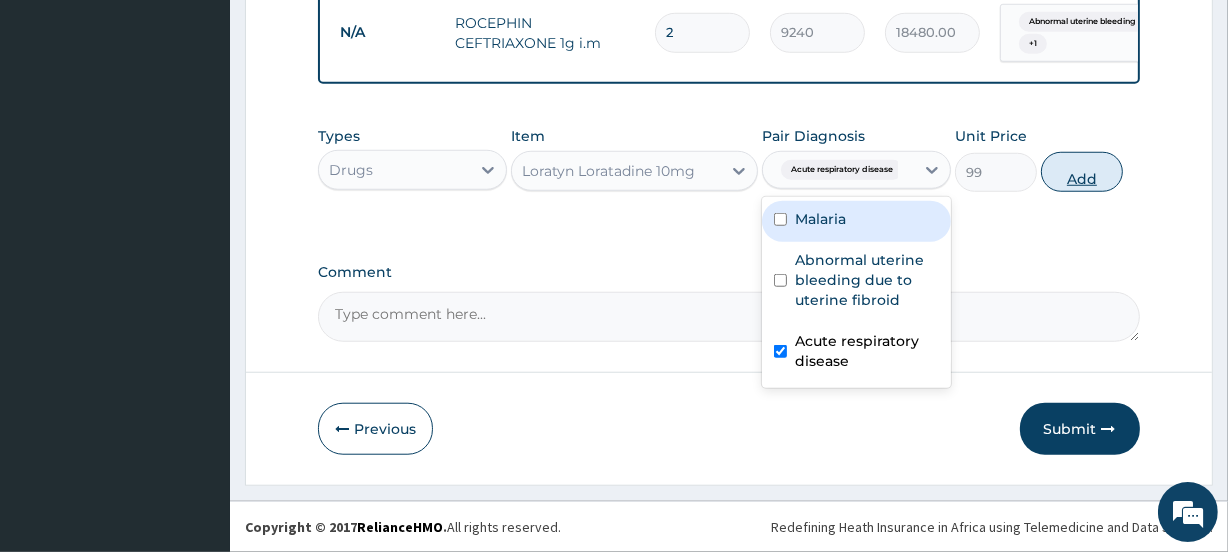 click on "Add" at bounding box center [1082, 172] 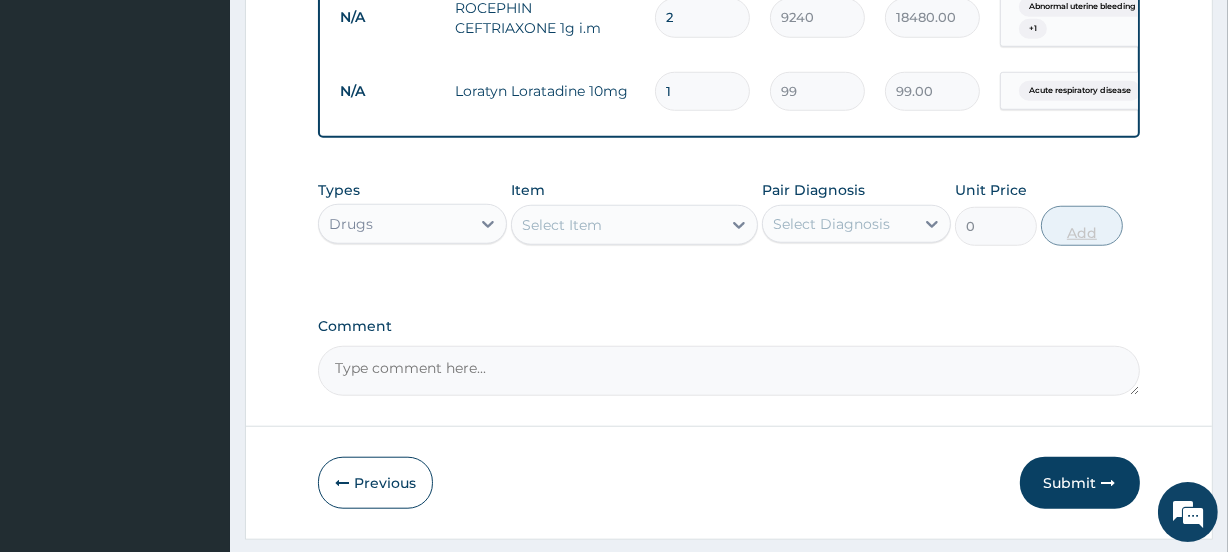 type on "10" 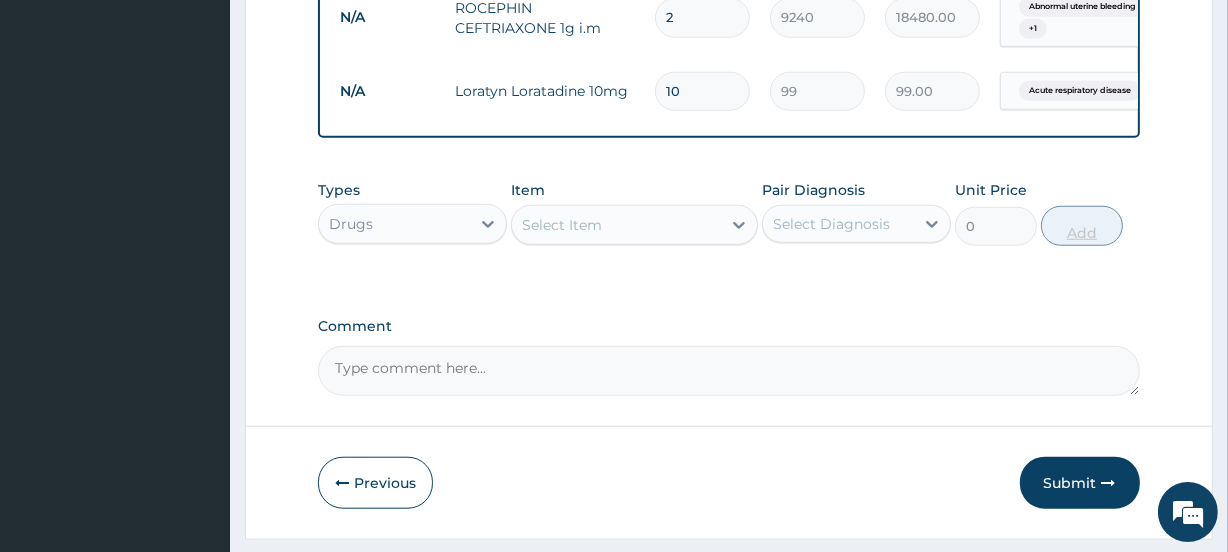 type on "990.00" 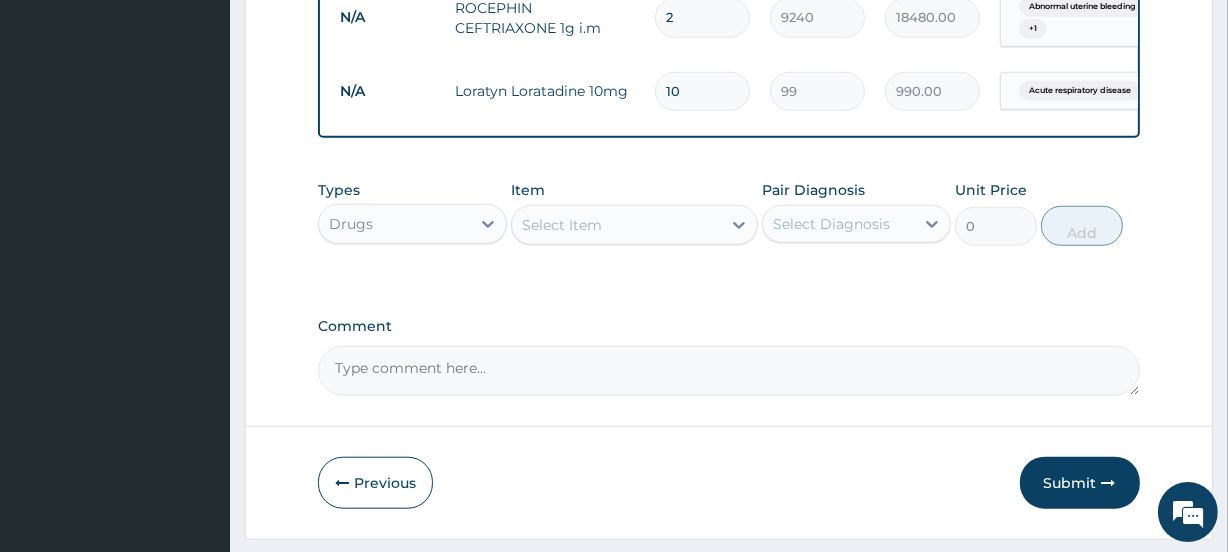 type on "10" 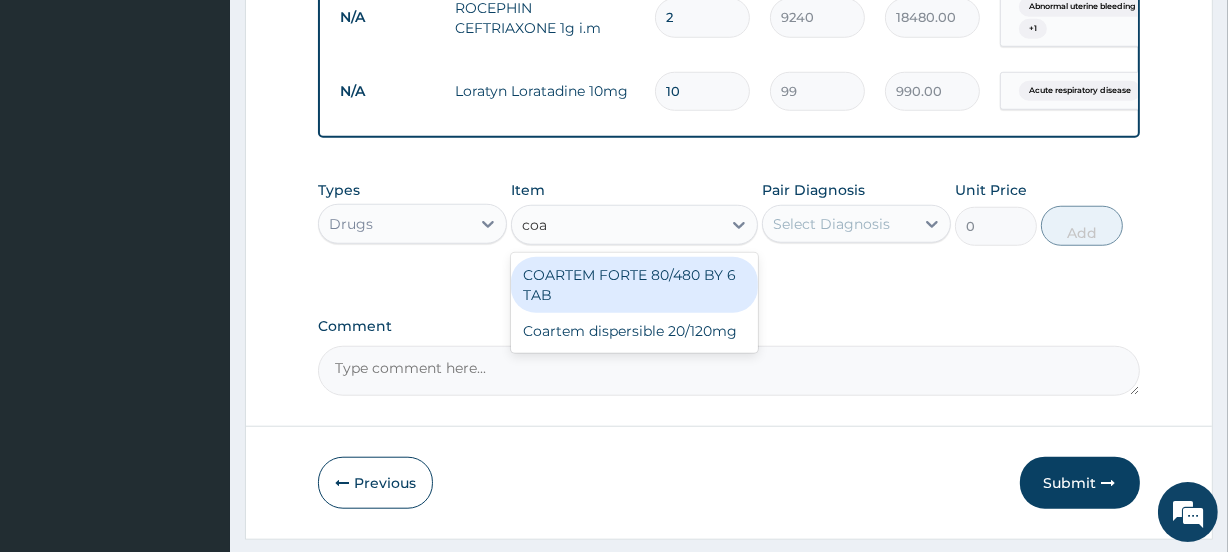type on "coar" 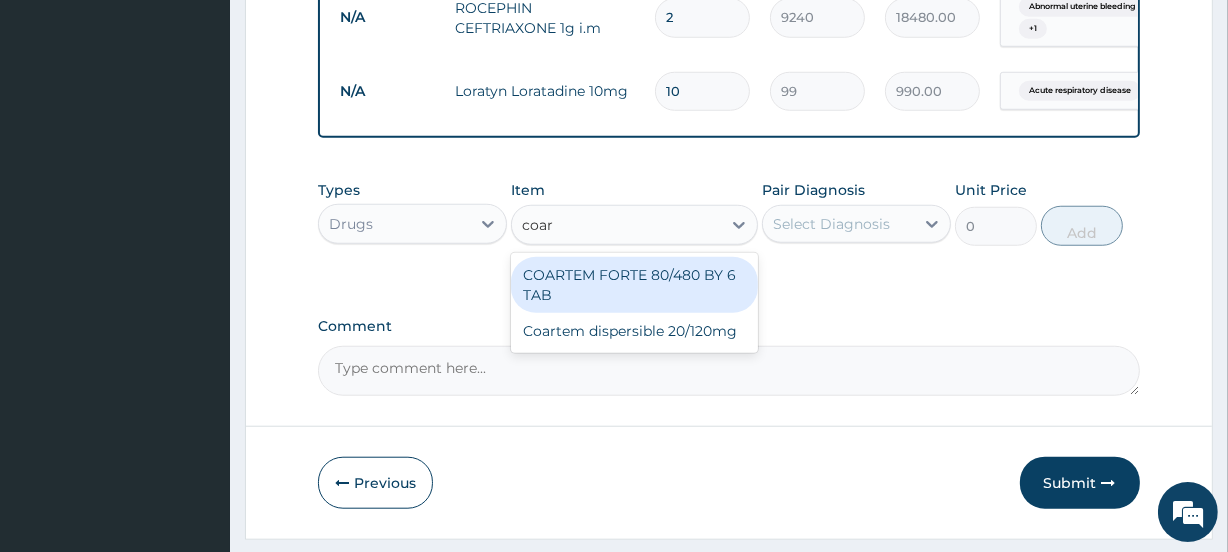click on "COARTEM FORTE 80/480 BY 6 TAB" at bounding box center (634, 285) 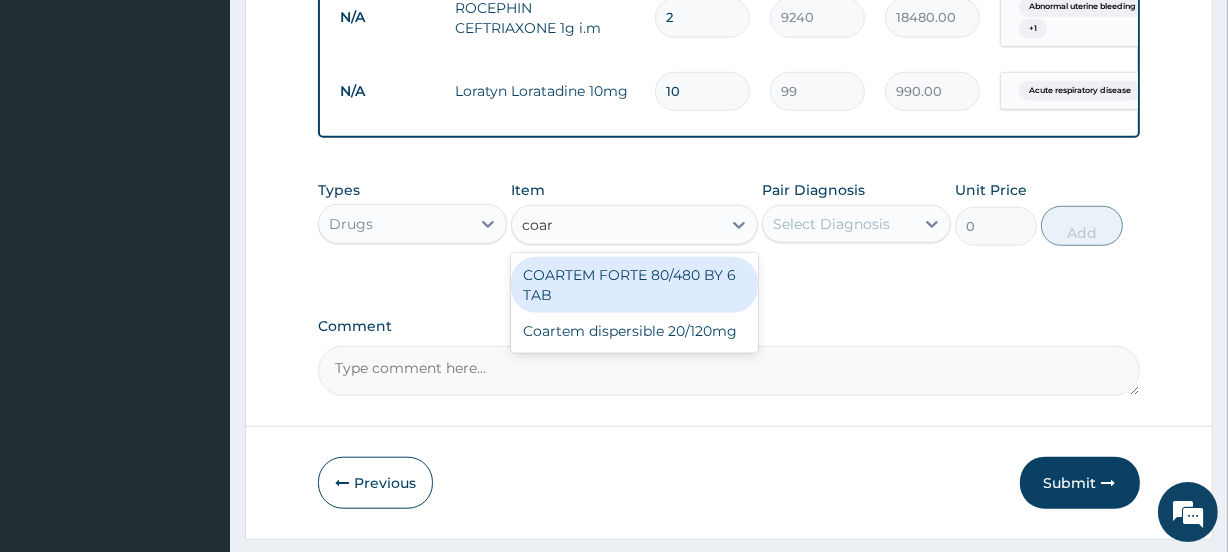 type 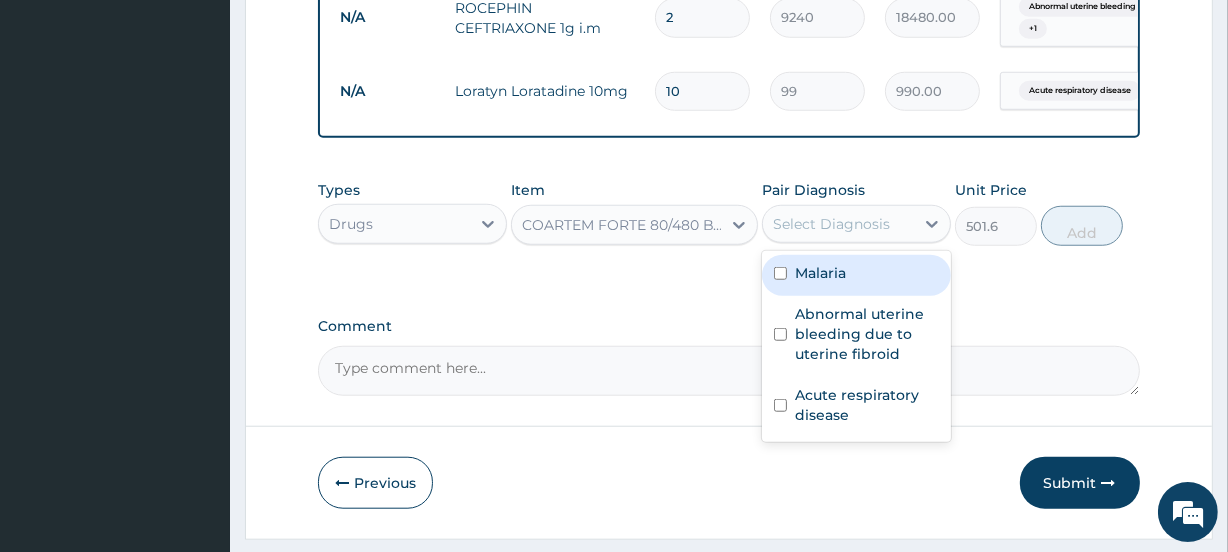 click on "Select Diagnosis" at bounding box center [831, 224] 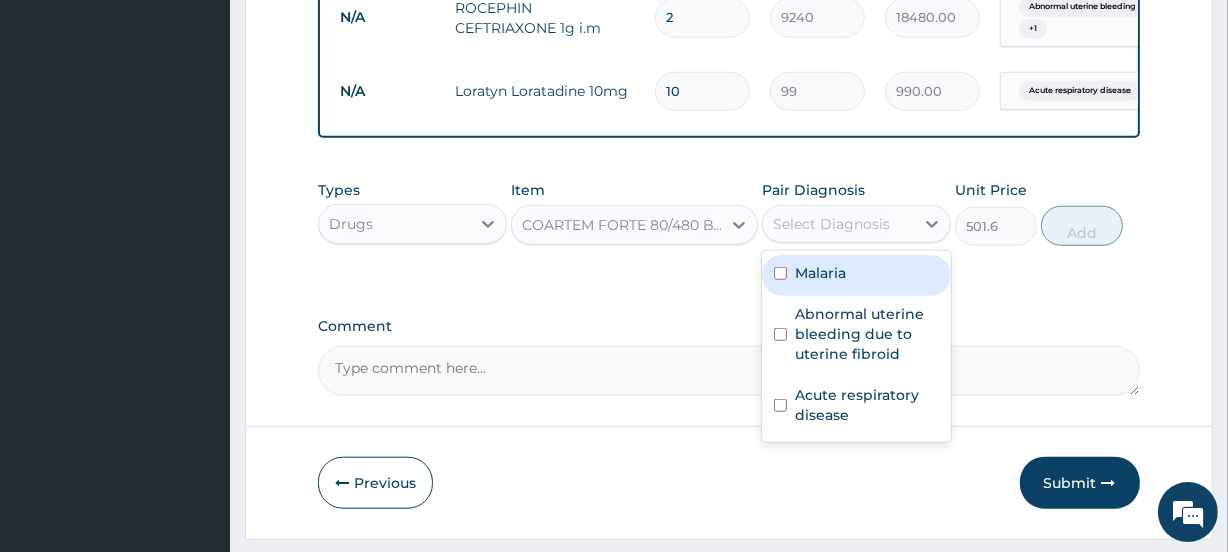 click at bounding box center (780, 273) 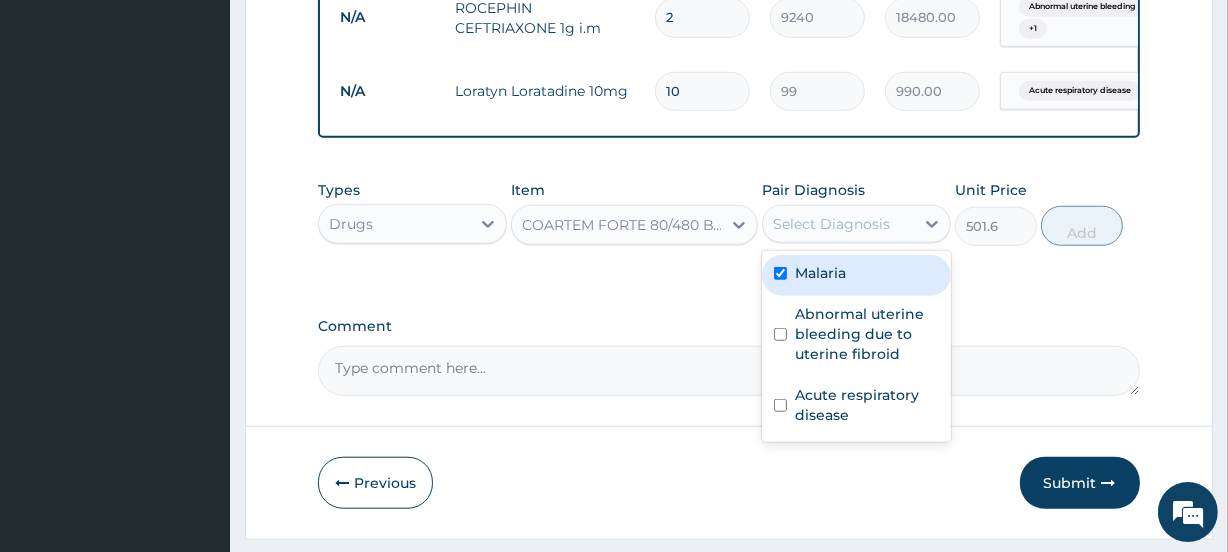 checkbox on "true" 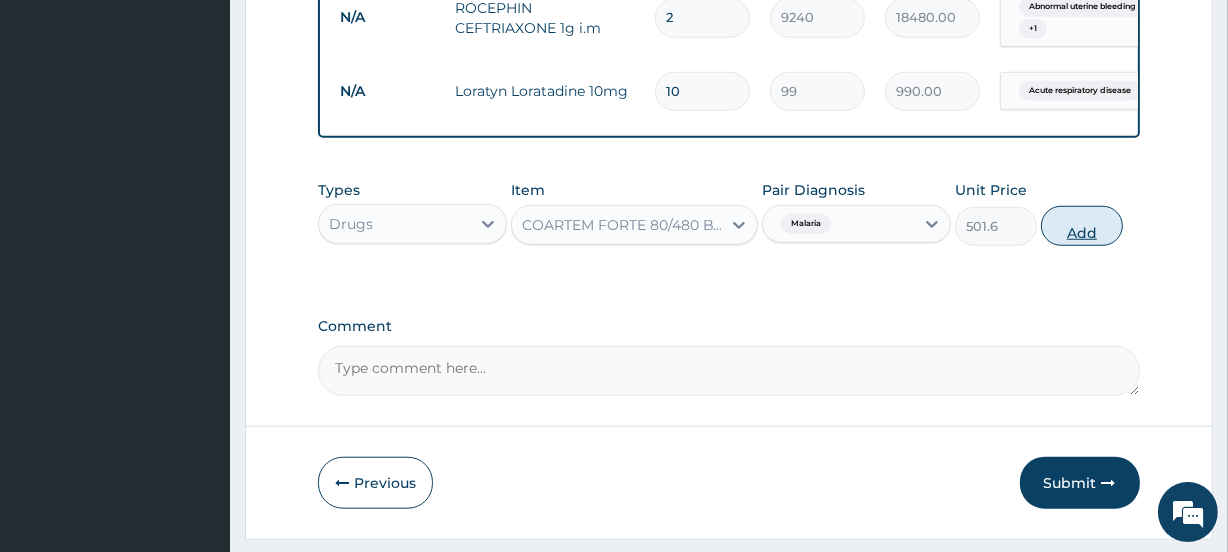 click on "Add" at bounding box center [1082, 226] 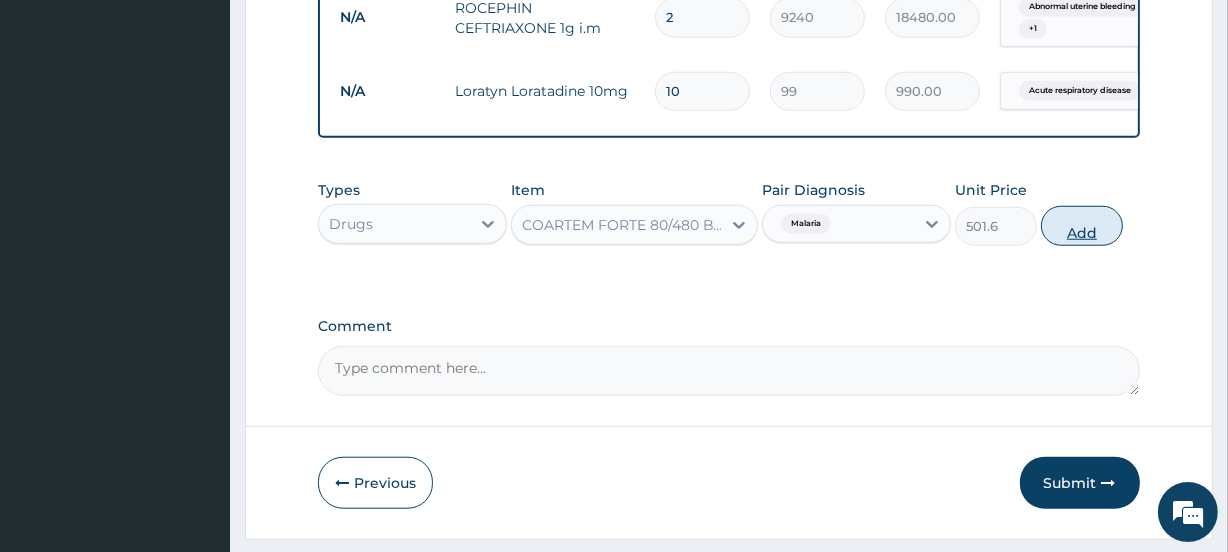 type on "0" 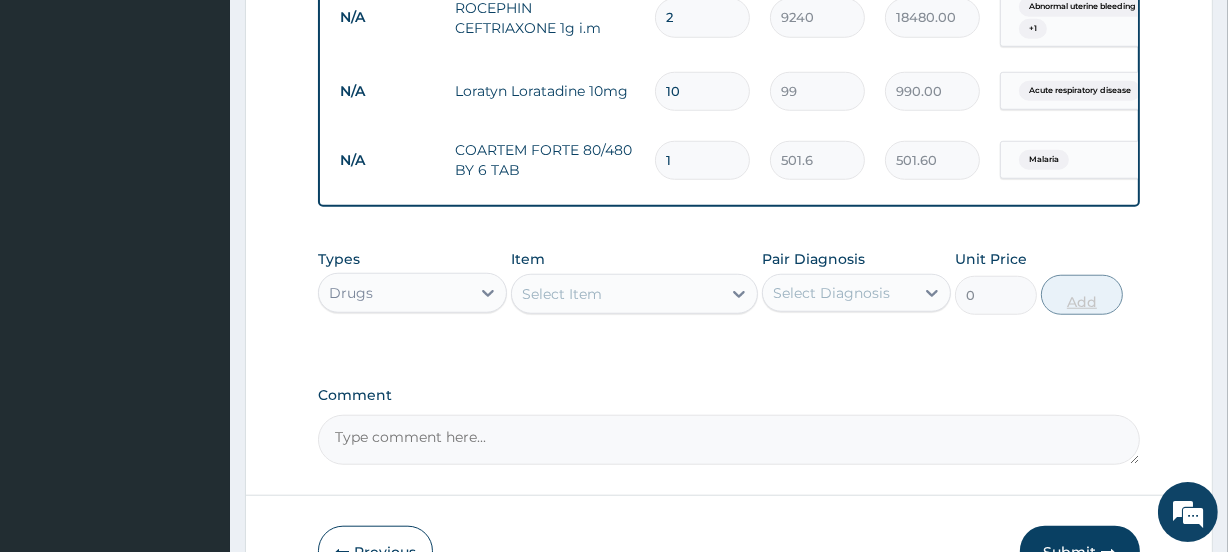 type 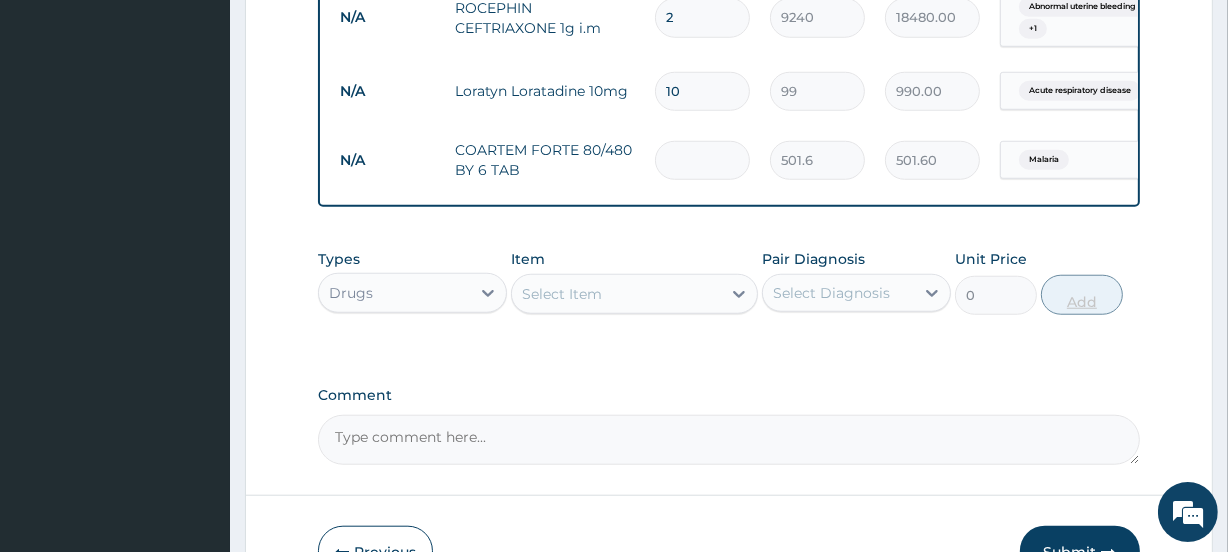 type on "0.00" 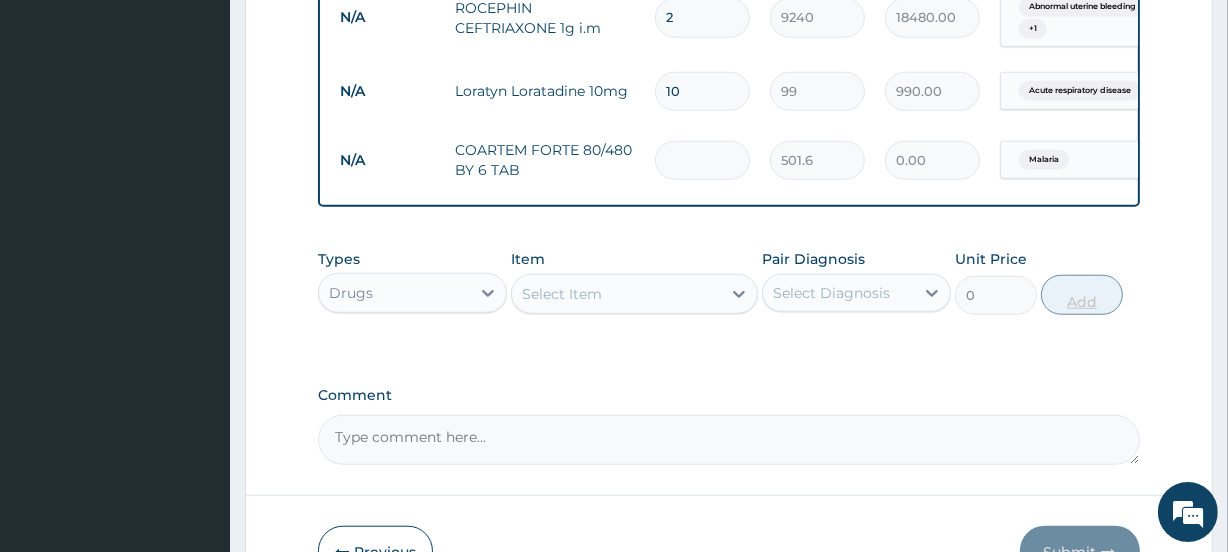 type on "6" 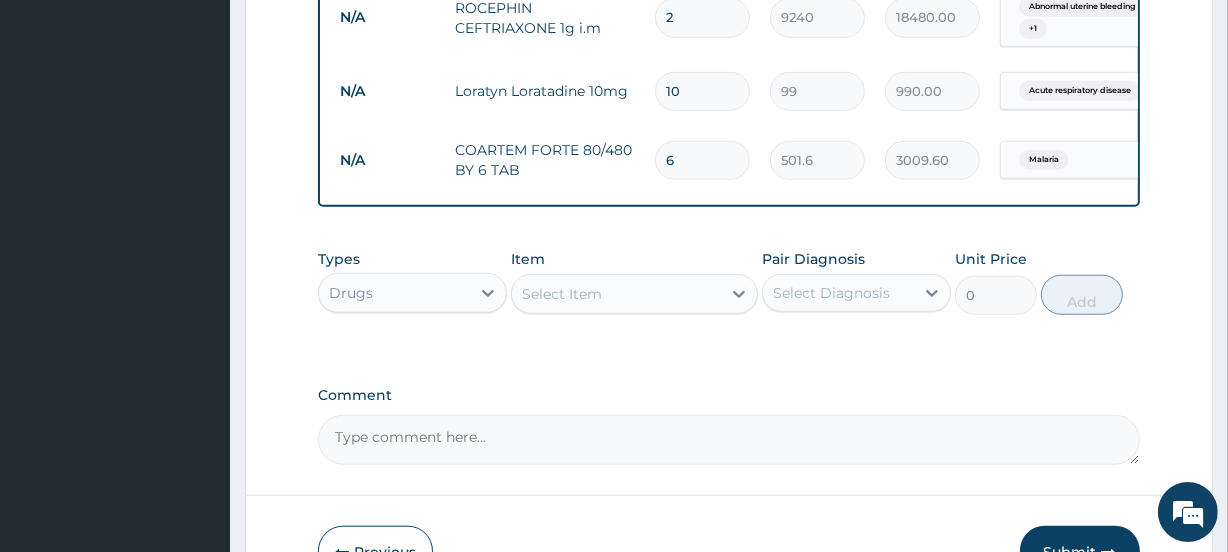 type on "6" 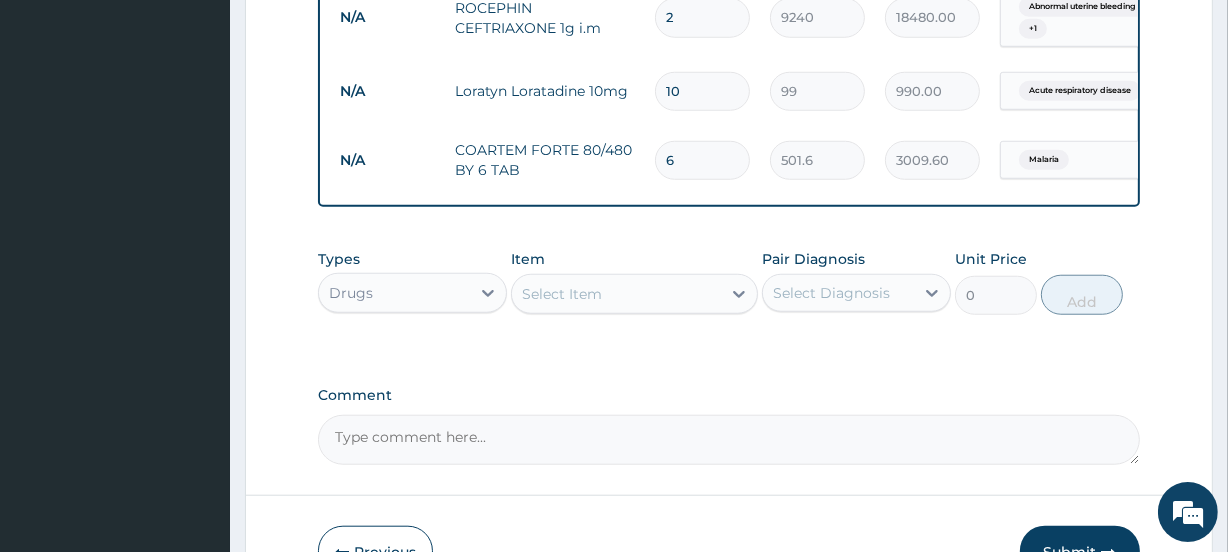 click on "Select Item" at bounding box center [616, 294] 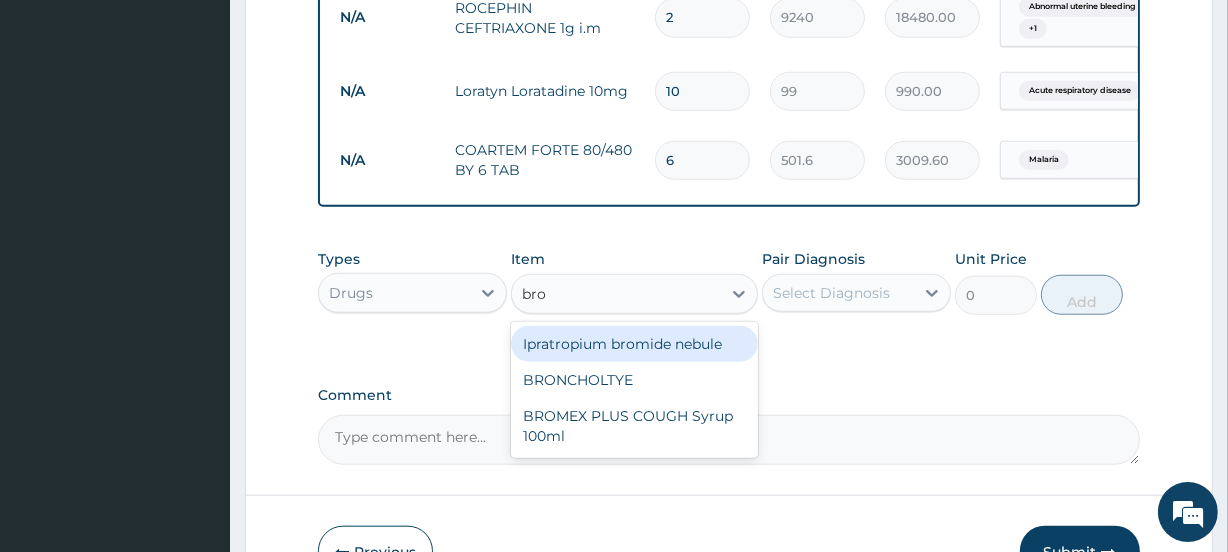 type on "bron" 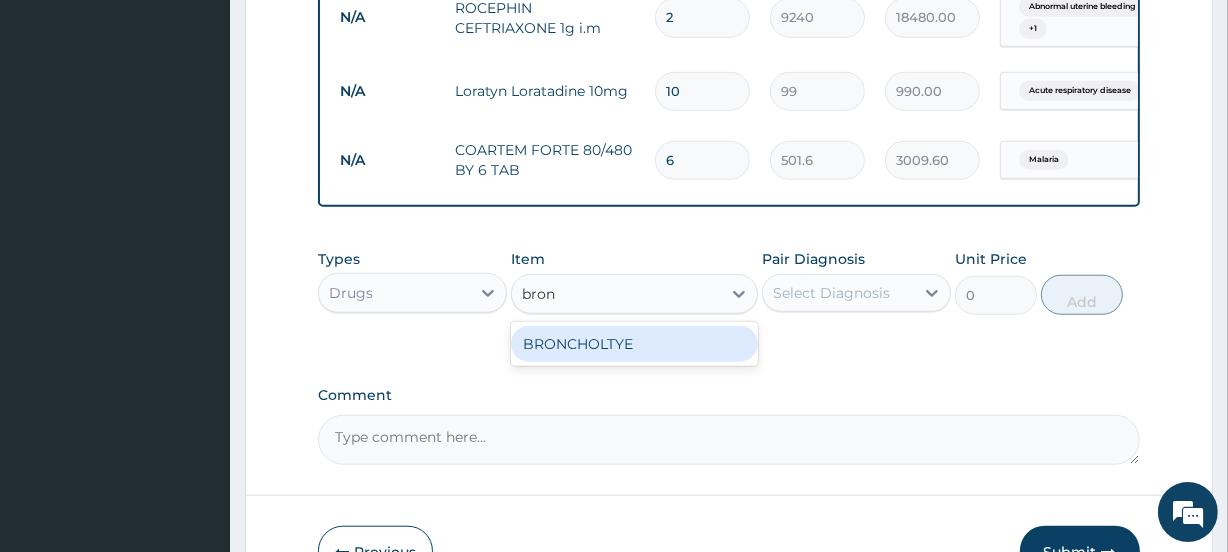 click on "BRONCHOLTYE" at bounding box center [634, 344] 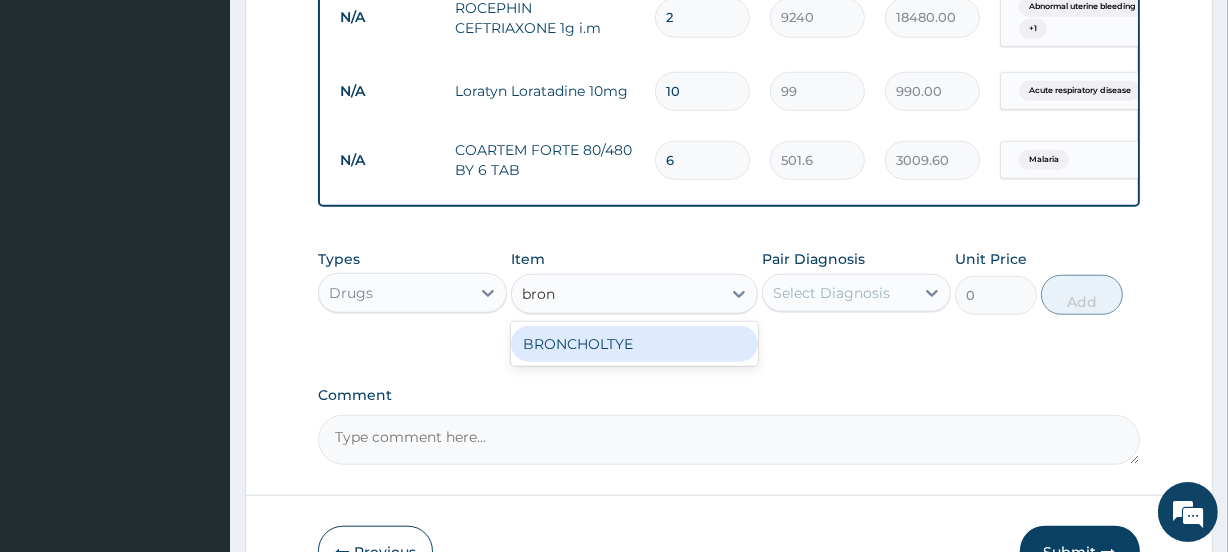 type 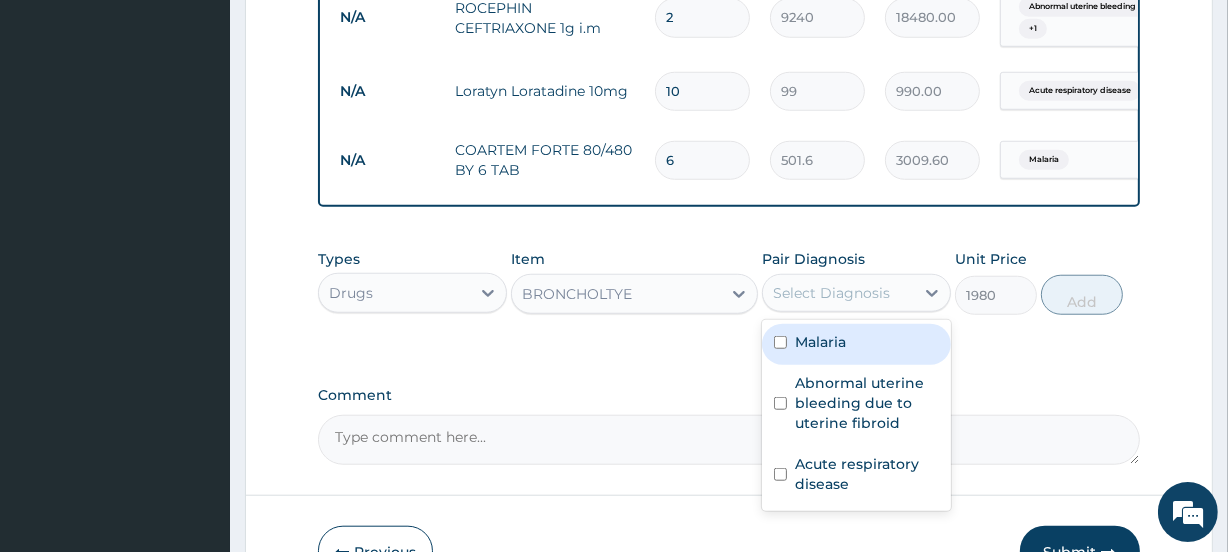 click on "Select Diagnosis" at bounding box center [831, 293] 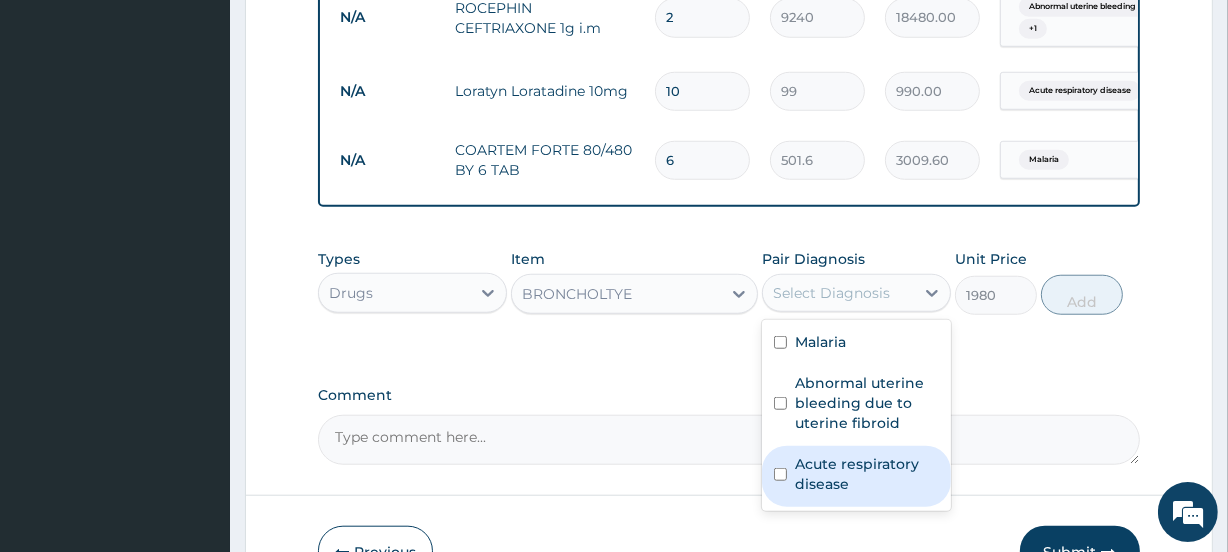 click at bounding box center (780, 474) 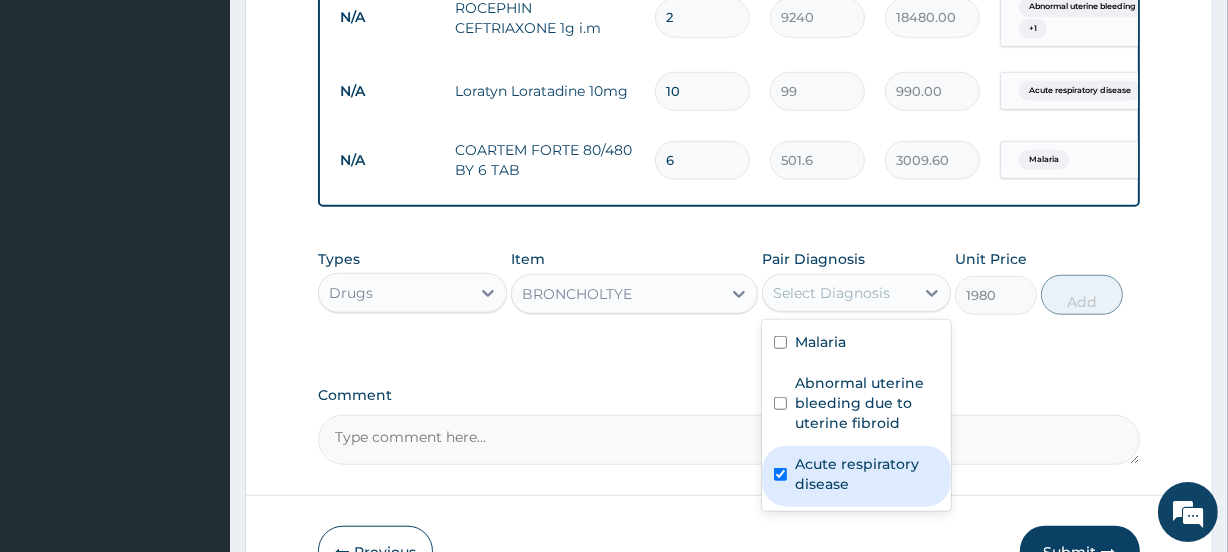 checkbox on "true" 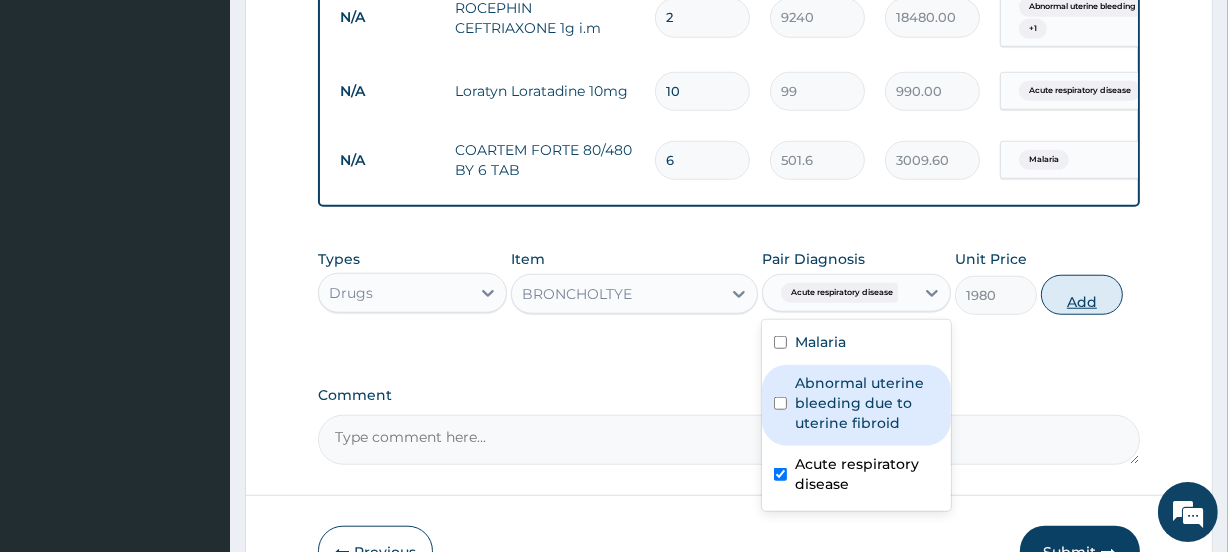 click on "Add" at bounding box center (1082, 295) 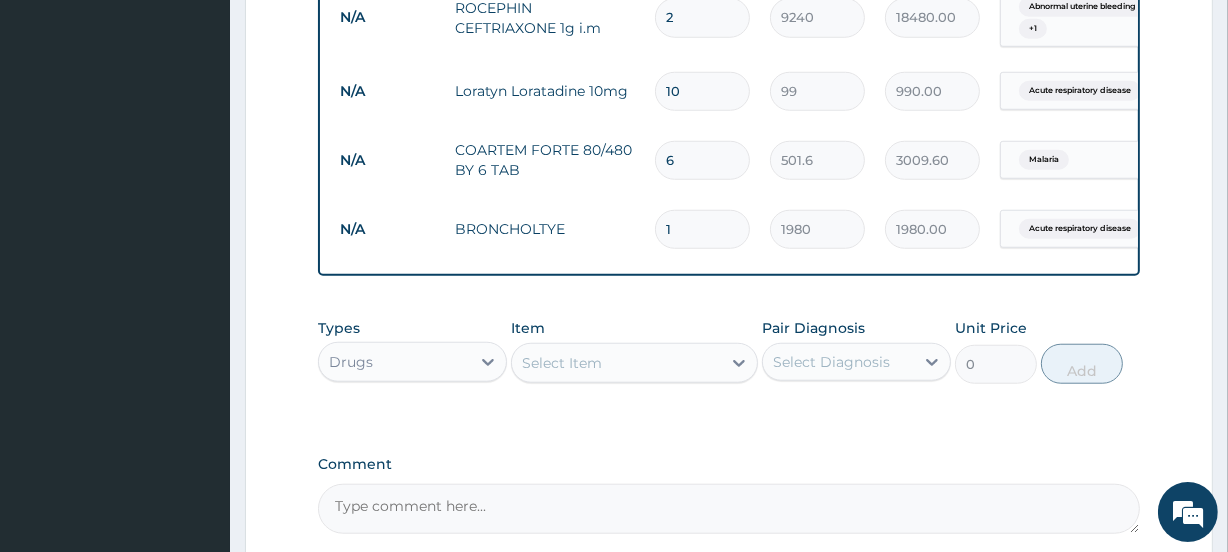 click on "Select Item" at bounding box center [562, 363] 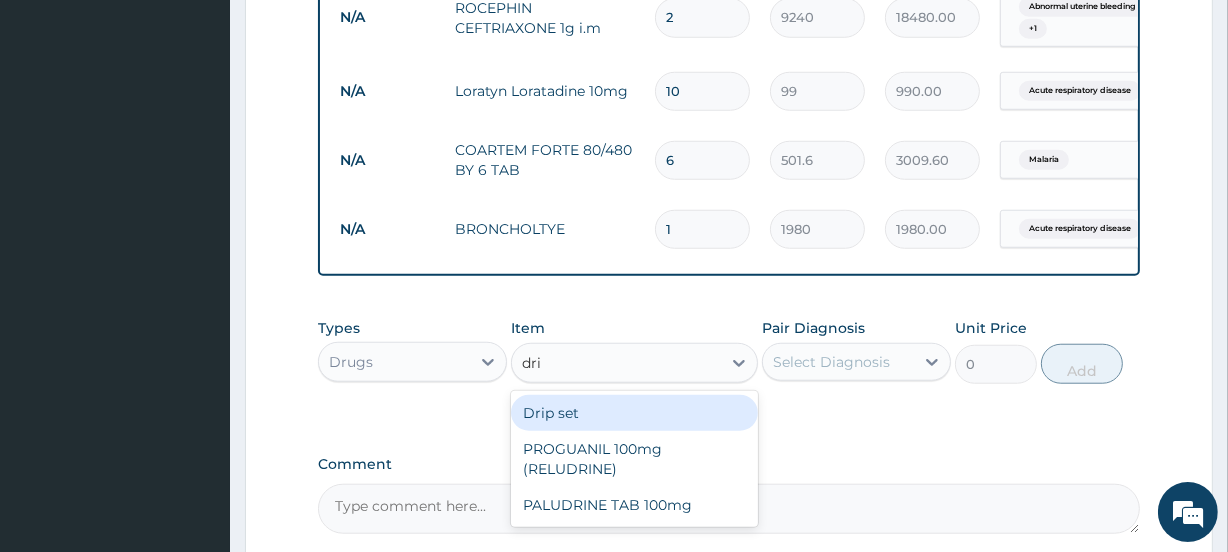 type on "drip" 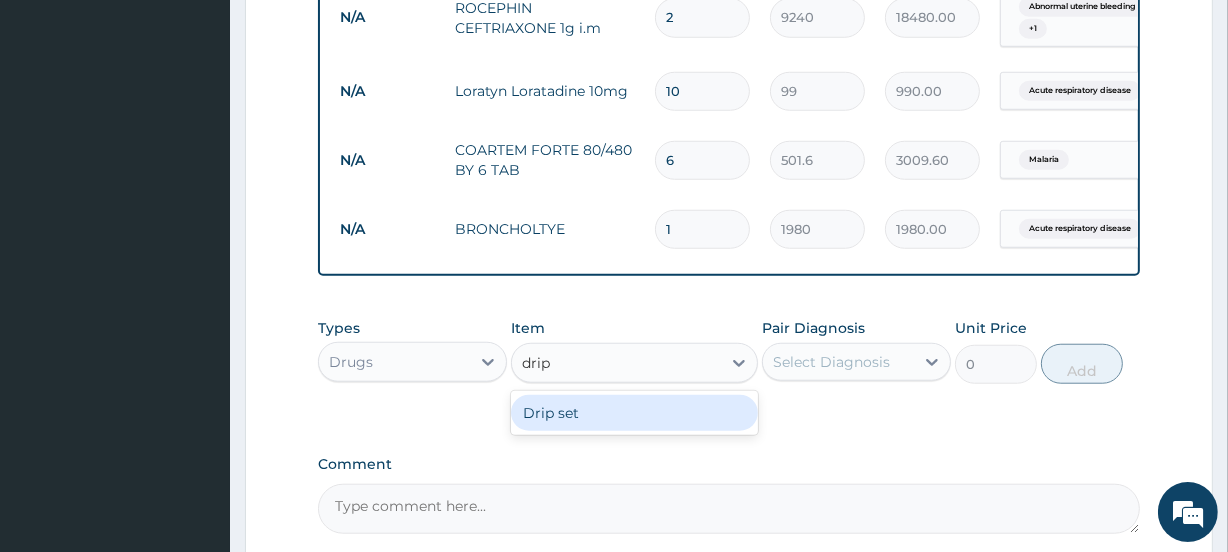 click on "Drip set" at bounding box center [634, 413] 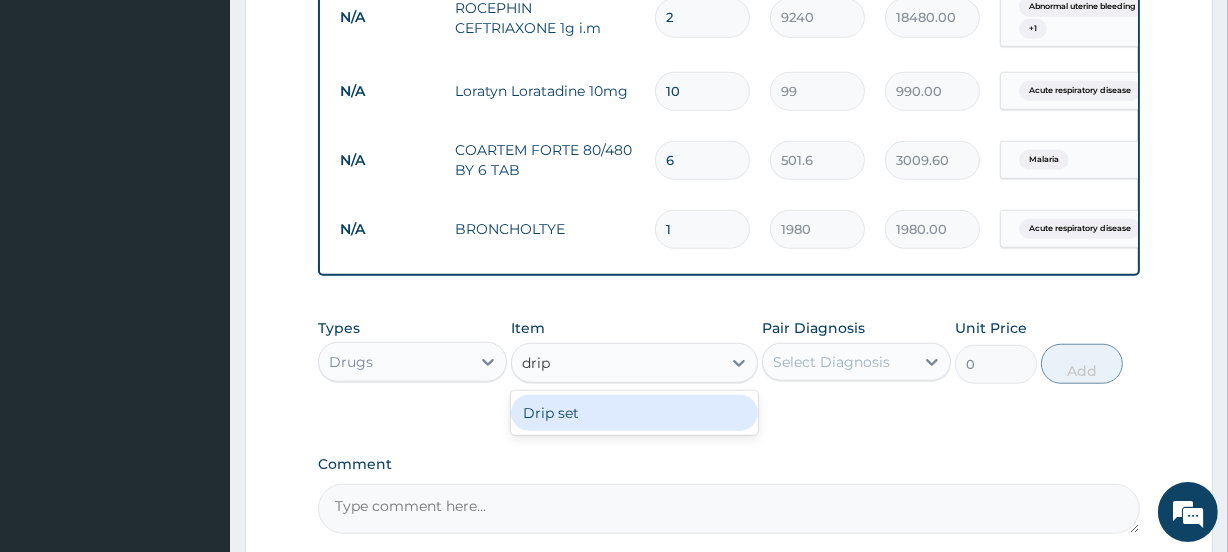 type 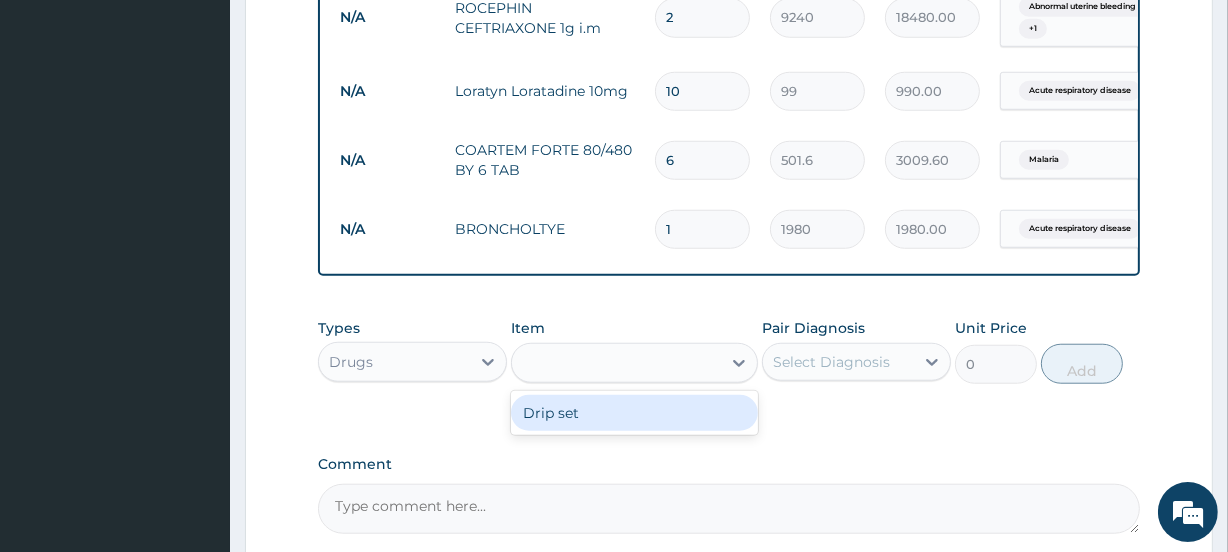 type on "264" 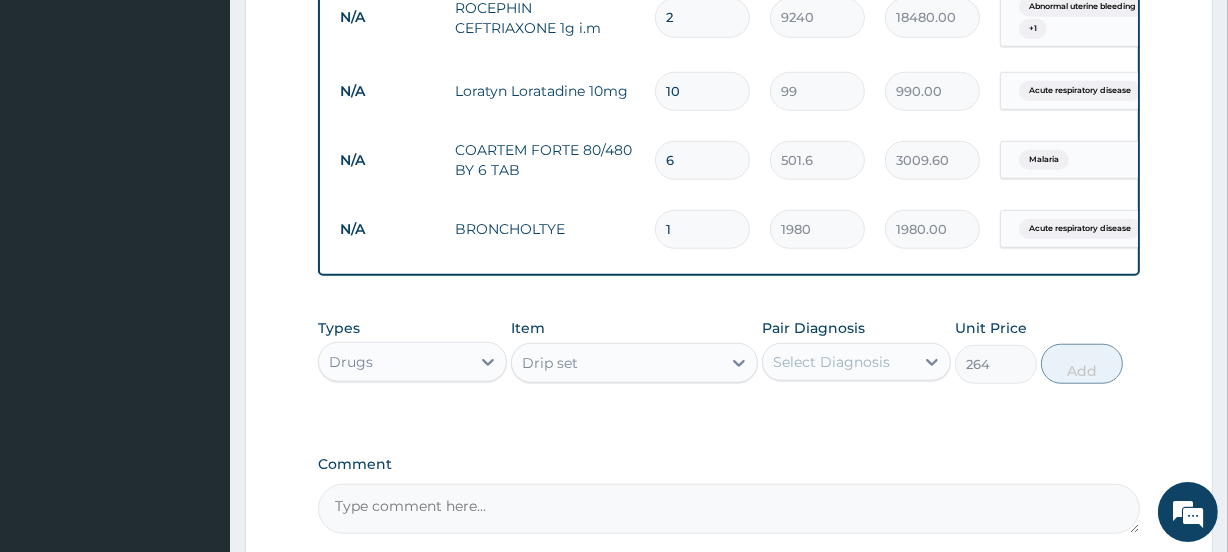 click on "Select Diagnosis" at bounding box center [831, 362] 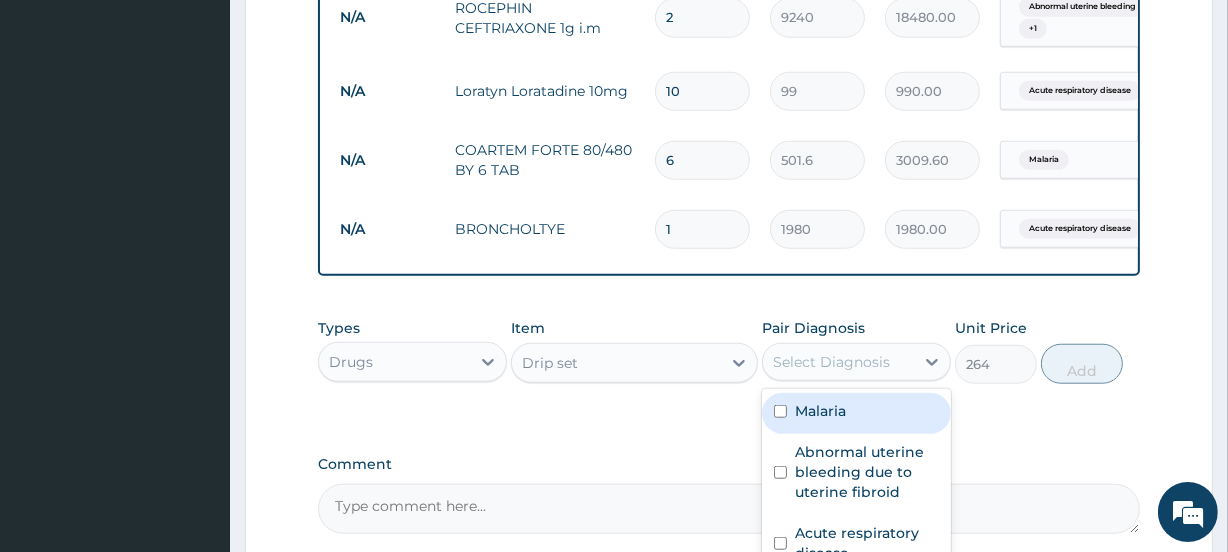 click on "Malaria" at bounding box center (856, 413) 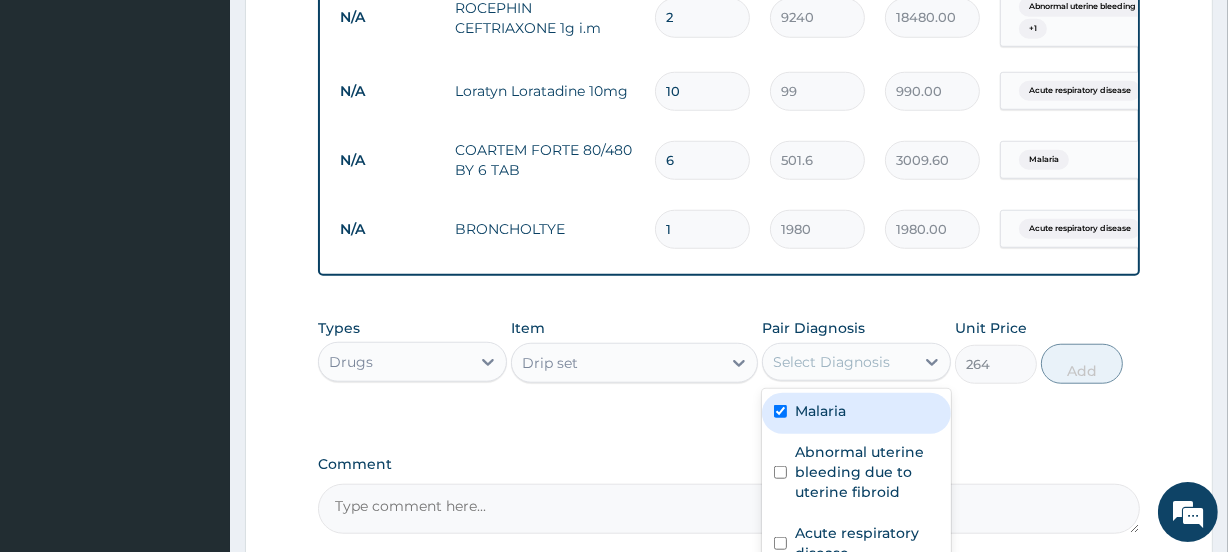 checkbox on "true" 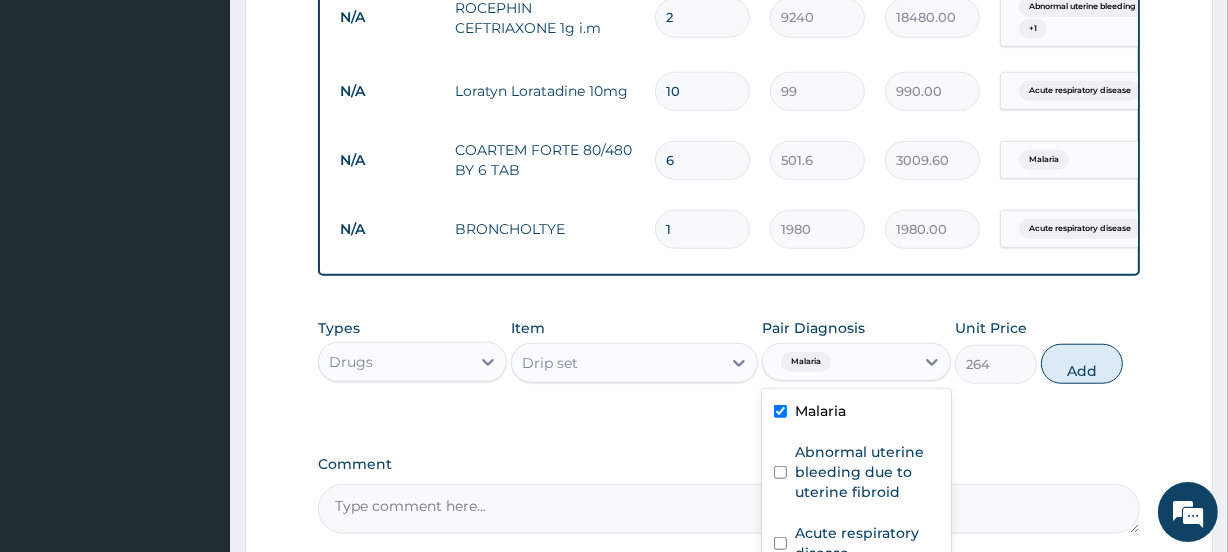 drag, startPoint x: 1068, startPoint y: 381, endPoint x: 967, endPoint y: 390, distance: 101.4002 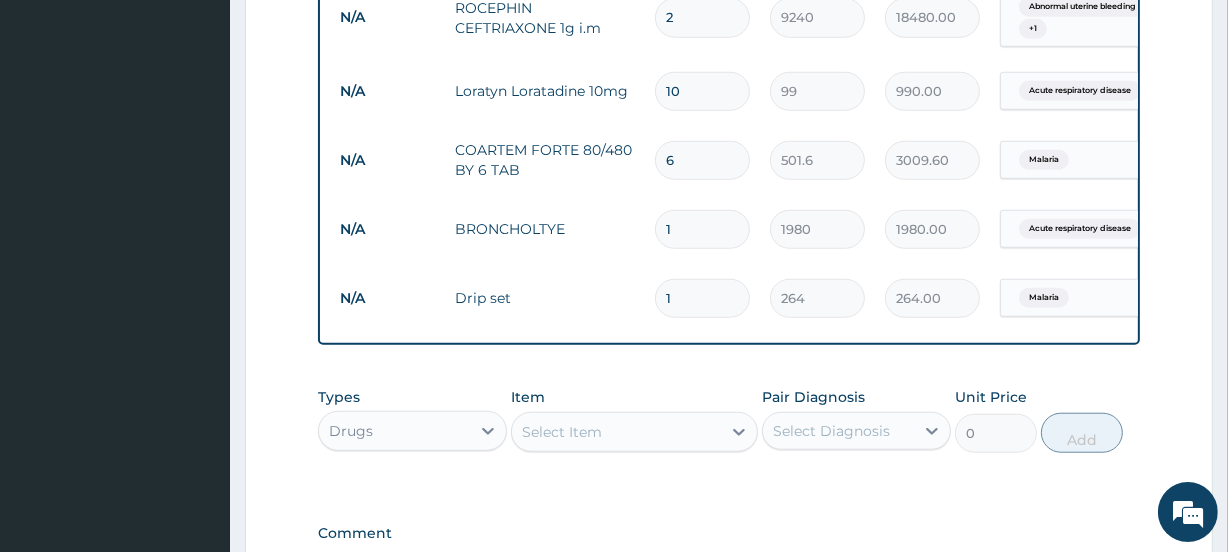 click on "Select Item" at bounding box center (562, 432) 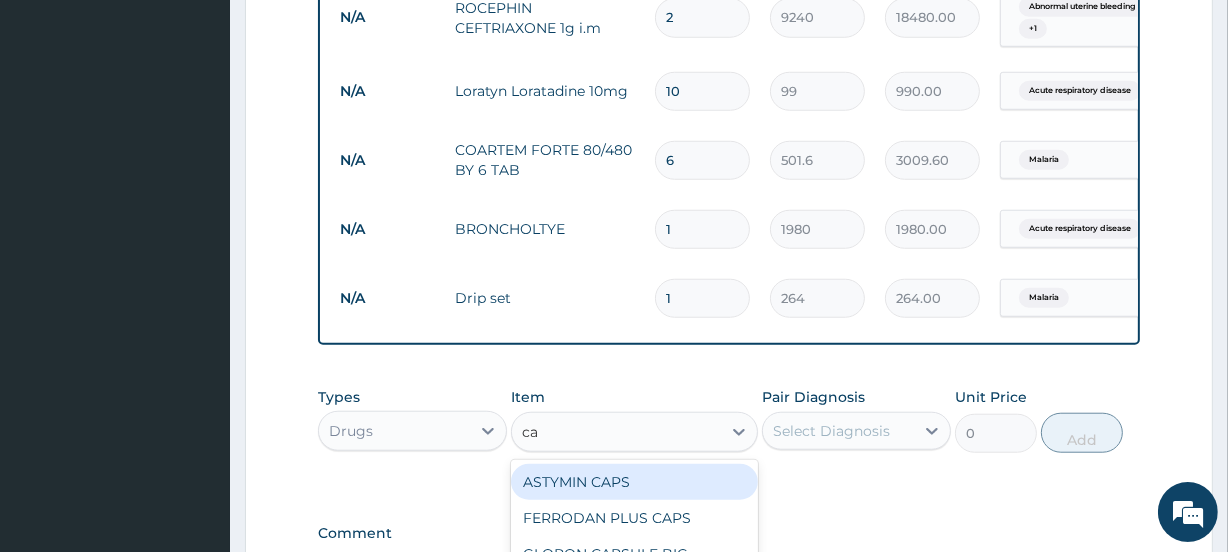 type on "can" 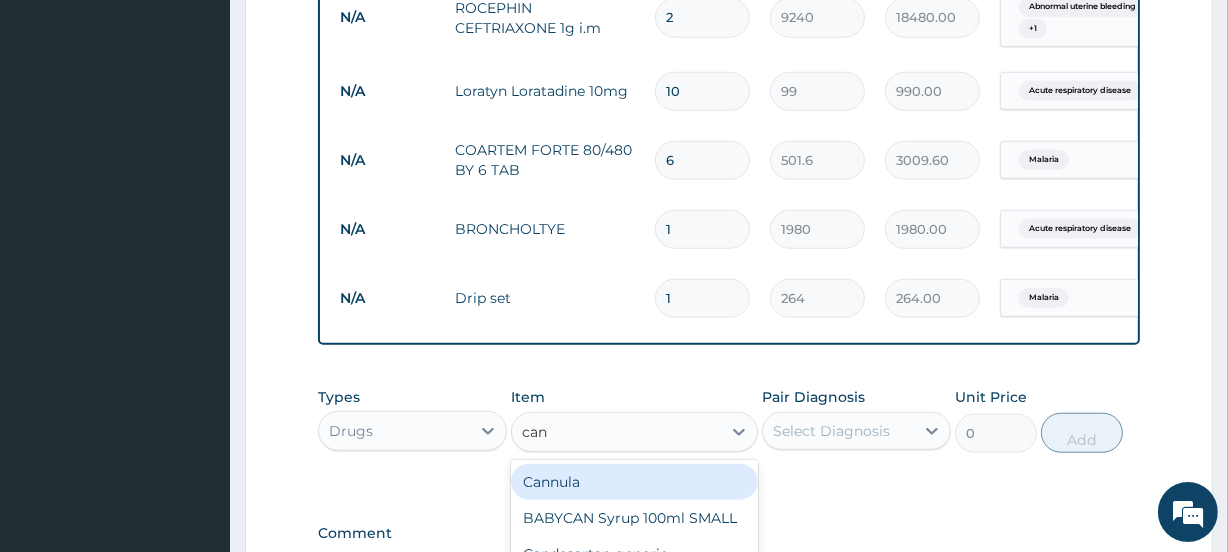 click on "Cannula" at bounding box center [634, 482] 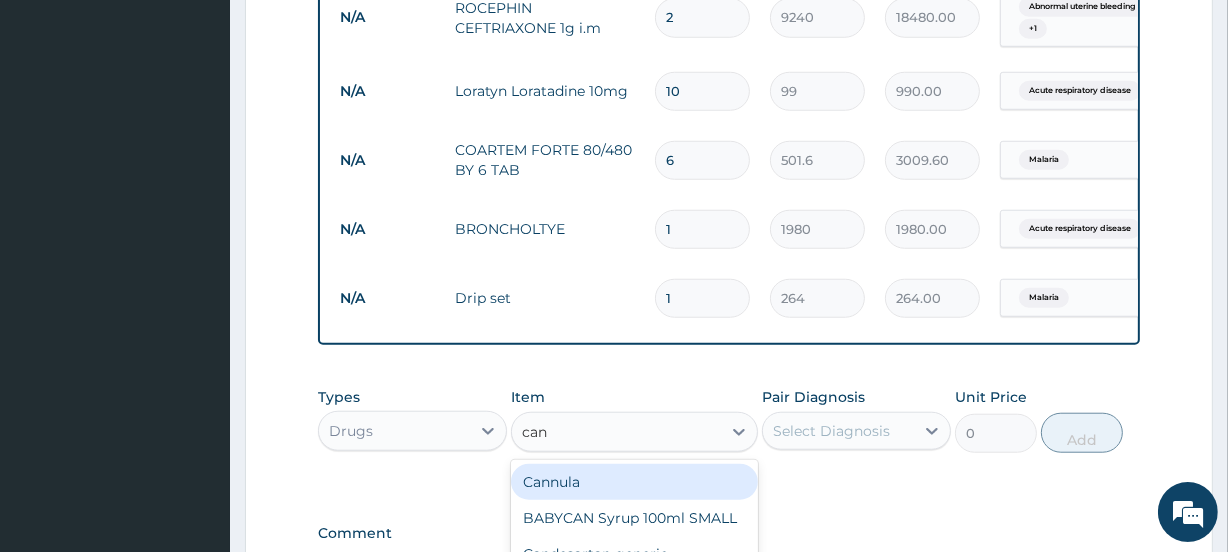 type 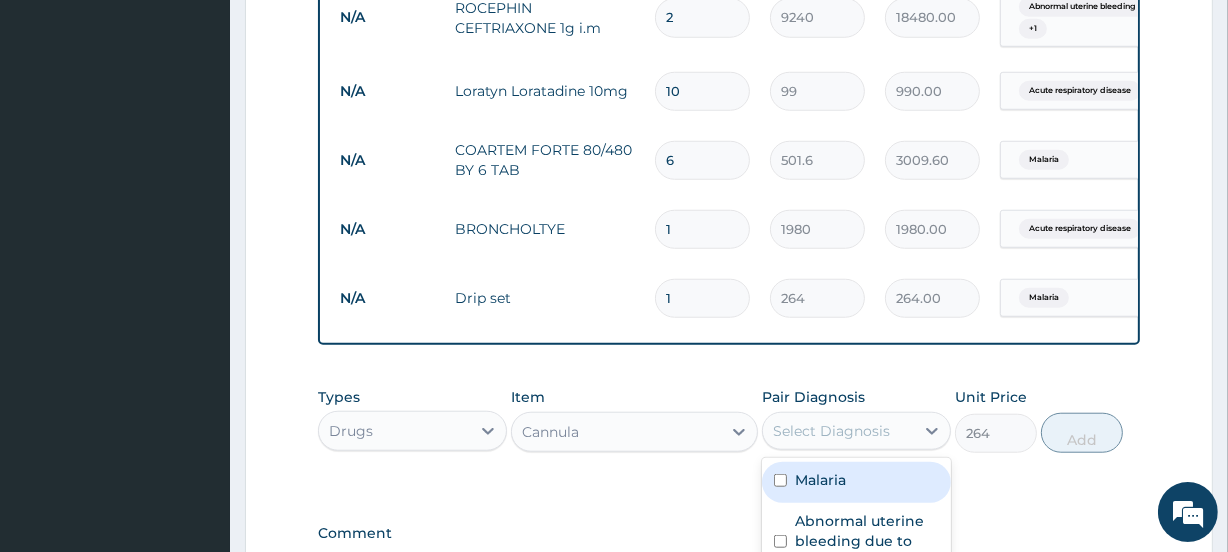 click on "Select Diagnosis" at bounding box center [831, 431] 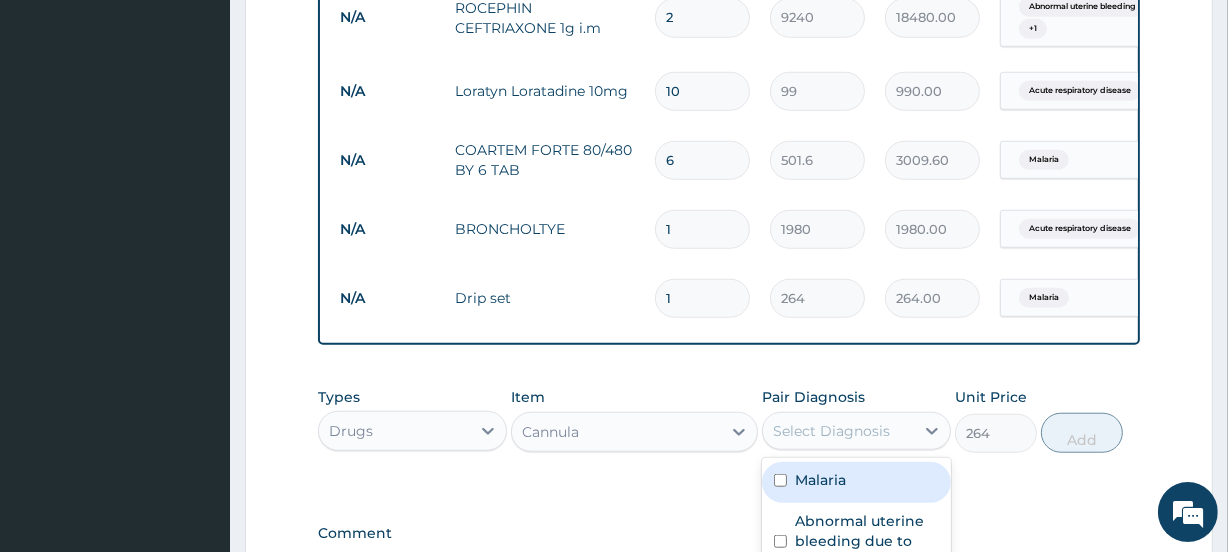 click at bounding box center (780, 480) 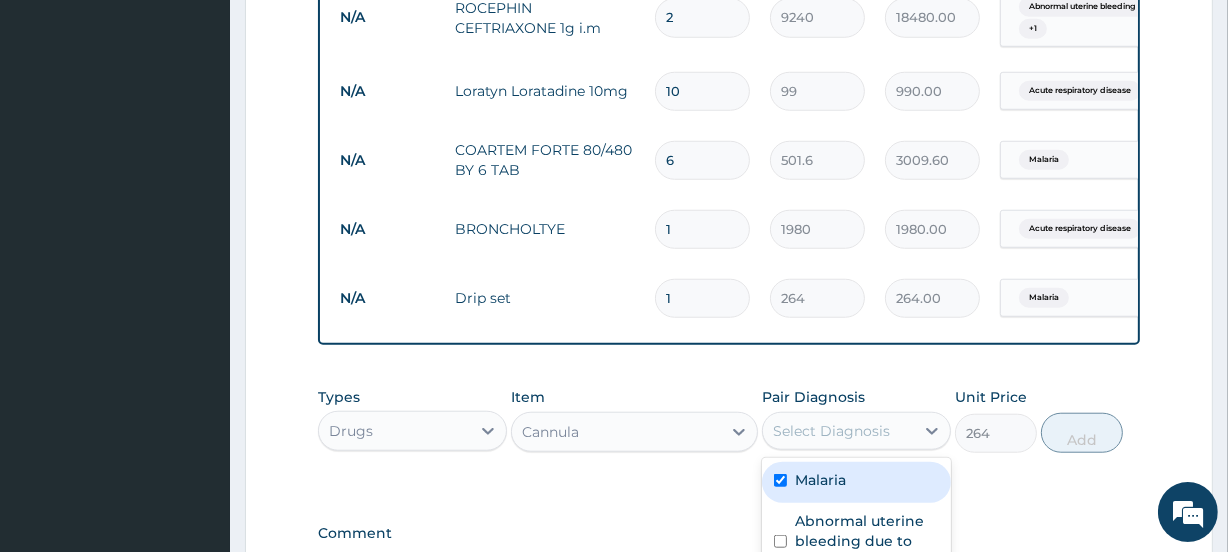 checkbox on "true" 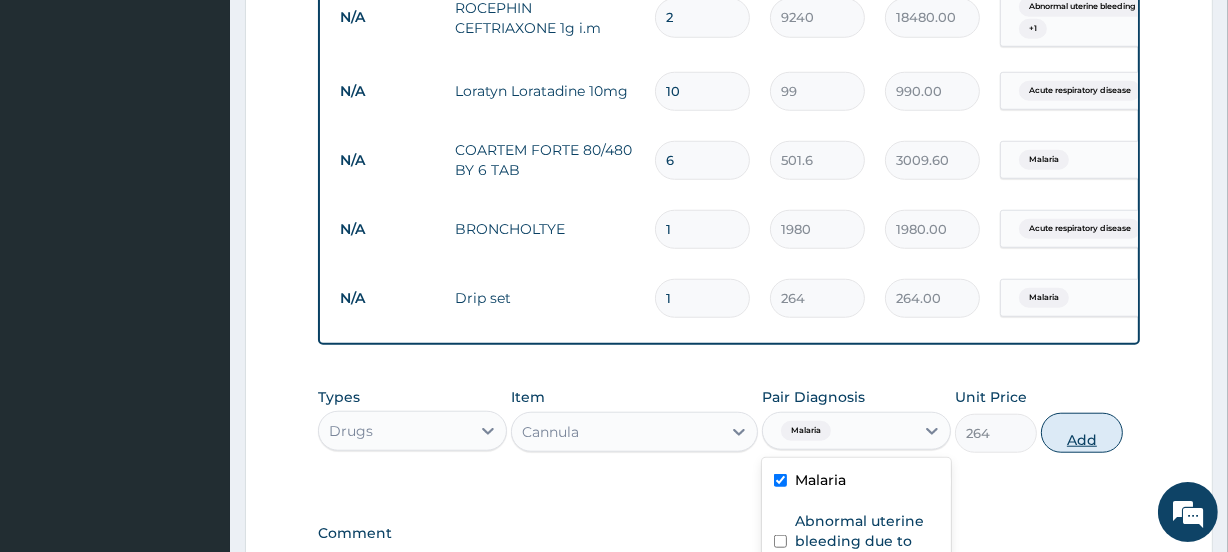 click on "Add" at bounding box center (1082, 433) 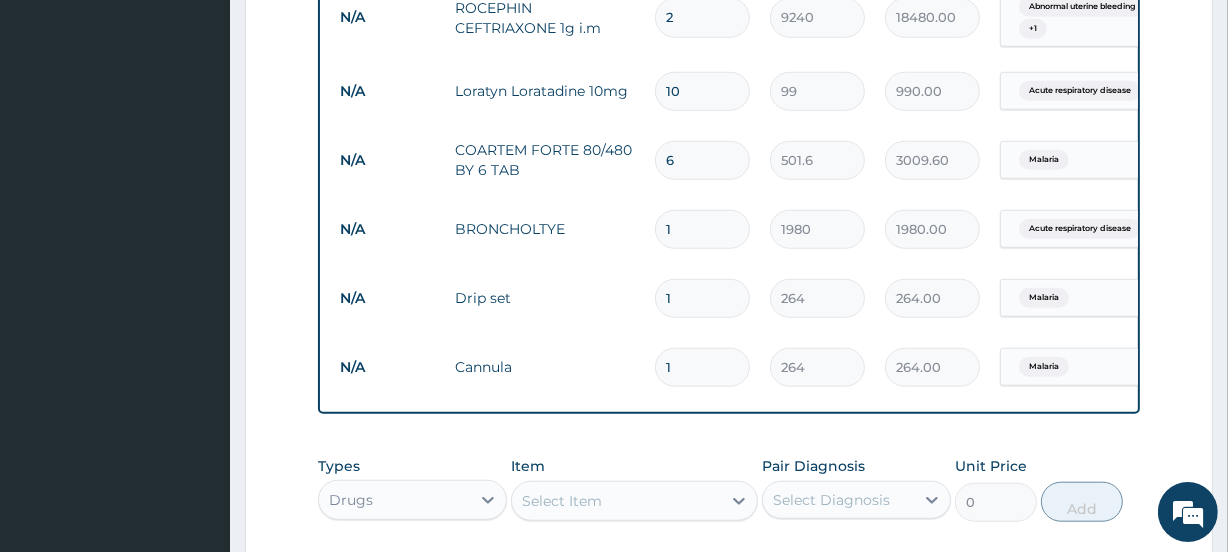 scroll, scrollTop: 1875, scrollLeft: 0, axis: vertical 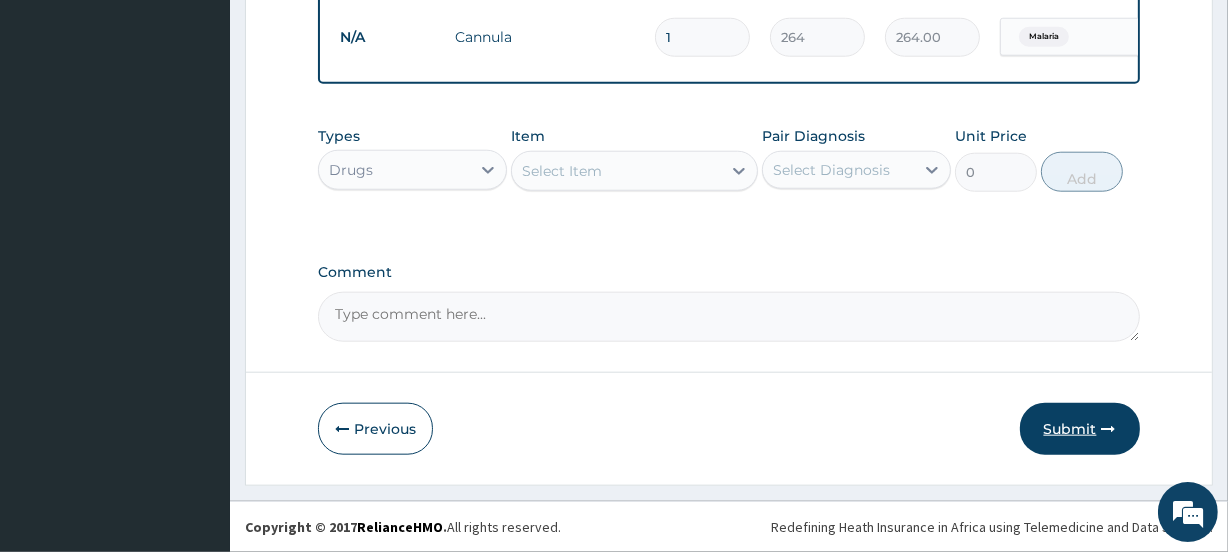 click on "Submit" at bounding box center (1080, 429) 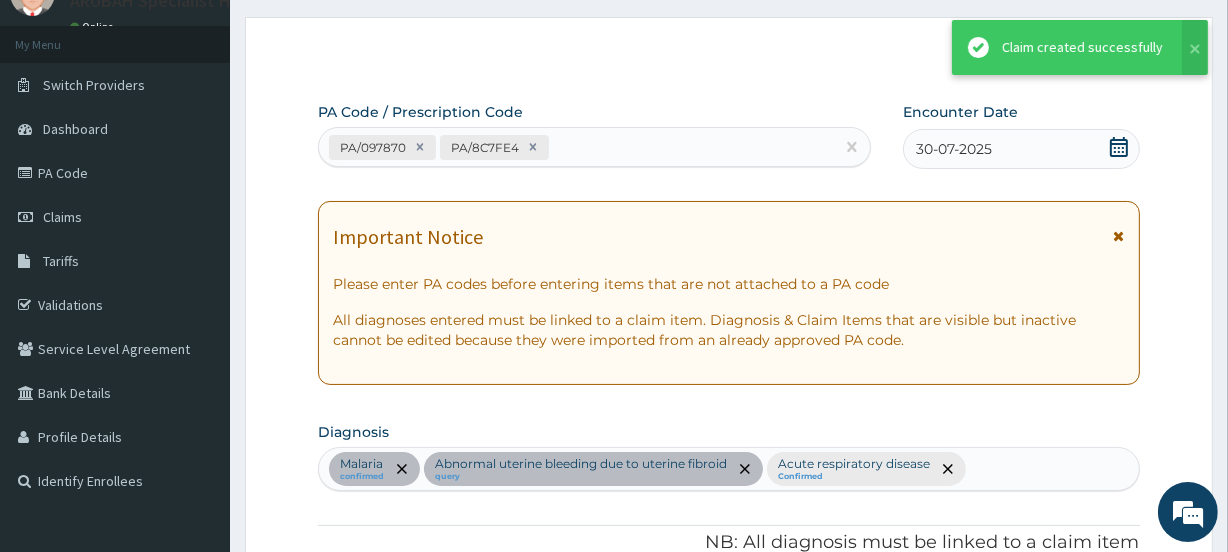 scroll, scrollTop: 1875, scrollLeft: 0, axis: vertical 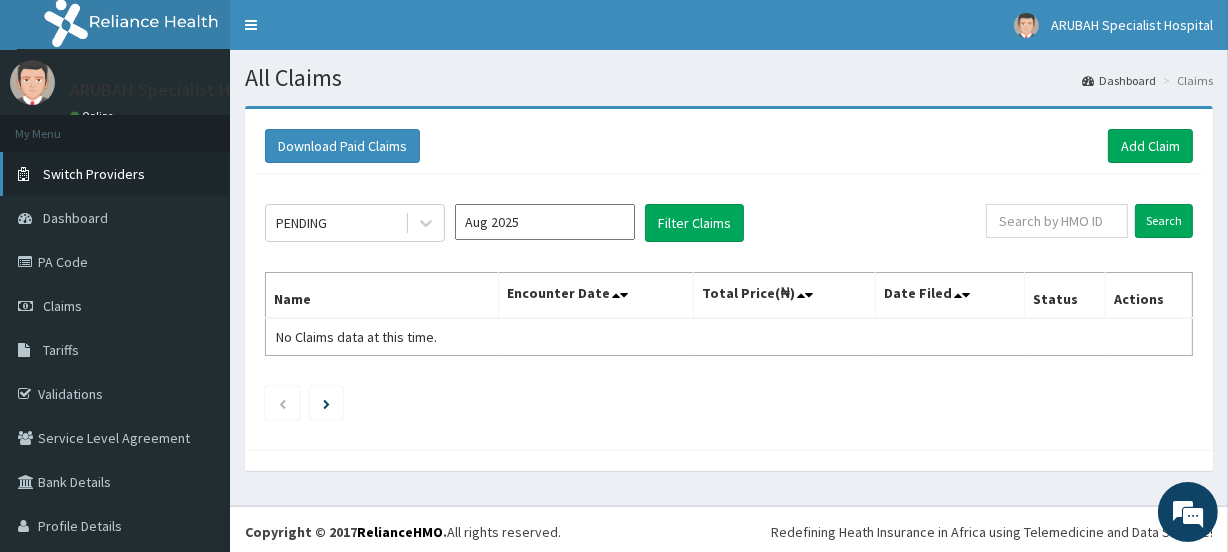 click on "Switch Providers" at bounding box center [94, 174] 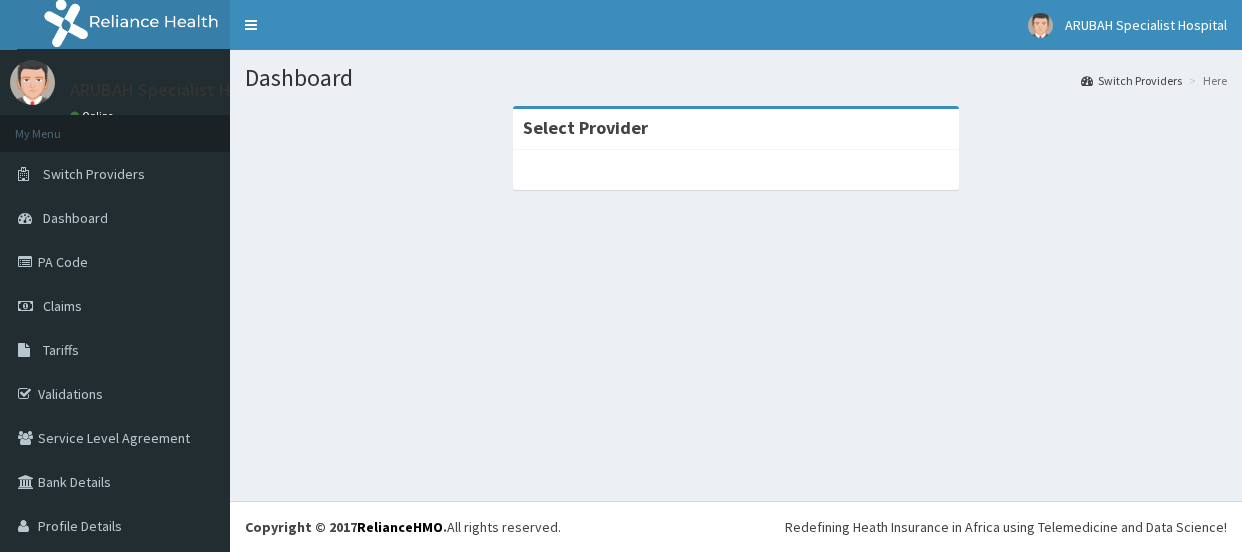 scroll, scrollTop: 0, scrollLeft: 0, axis: both 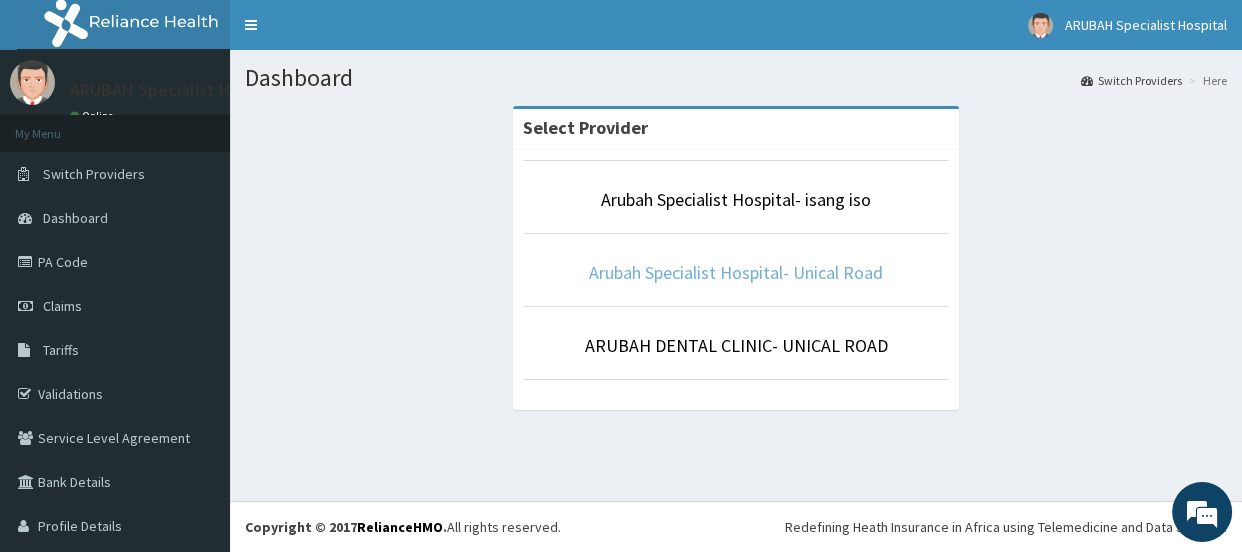 click on "Arubah Specialist Hospital- Unical Road" at bounding box center (736, 272) 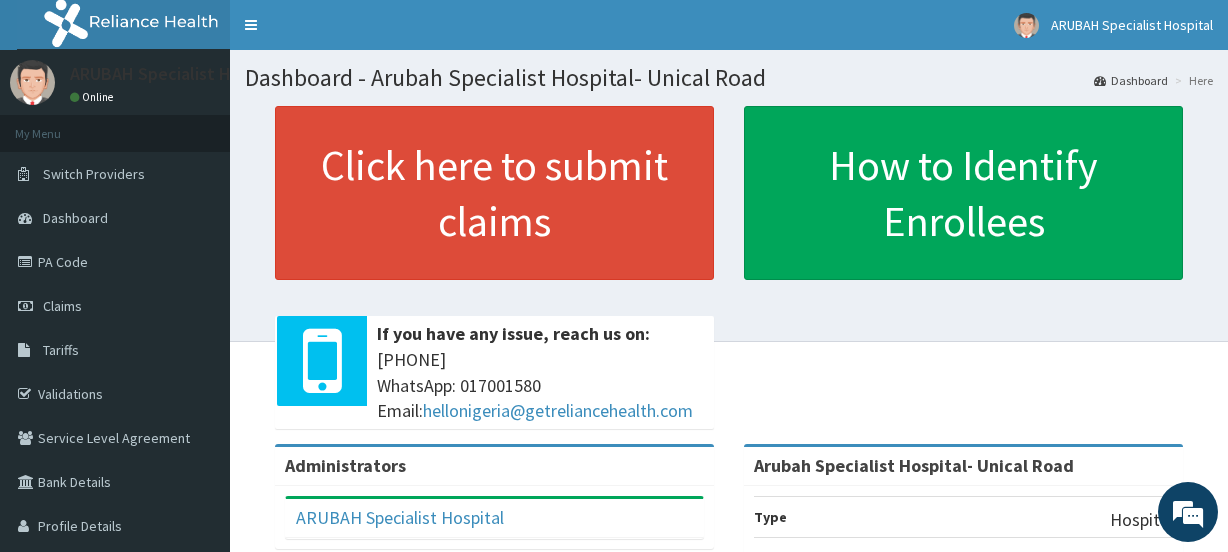 scroll, scrollTop: 0, scrollLeft: 0, axis: both 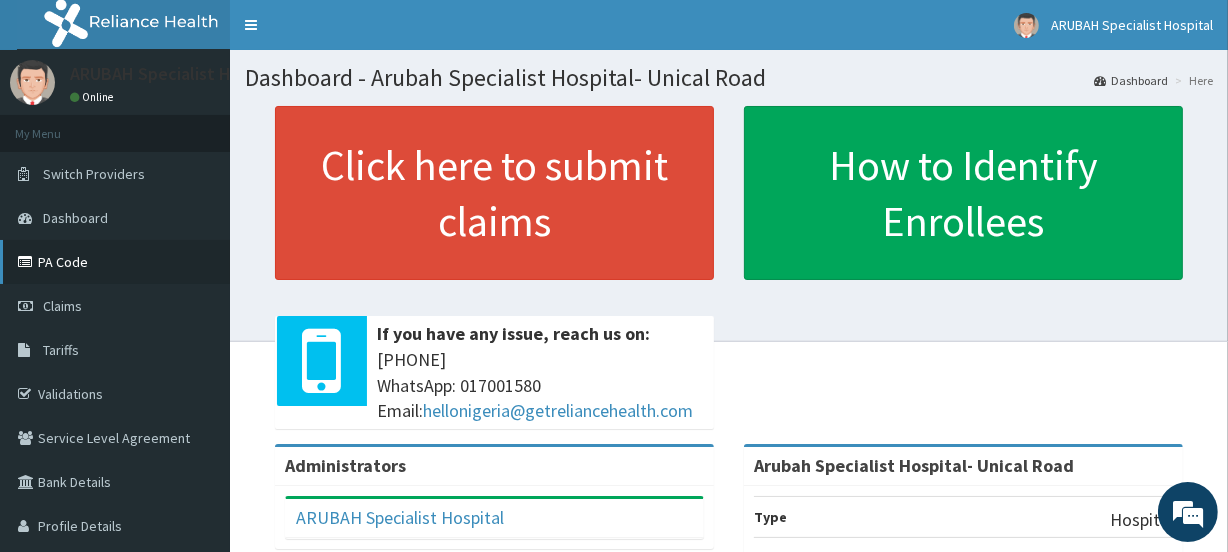 click on "PA Code" at bounding box center [115, 262] 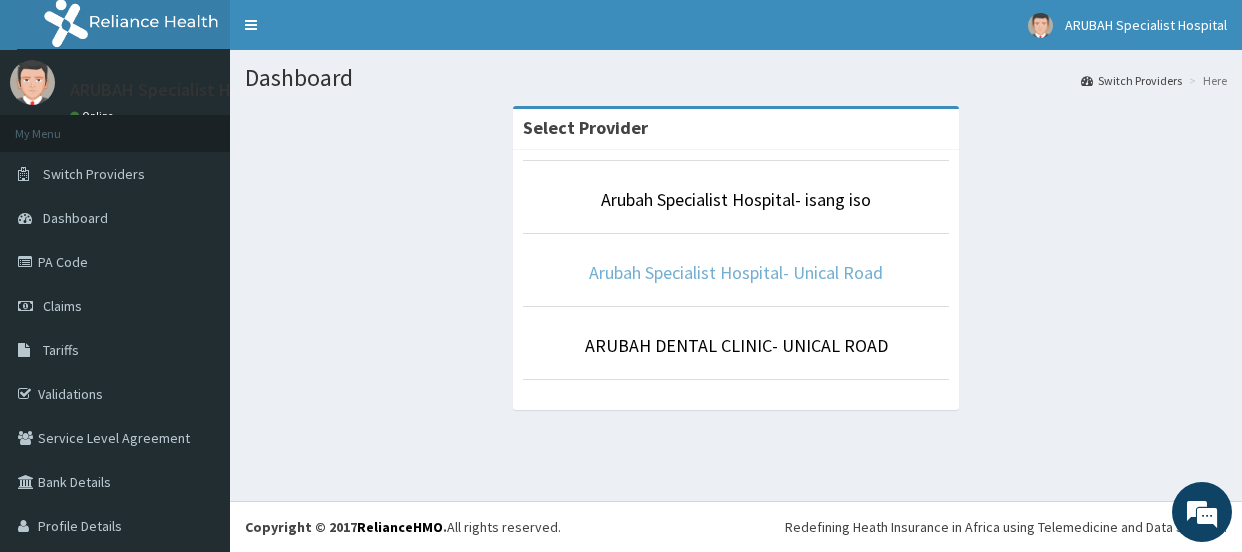 scroll, scrollTop: 0, scrollLeft: 0, axis: both 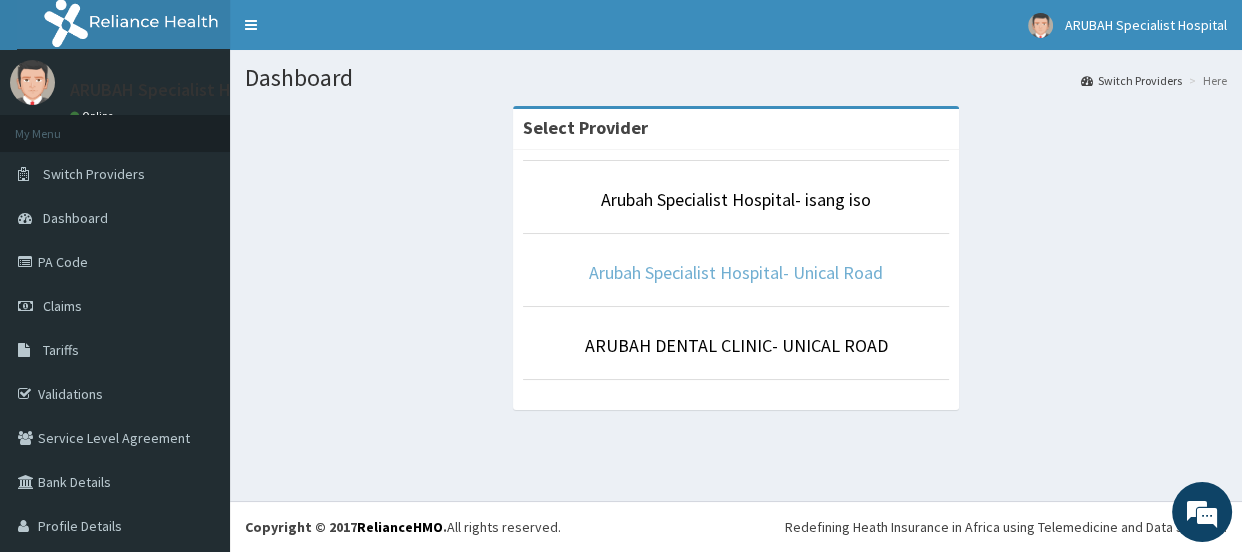 click on "Arubah Specialist Hospital- Unical Road" at bounding box center [736, 272] 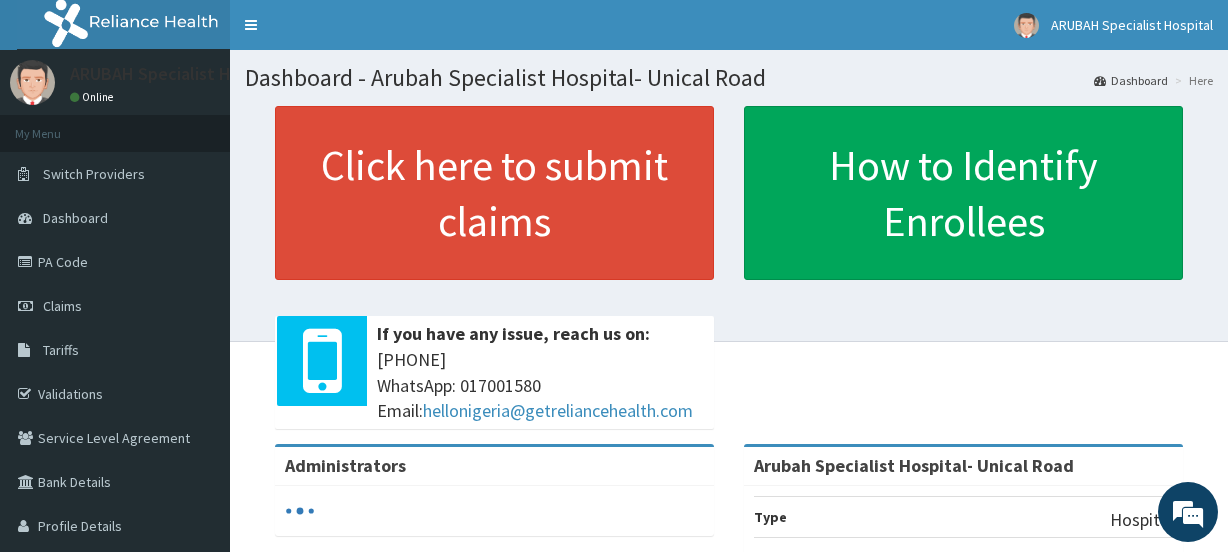 scroll, scrollTop: 0, scrollLeft: 0, axis: both 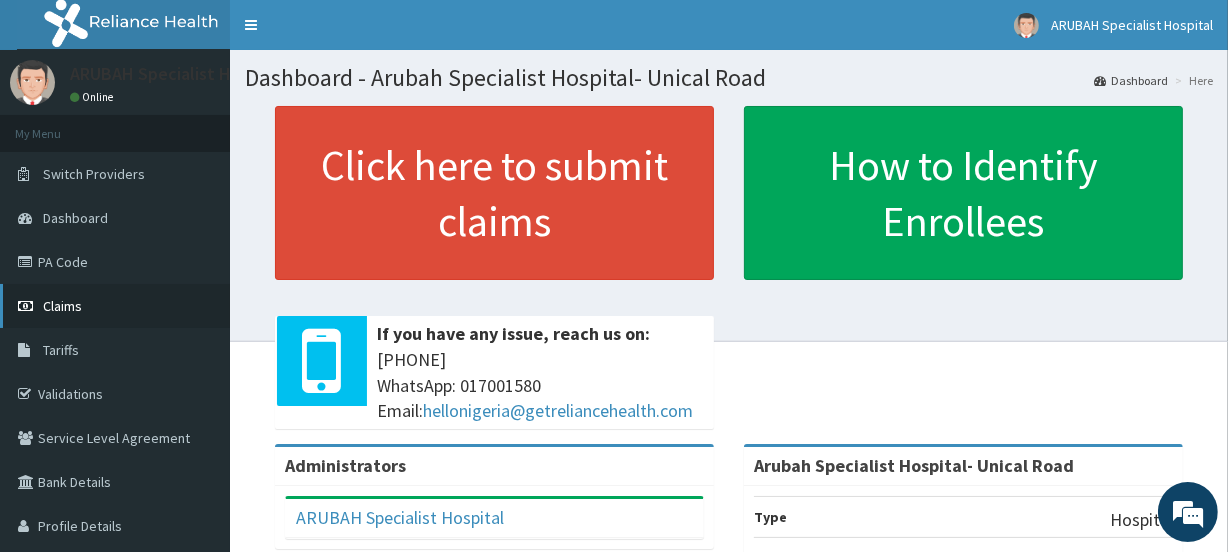 click on "Claims" at bounding box center (62, 306) 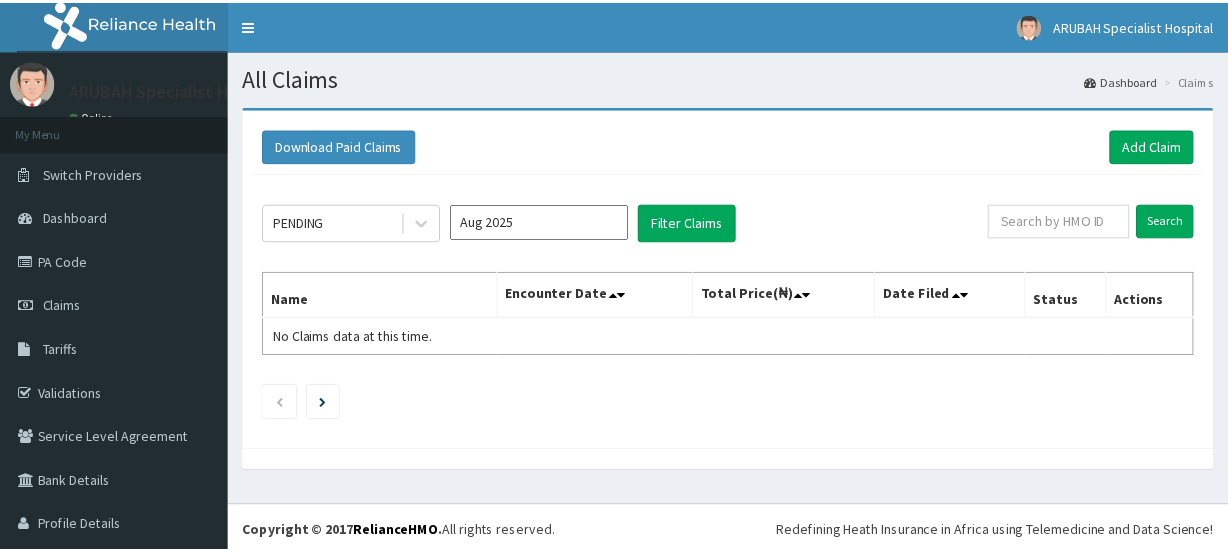 scroll, scrollTop: 0, scrollLeft: 0, axis: both 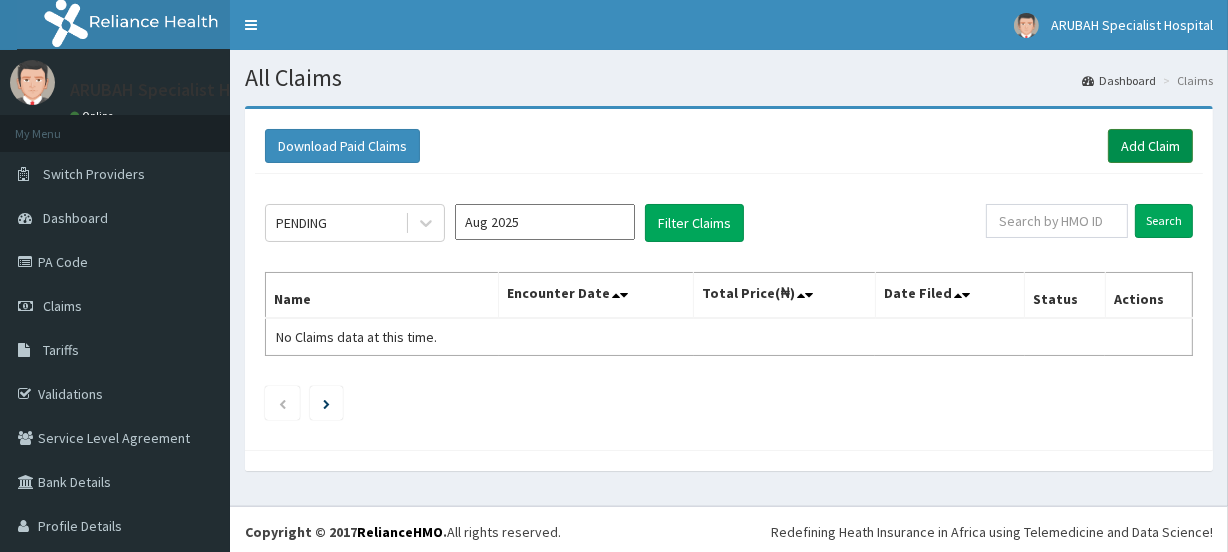 click on "Add Claim" at bounding box center (1150, 146) 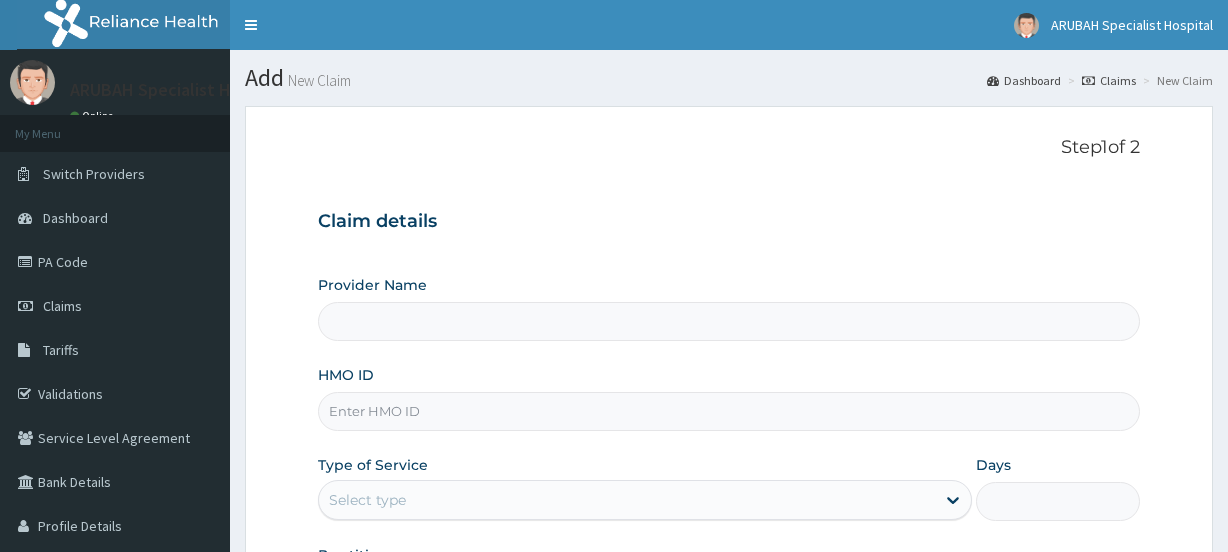 scroll, scrollTop: 0, scrollLeft: 0, axis: both 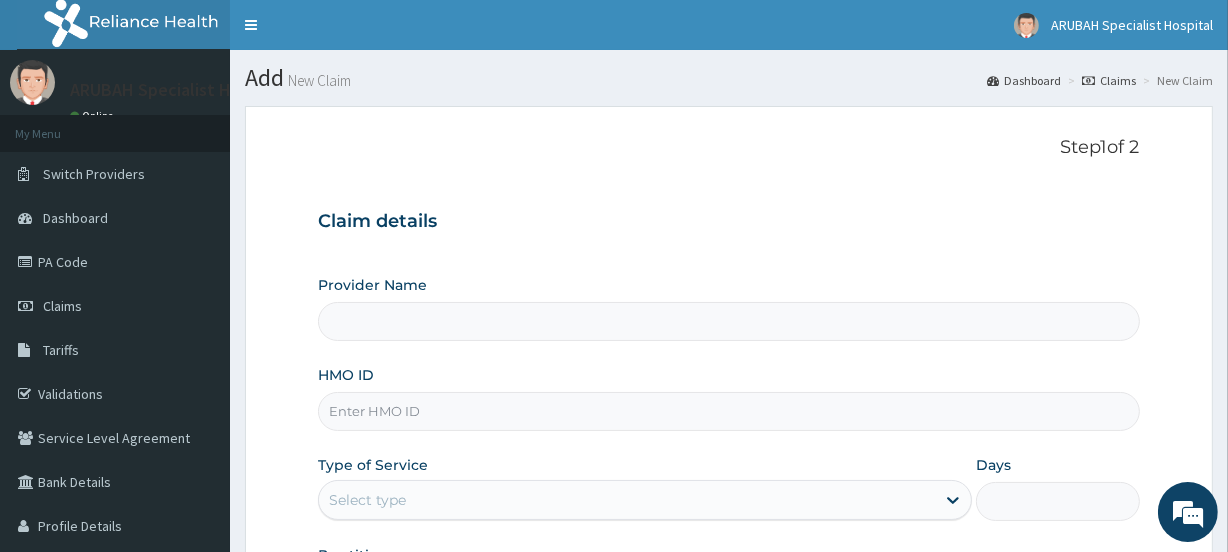 type on "Arubah Specialist Hospital- Unical Road" 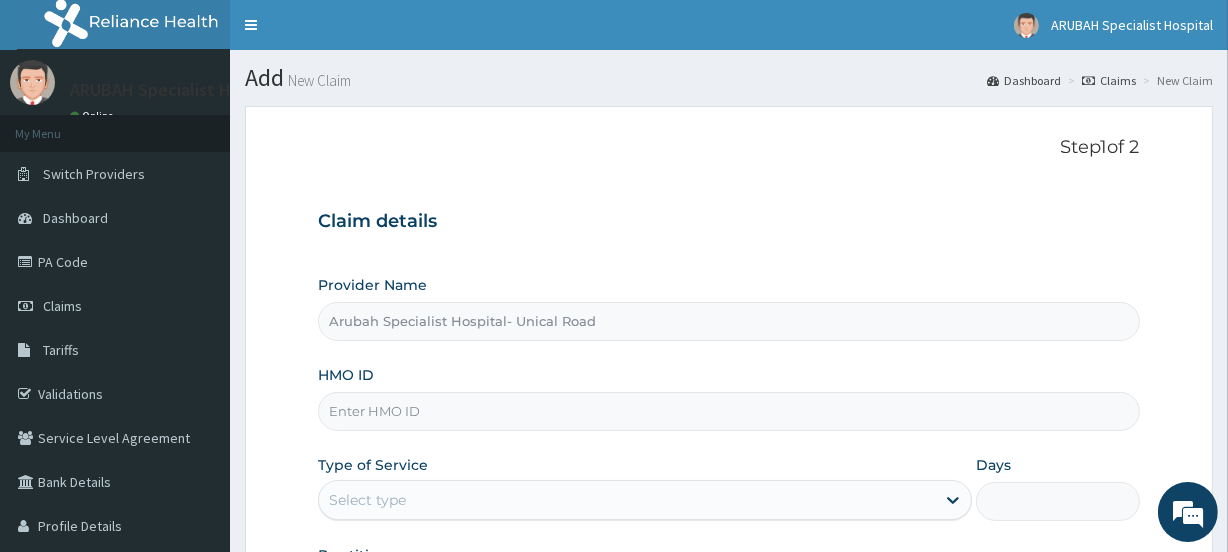 click on "Arubah Specialist Hospital- Unical Road" at bounding box center [728, 321] 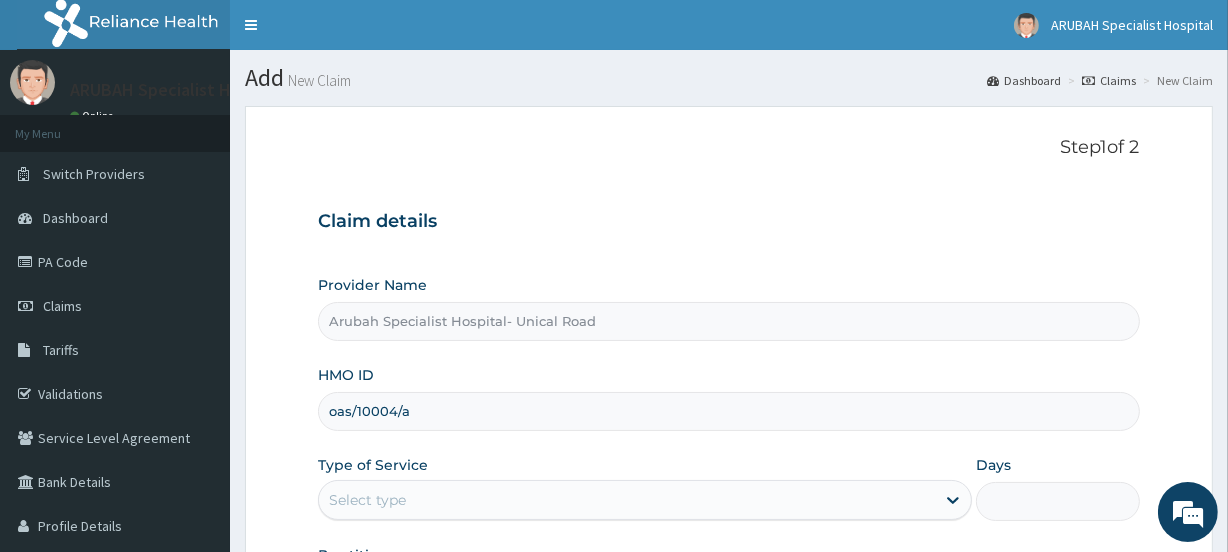 scroll, scrollTop: 0, scrollLeft: 0, axis: both 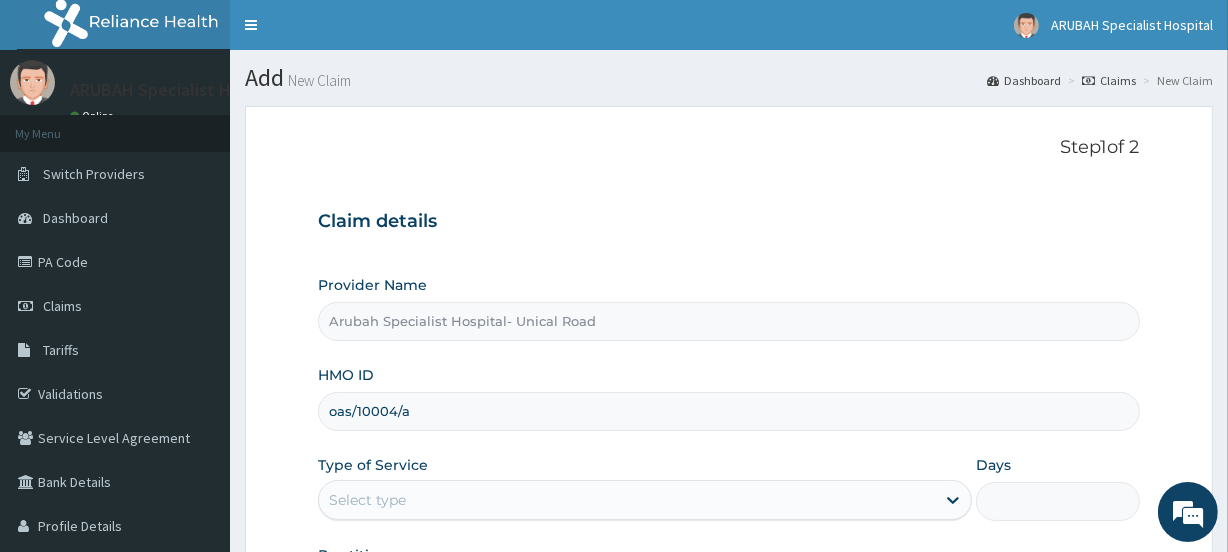 type on "oas/10004/a" 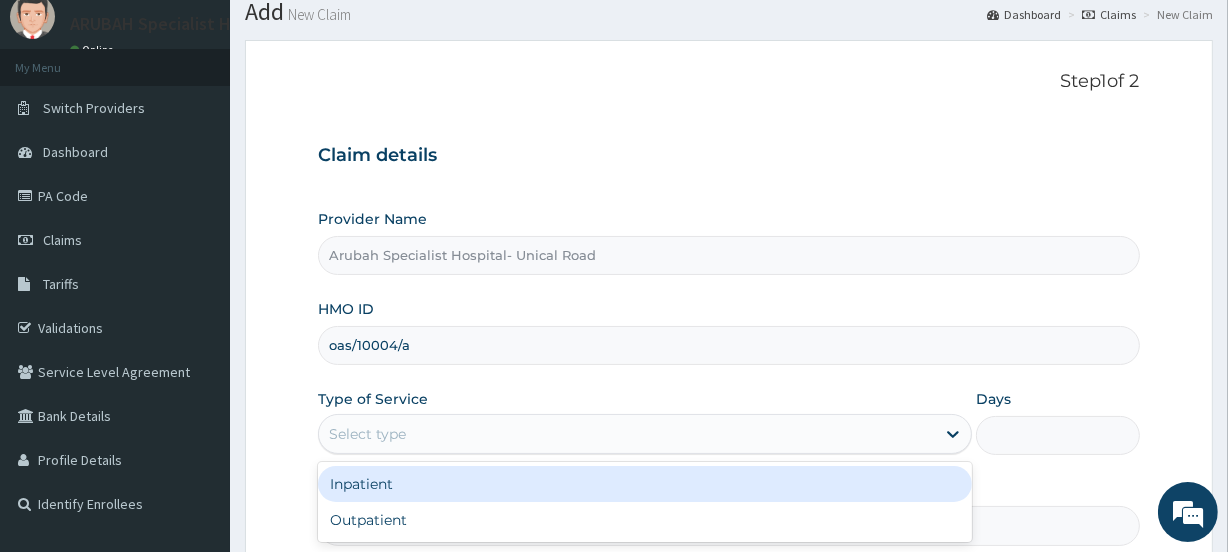 scroll, scrollTop: 268, scrollLeft: 0, axis: vertical 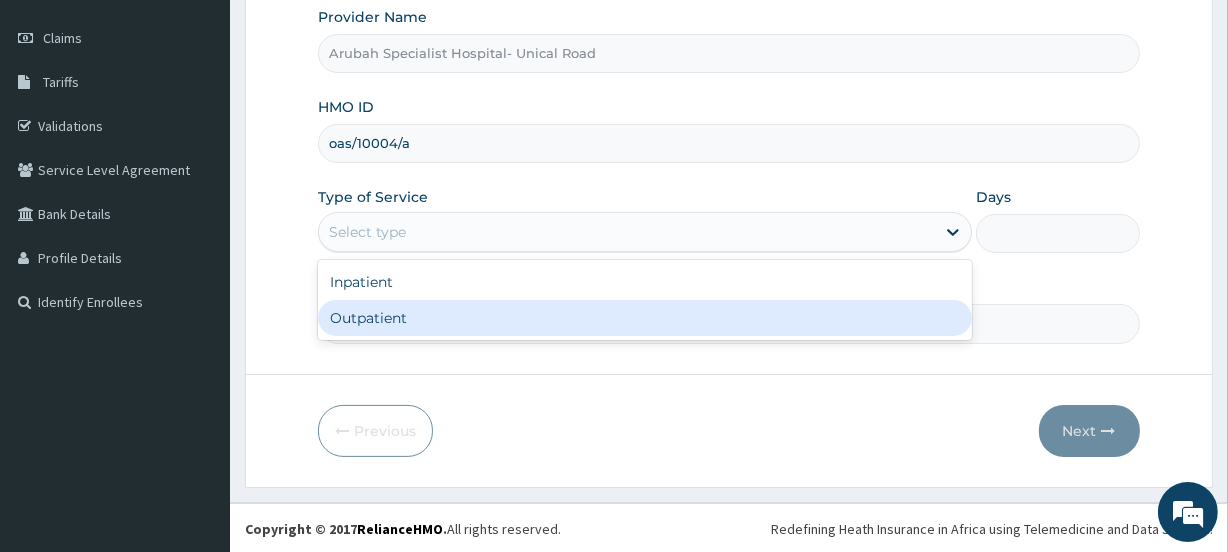 click on "Outpatient" at bounding box center [645, 318] 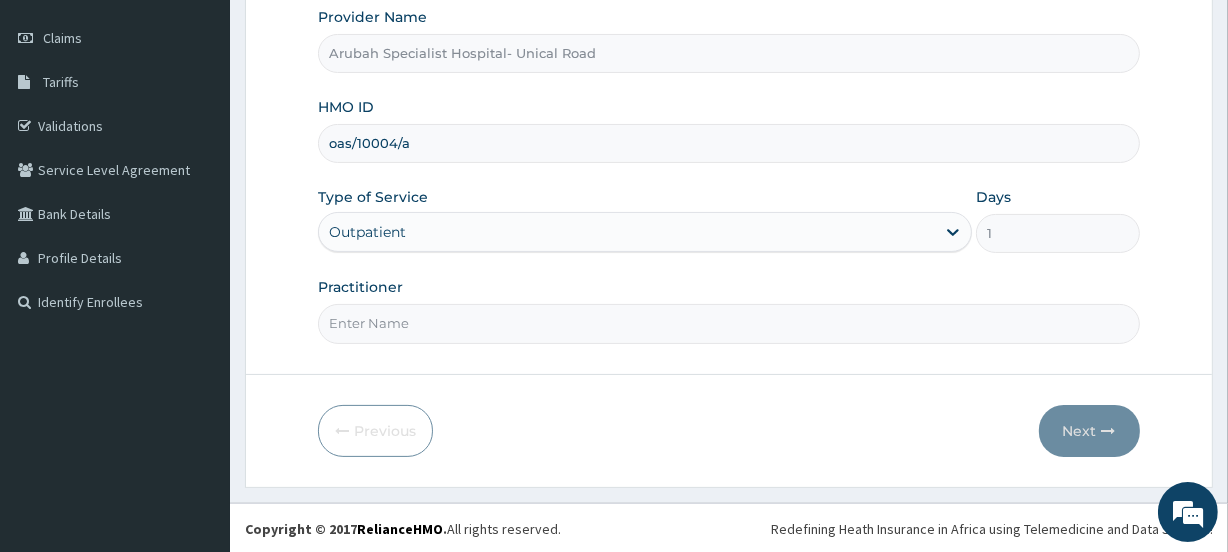 click on "Practitioner" at bounding box center (728, 323) 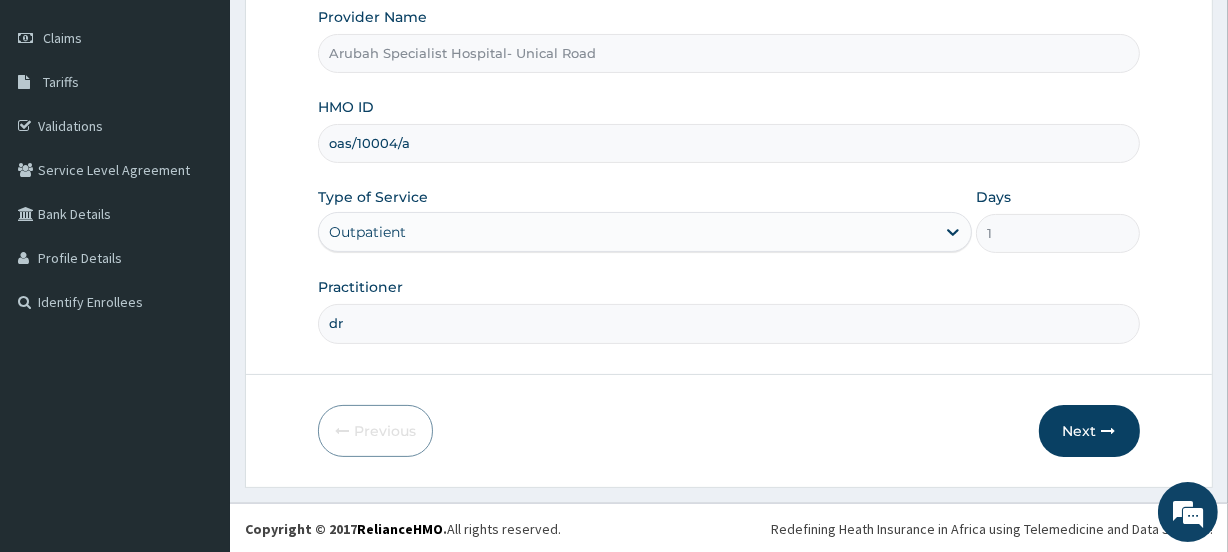 type on "Dr. [FIRST] [LAST]" 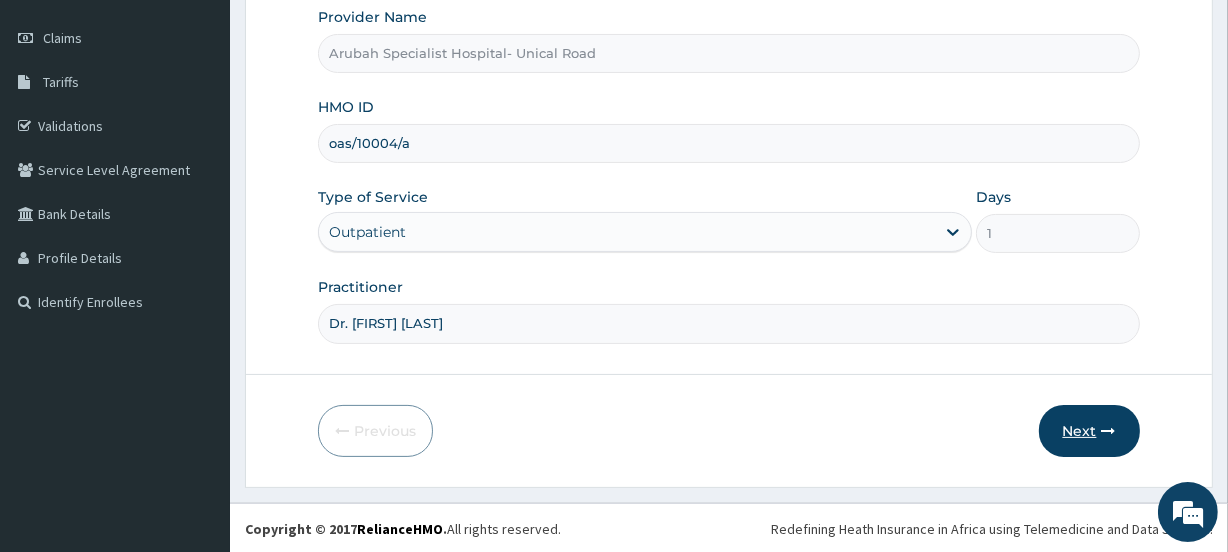 click on "Next" at bounding box center (1089, 431) 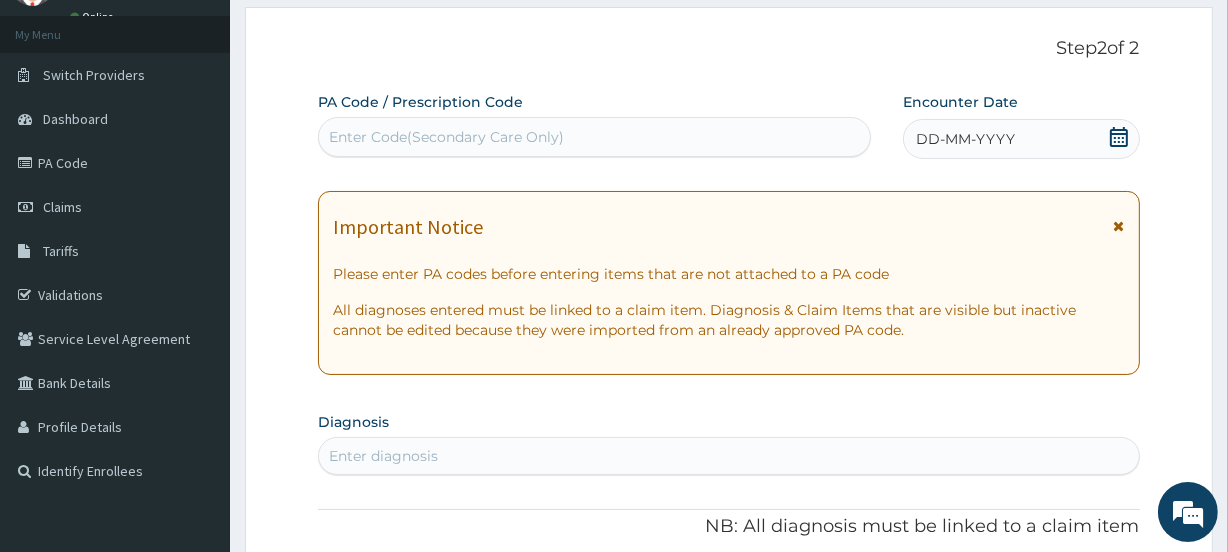 scroll, scrollTop: 89, scrollLeft: 0, axis: vertical 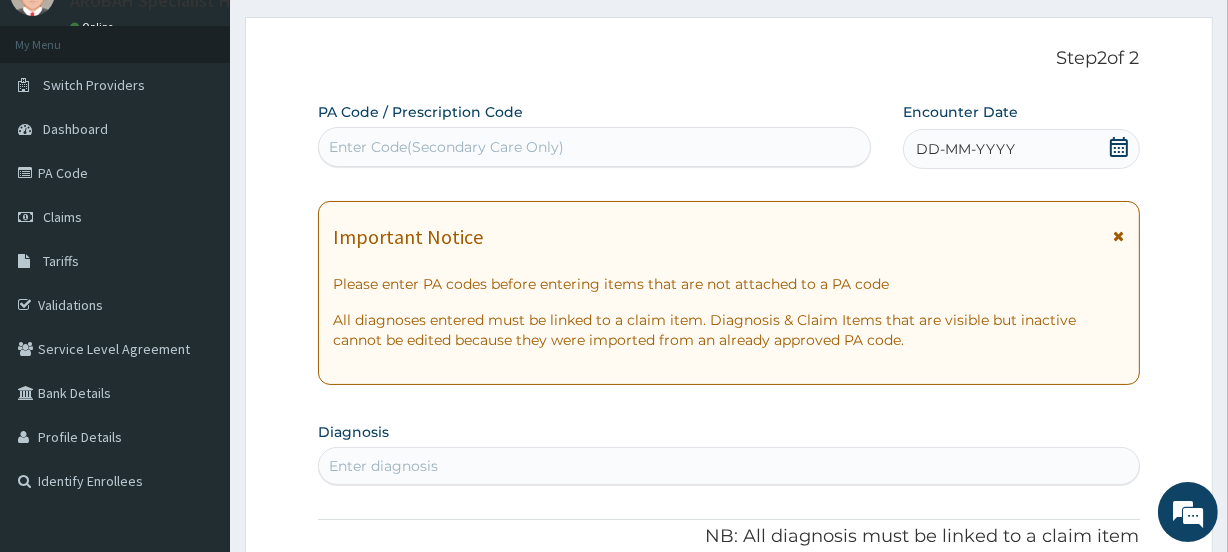 click on "Enter Code(Secondary Care Only)" at bounding box center (446, 147) 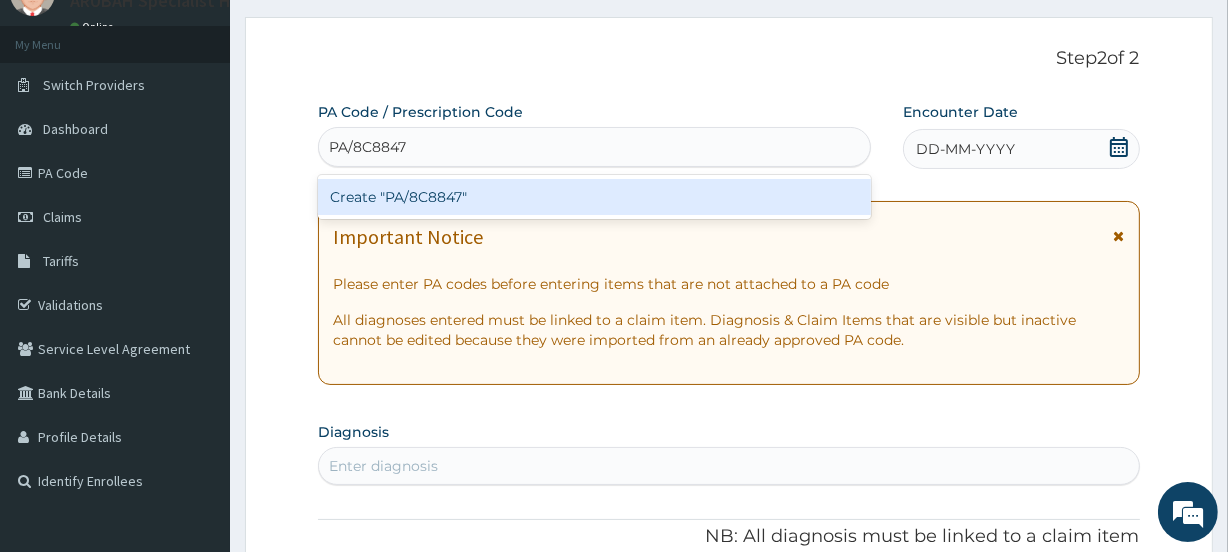 click on "Create "PA/8C8847"" at bounding box center [594, 197] 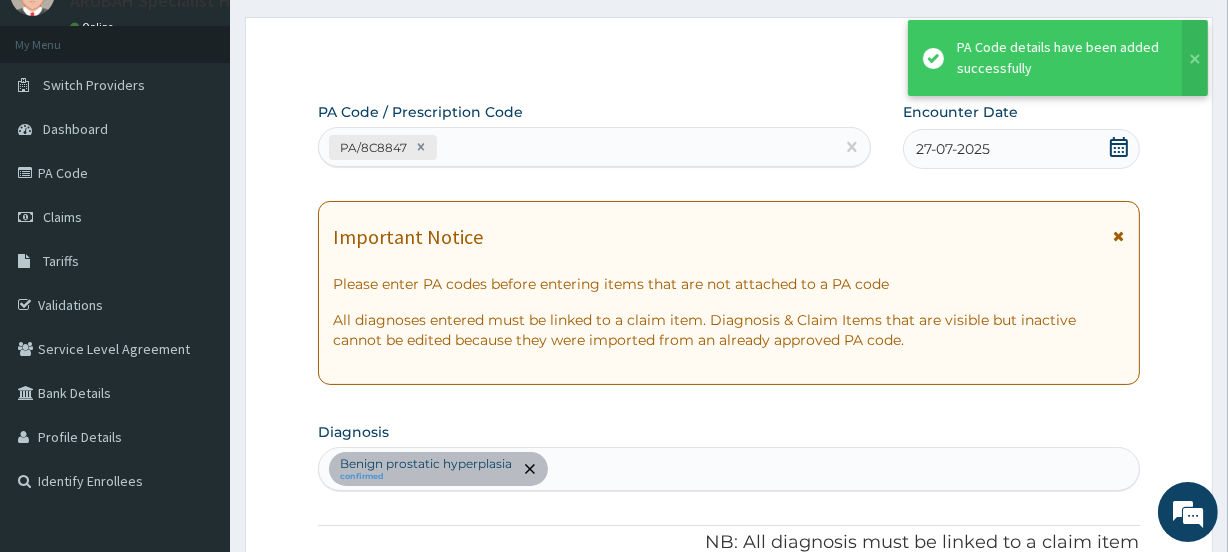 scroll, scrollTop: 694, scrollLeft: 0, axis: vertical 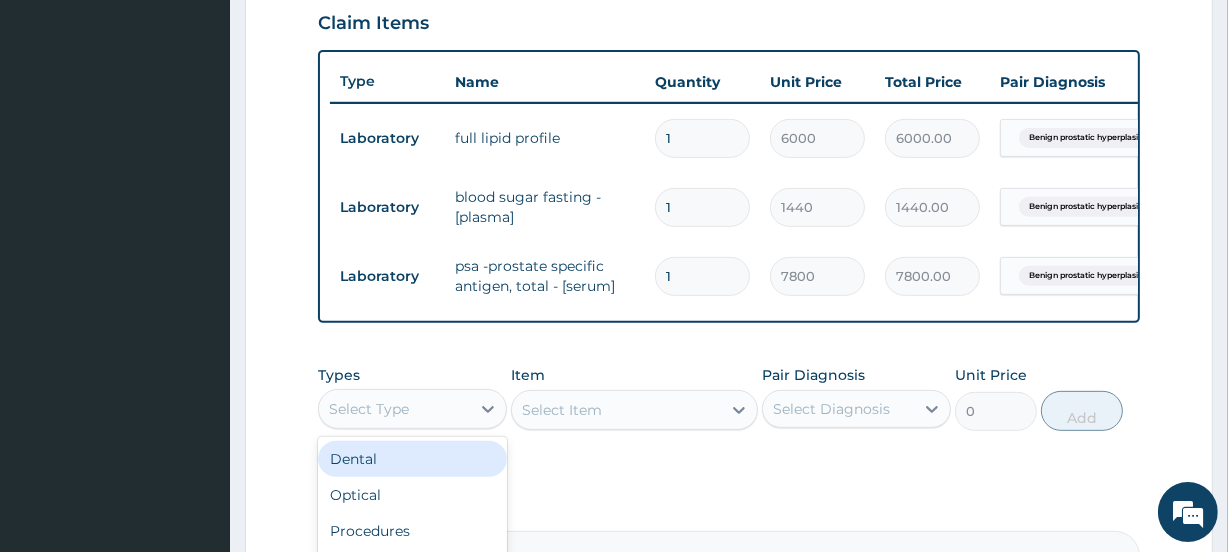 click on "Select Type" at bounding box center [394, 409] 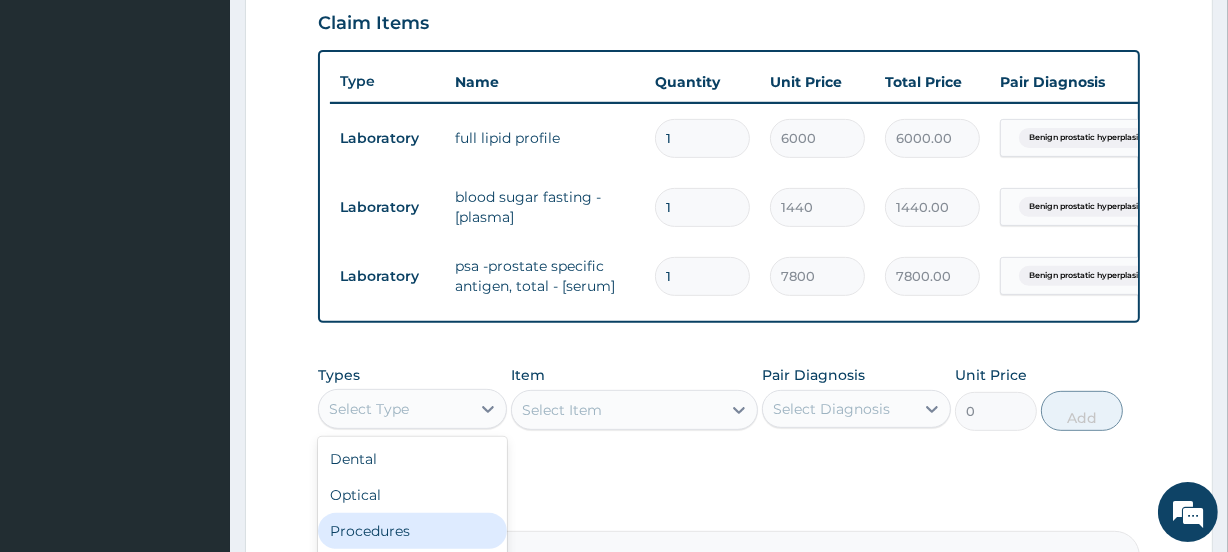 click on "Procedures" at bounding box center [412, 531] 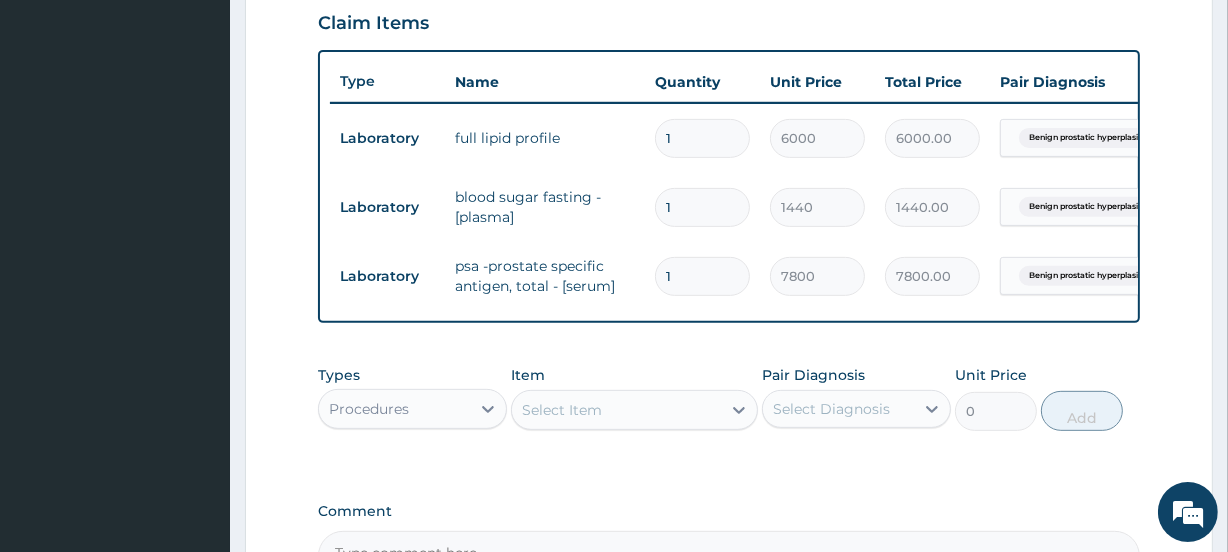click on "Select Item" at bounding box center [616, 410] 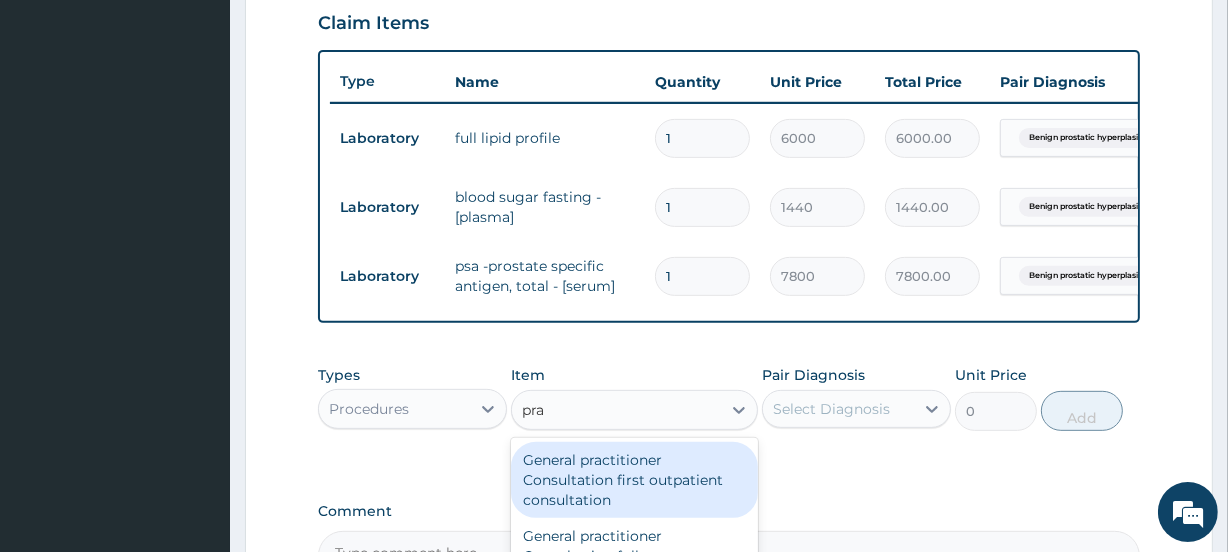type on "prac" 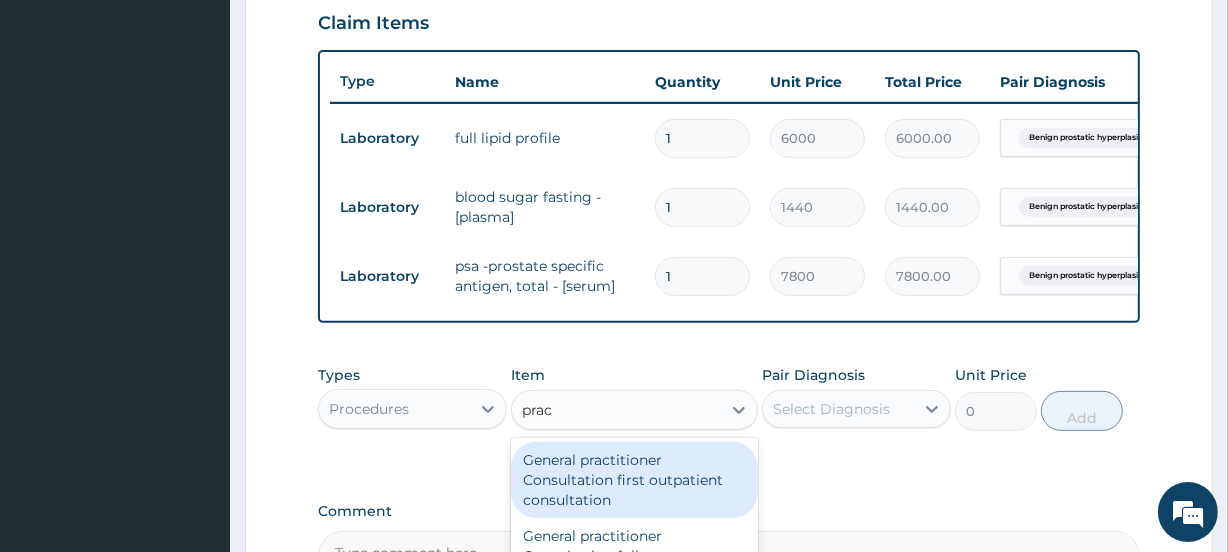 click on "General practitioner Consultation first outpatient consultation" at bounding box center (634, 480) 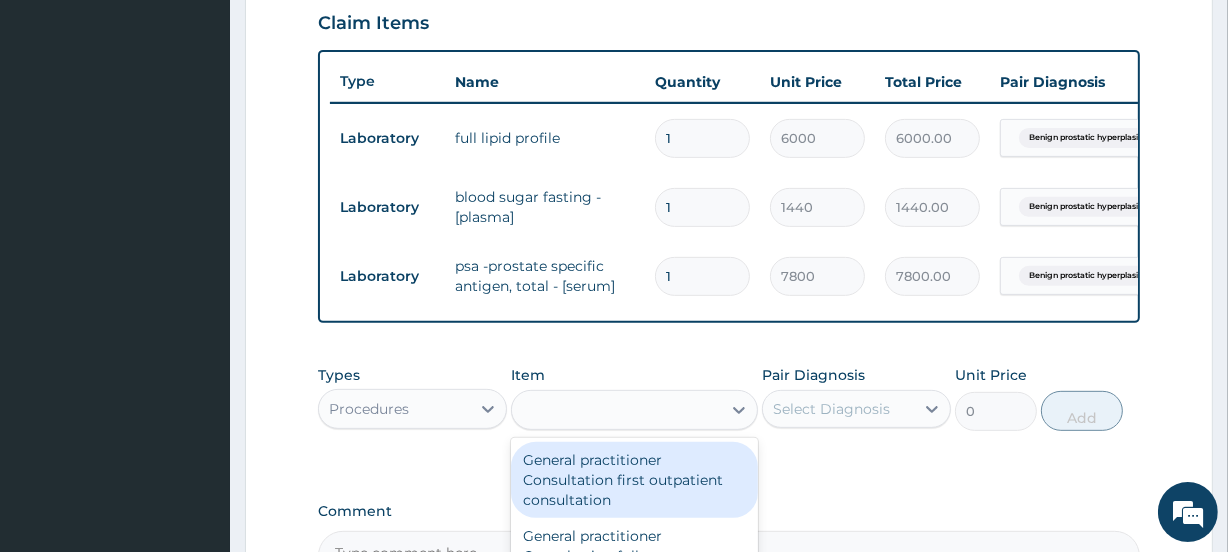 type on "3960" 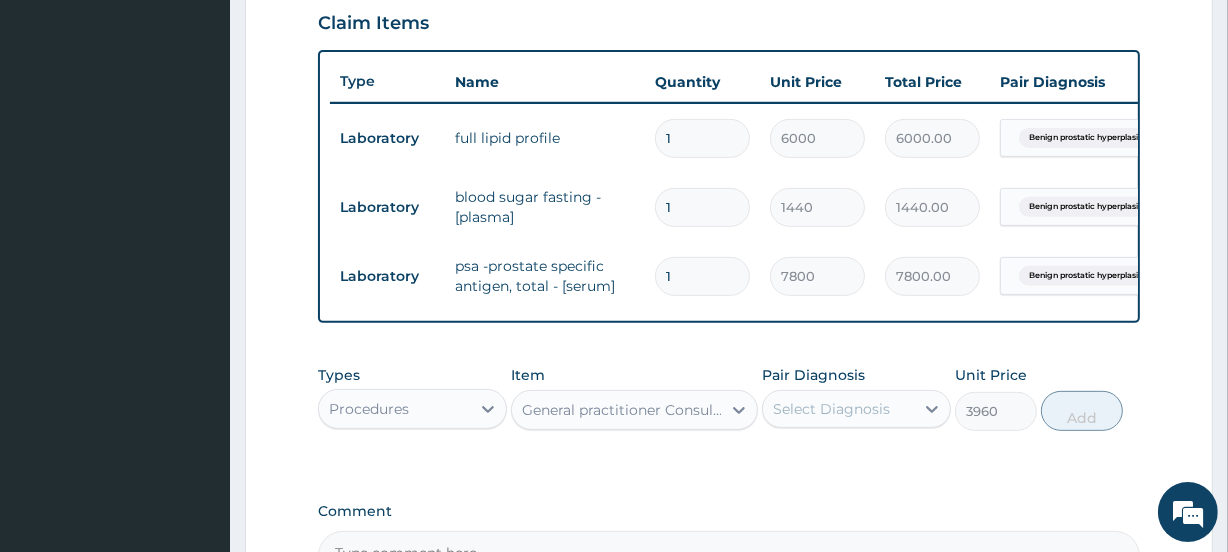 click on "Select Diagnosis" at bounding box center (831, 409) 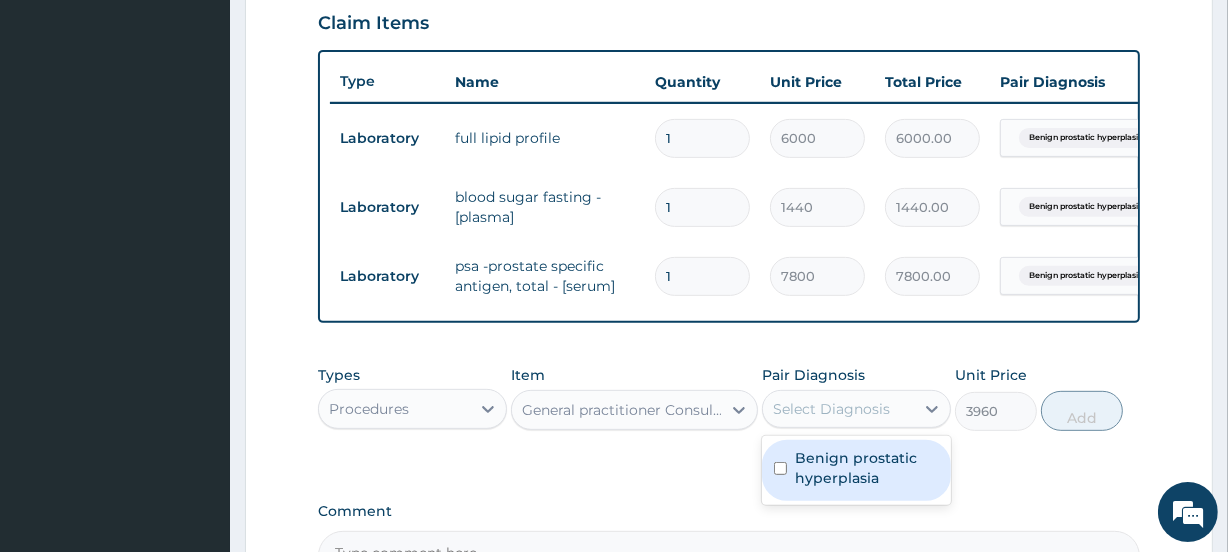 click on "Benign prostatic hyperplasia" at bounding box center (856, 470) 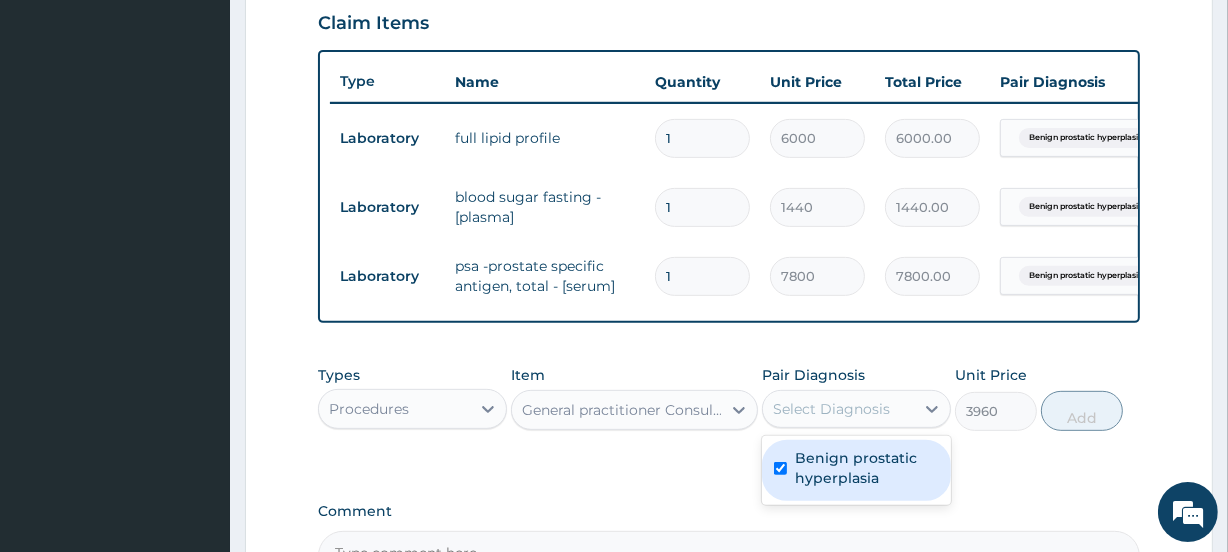 checkbox on "true" 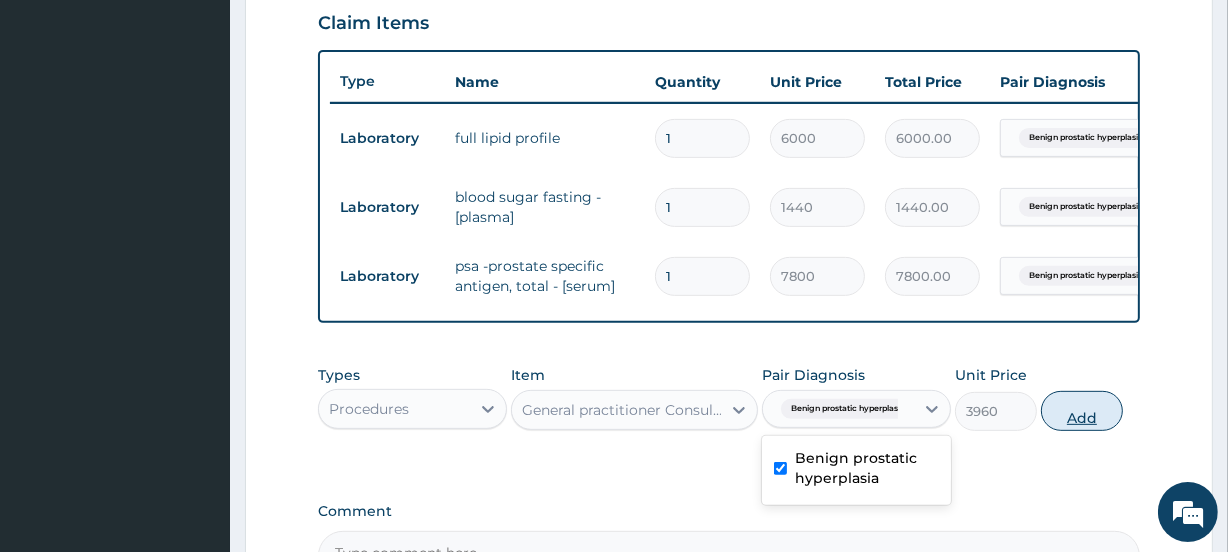 click on "Add" at bounding box center (1082, 411) 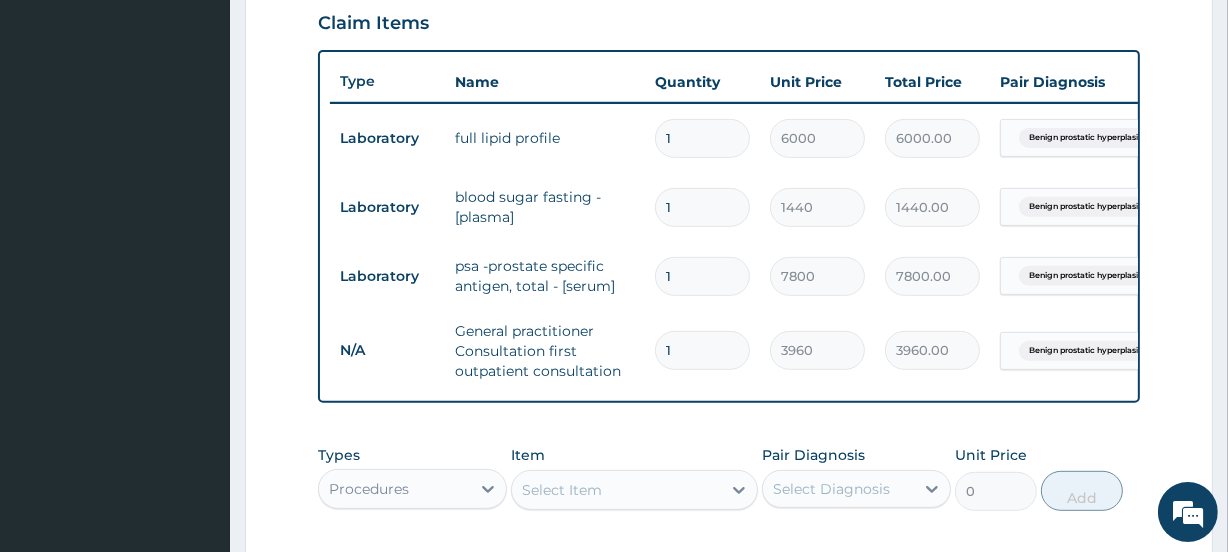 scroll, scrollTop: 1026, scrollLeft: 0, axis: vertical 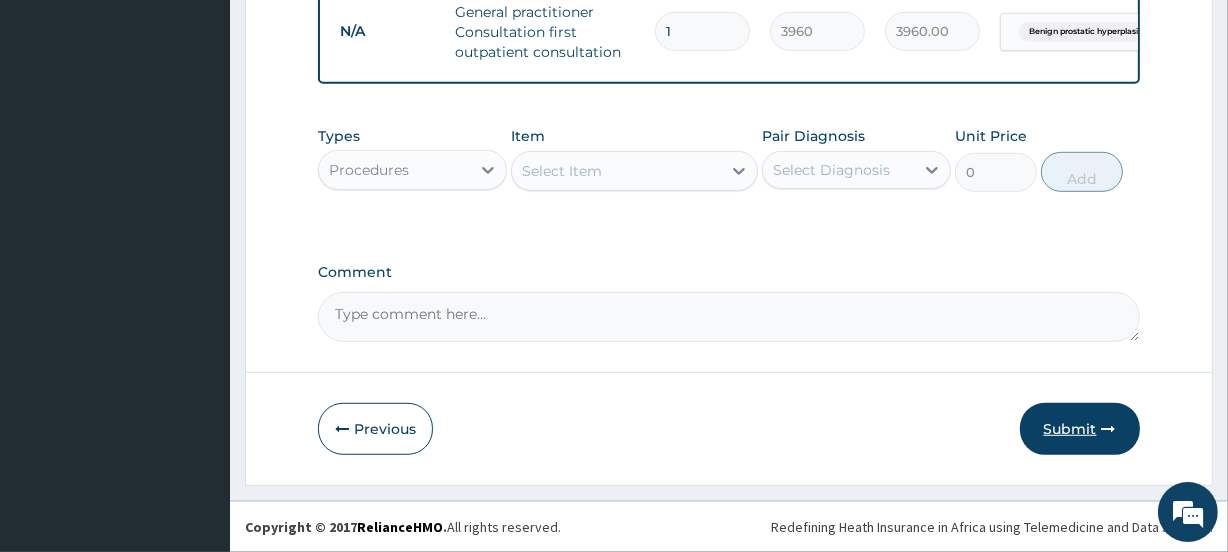 click on "Submit" at bounding box center (1080, 429) 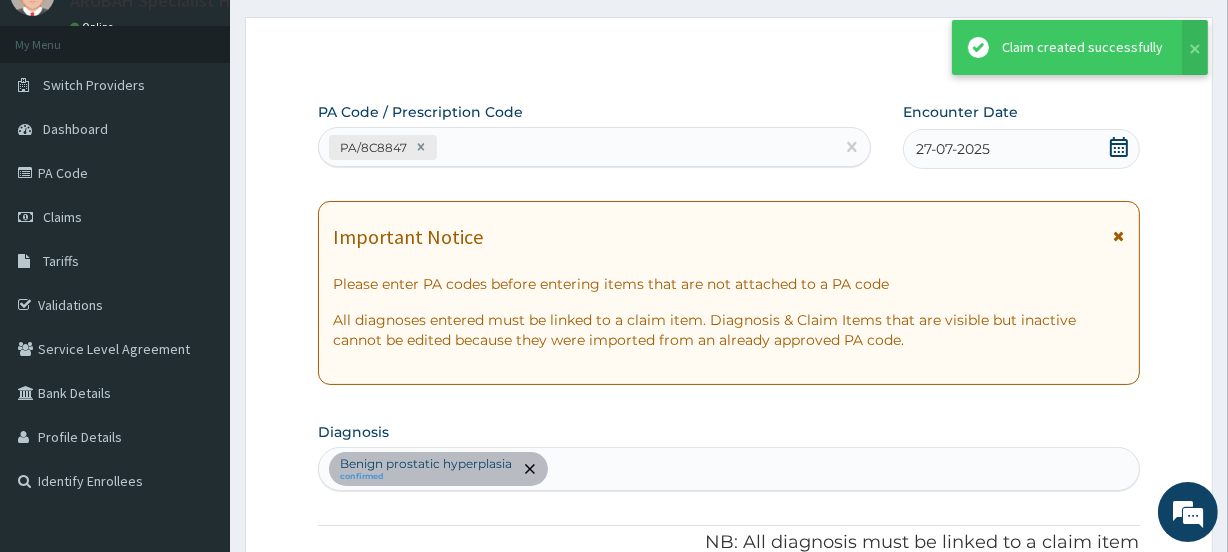 scroll, scrollTop: 1026, scrollLeft: 0, axis: vertical 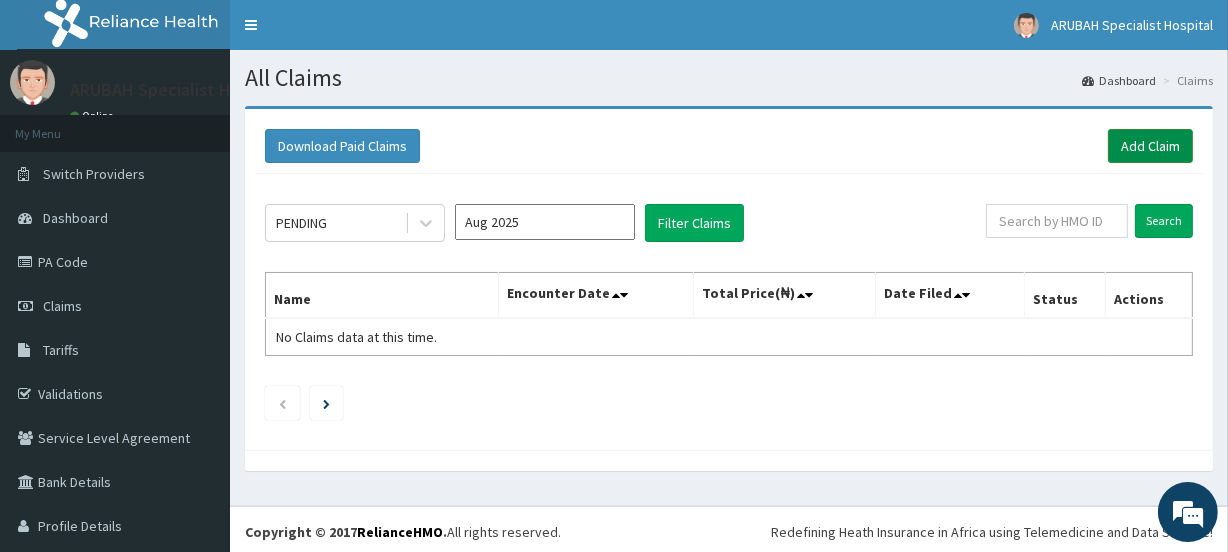 click on "Add Claim" at bounding box center [1150, 146] 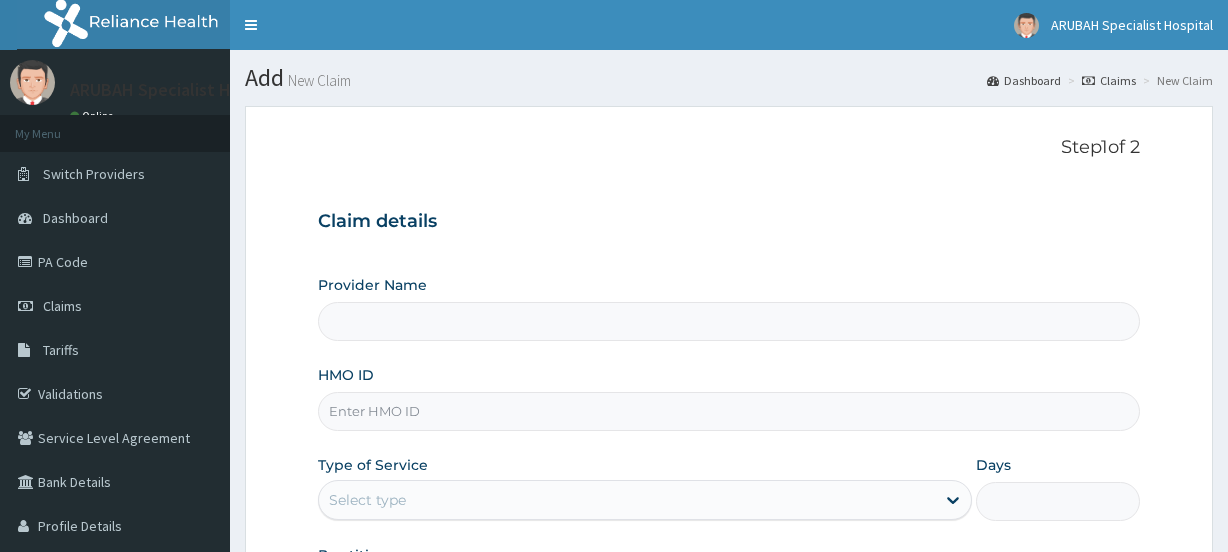 scroll, scrollTop: 0, scrollLeft: 0, axis: both 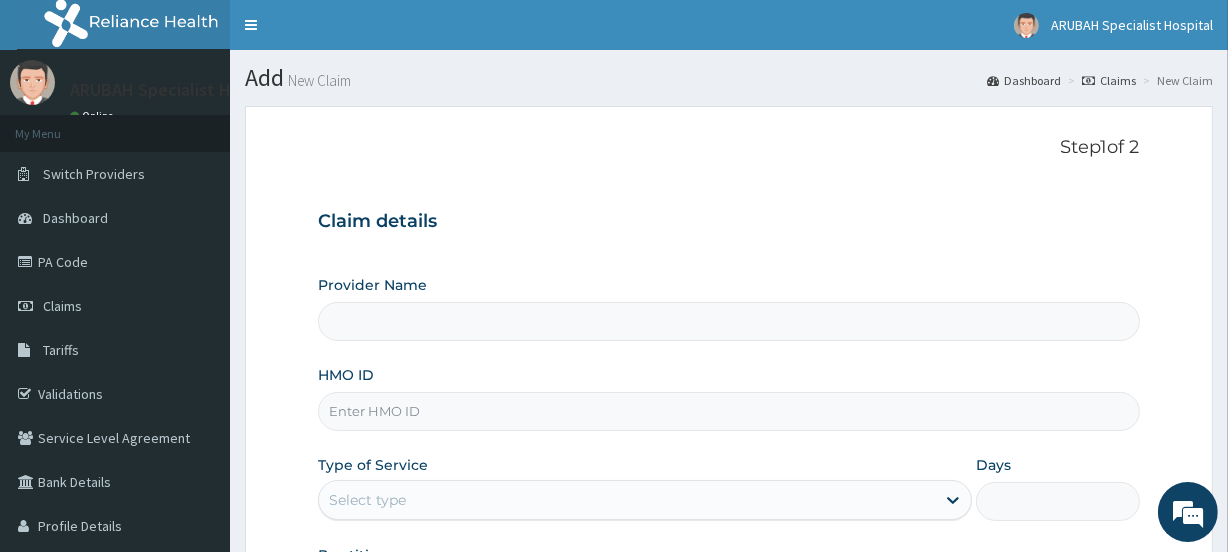 click on "HMO ID" at bounding box center (728, 411) 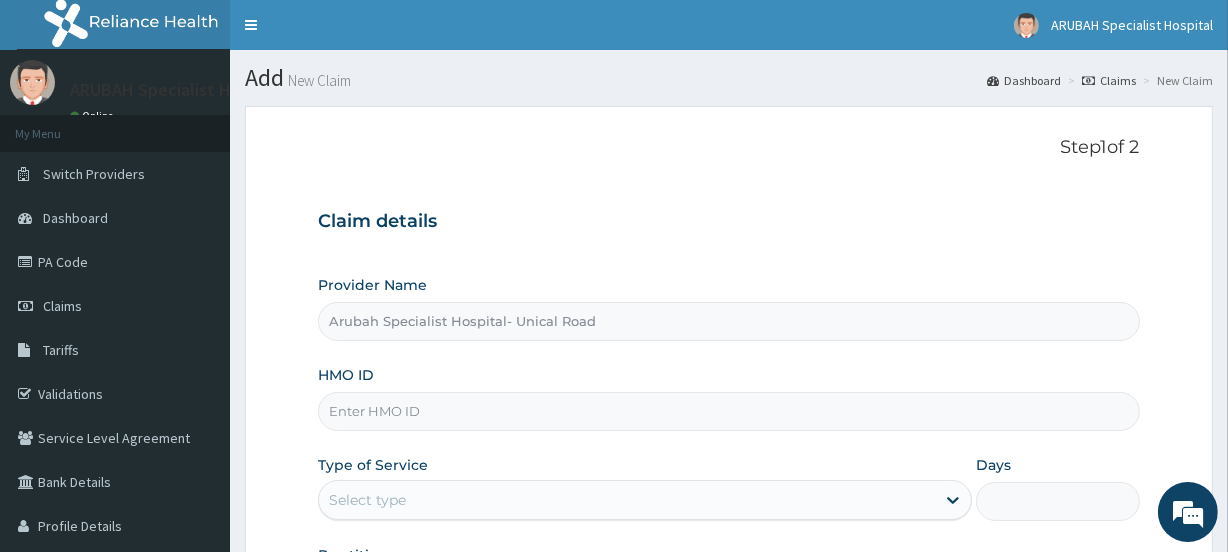 paste on "OAS/10004/A" 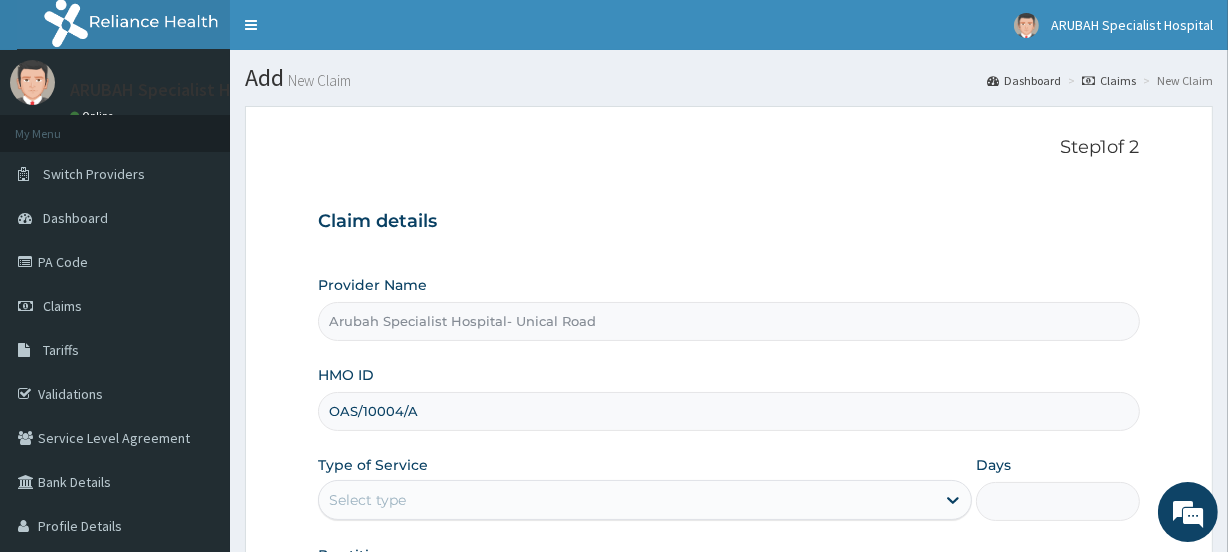 type on "OAS/10004/A" 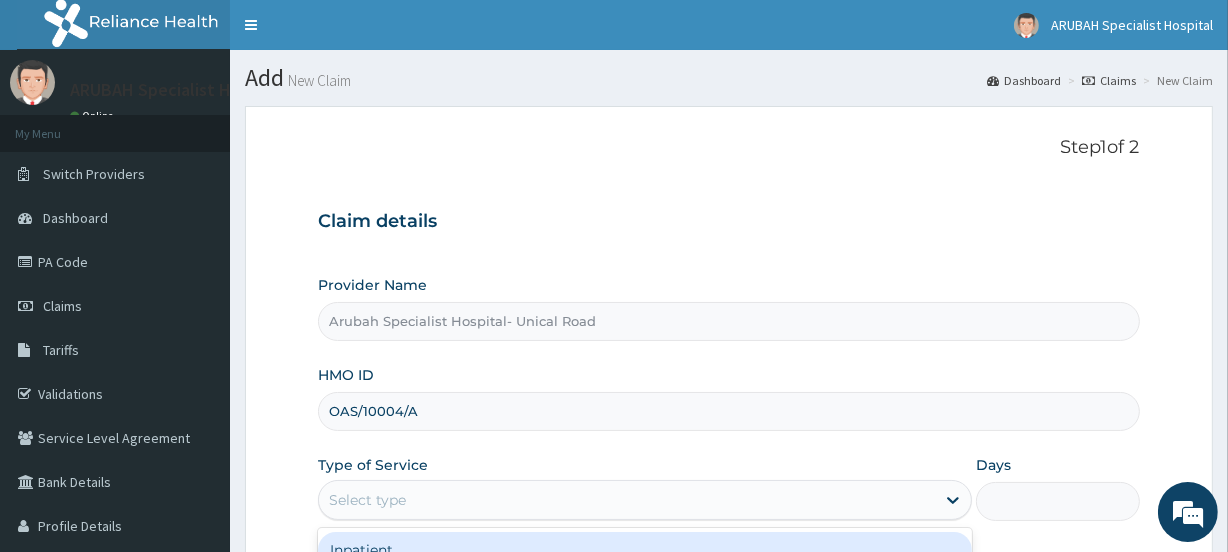 click on "Select type" at bounding box center (627, 500) 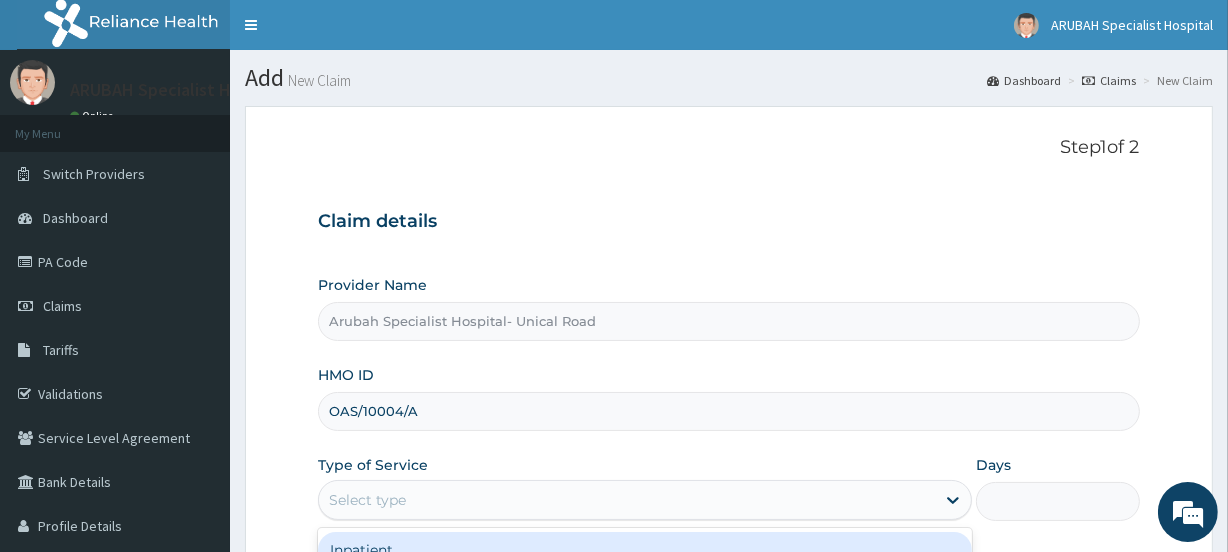 scroll, scrollTop: 117, scrollLeft: 0, axis: vertical 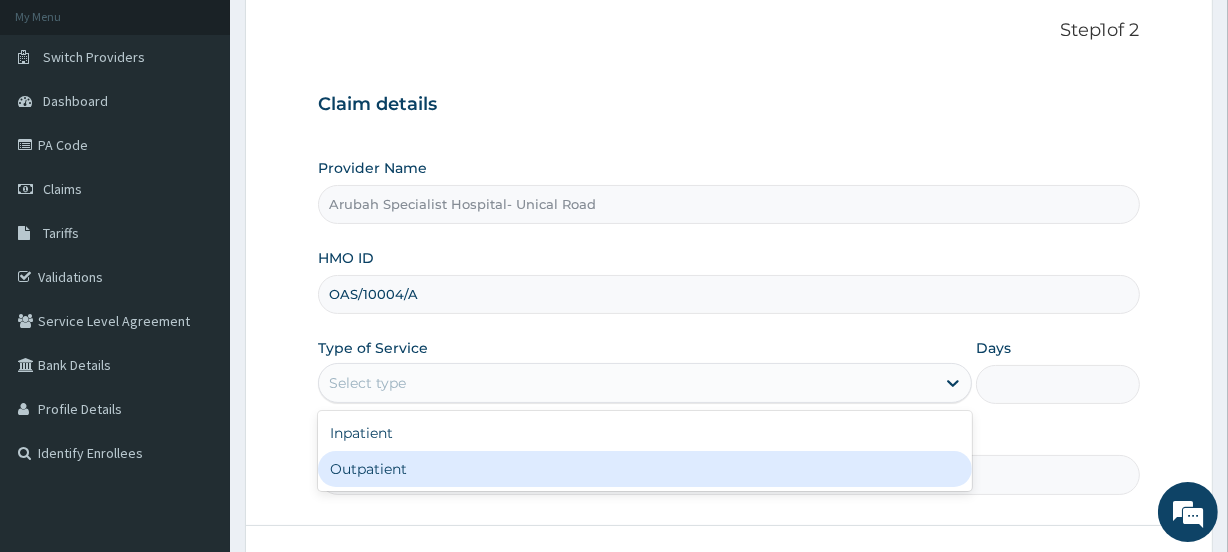 click on "Outpatient" at bounding box center [645, 469] 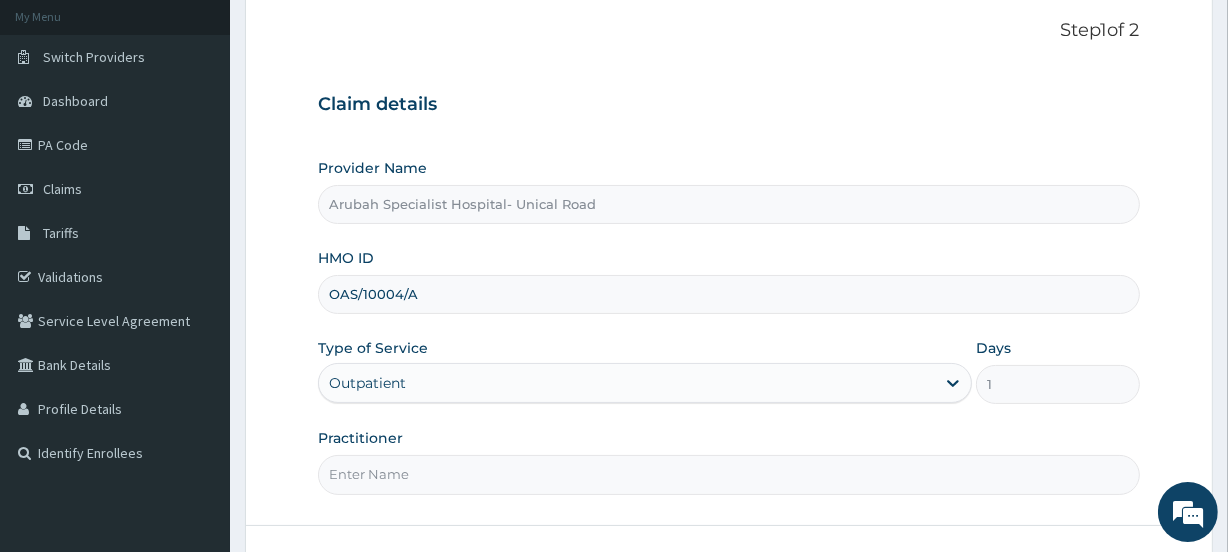 click on "Practitioner" at bounding box center [728, 474] 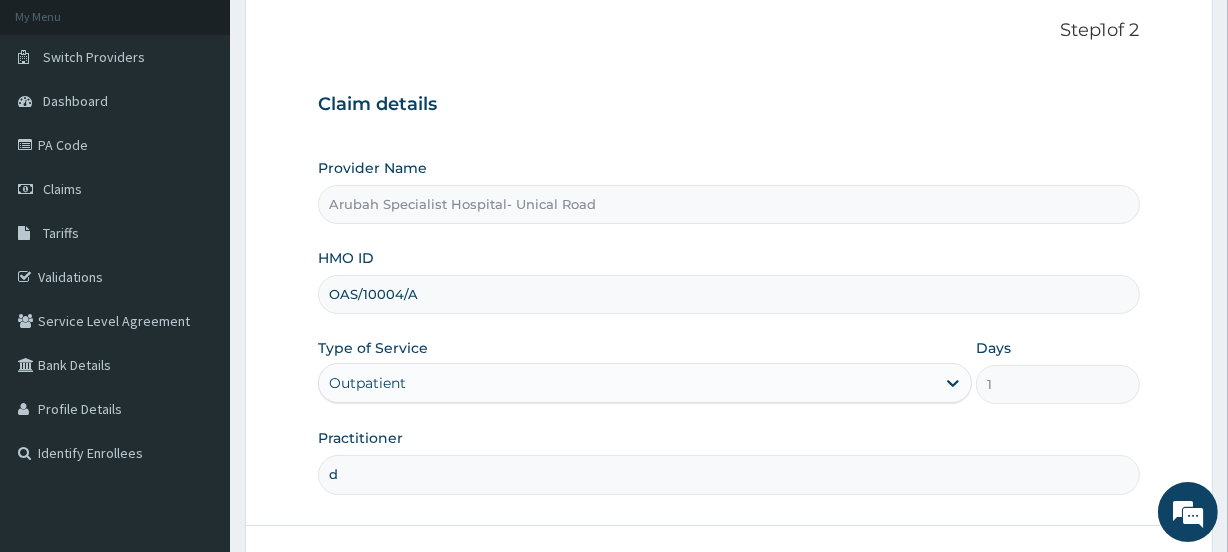 scroll, scrollTop: 0, scrollLeft: 0, axis: both 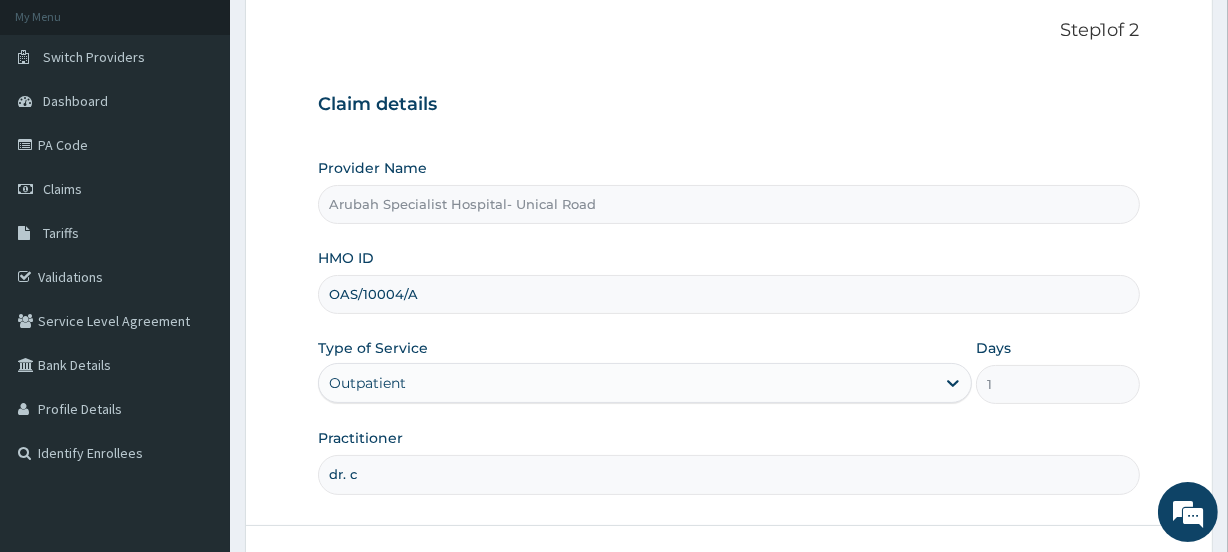 type on "Dr. cyprian ntamu" 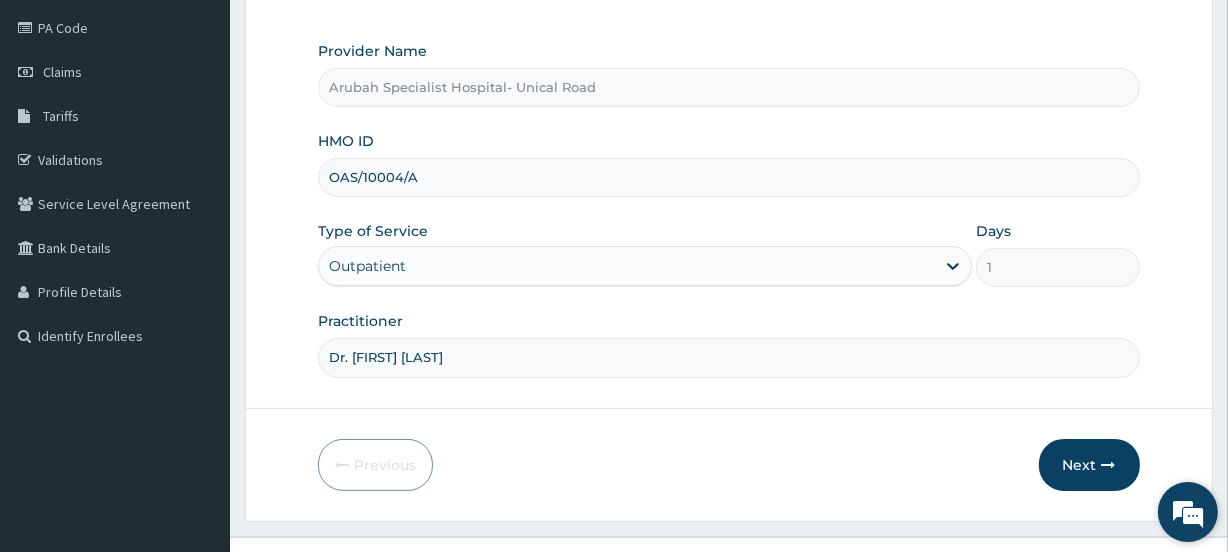 scroll, scrollTop: 268, scrollLeft: 0, axis: vertical 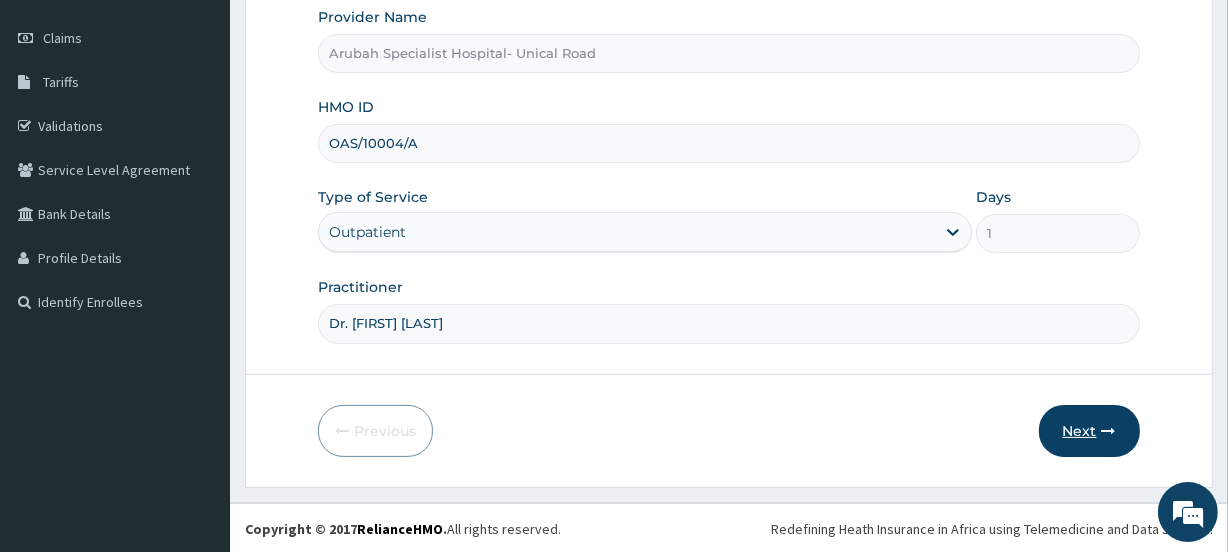 click on "Next" at bounding box center (1089, 431) 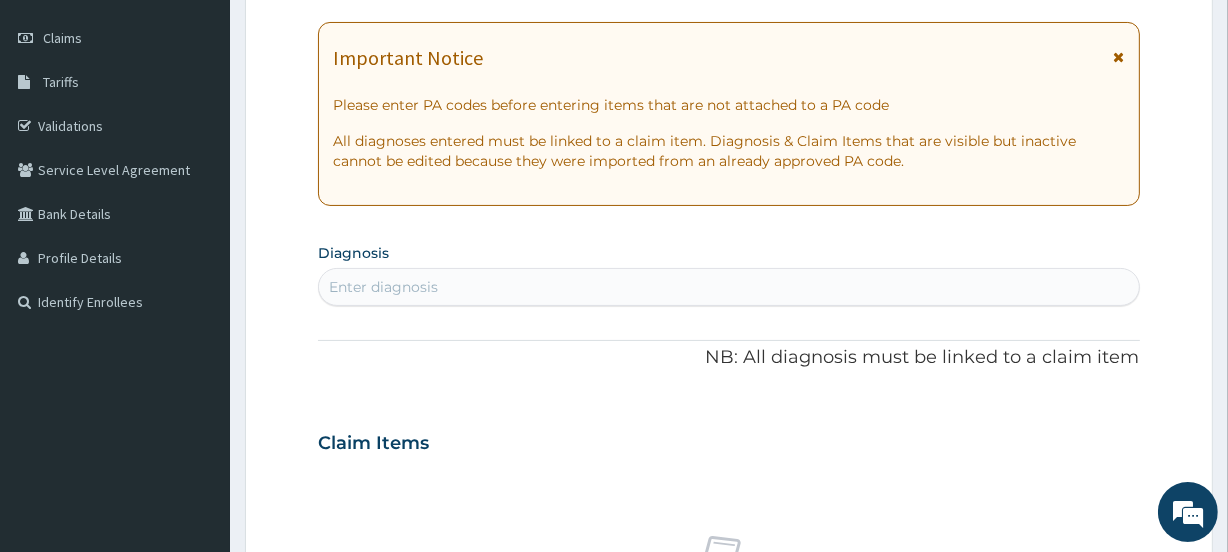 scroll, scrollTop: 130, scrollLeft: 0, axis: vertical 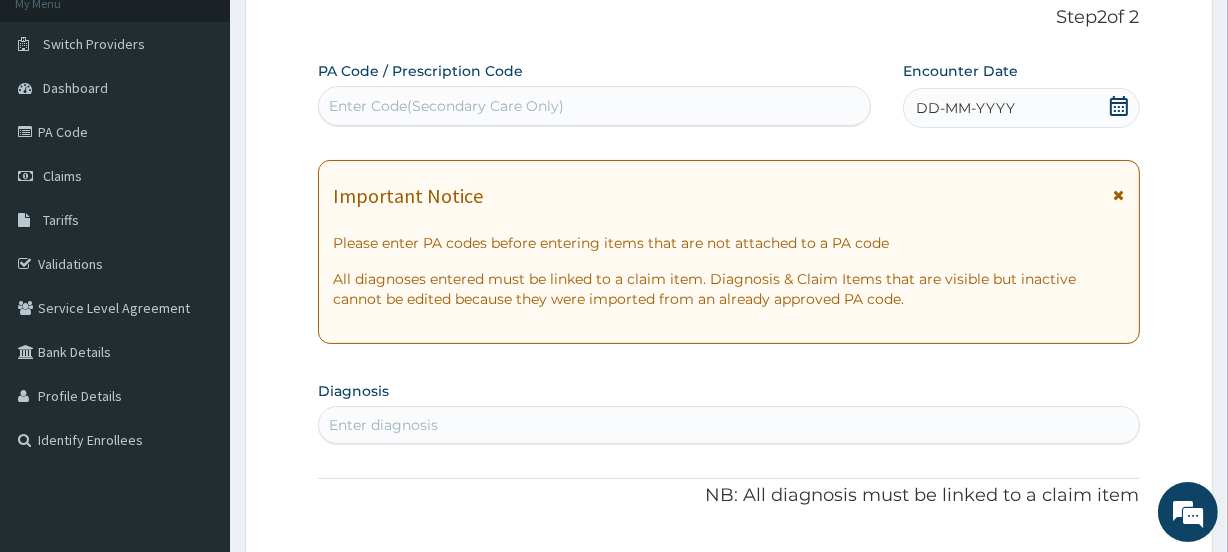 click on "Enter Code(Secondary Care Only)" at bounding box center (594, 106) 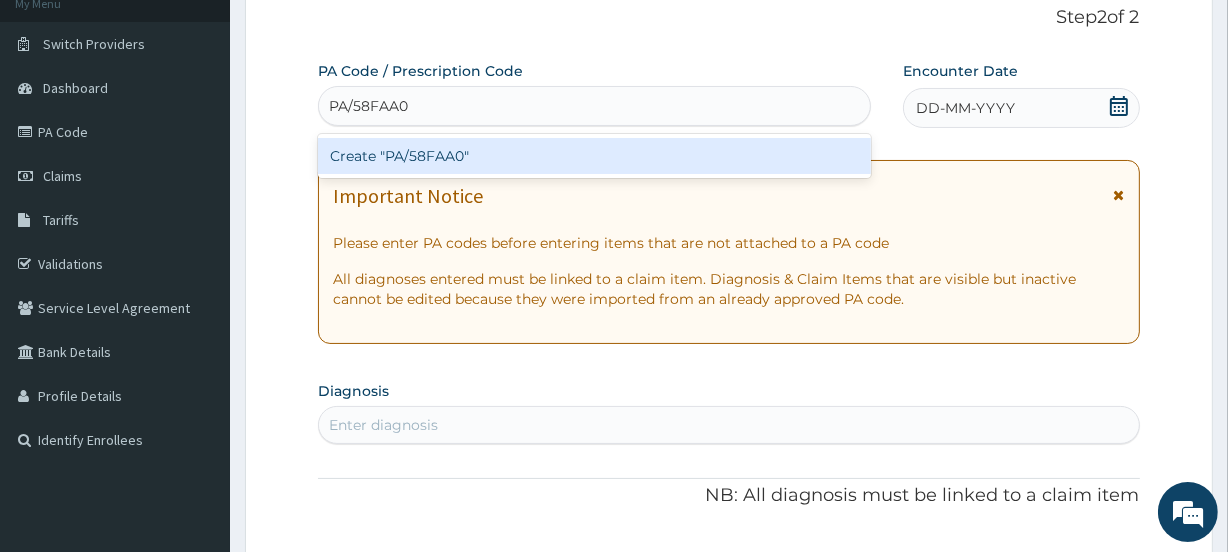 type 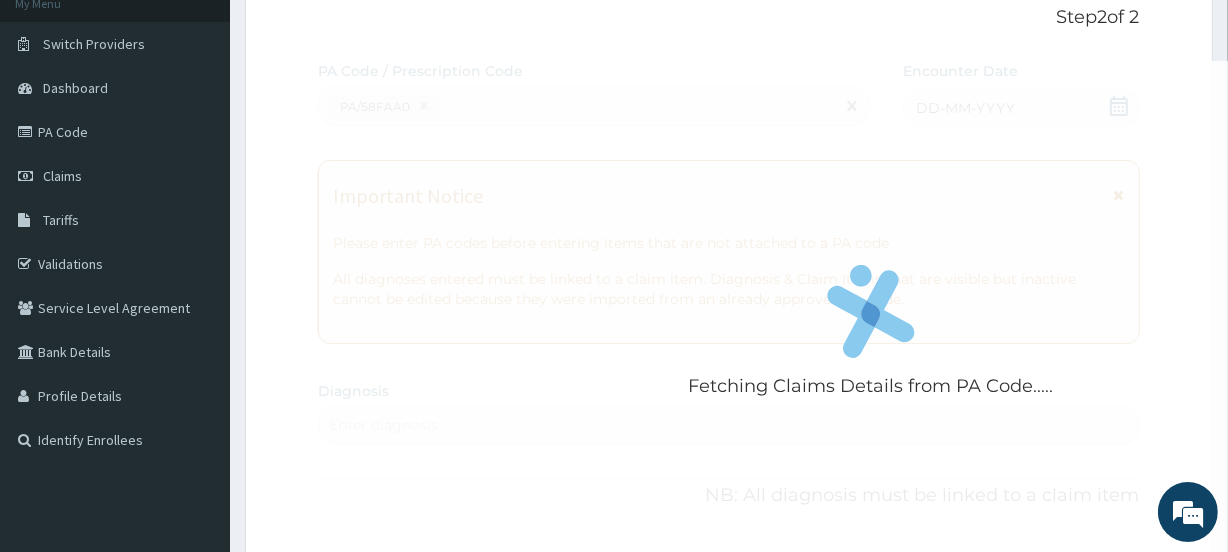 scroll, scrollTop: 555, scrollLeft: 0, axis: vertical 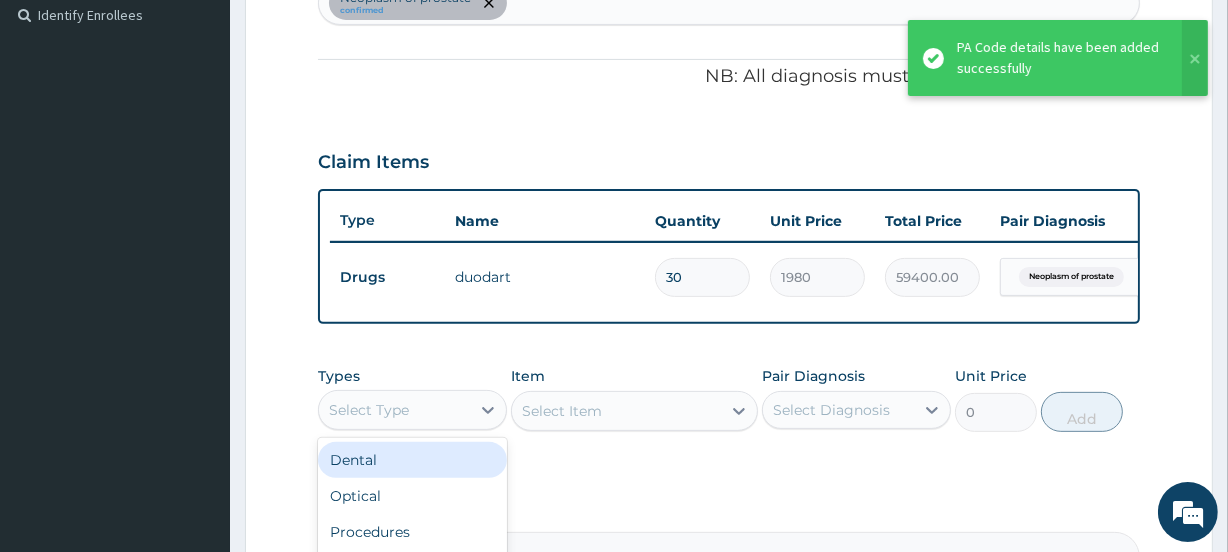 click on "Select Type" at bounding box center (394, 410) 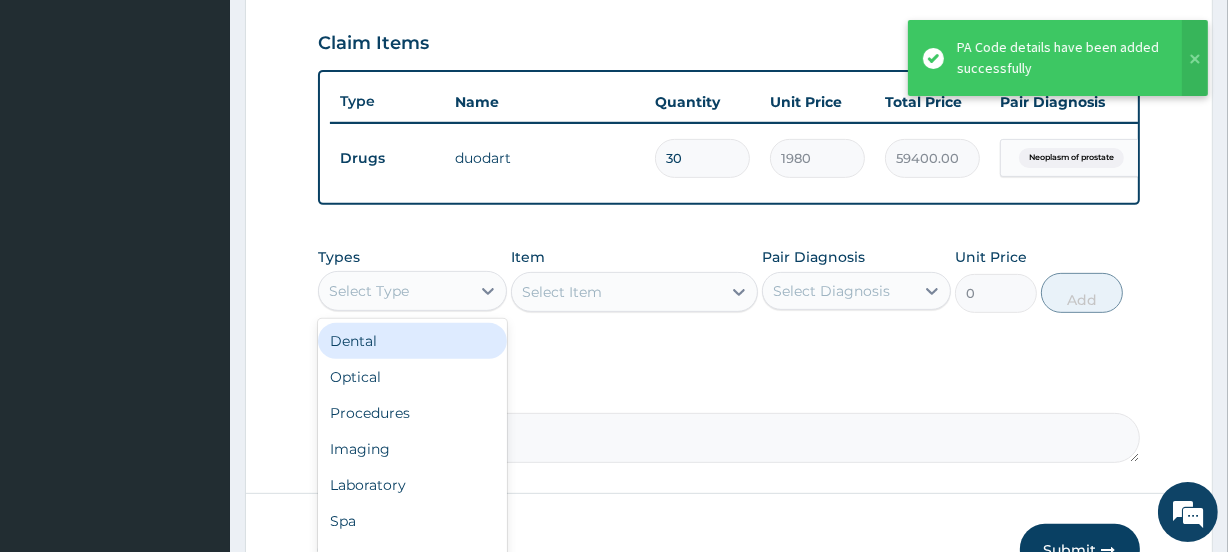 scroll, scrollTop: 798, scrollLeft: 0, axis: vertical 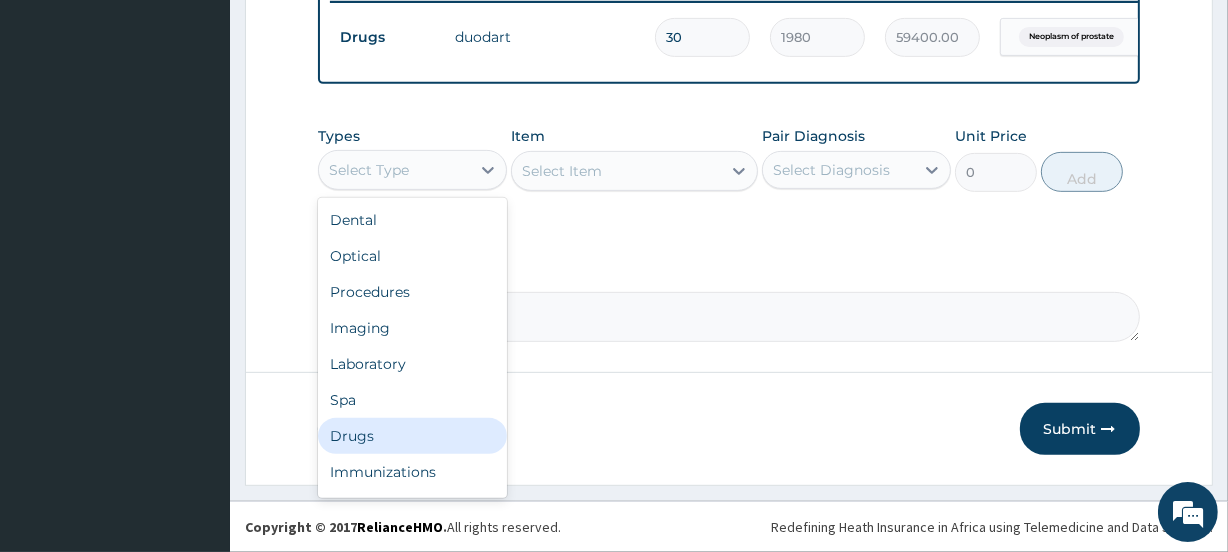 click on "Drugs" at bounding box center [412, 436] 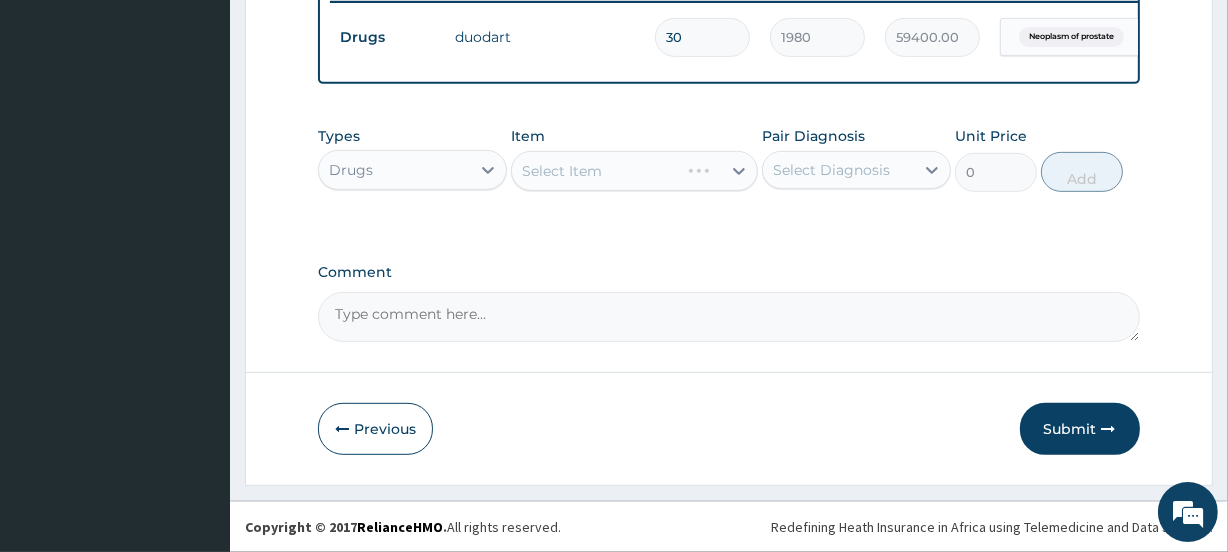 click on "Select Item" at bounding box center (634, 171) 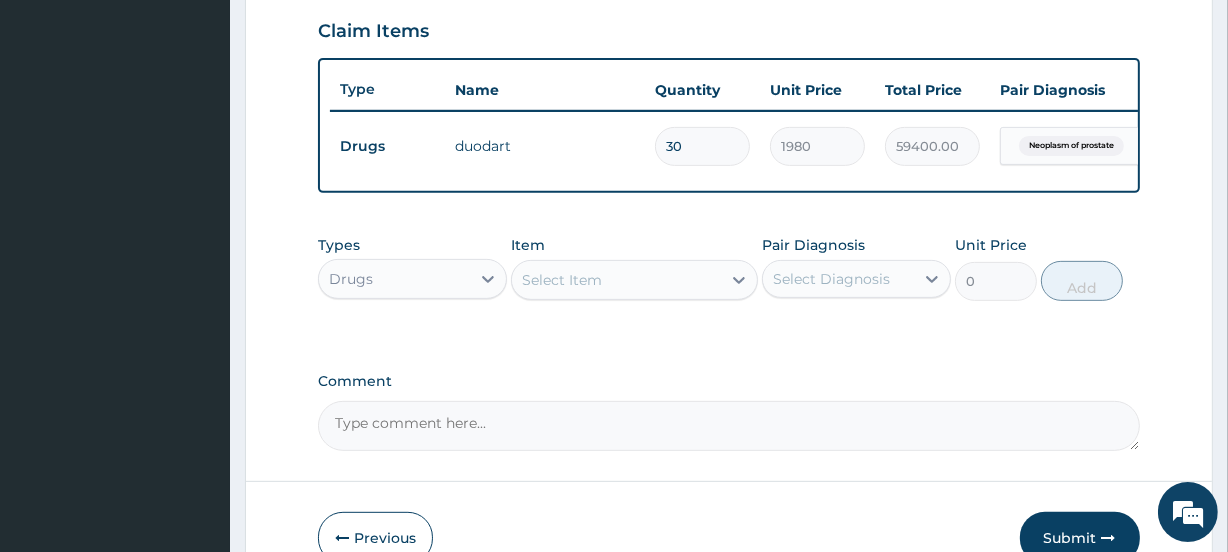 scroll, scrollTop: 807, scrollLeft: 0, axis: vertical 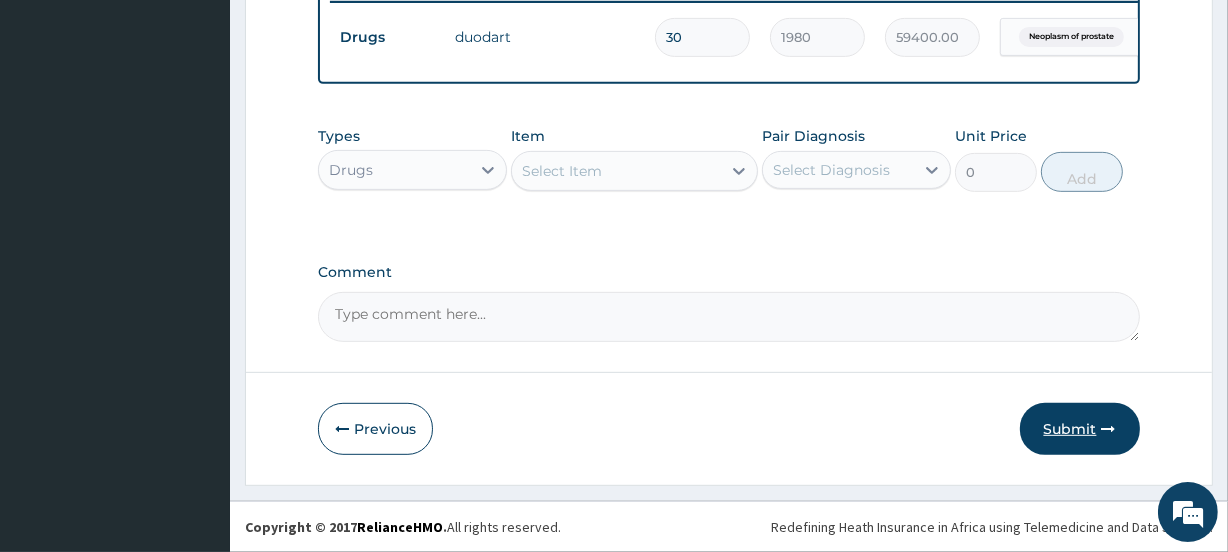 click on "Submit" at bounding box center [1080, 429] 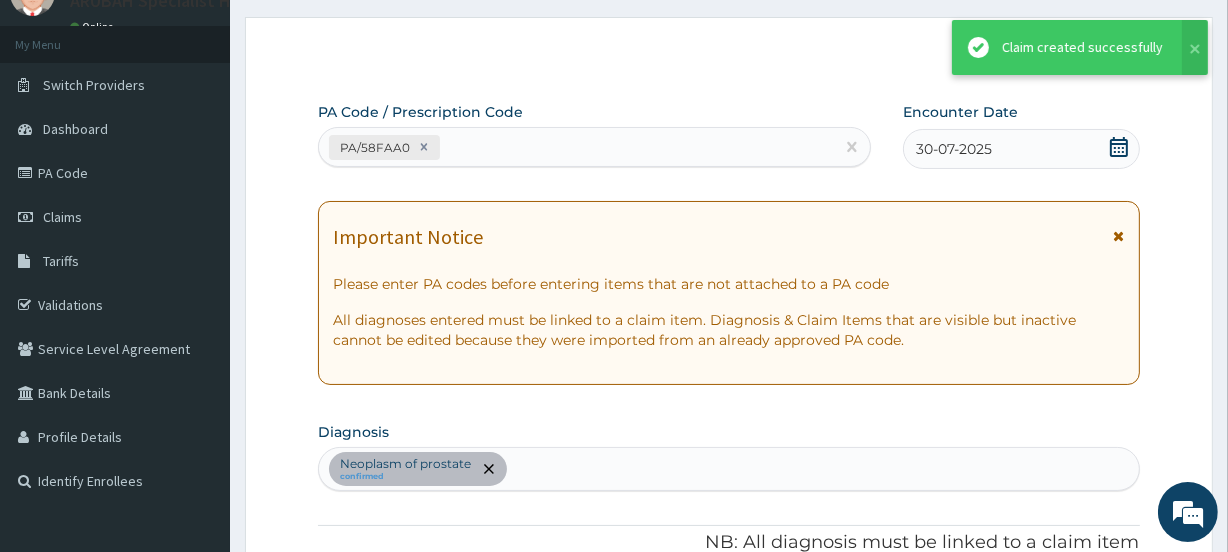 scroll, scrollTop: 807, scrollLeft: 0, axis: vertical 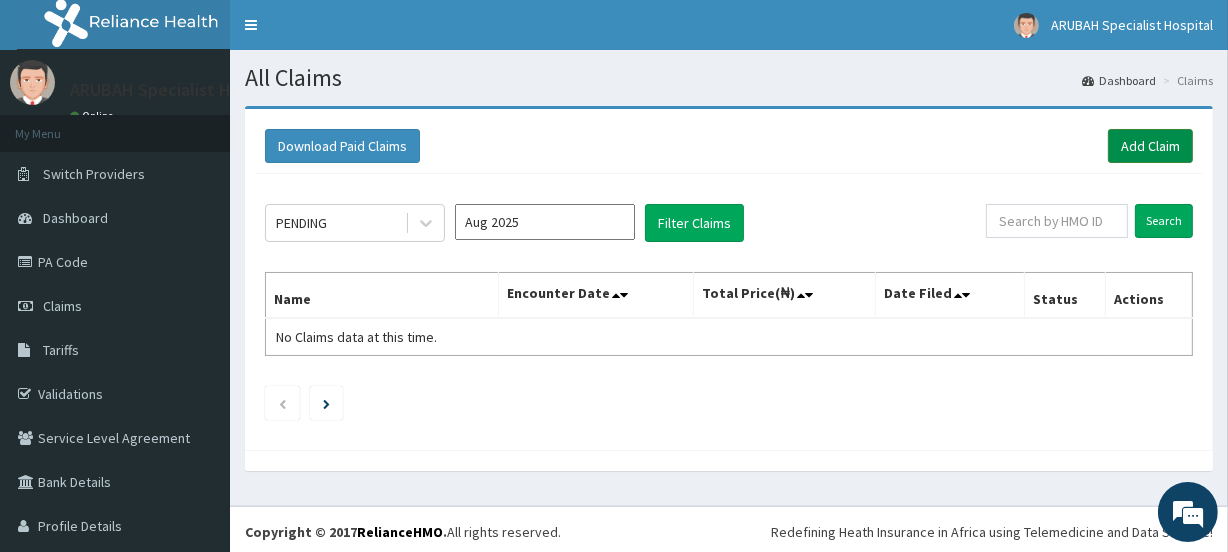 click on "Add Claim" at bounding box center (1150, 146) 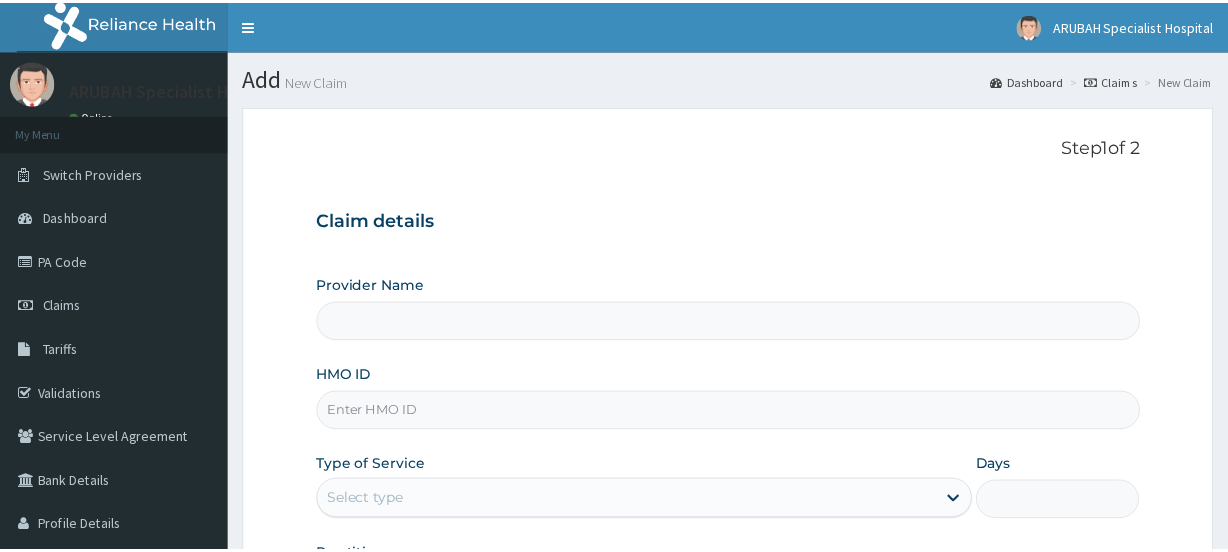 scroll, scrollTop: 0, scrollLeft: 0, axis: both 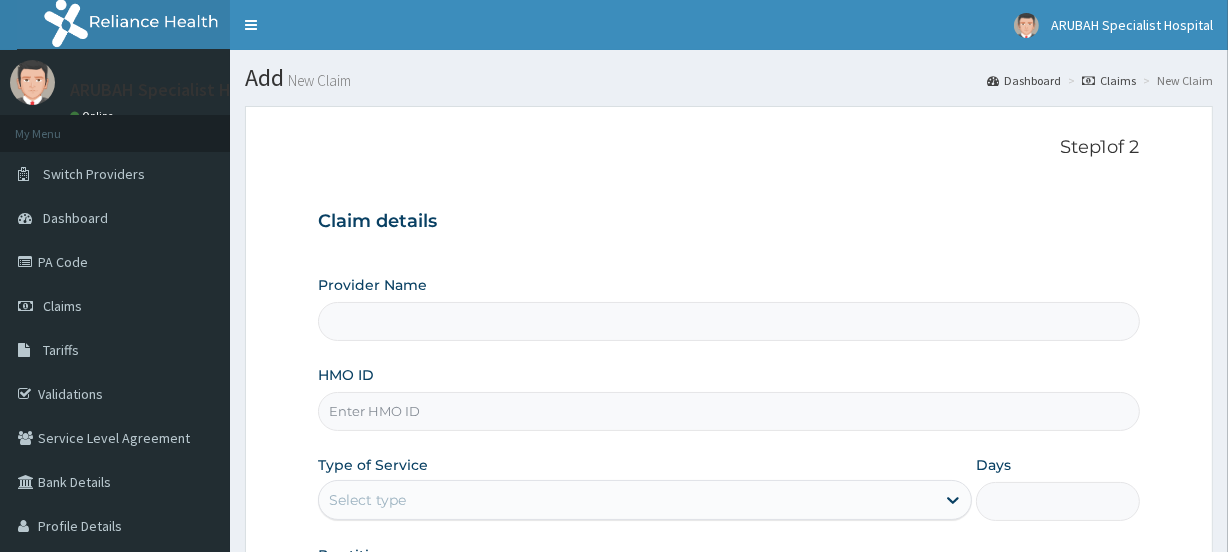 click on "HMO ID" at bounding box center (728, 411) 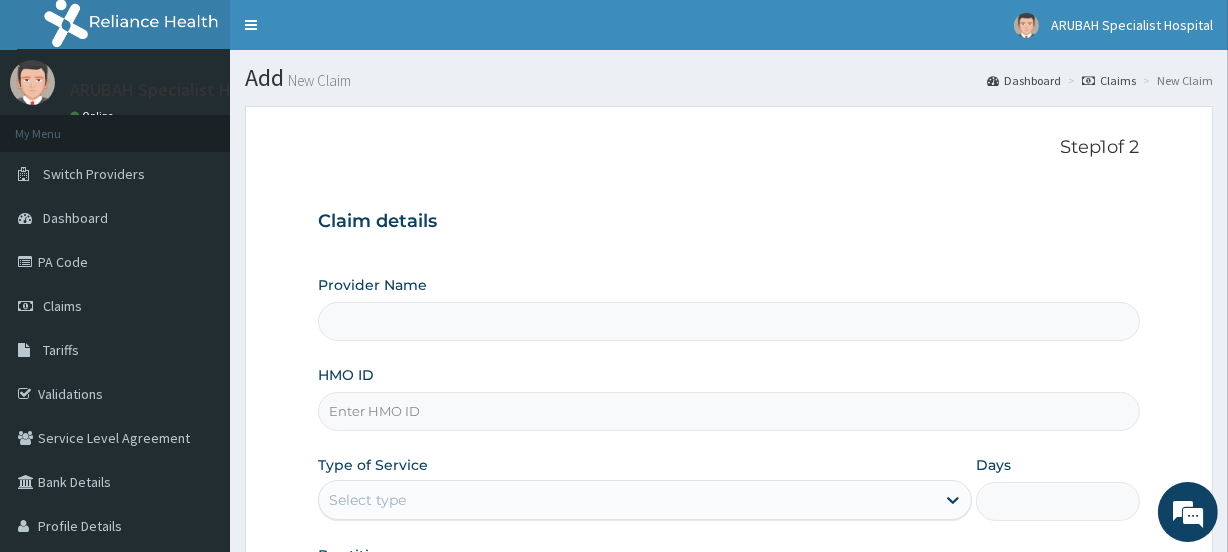 paste on "WML/10008/C" 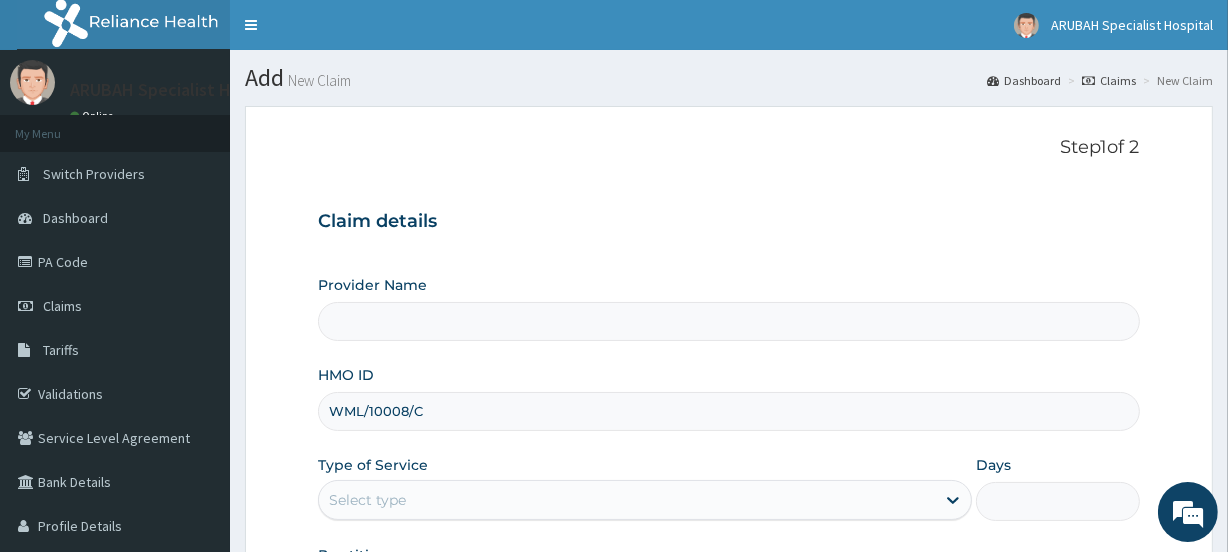 type on "Arubah Specialist Hospital- Unical Road" 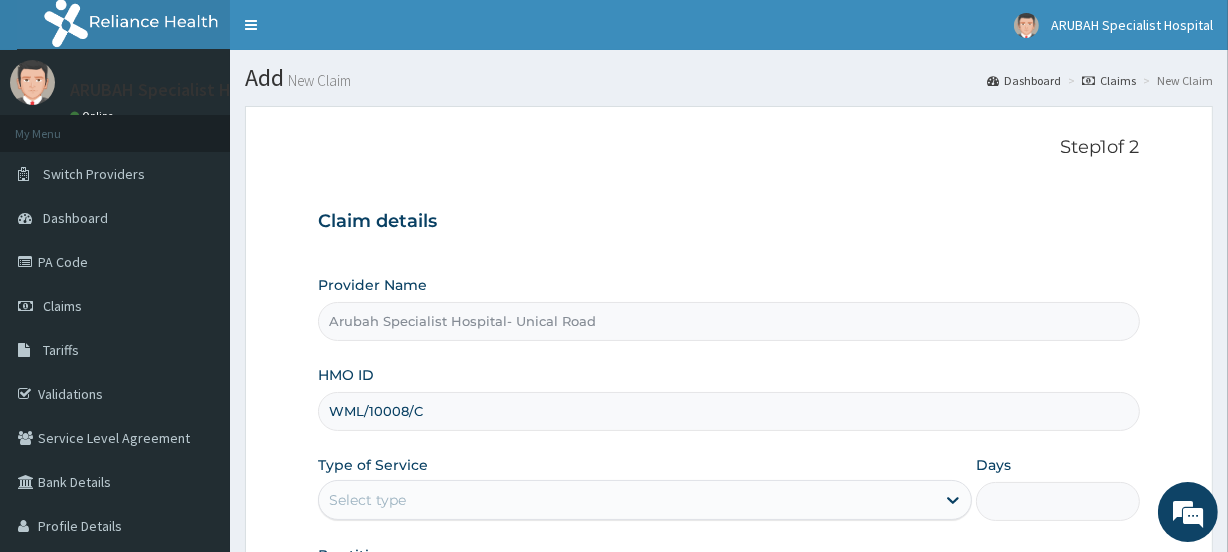 type on "WML/10008/C" 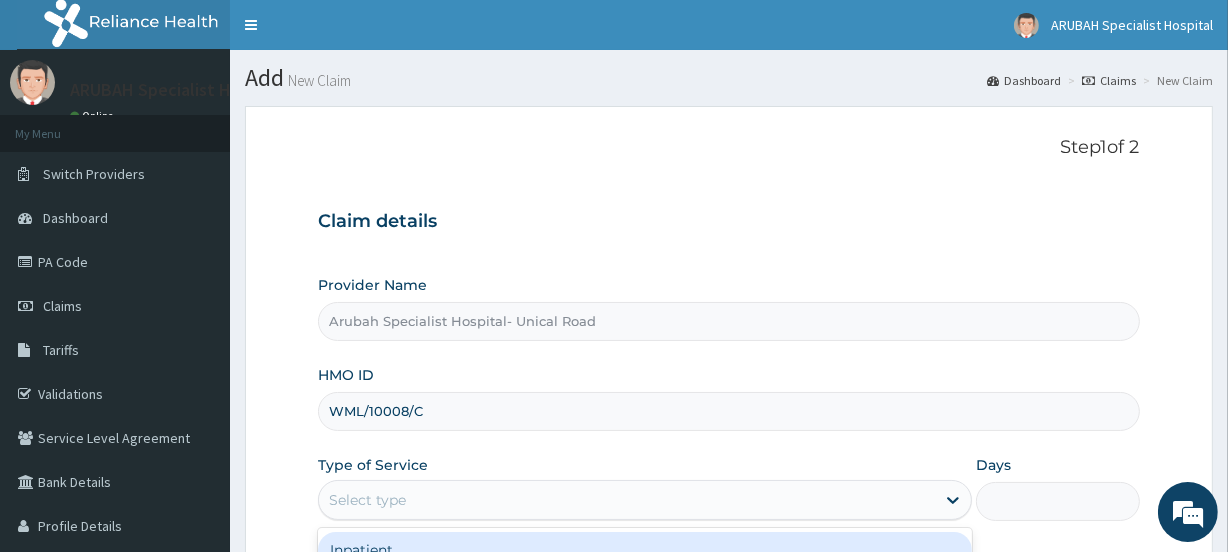 scroll, scrollTop: 239, scrollLeft: 0, axis: vertical 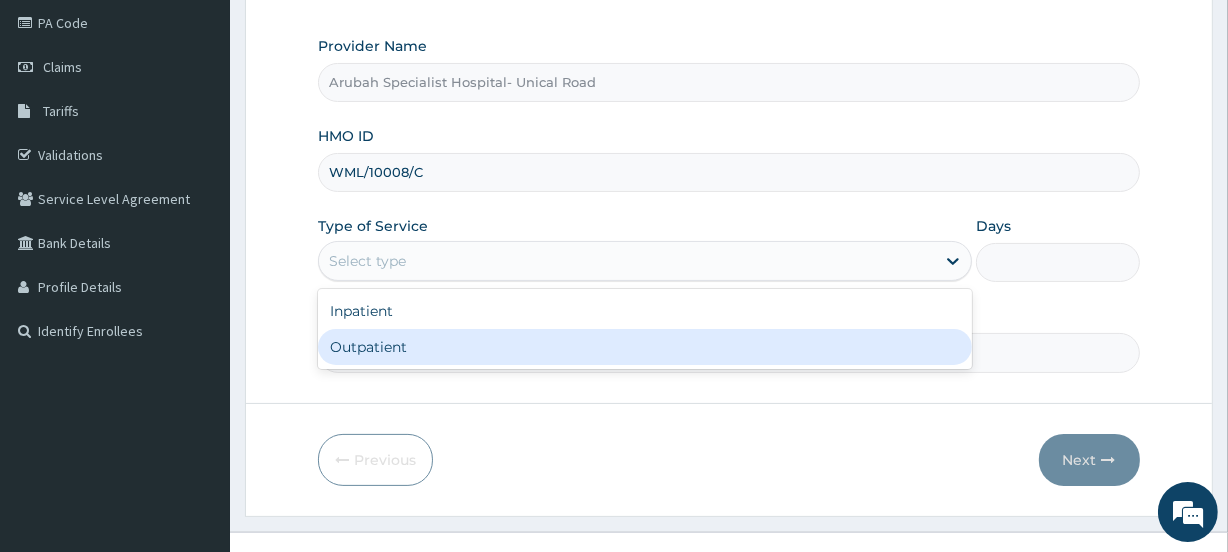 click on "Outpatient" at bounding box center [645, 347] 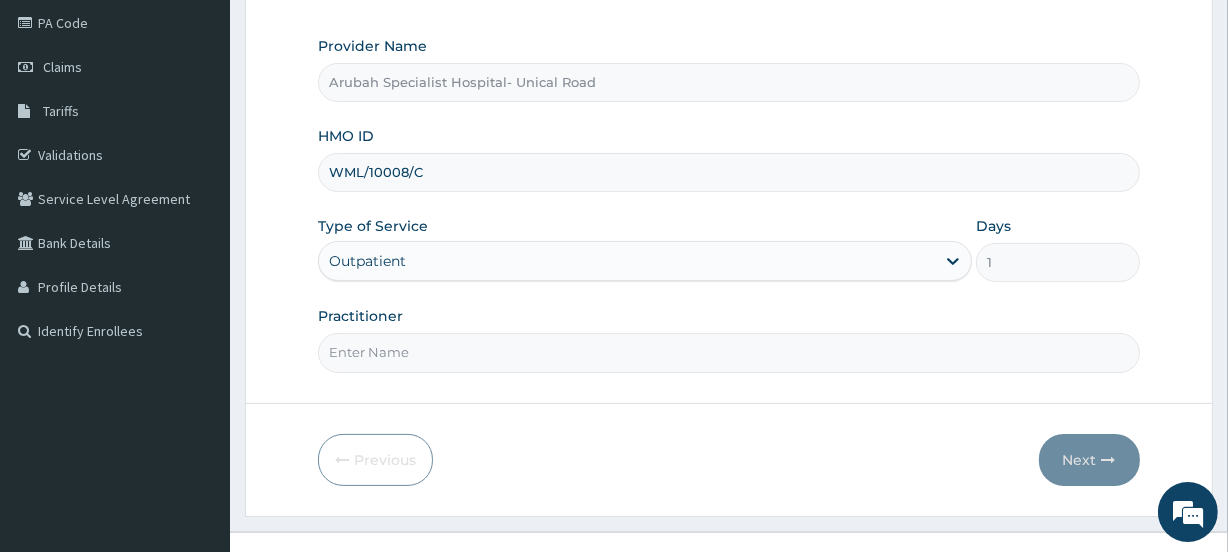 click on "Practitioner" at bounding box center (728, 352) 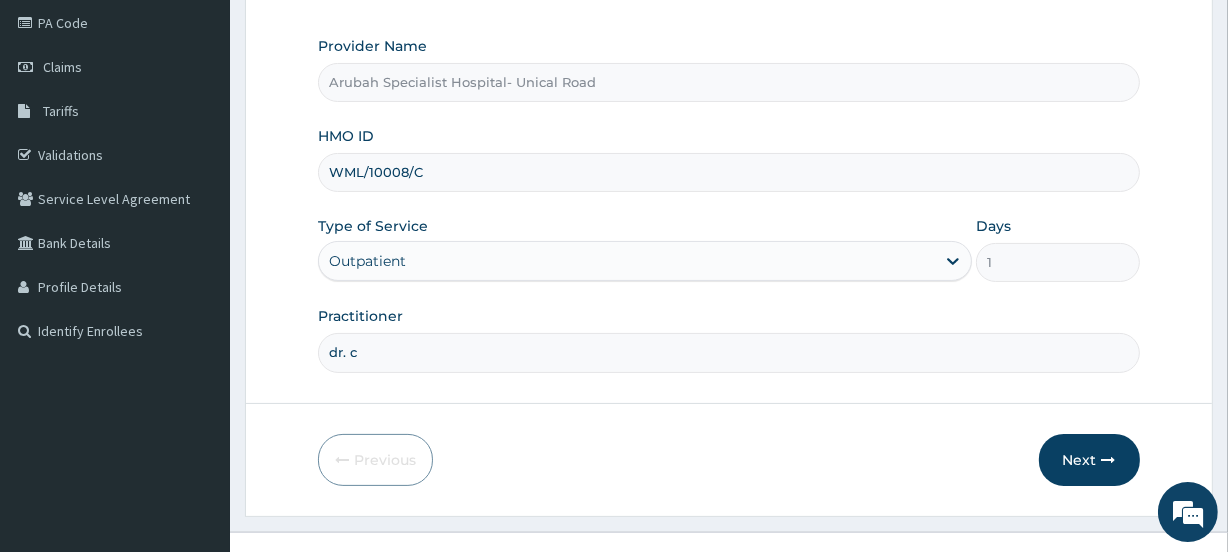 type on "Dr. [FIRST] [LAST]" 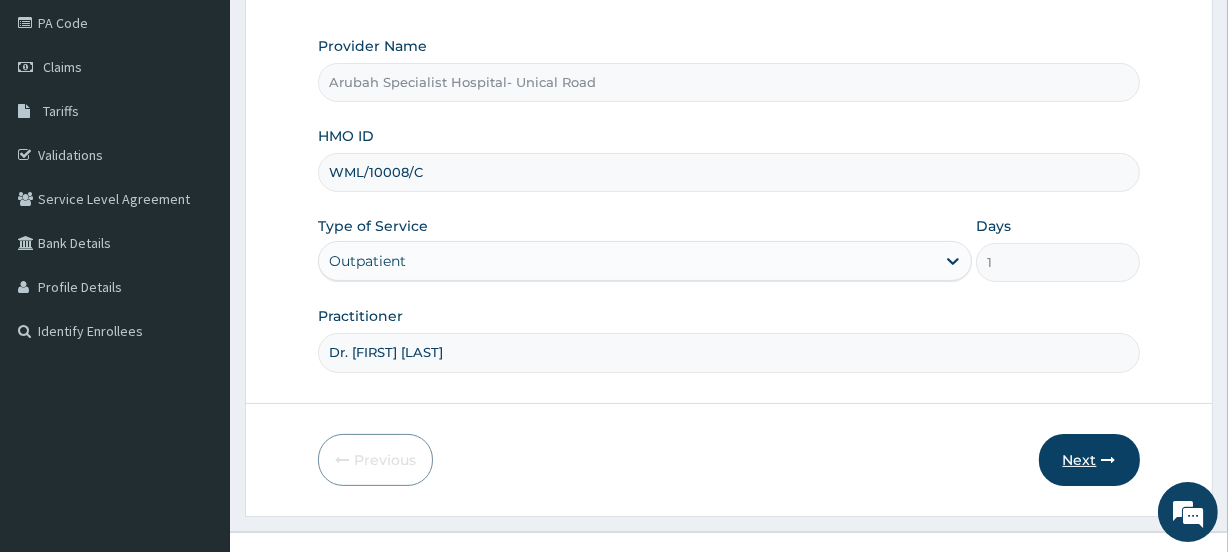 scroll, scrollTop: 0, scrollLeft: 0, axis: both 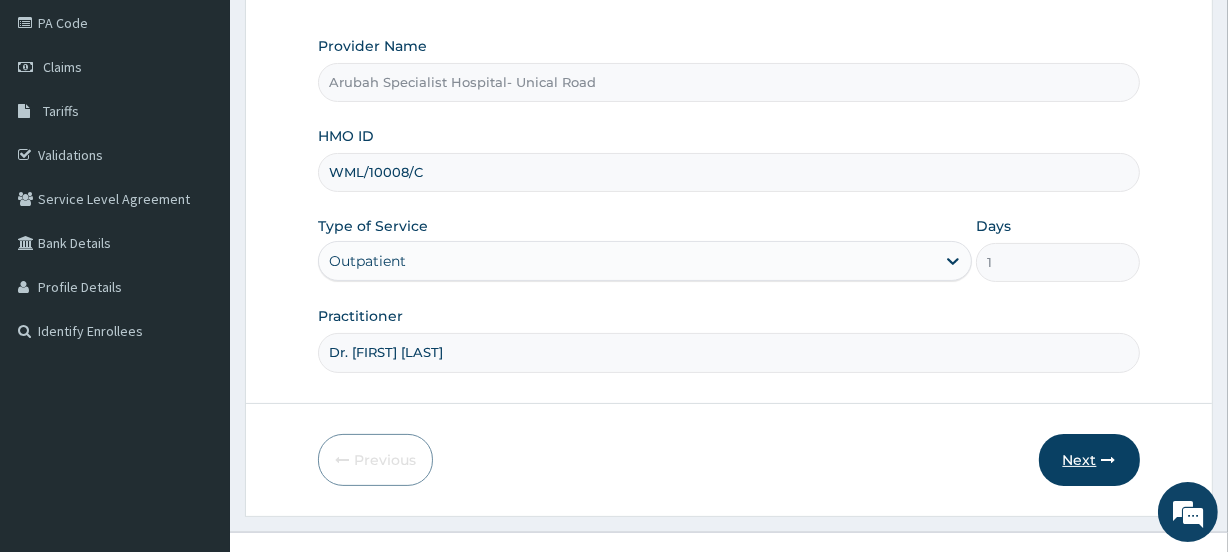 click on "Next" at bounding box center (1089, 460) 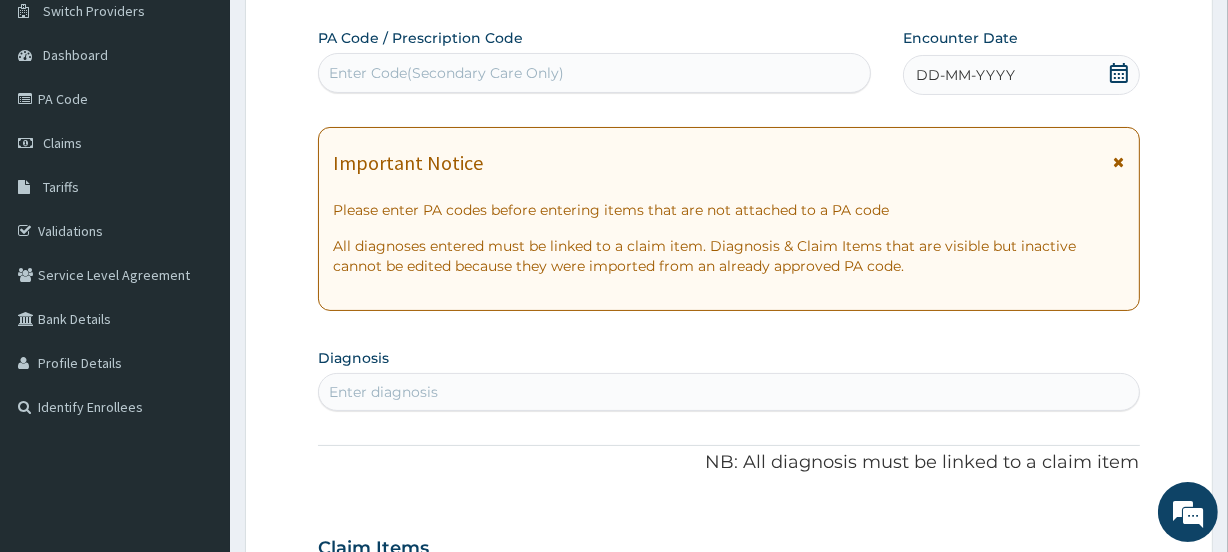 scroll, scrollTop: 5, scrollLeft: 0, axis: vertical 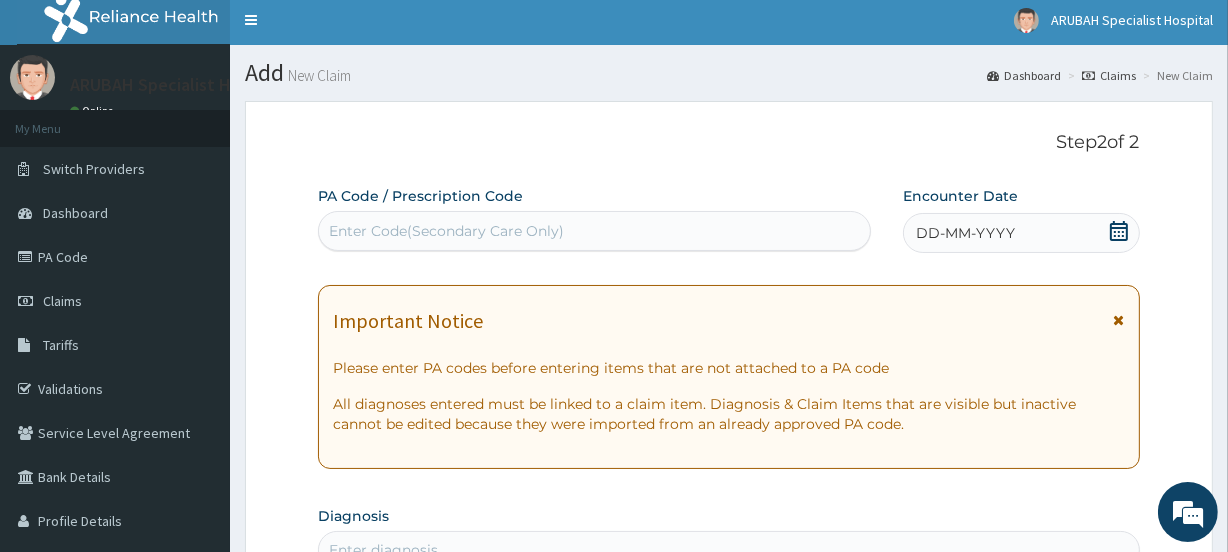 click on "Enter Code(Secondary Care Only)" at bounding box center (446, 231) 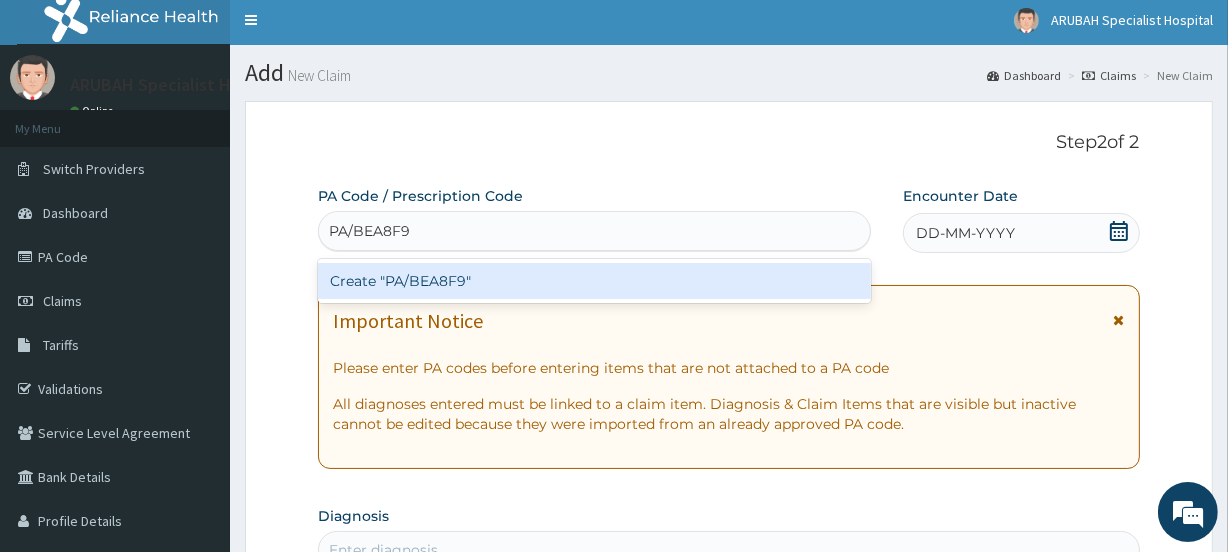 click on "PA/BEA8F9" at bounding box center [370, 231] 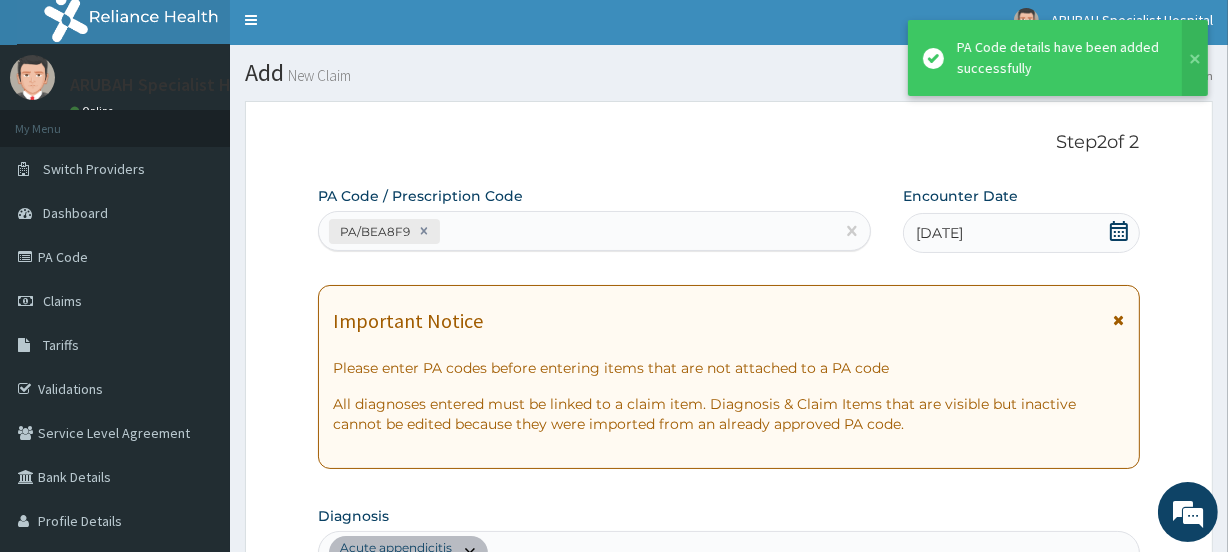 scroll, scrollTop: 555, scrollLeft: 0, axis: vertical 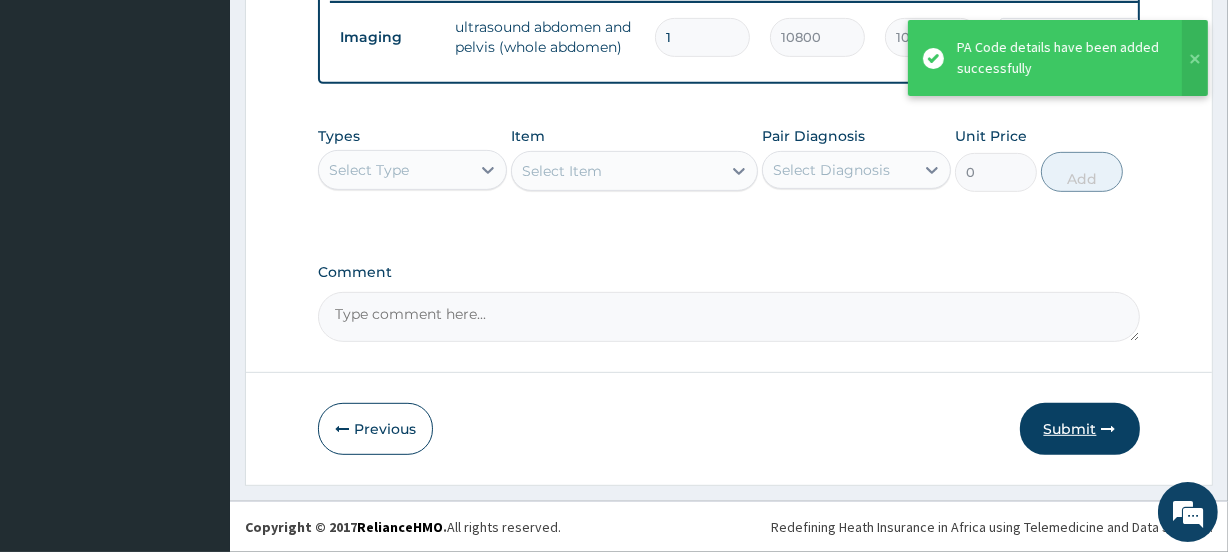 click on "Submit" at bounding box center (1080, 429) 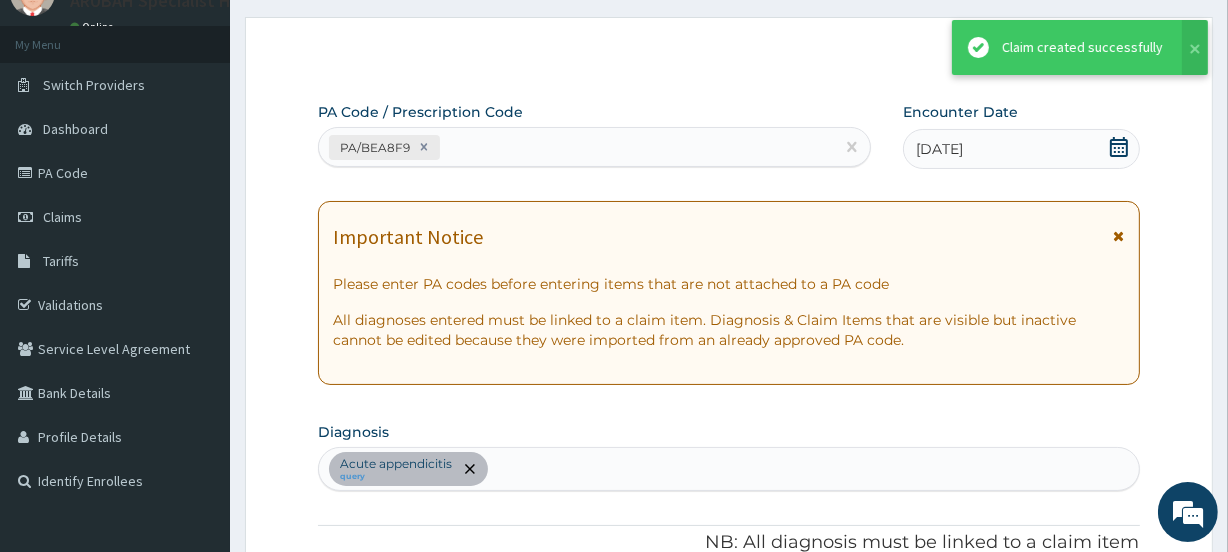 scroll, scrollTop: 807, scrollLeft: 0, axis: vertical 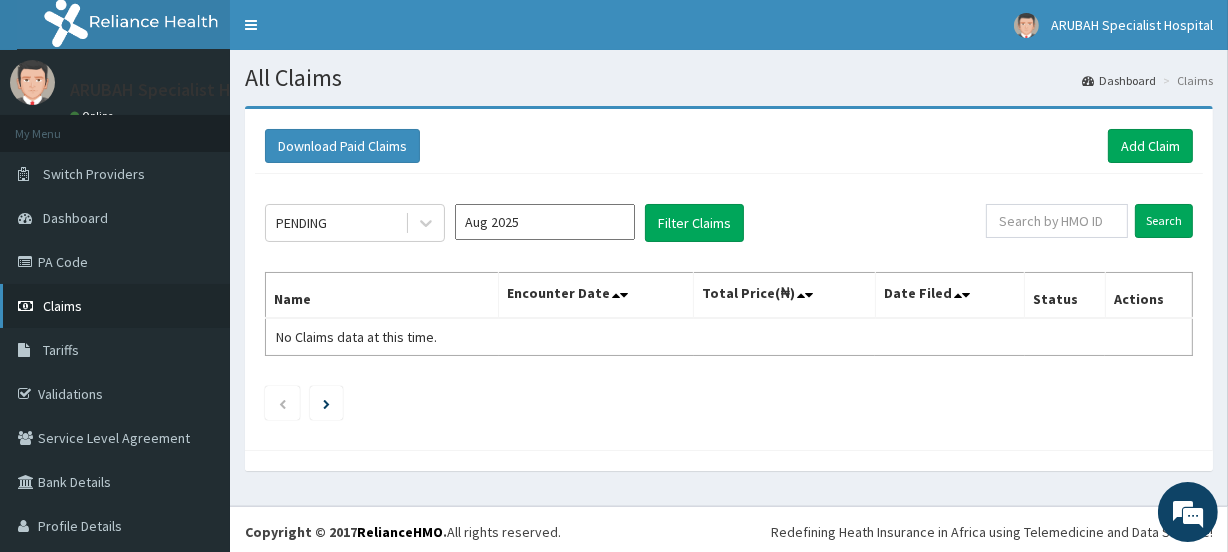 click on "Claims" at bounding box center [115, 306] 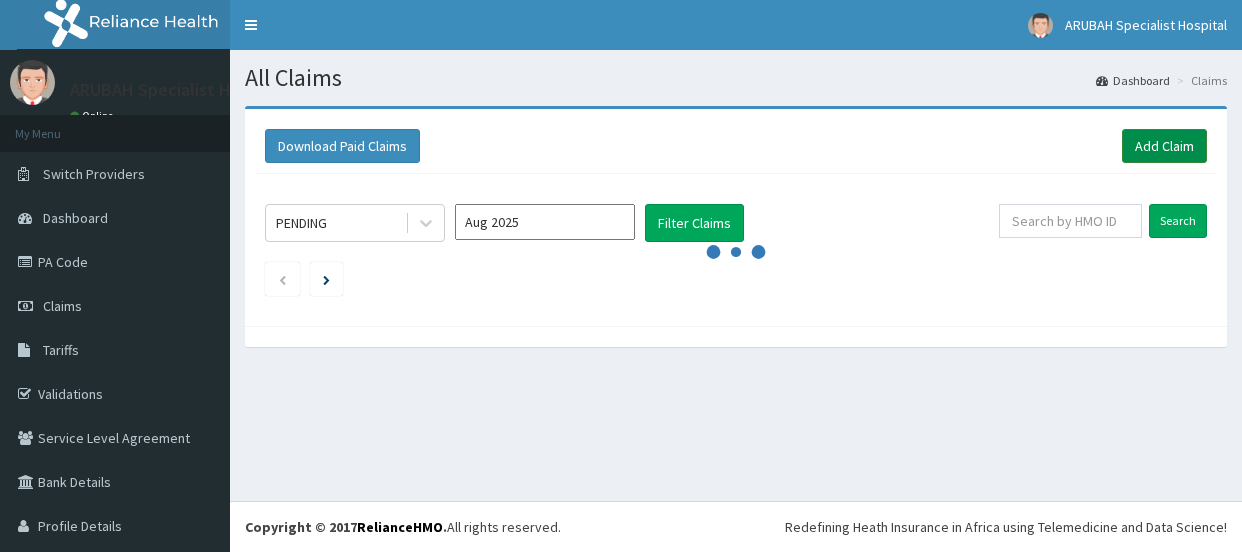 scroll, scrollTop: 0, scrollLeft: 0, axis: both 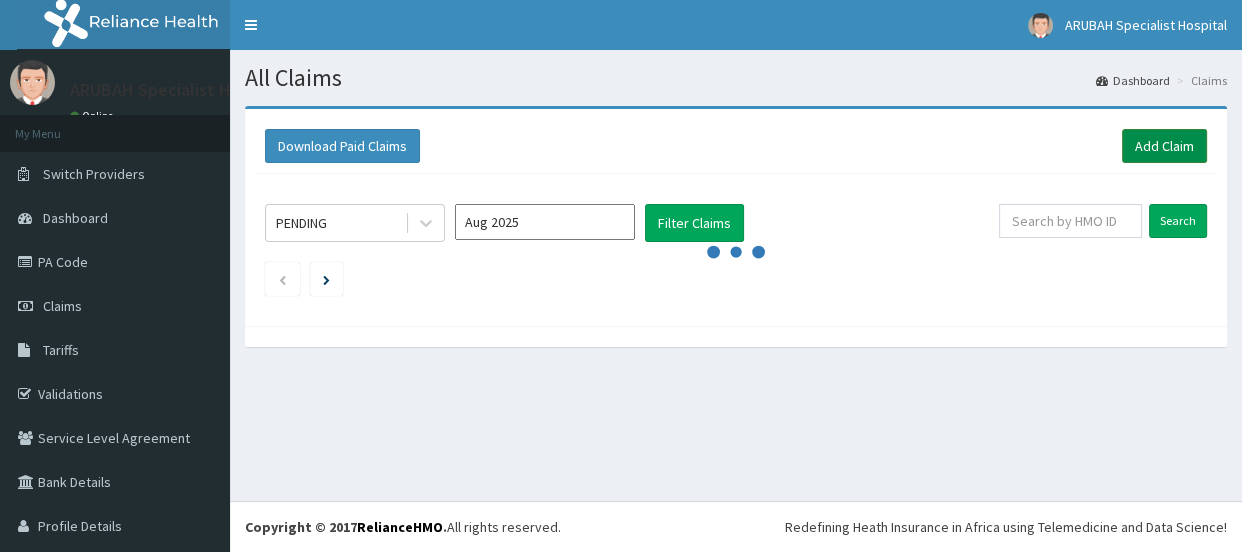 click on "Add Claim" at bounding box center [1164, 146] 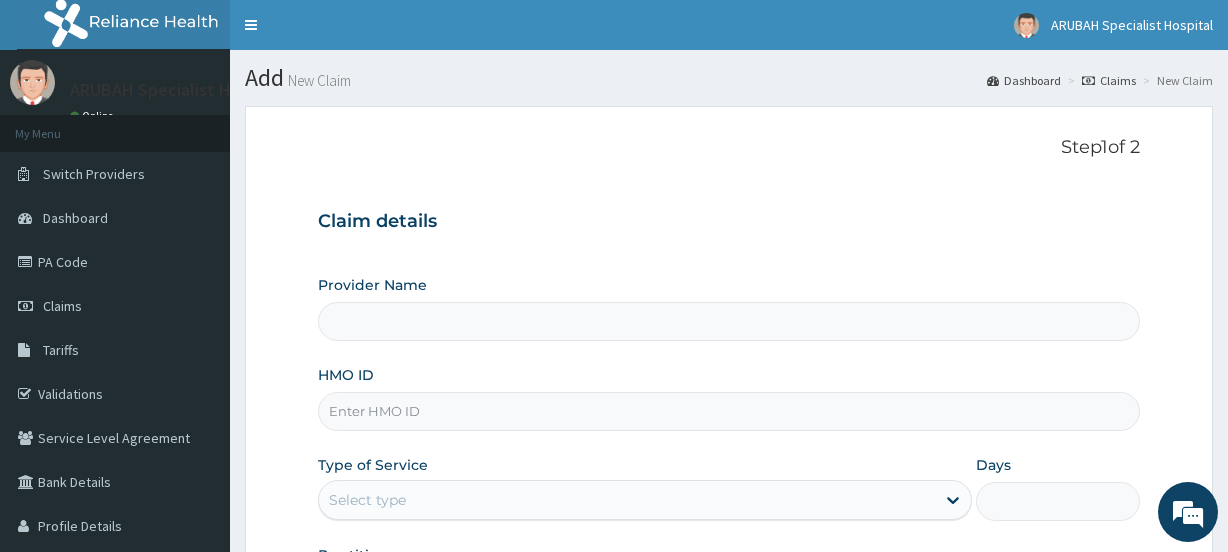 scroll, scrollTop: 0, scrollLeft: 0, axis: both 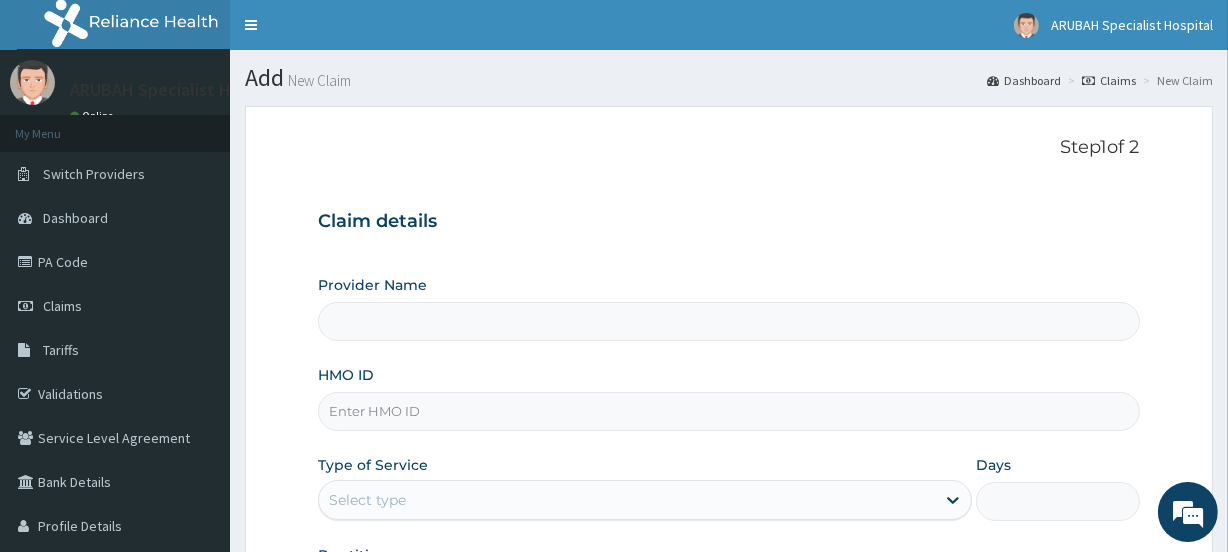 type on "Arubah Specialist Hospital- Unical Road" 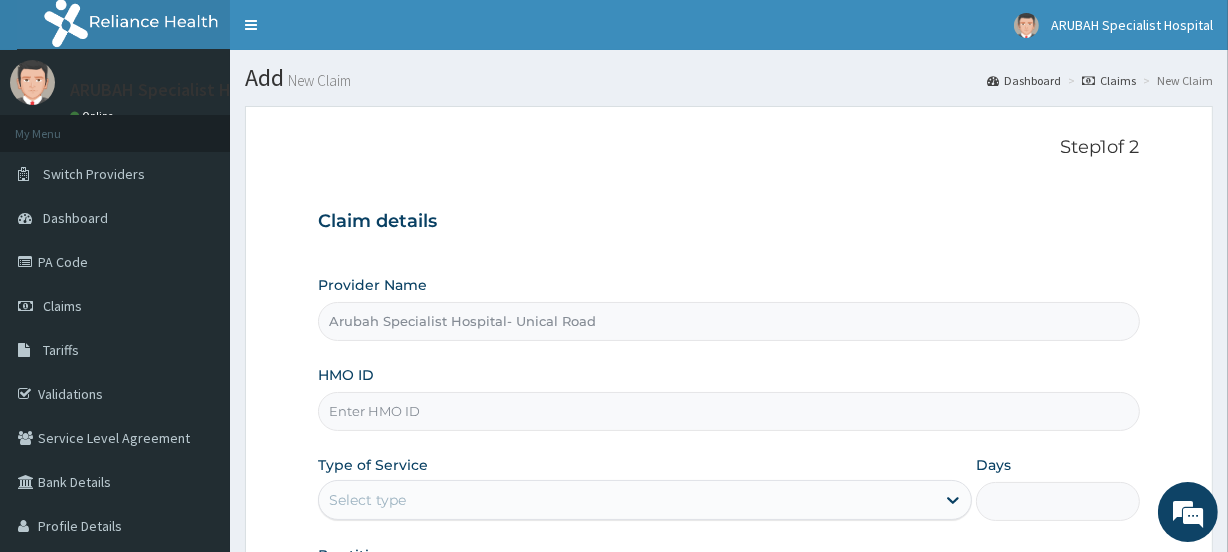 click on "HMO ID" at bounding box center (728, 411) 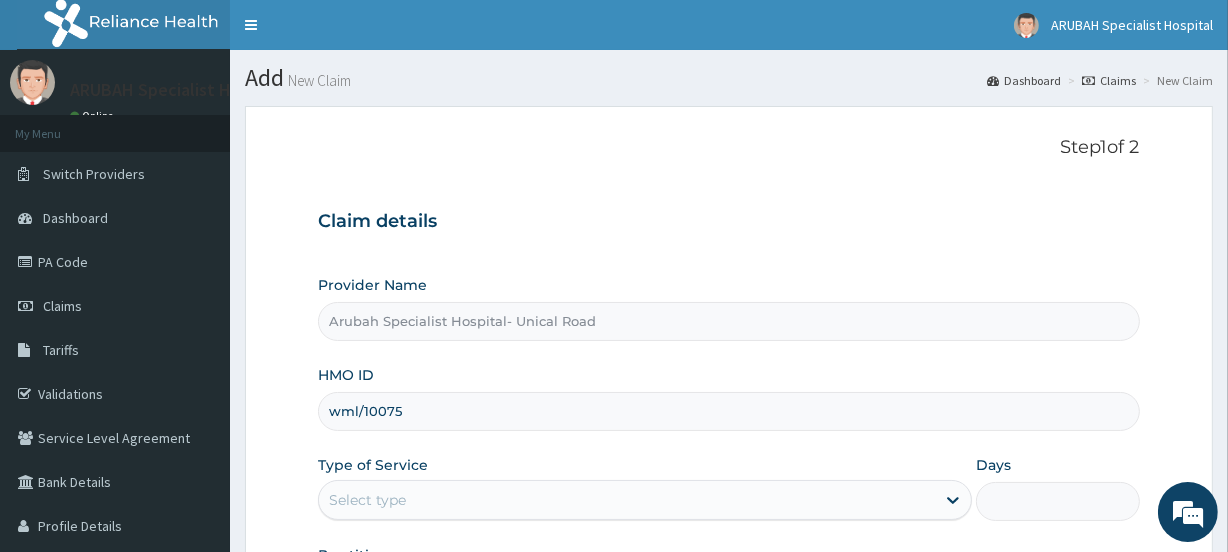 type on "WML/10075/D" 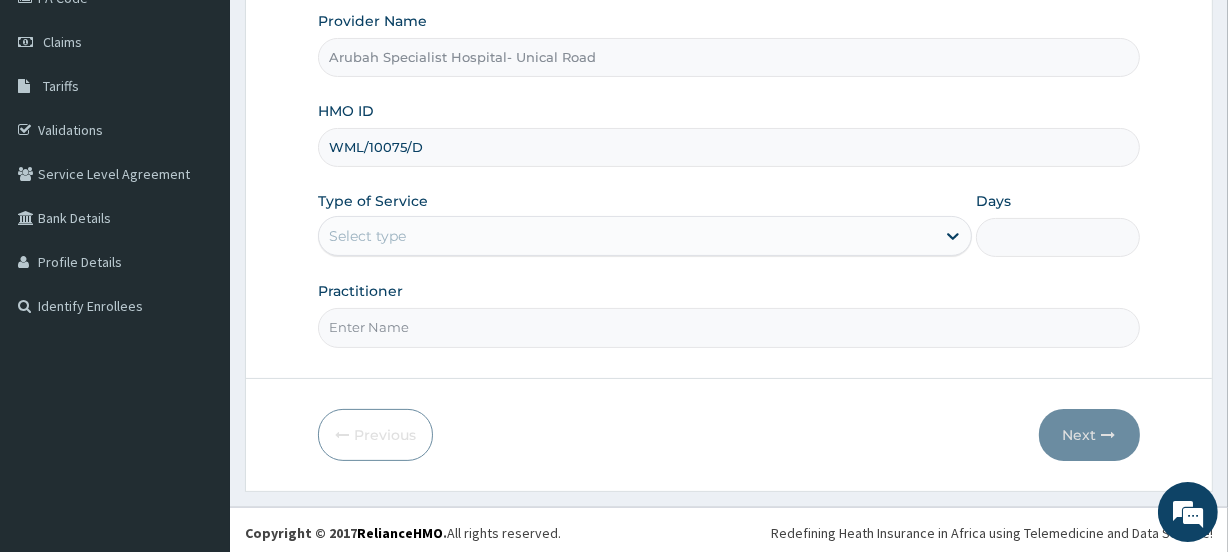 scroll, scrollTop: 268, scrollLeft: 0, axis: vertical 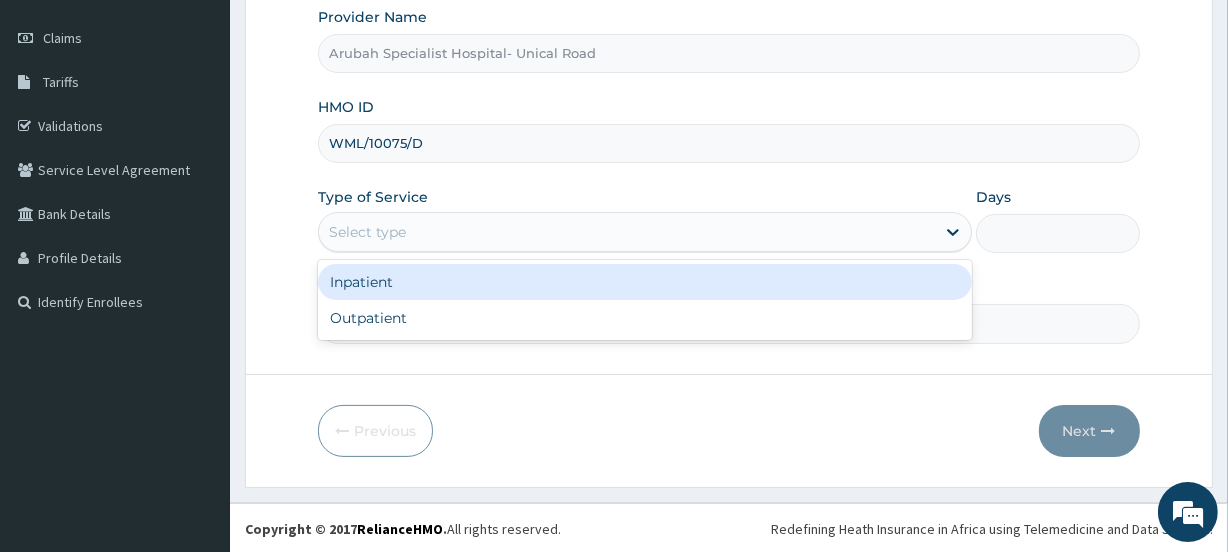 click on "Select type" at bounding box center [627, 232] 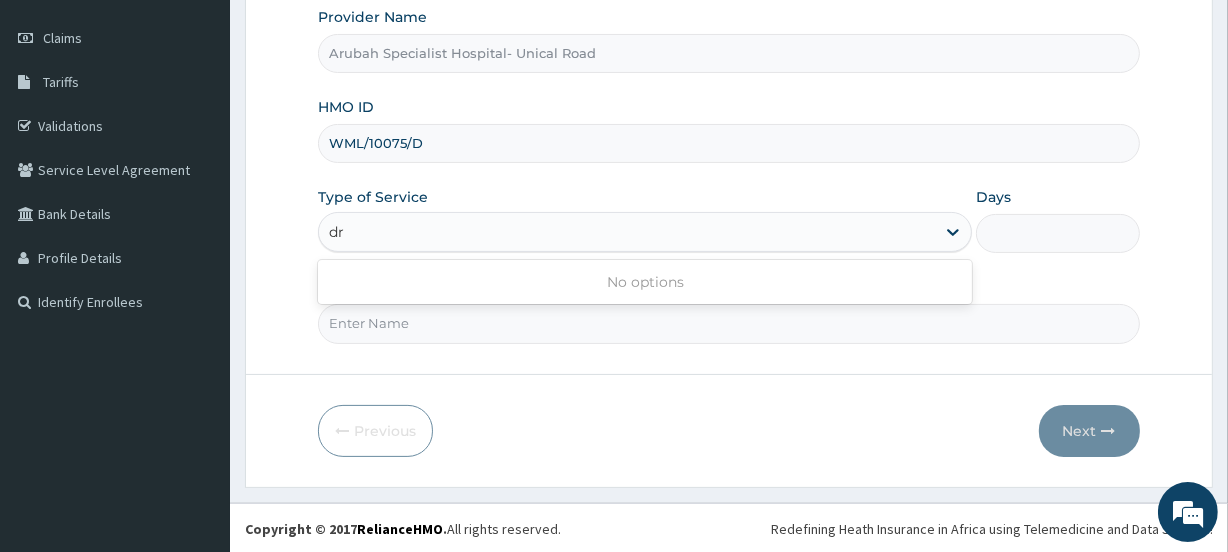 type on "d" 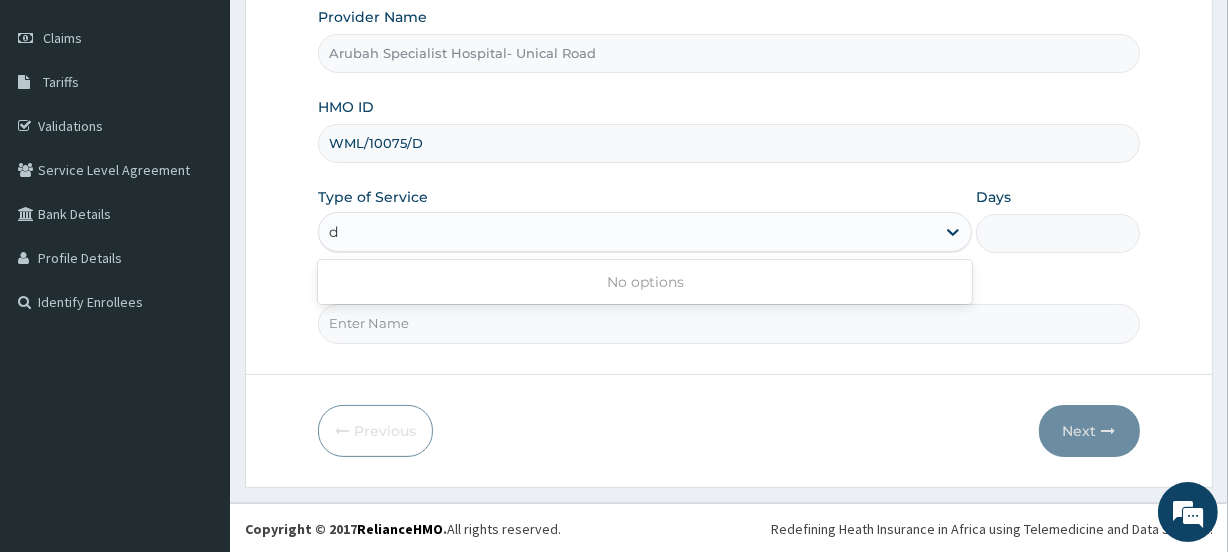 type 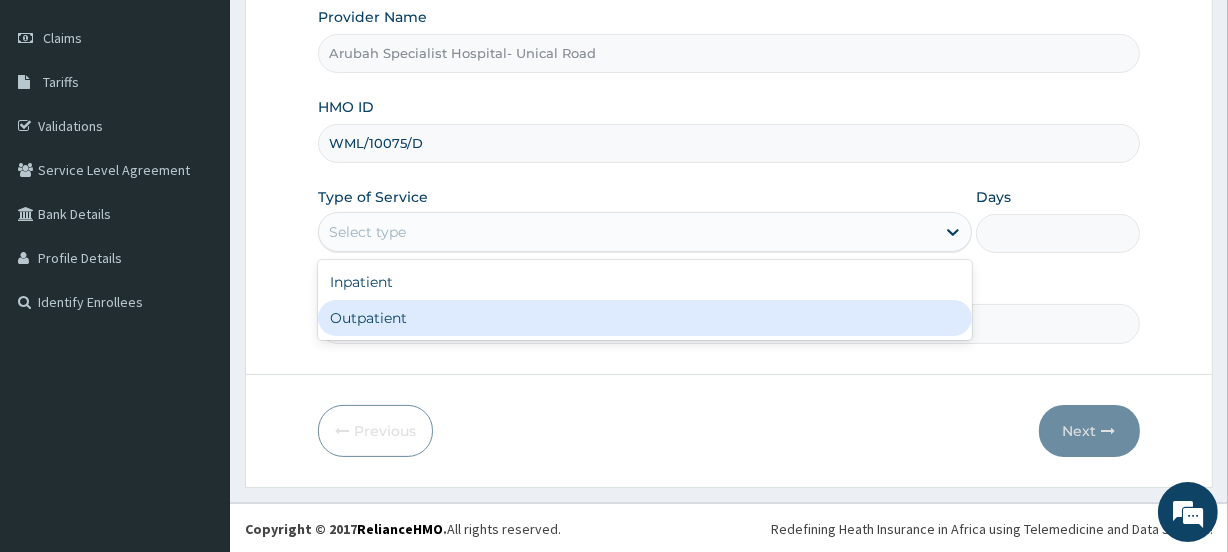 click on "Outpatient" at bounding box center (645, 318) 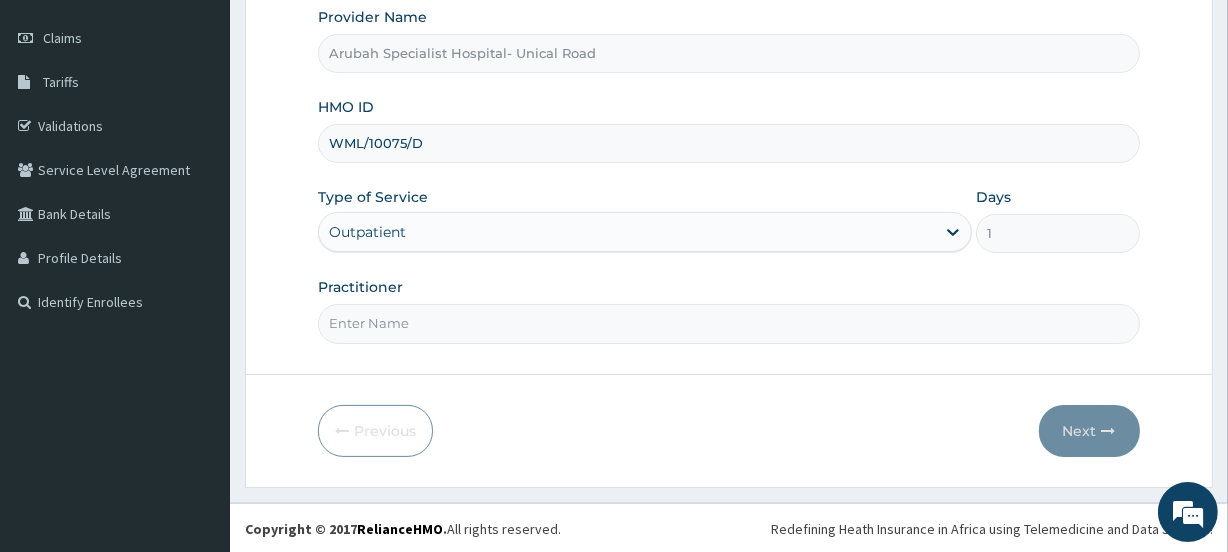 click on "Practitioner" at bounding box center (728, 323) 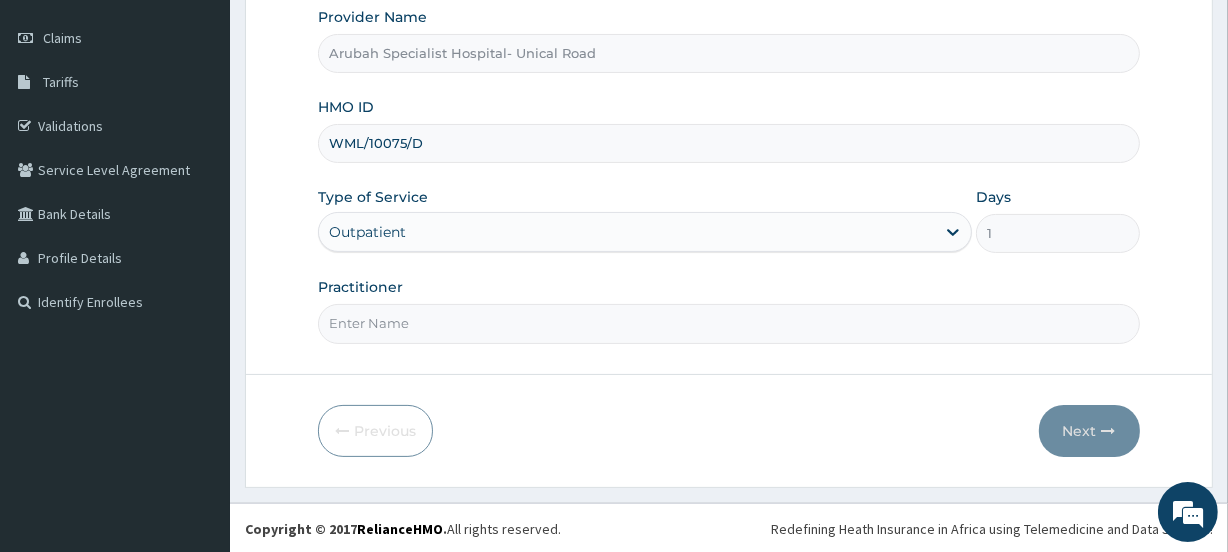 type on "Dr. cyprian ntamu" 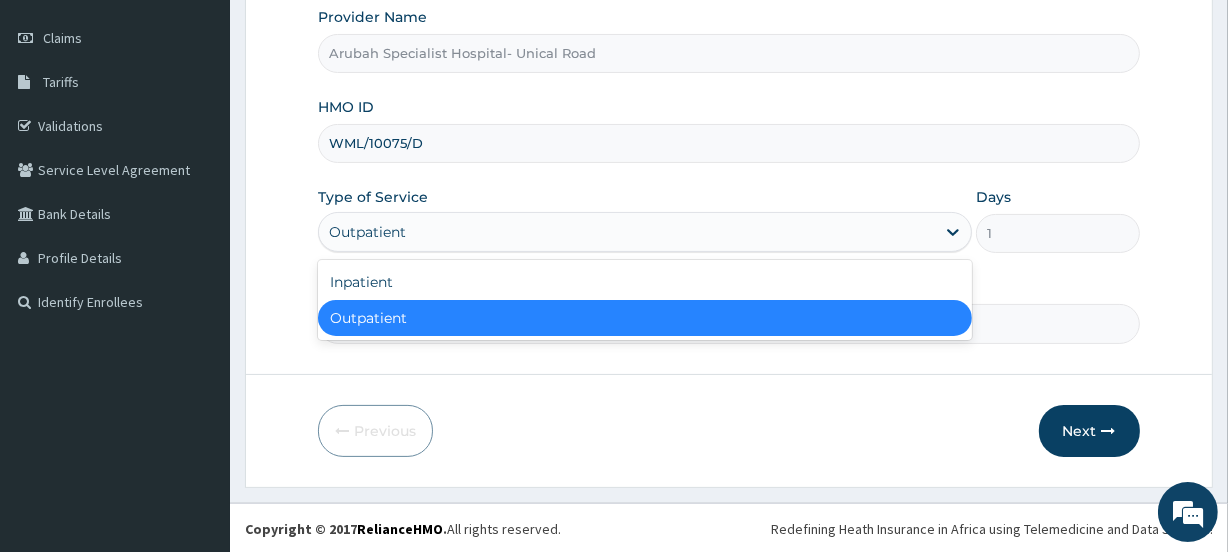 click on "Outpatient" at bounding box center [627, 232] 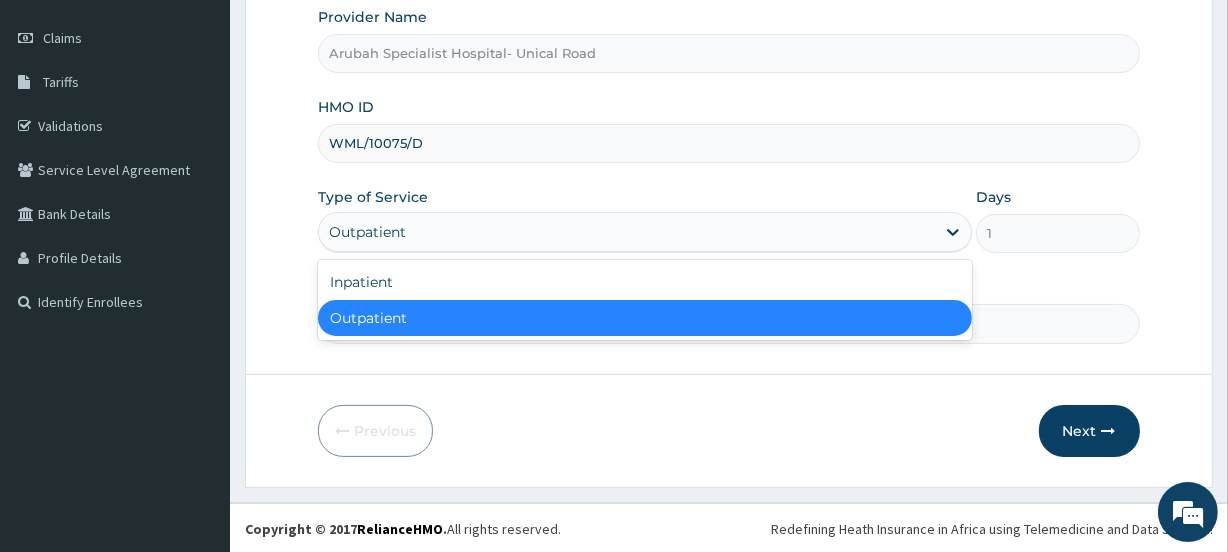 click on "Previous   Next" at bounding box center (728, 431) 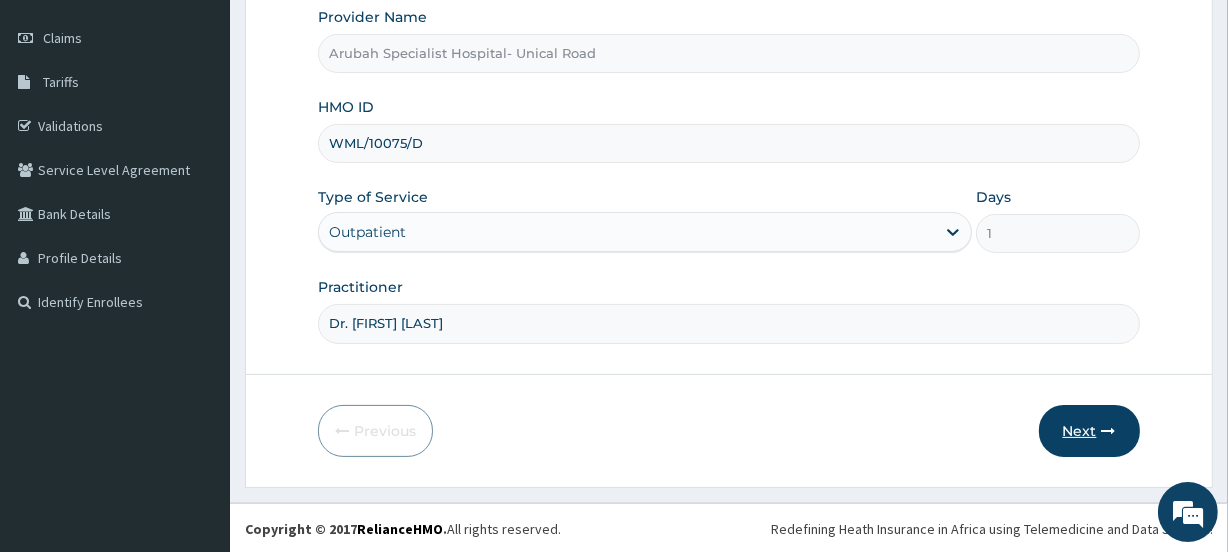 click on "Next" at bounding box center [1089, 431] 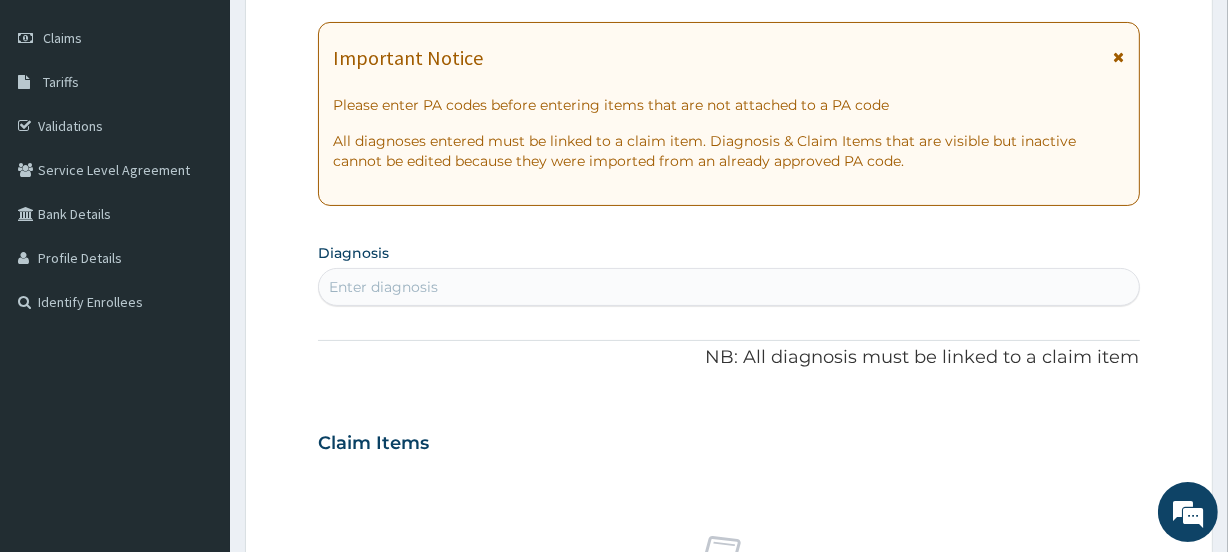 click on "Enter diagnosis" at bounding box center (728, 287) 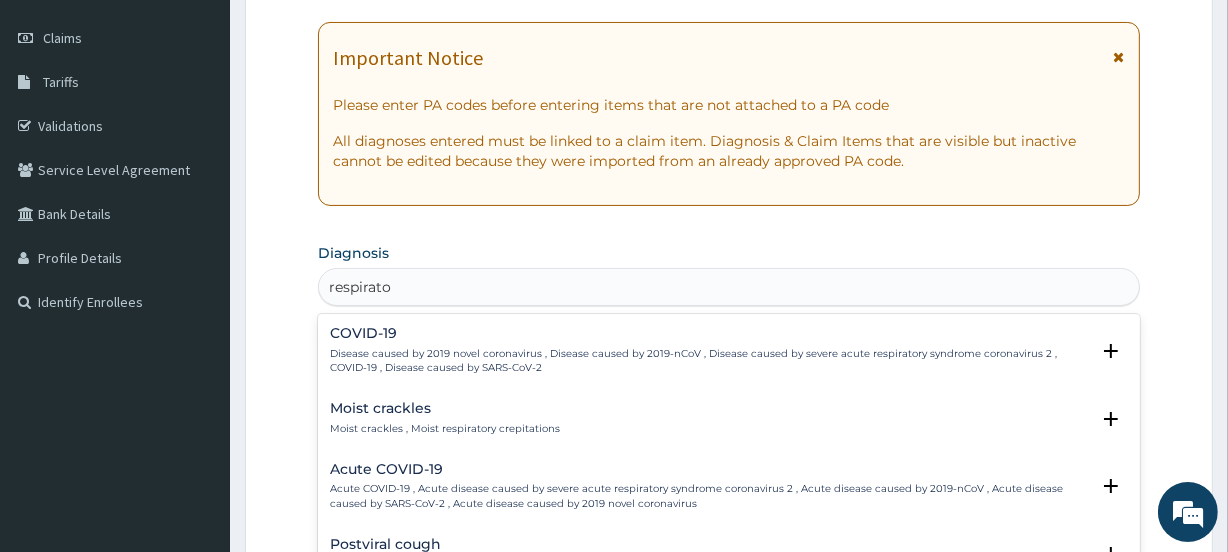 type on "respirator" 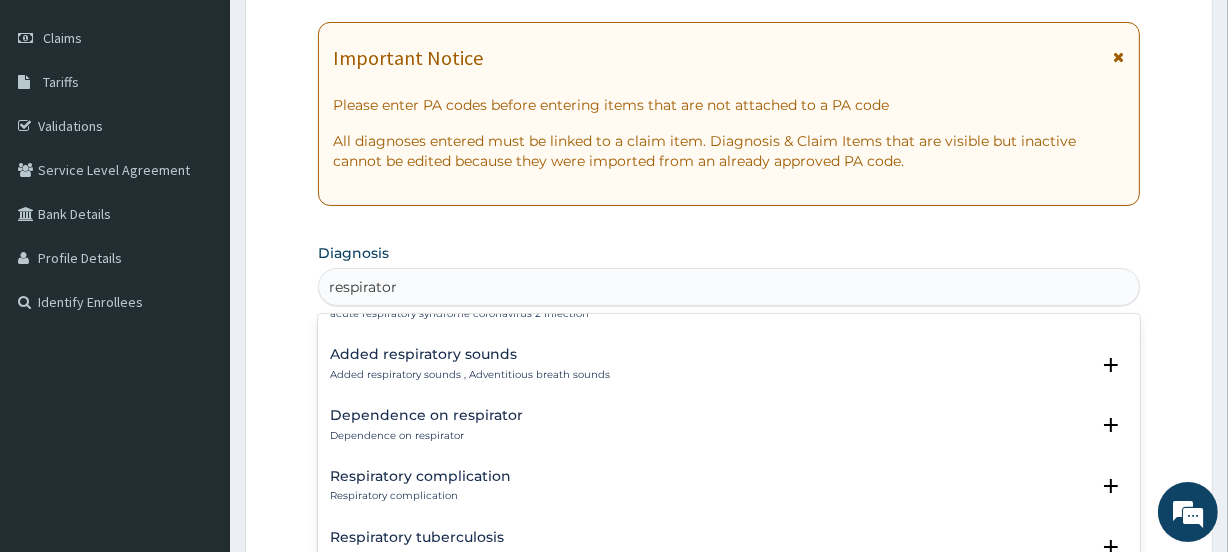 scroll, scrollTop: 2827, scrollLeft: 0, axis: vertical 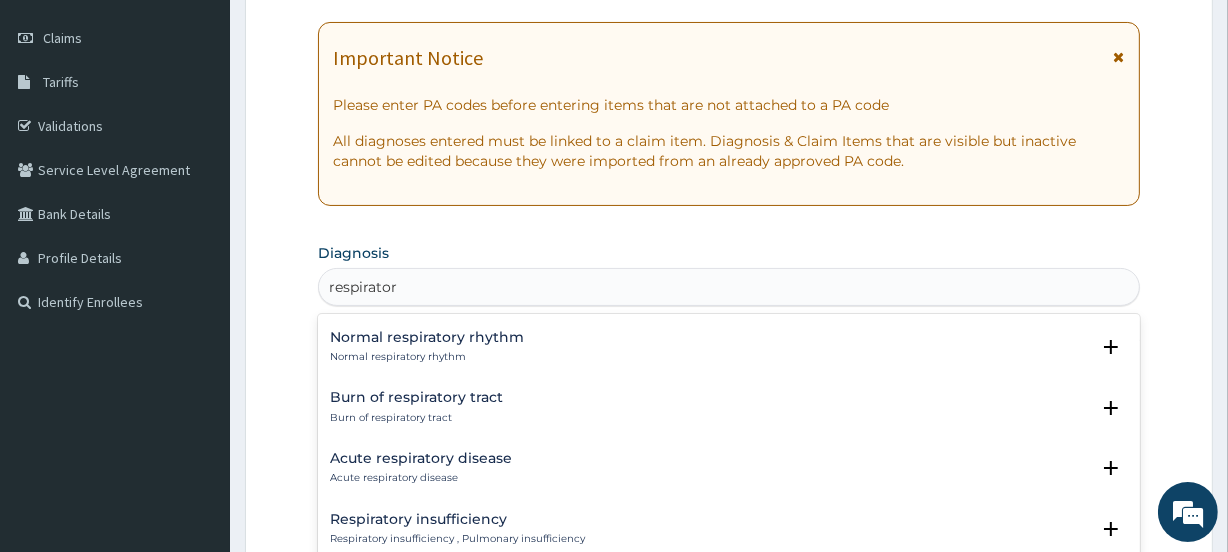 click on "Acute respiratory disease" at bounding box center [421, 458] 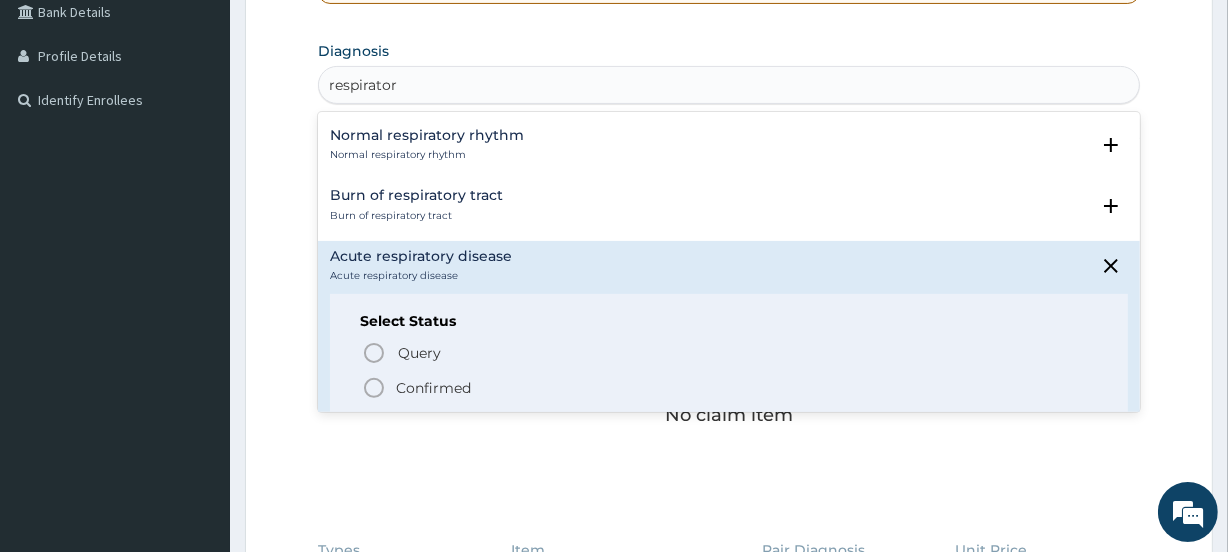 scroll, scrollTop: 572, scrollLeft: 0, axis: vertical 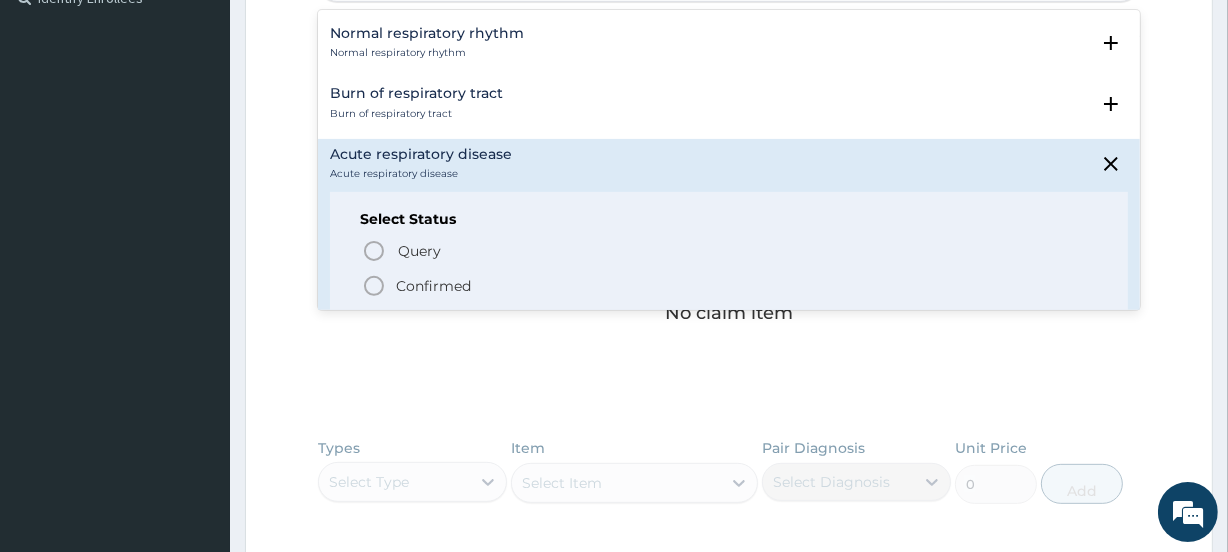 click 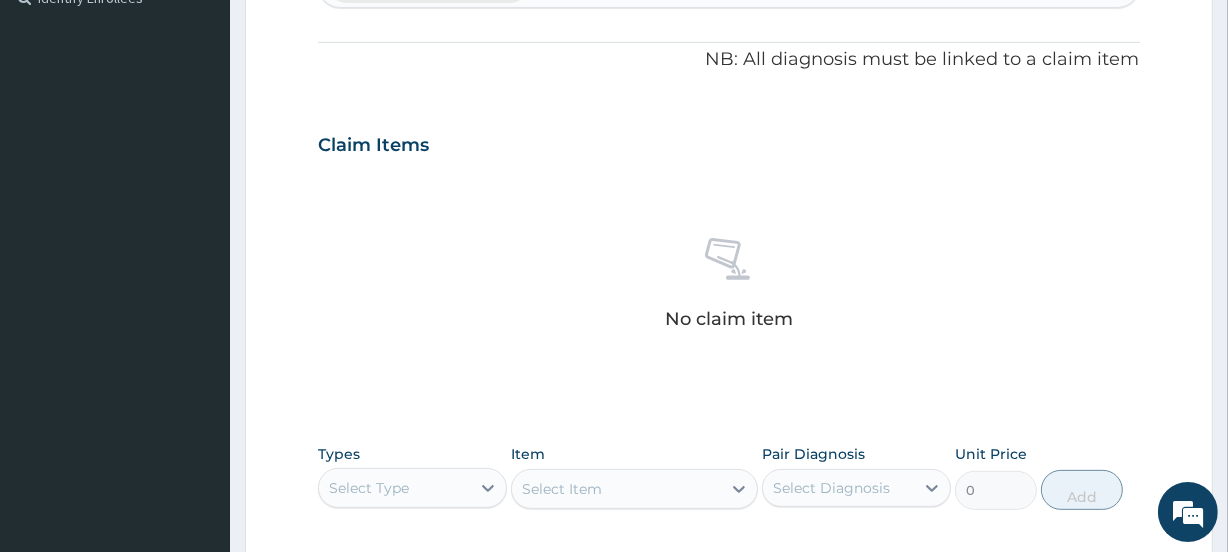 scroll, scrollTop: 889, scrollLeft: 0, axis: vertical 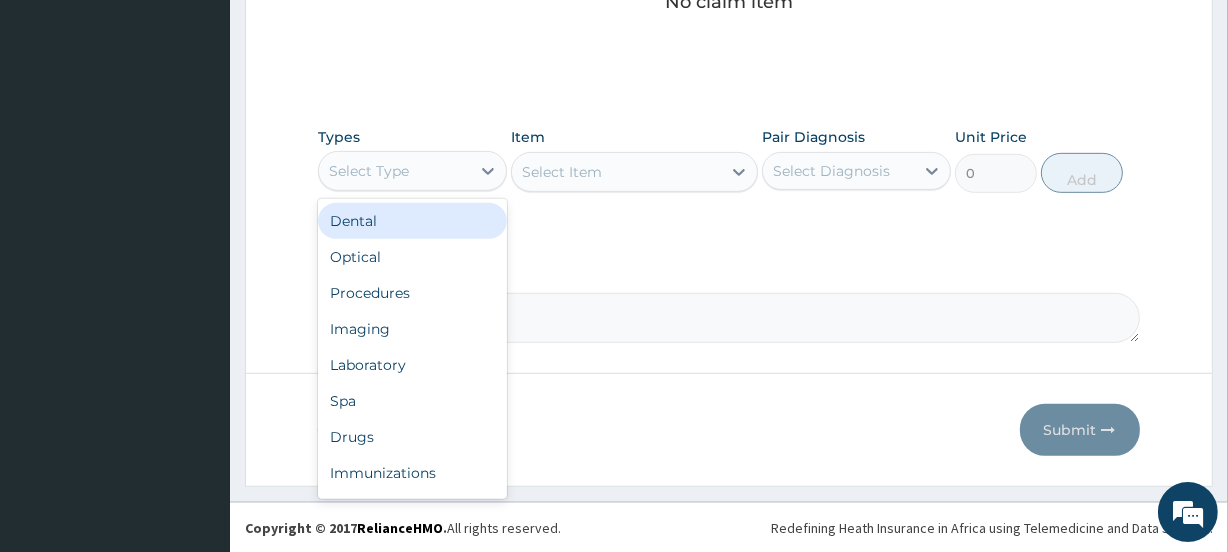 click on "Select Type" at bounding box center [394, 171] 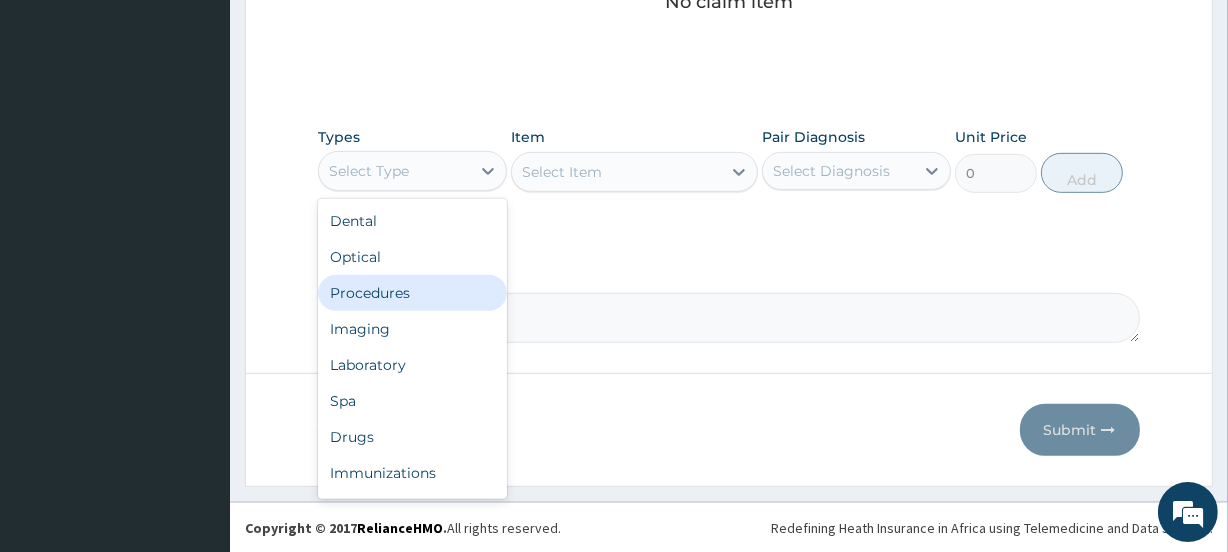 click on "Procedures" at bounding box center (412, 293) 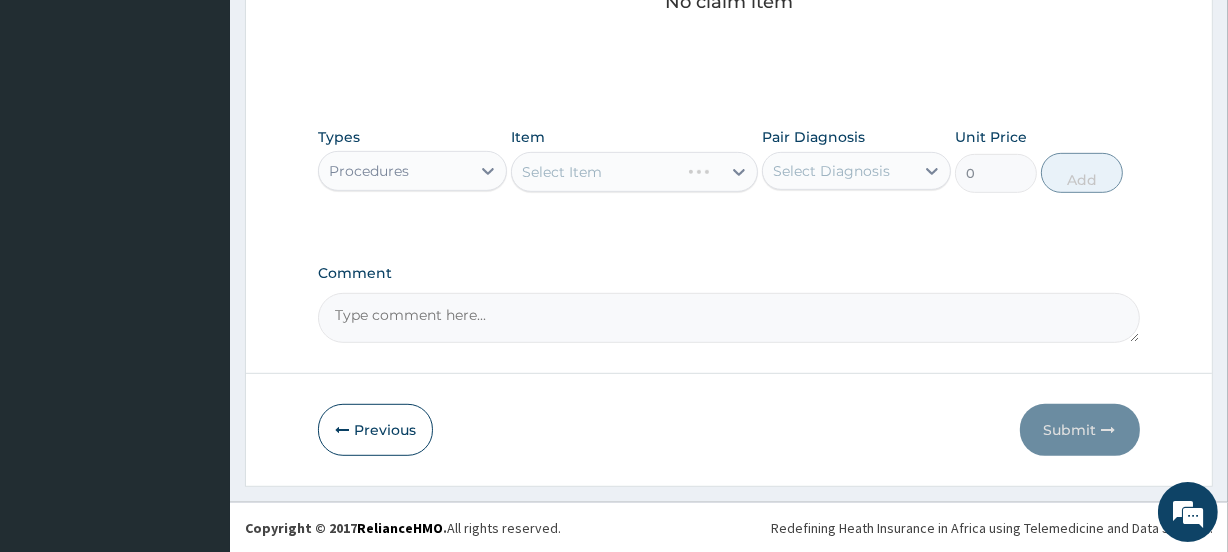 click on "Select Item" at bounding box center [634, 172] 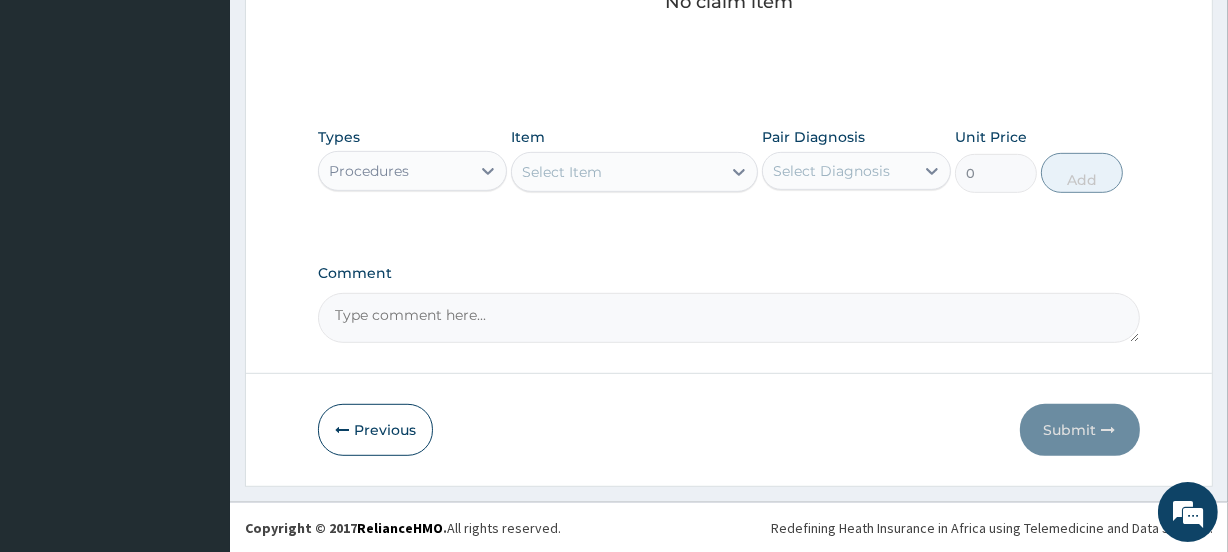 click on "Select Item" at bounding box center (616, 172) 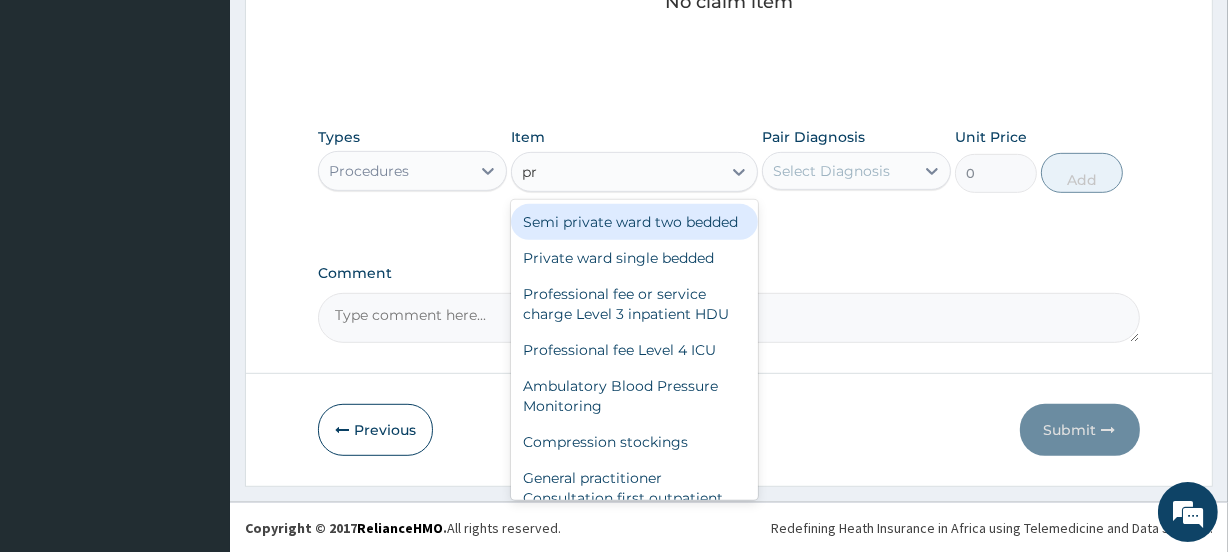 type on "pra" 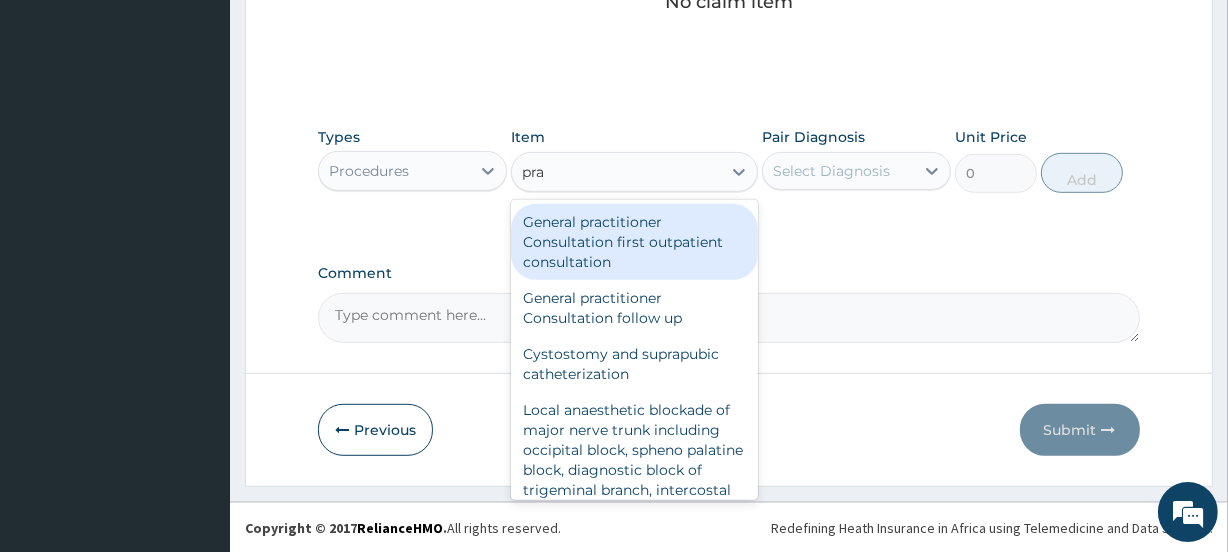 click on "General practitioner Consultation first outpatient consultation" at bounding box center [634, 242] 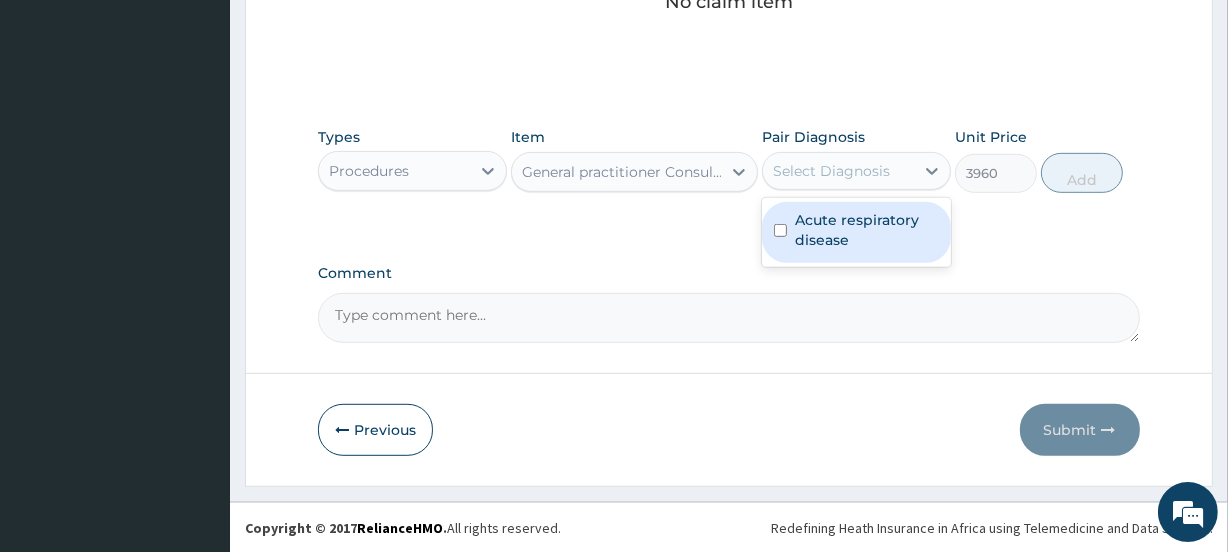 click on "Select Diagnosis" at bounding box center (831, 171) 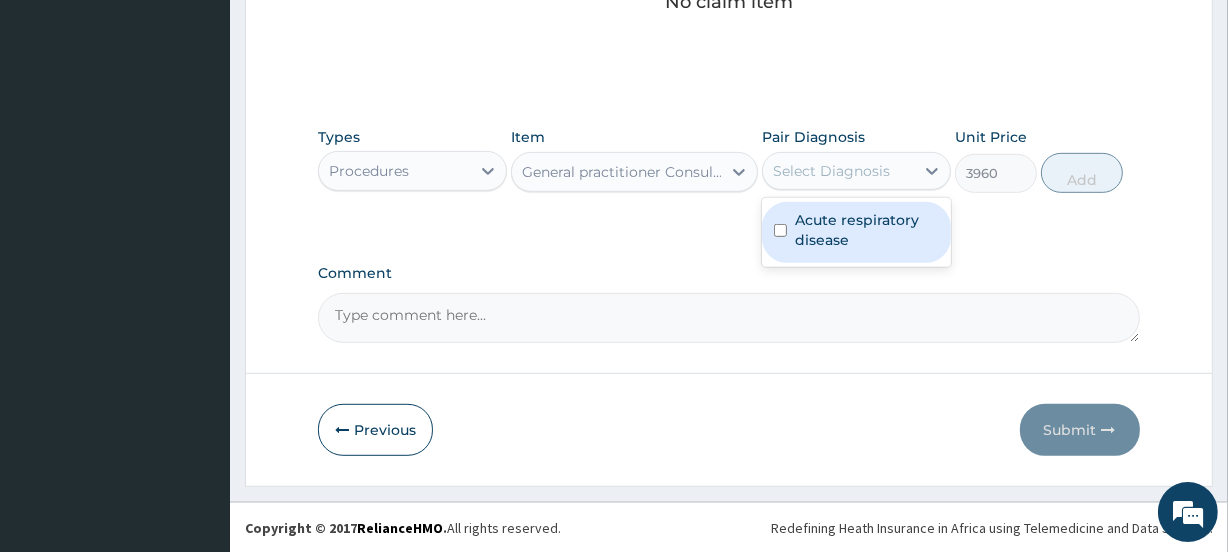 click at bounding box center (780, 230) 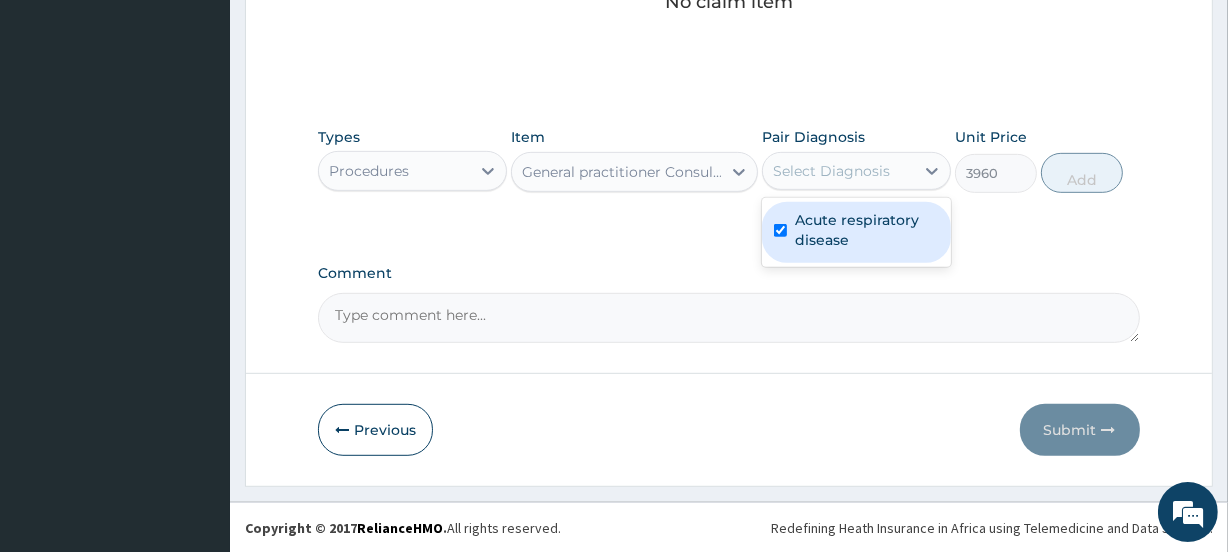 checkbox on "true" 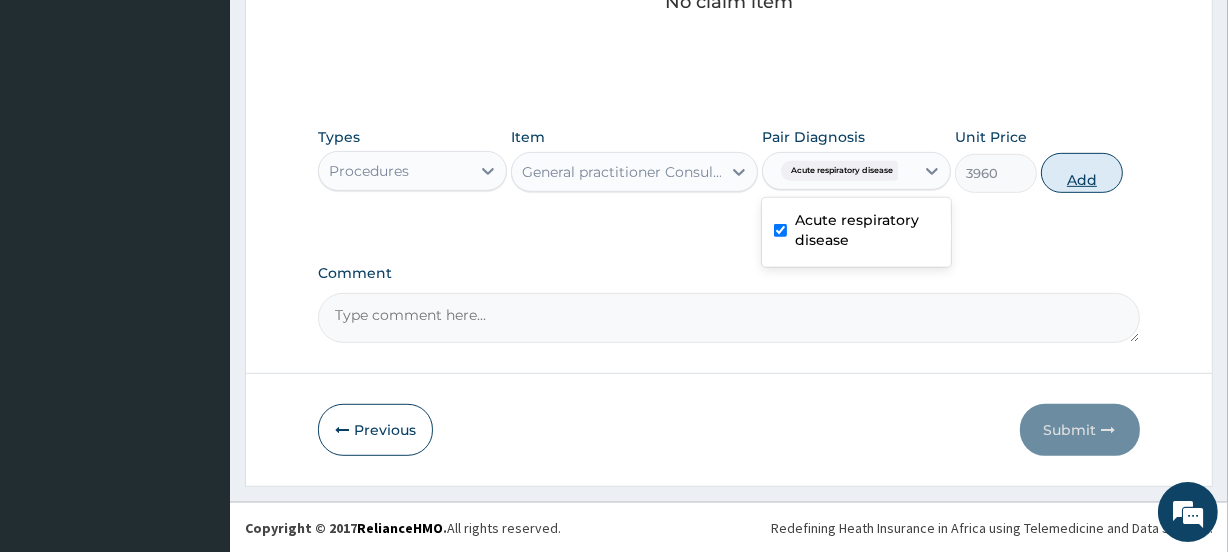 click on "Add" at bounding box center (1082, 173) 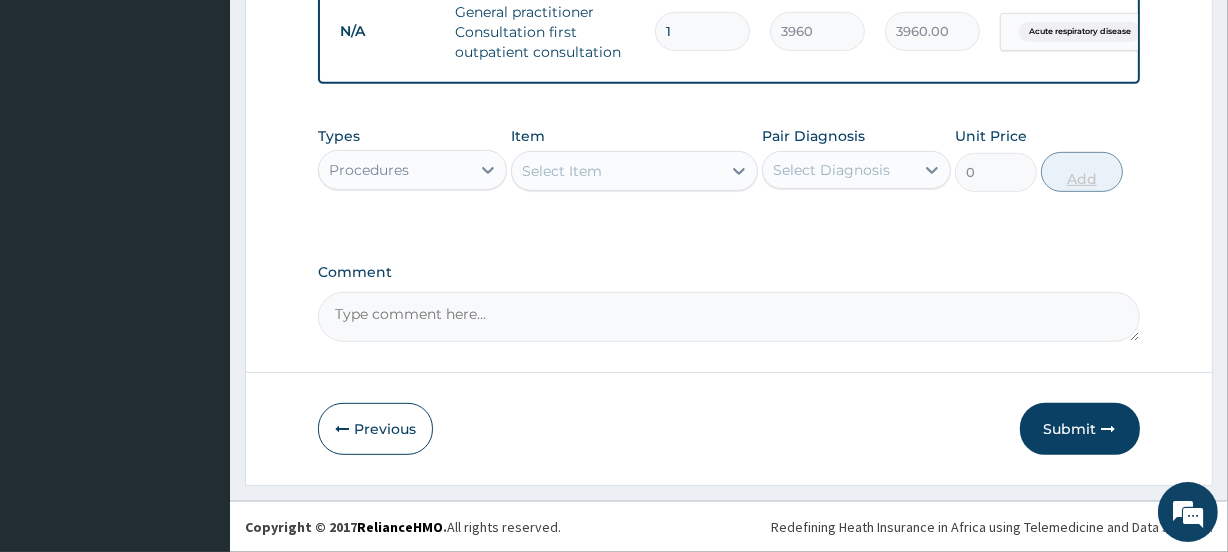 scroll, scrollTop: 817, scrollLeft: 0, axis: vertical 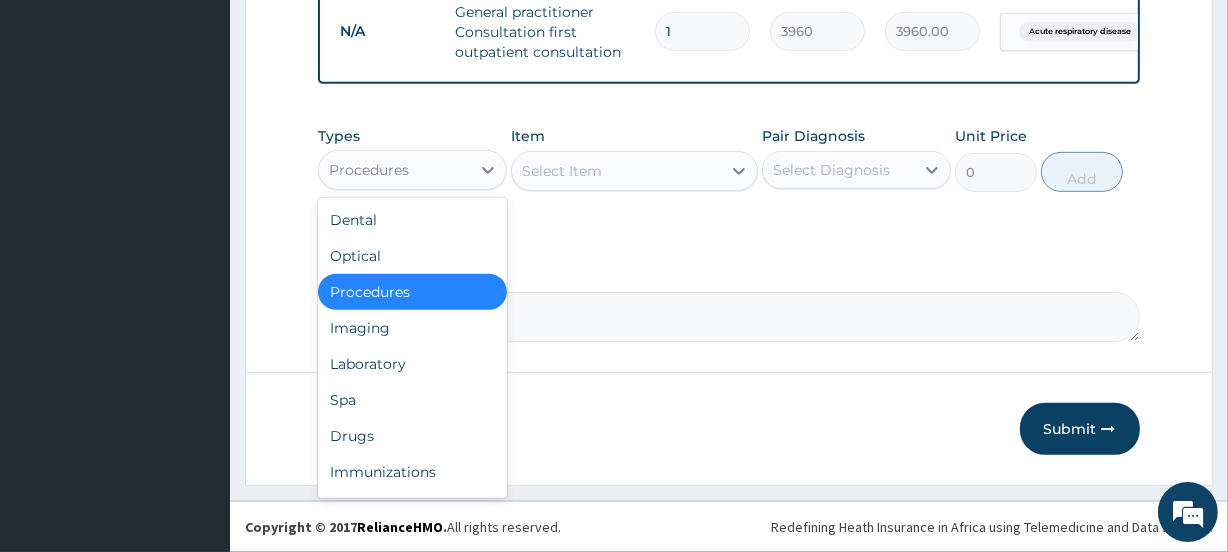 click on "Procedures" at bounding box center [394, 170] 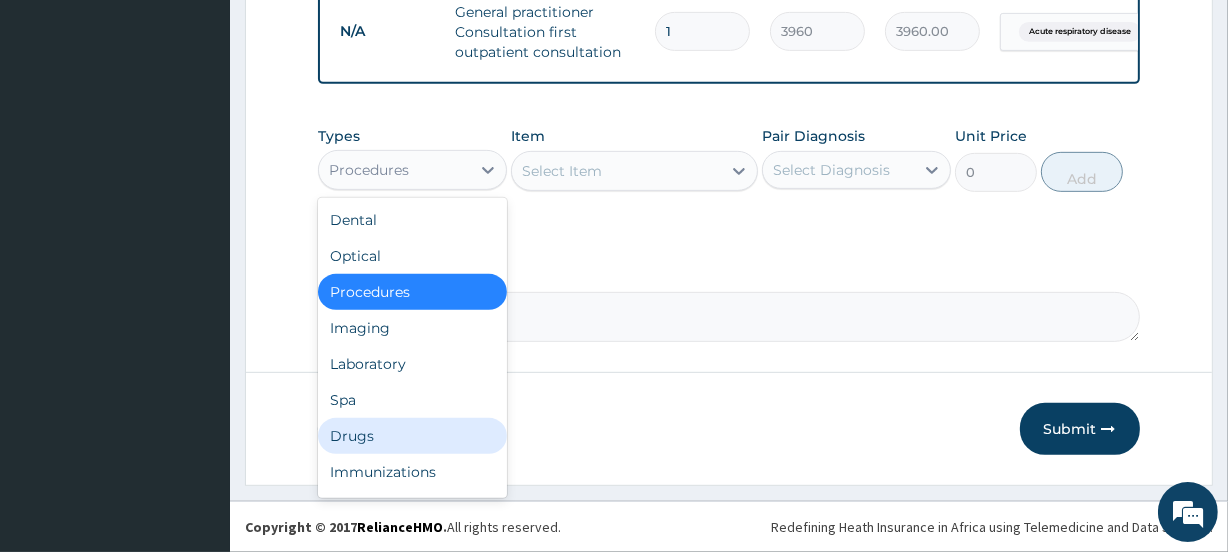 click on "Drugs" at bounding box center (412, 436) 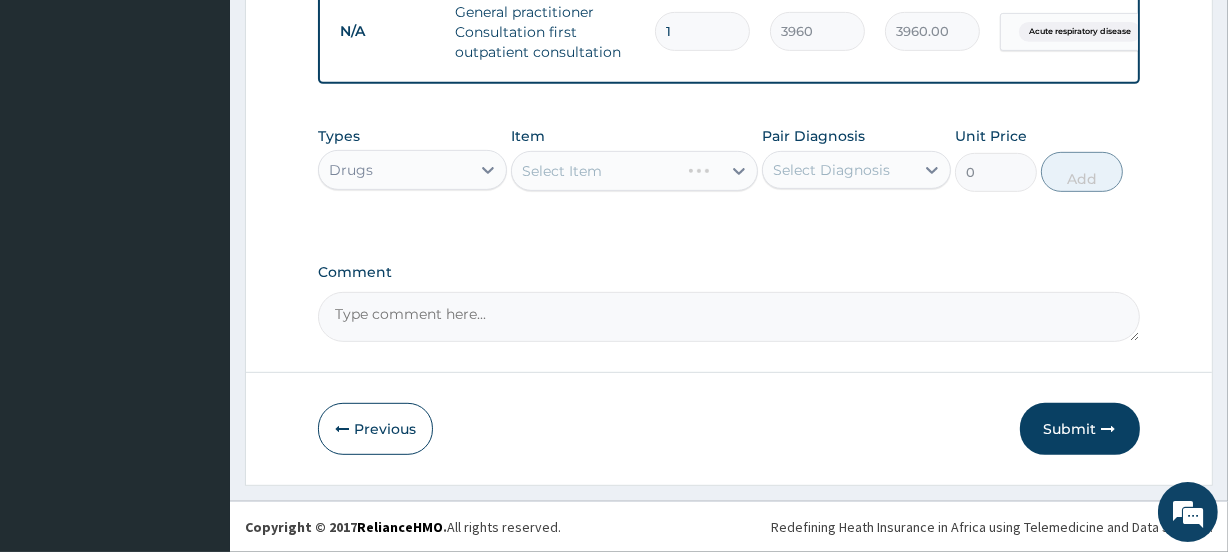 click on "Select Item" at bounding box center (634, 171) 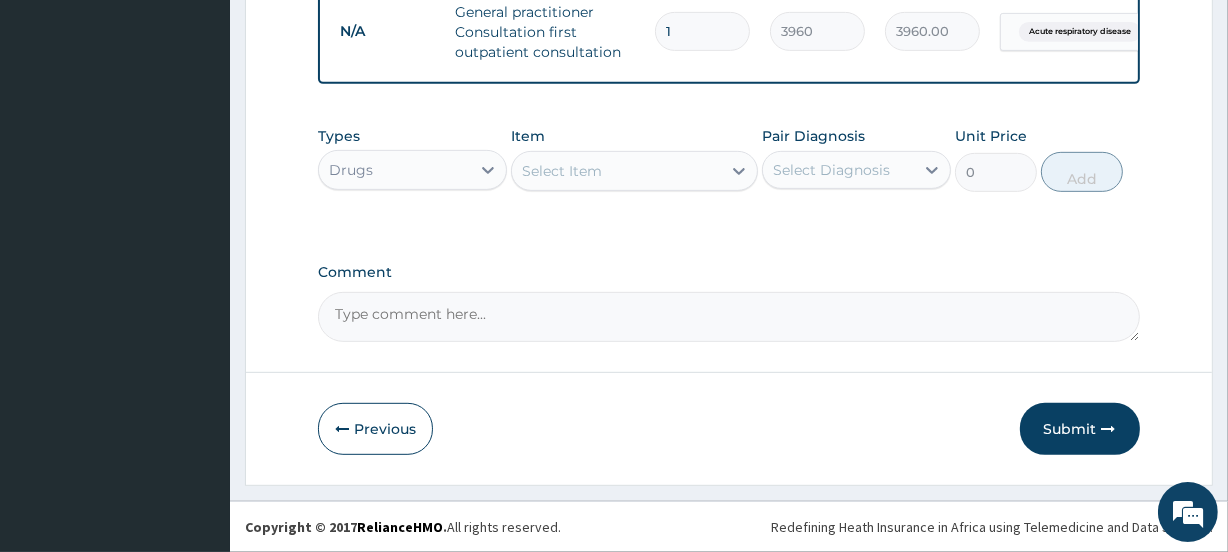 click on "Select Item" at bounding box center [562, 171] 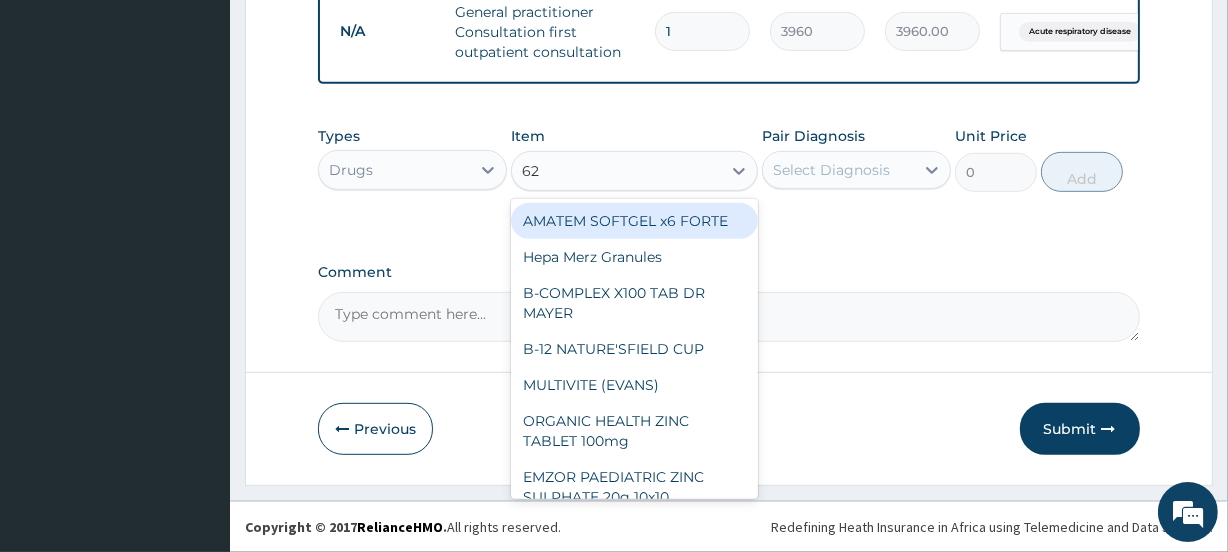 type on "625" 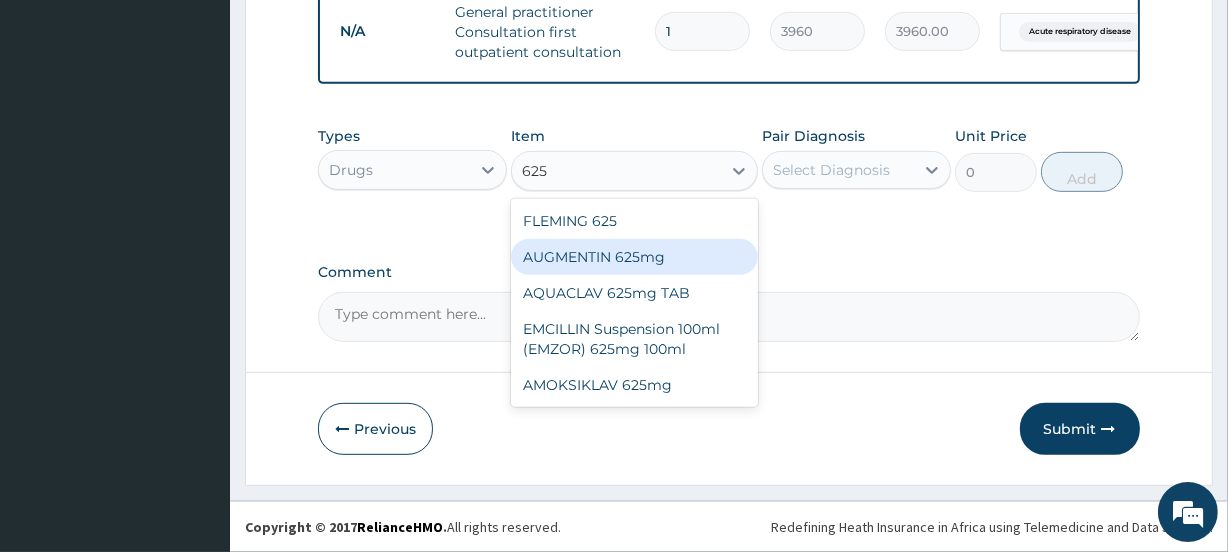 click on "AUGMENTIN 625mg" at bounding box center [634, 257] 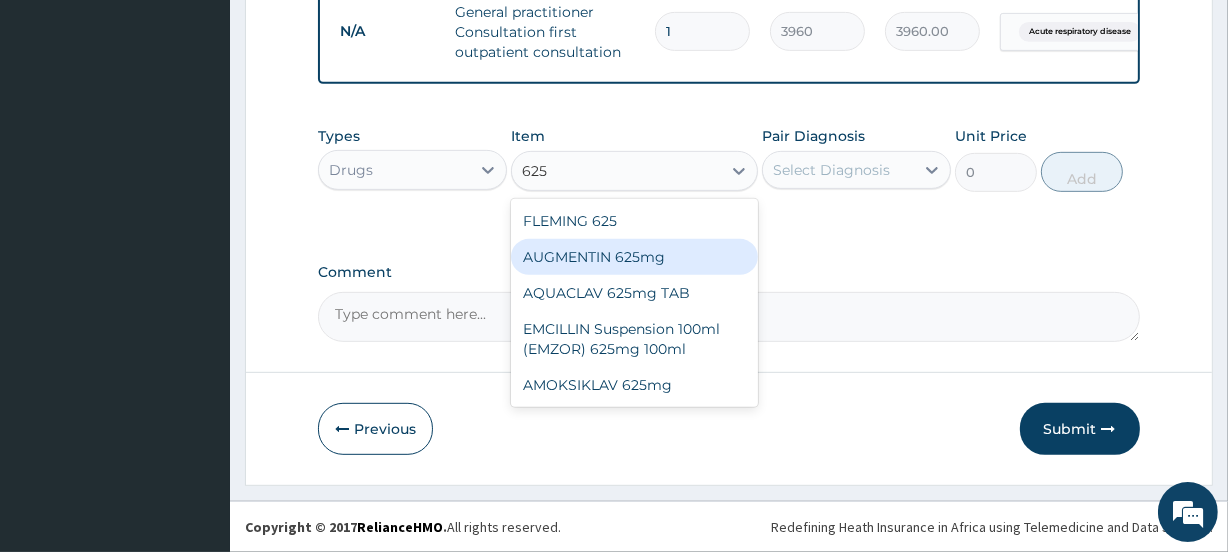 type 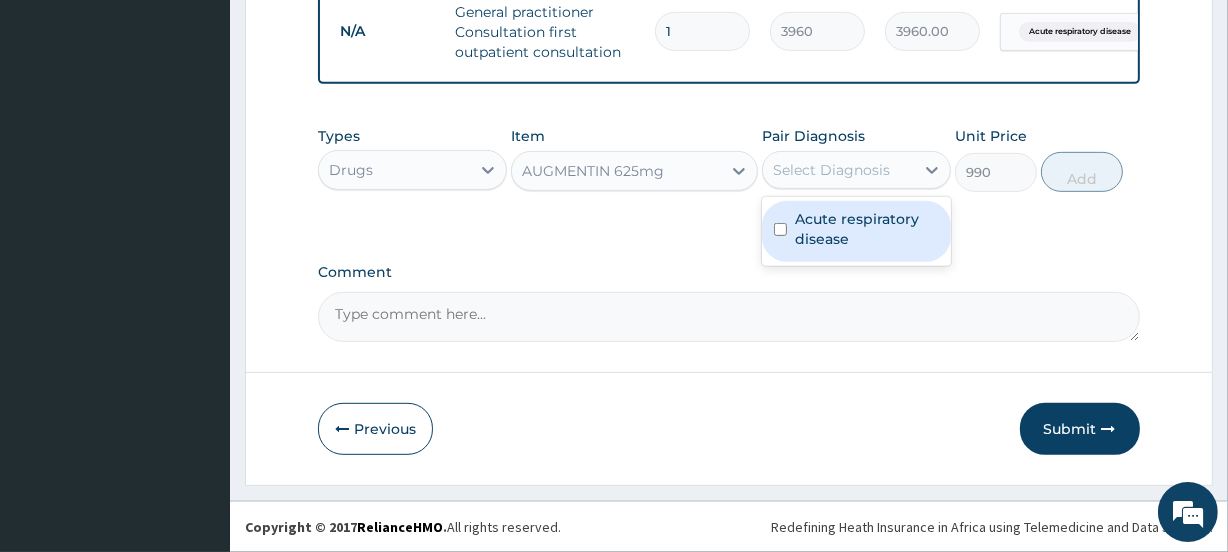 click on "Select Diagnosis" at bounding box center [831, 170] 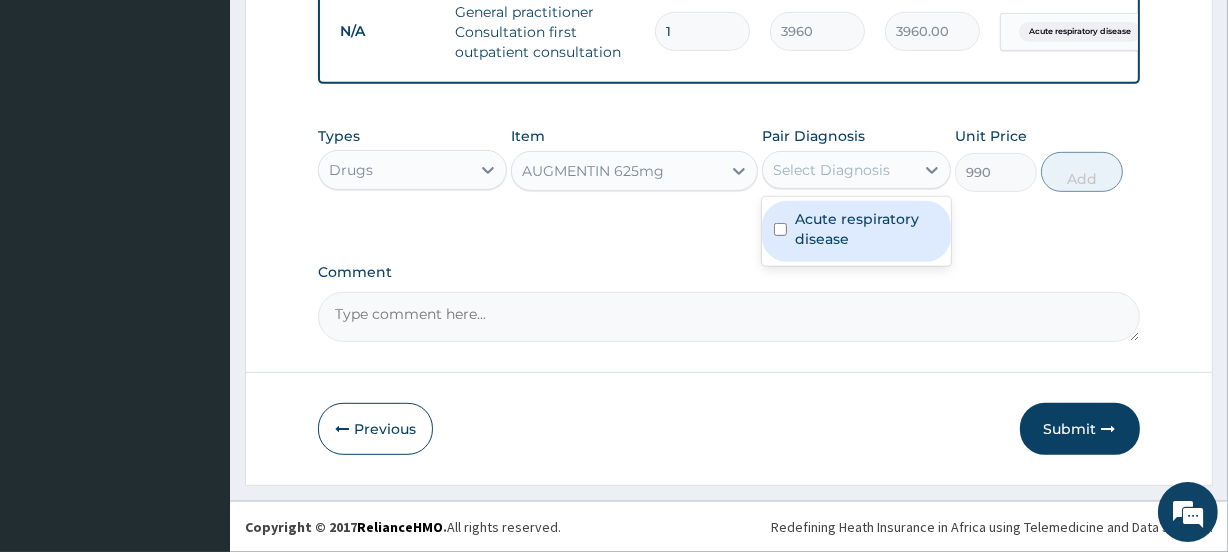 click on "Acute respiratory disease" at bounding box center [856, 231] 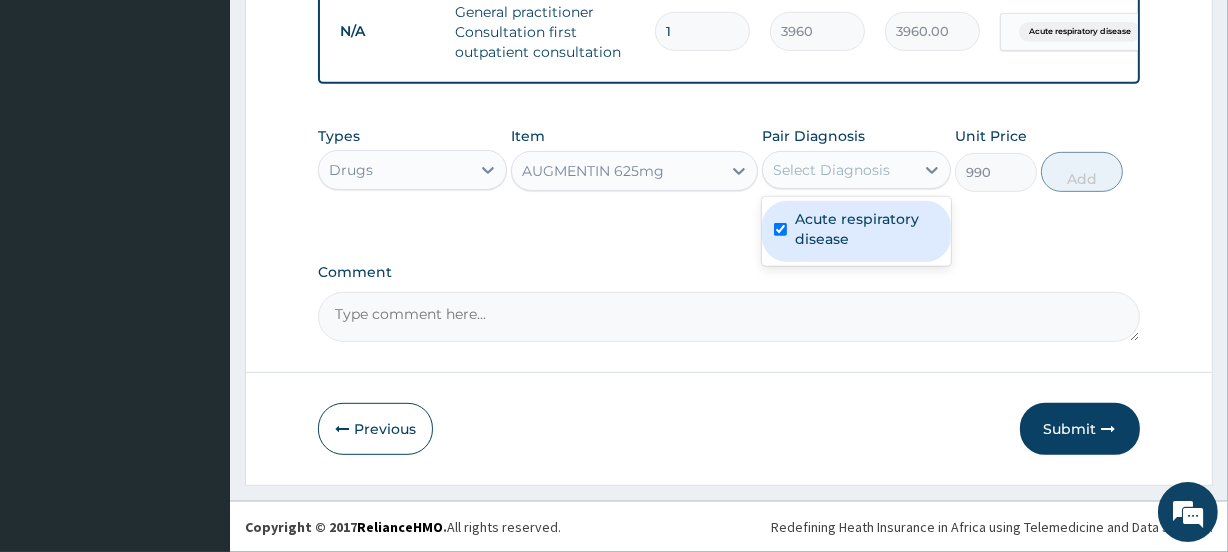 checkbox on "true" 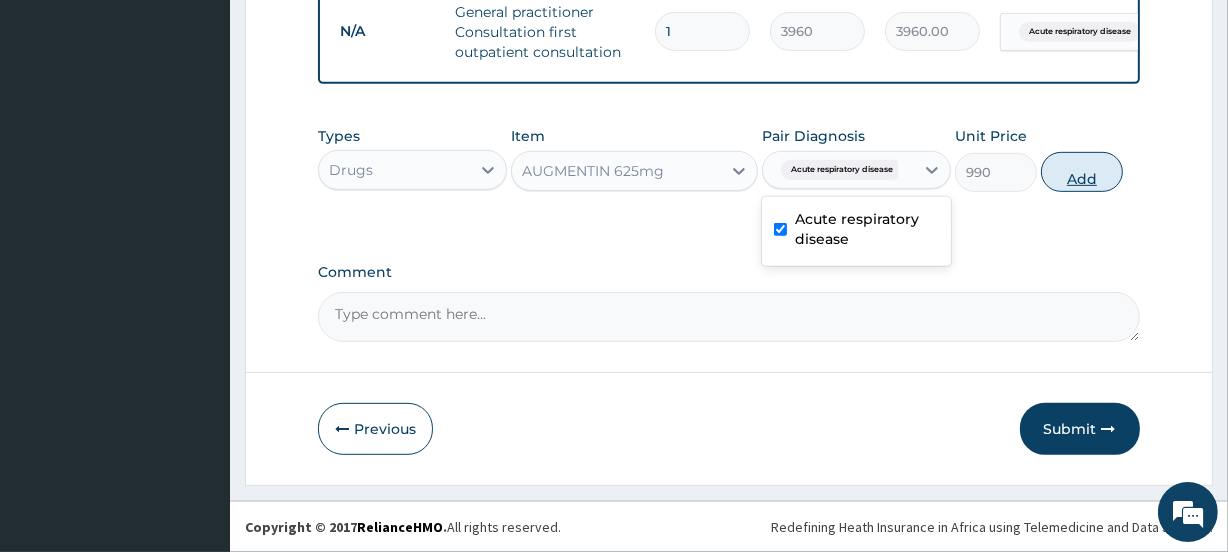 click on "Add" at bounding box center (1082, 172) 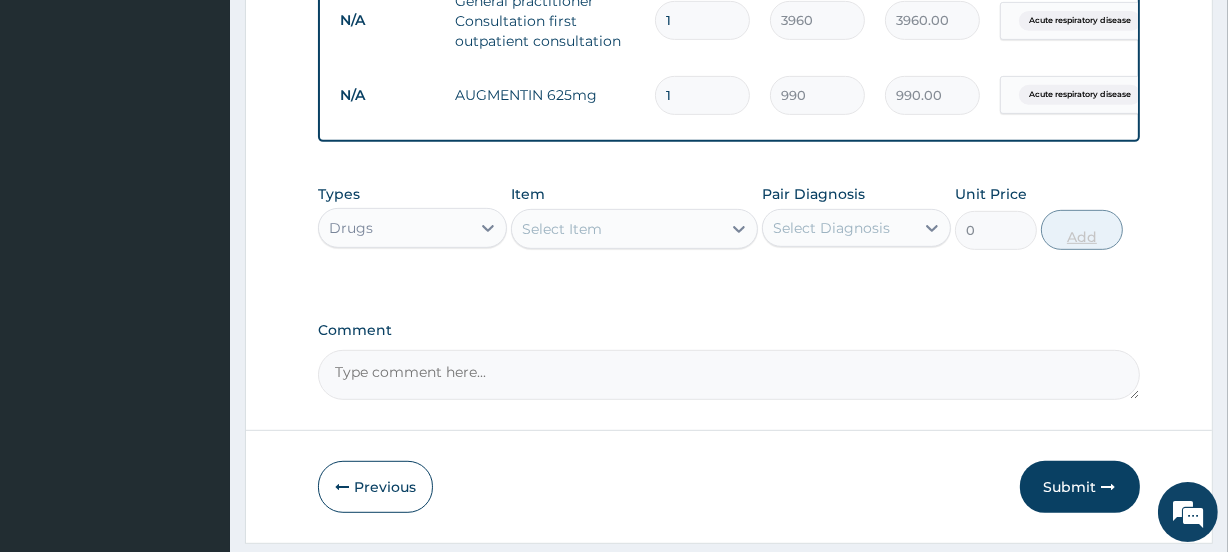 type on "10" 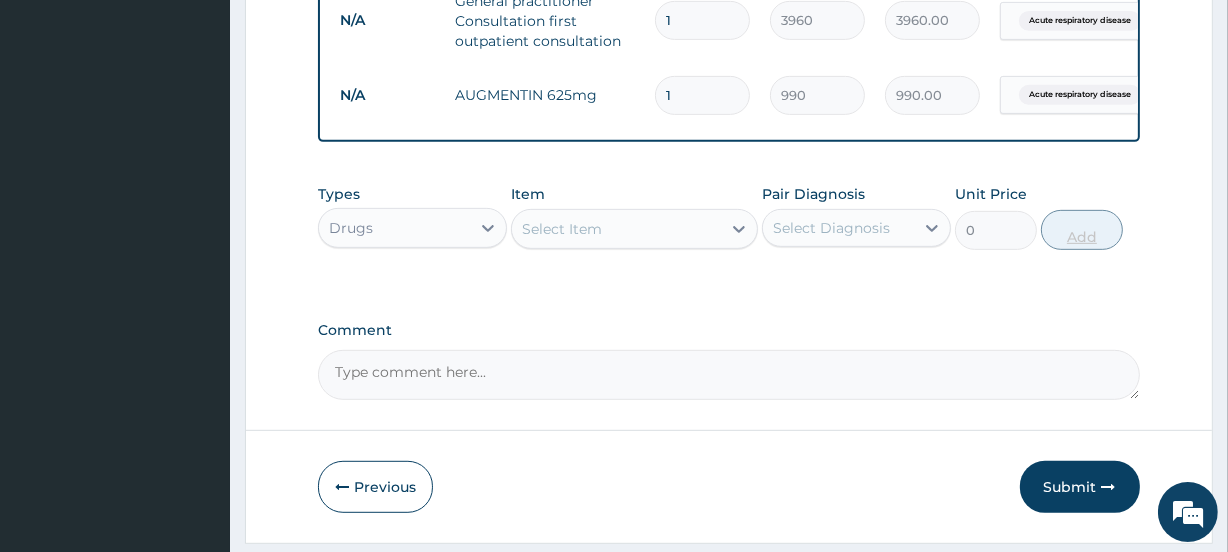 type on "9900.00" 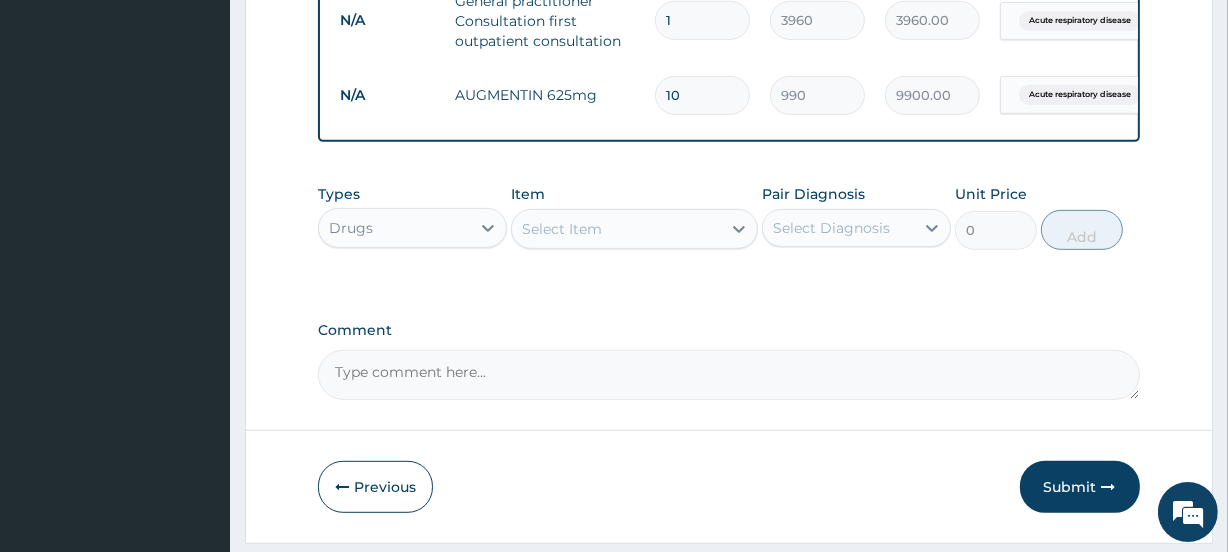 type on "10" 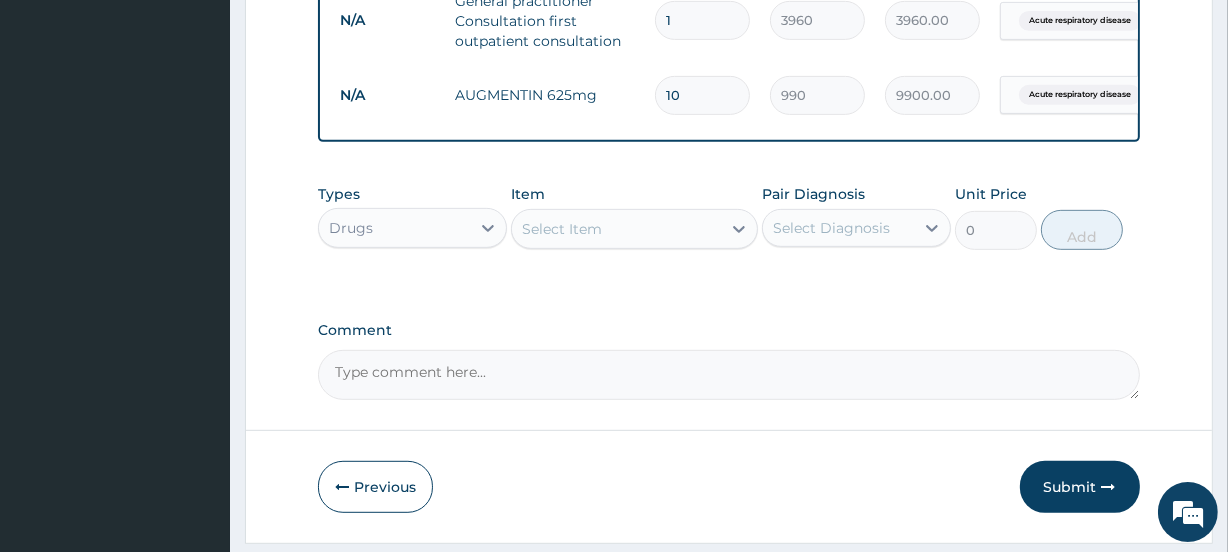 click on "Select Item" at bounding box center (562, 229) 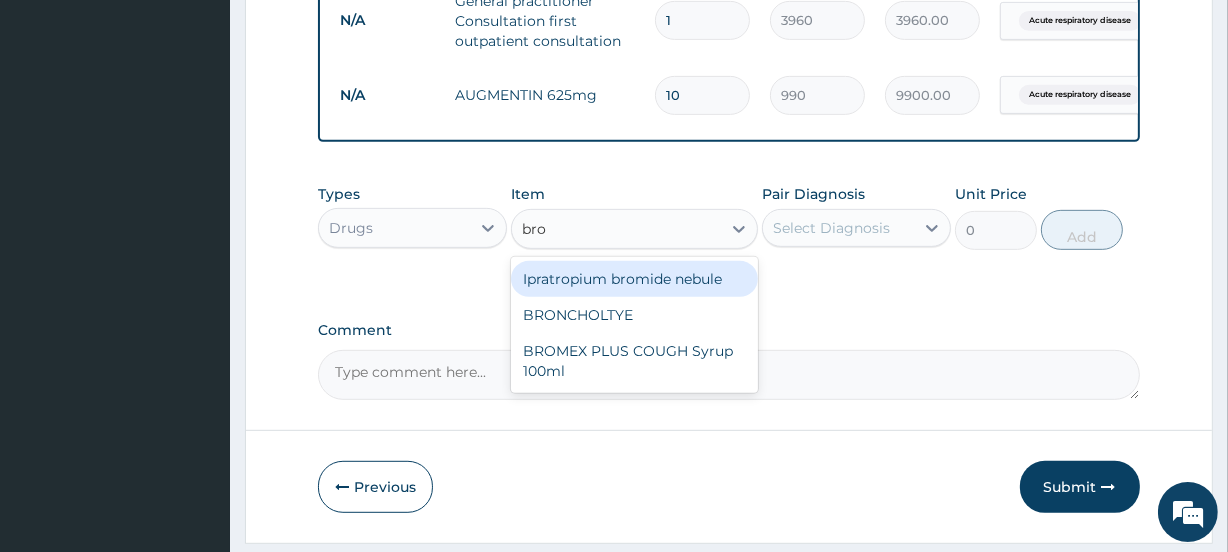 type on "bron" 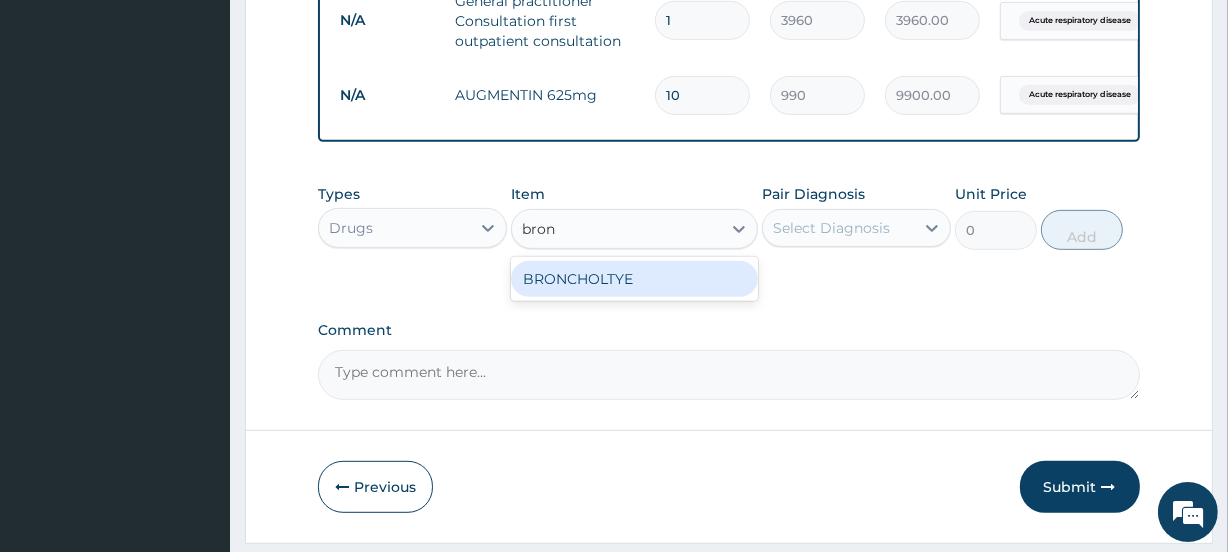 click on "BRONCHOLTYE" at bounding box center (634, 279) 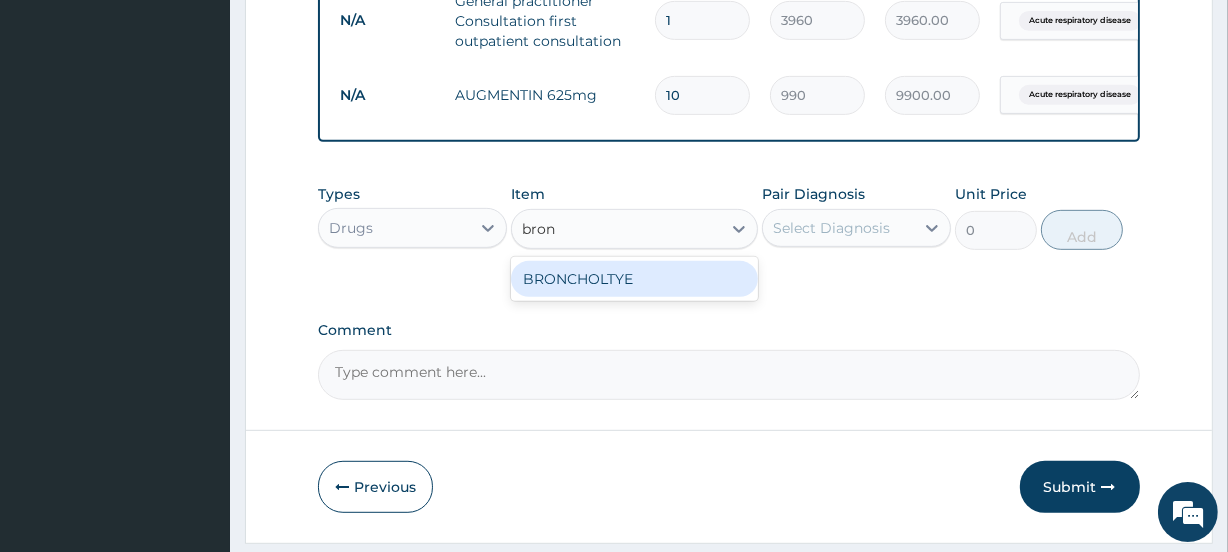 type 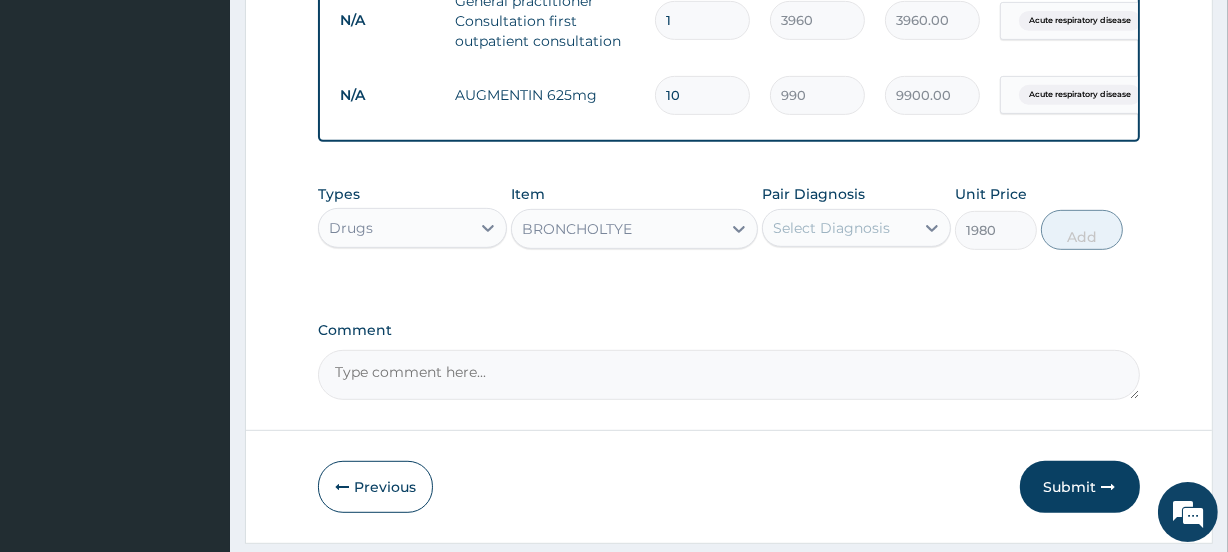 click on "Select Diagnosis" at bounding box center (831, 228) 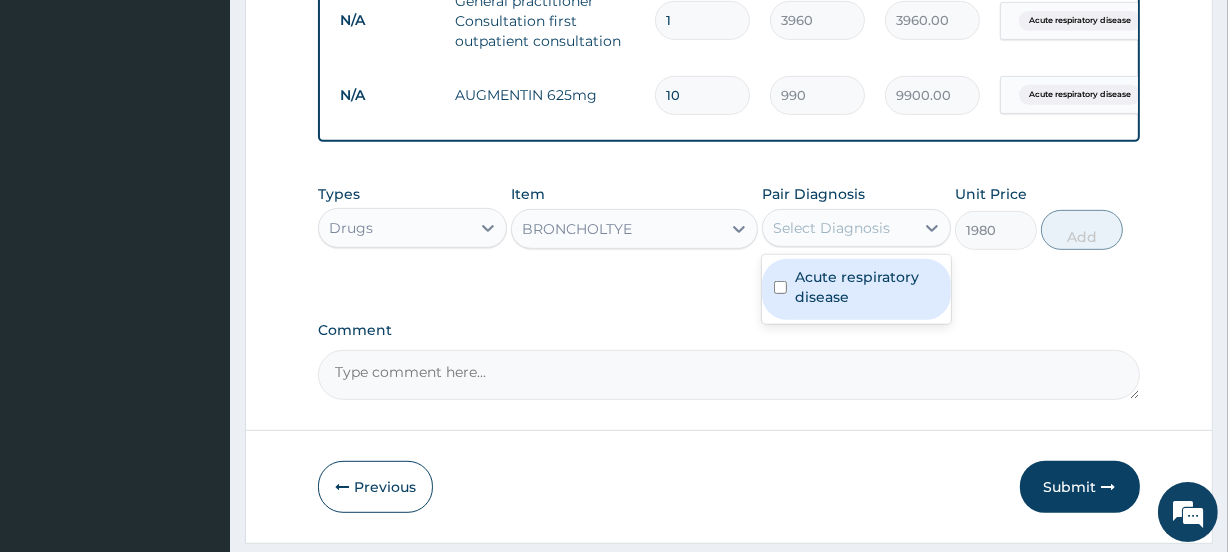 click at bounding box center [780, 287] 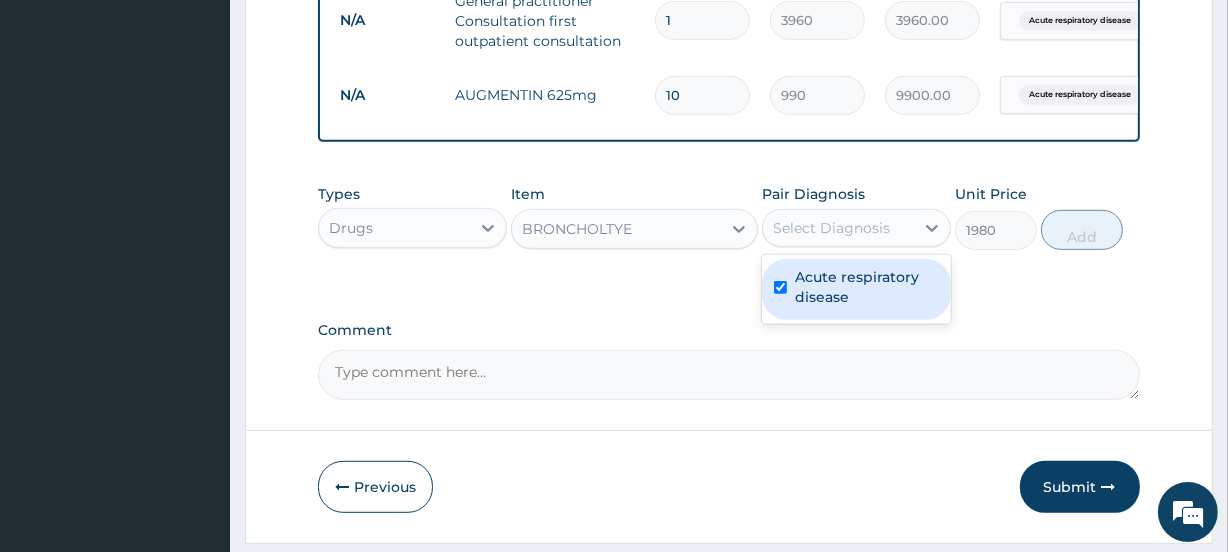 checkbox on "true" 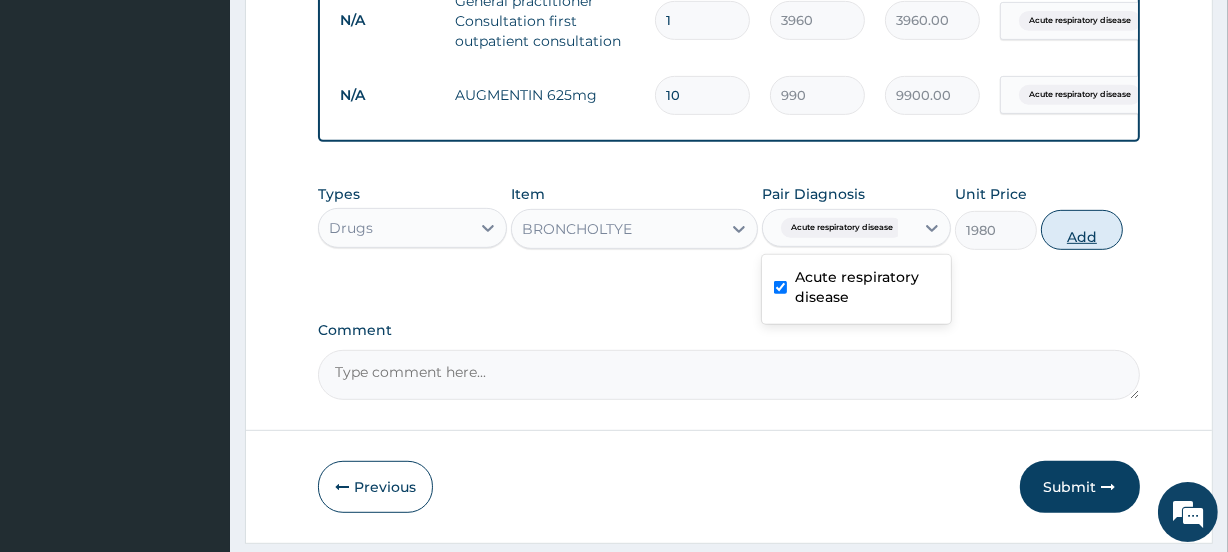 click on "Add" at bounding box center [1082, 230] 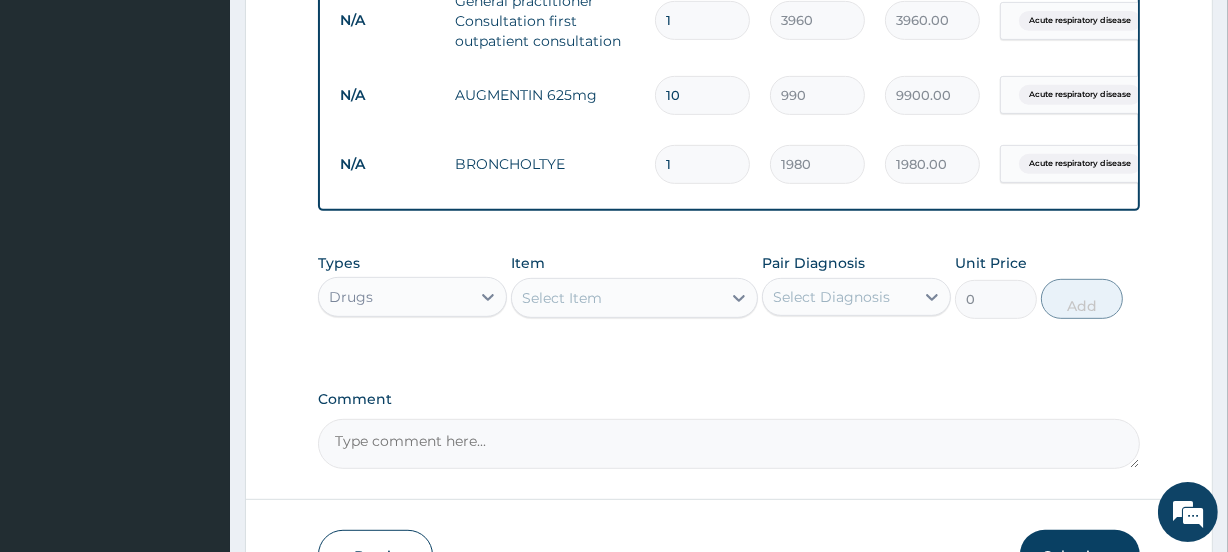 scroll, scrollTop: 957, scrollLeft: 0, axis: vertical 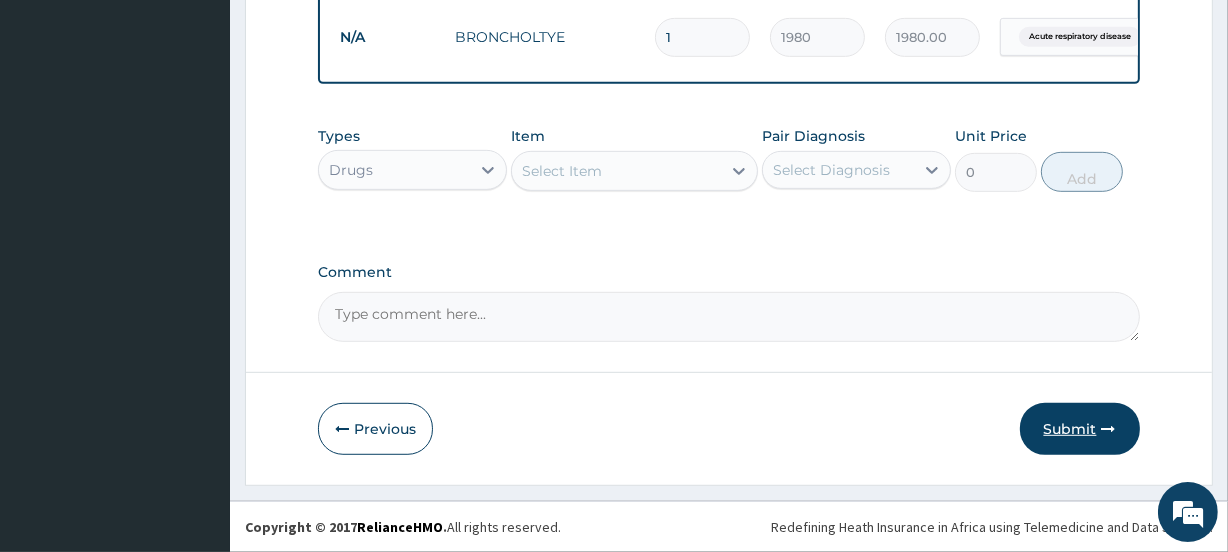 click at bounding box center (1109, 429) 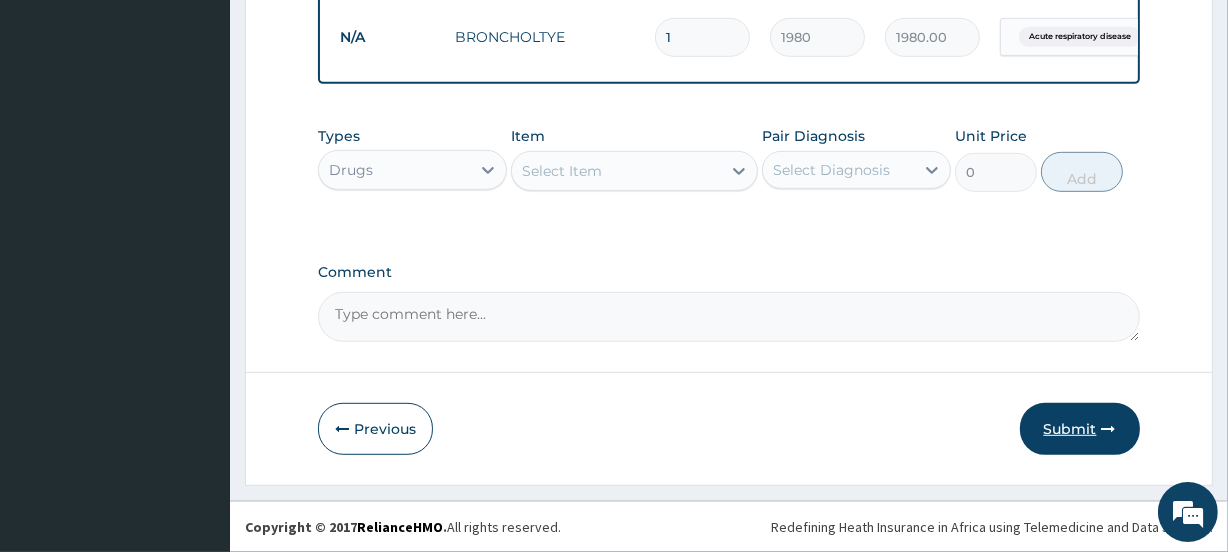 click at bounding box center [1109, 429] 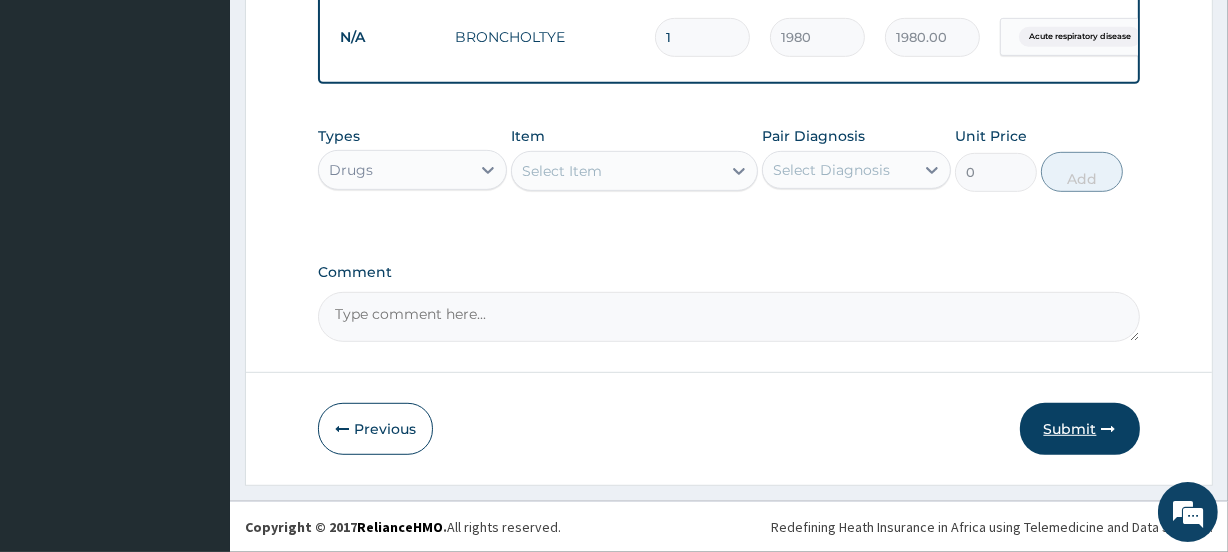 click at bounding box center [1109, 429] 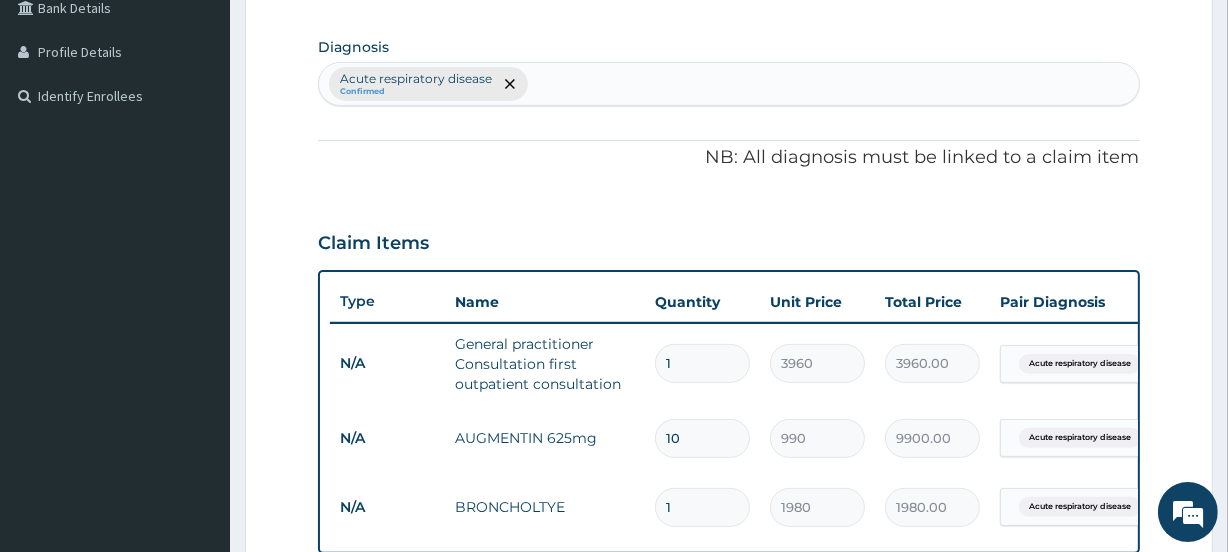 scroll, scrollTop: 957, scrollLeft: 0, axis: vertical 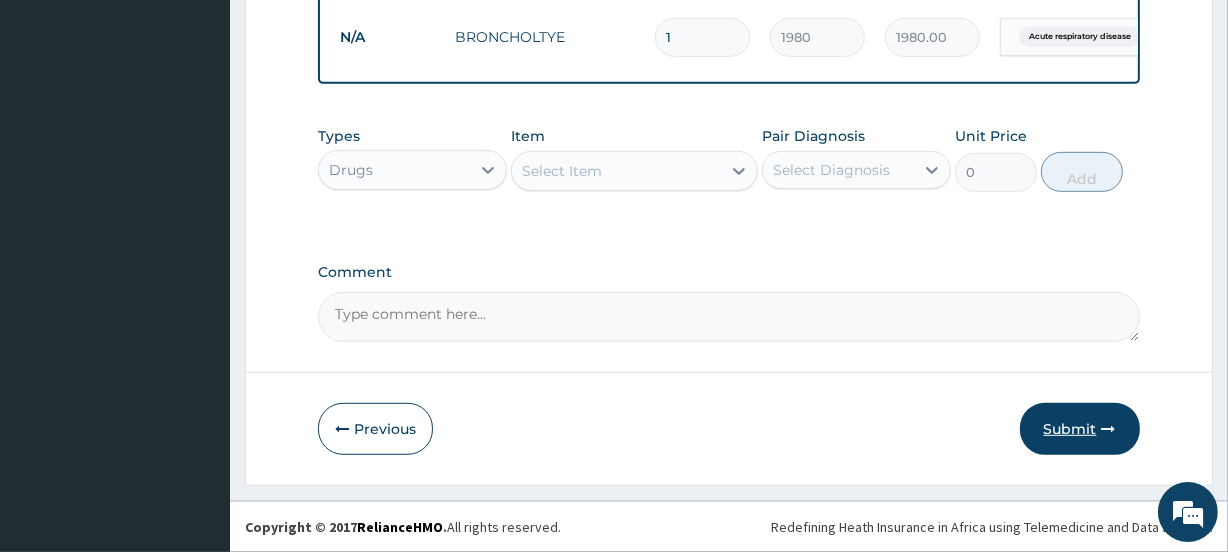 click on "Submit" at bounding box center [1080, 429] 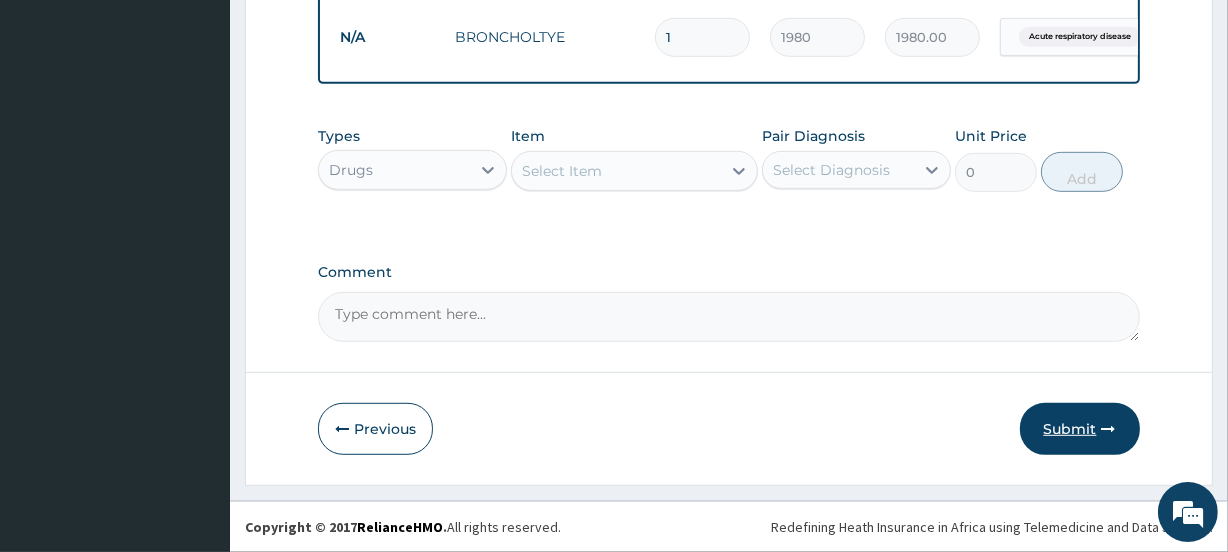 click on "Submit" at bounding box center (1080, 429) 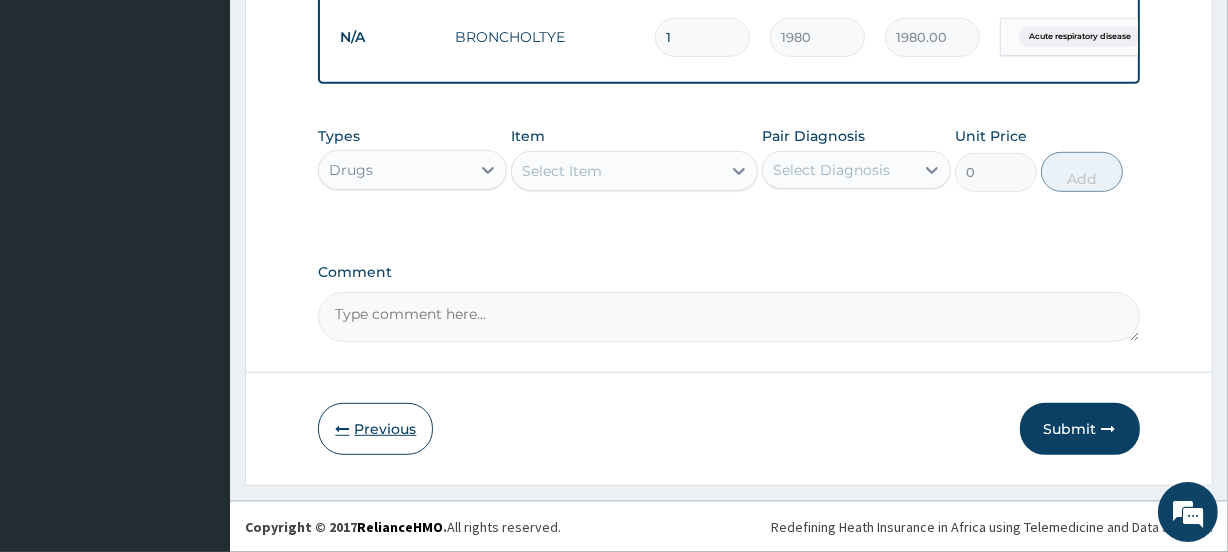 click on "Previous" at bounding box center [375, 429] 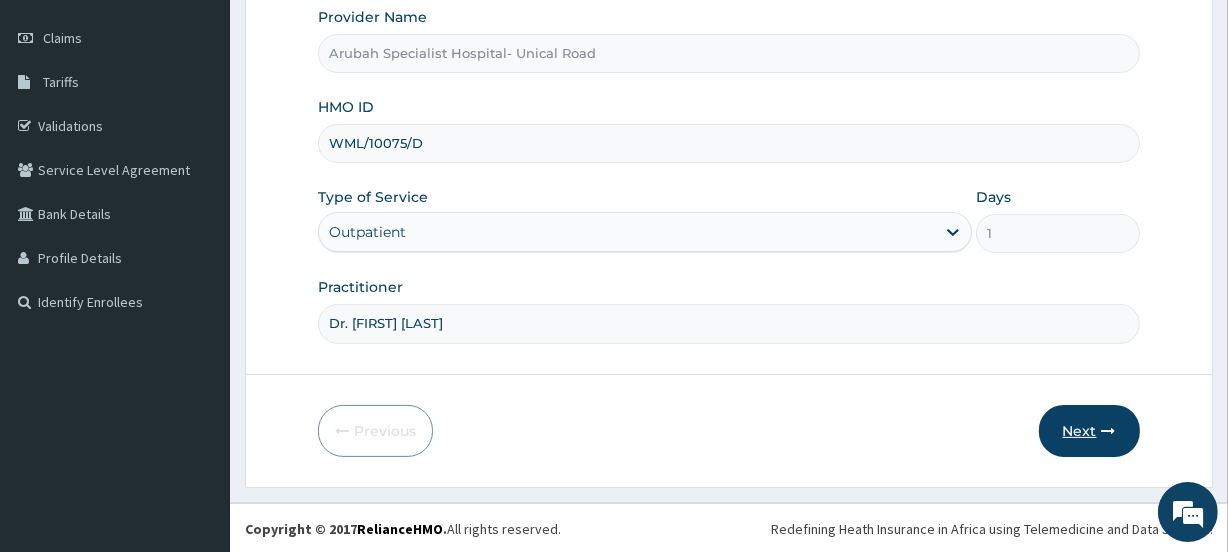 click on "Next" at bounding box center [1089, 431] 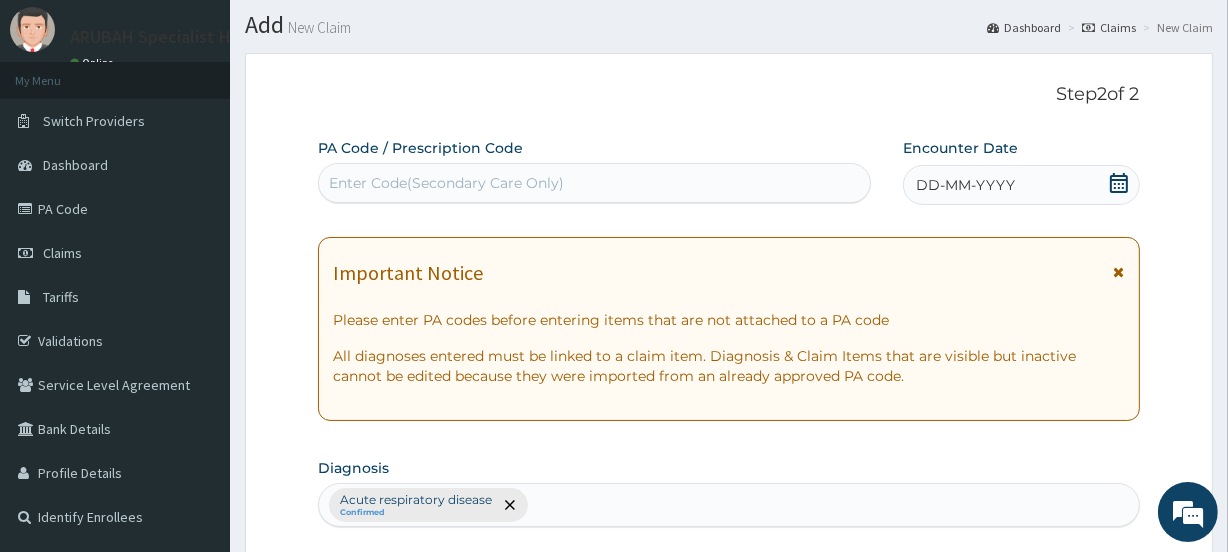 scroll, scrollTop: 49, scrollLeft: 0, axis: vertical 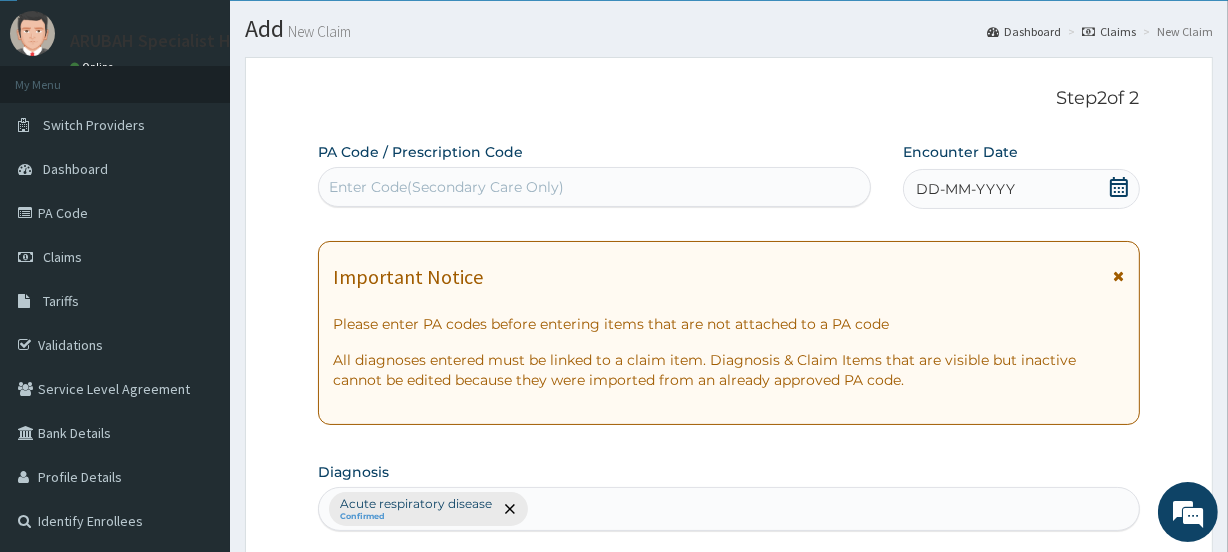 click 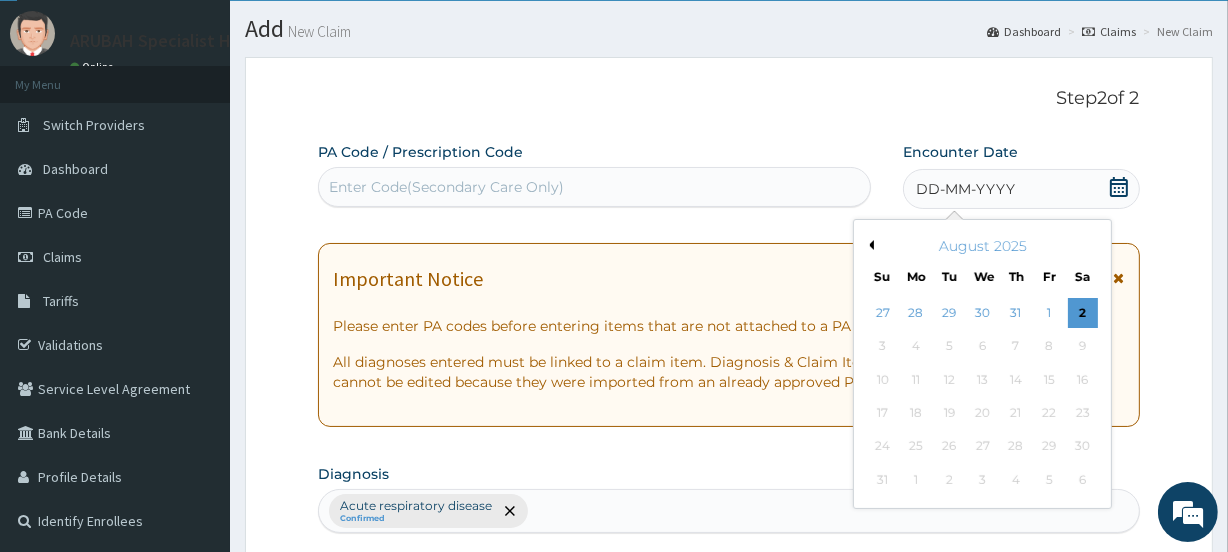 click on "Previous Month" at bounding box center (869, 245) 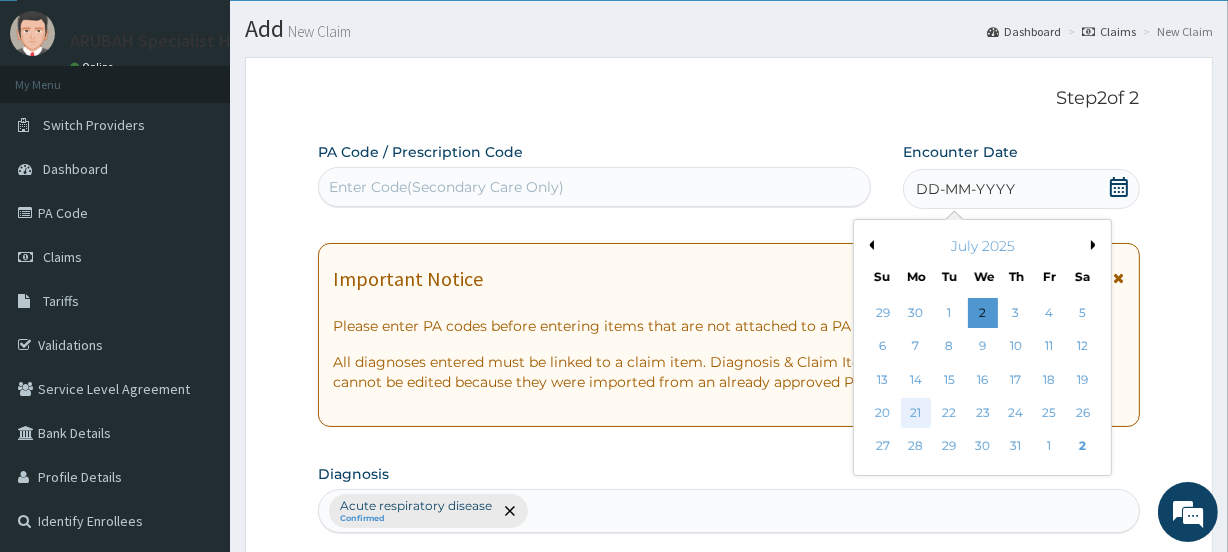 click on "21" at bounding box center (916, 413) 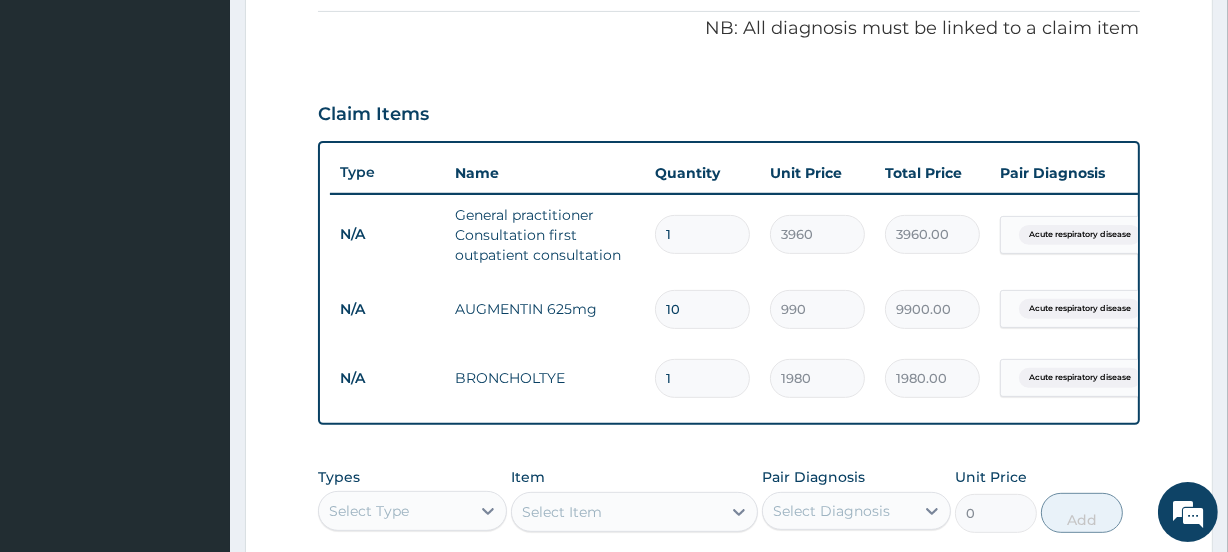 scroll, scrollTop: 957, scrollLeft: 0, axis: vertical 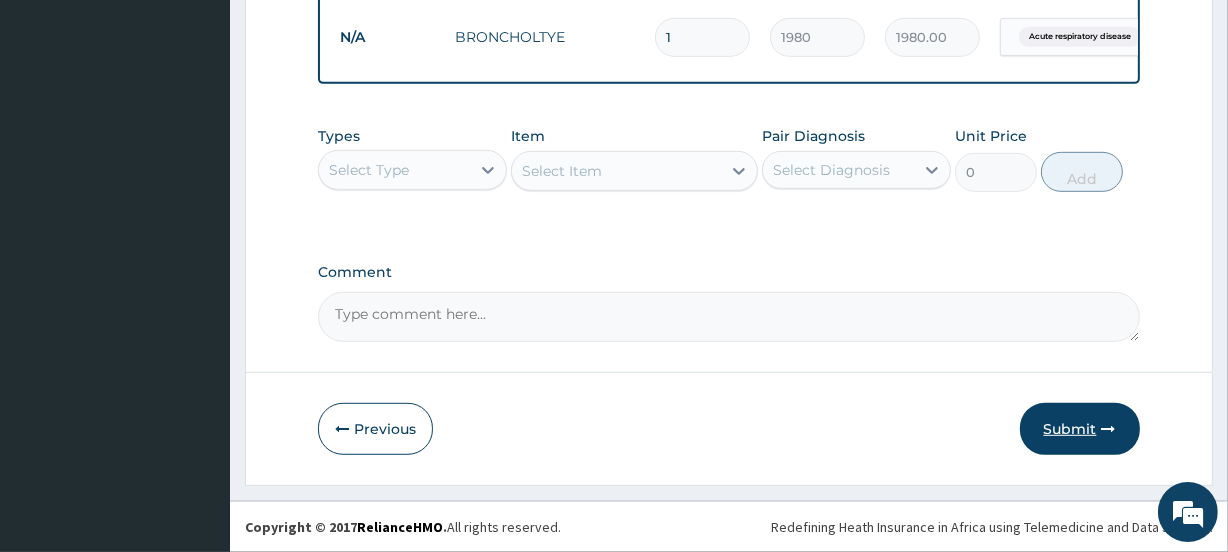 click on "Submit" at bounding box center (1080, 429) 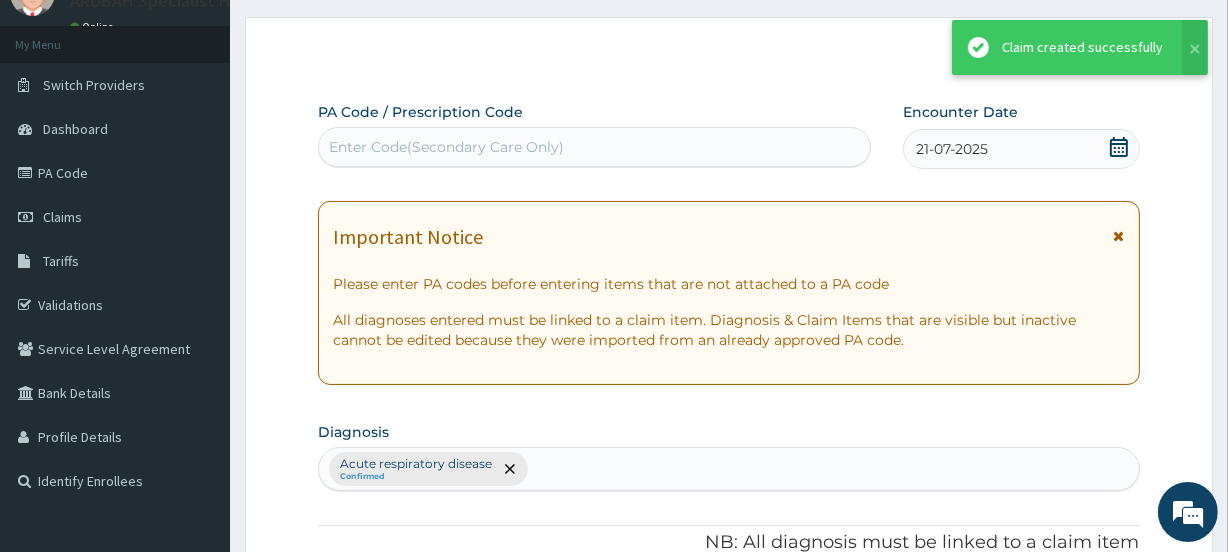scroll, scrollTop: 957, scrollLeft: 0, axis: vertical 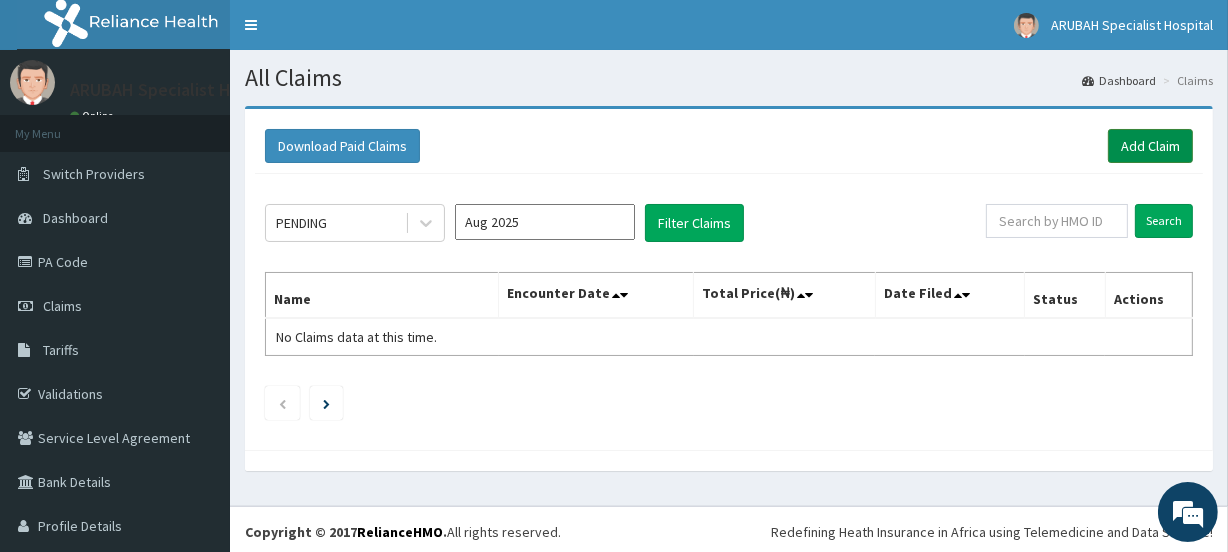 click on "Add Claim" at bounding box center (1150, 146) 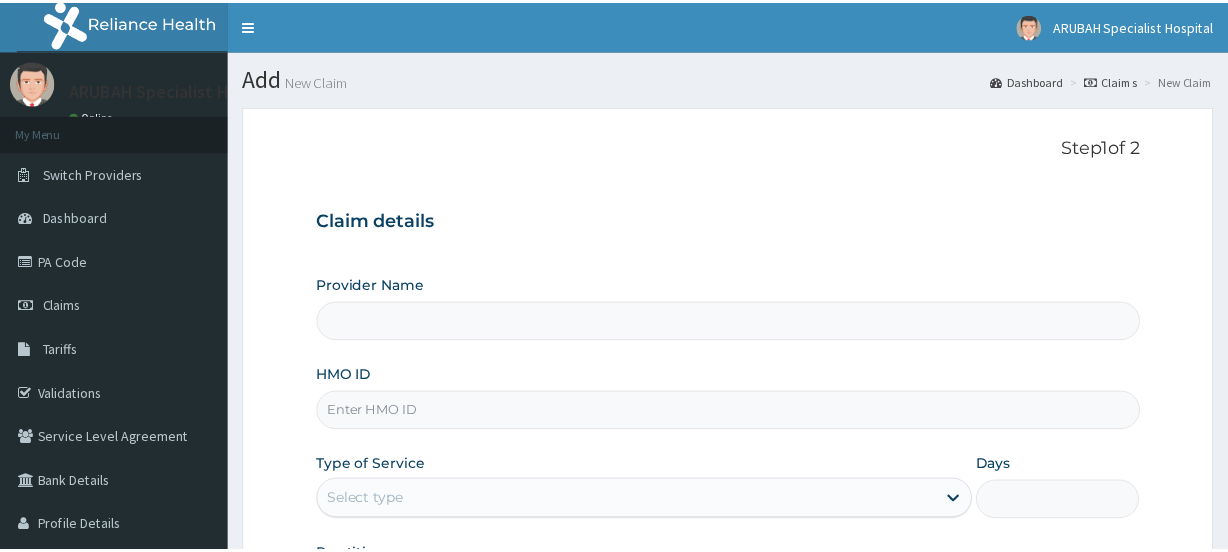 scroll, scrollTop: 0, scrollLeft: 0, axis: both 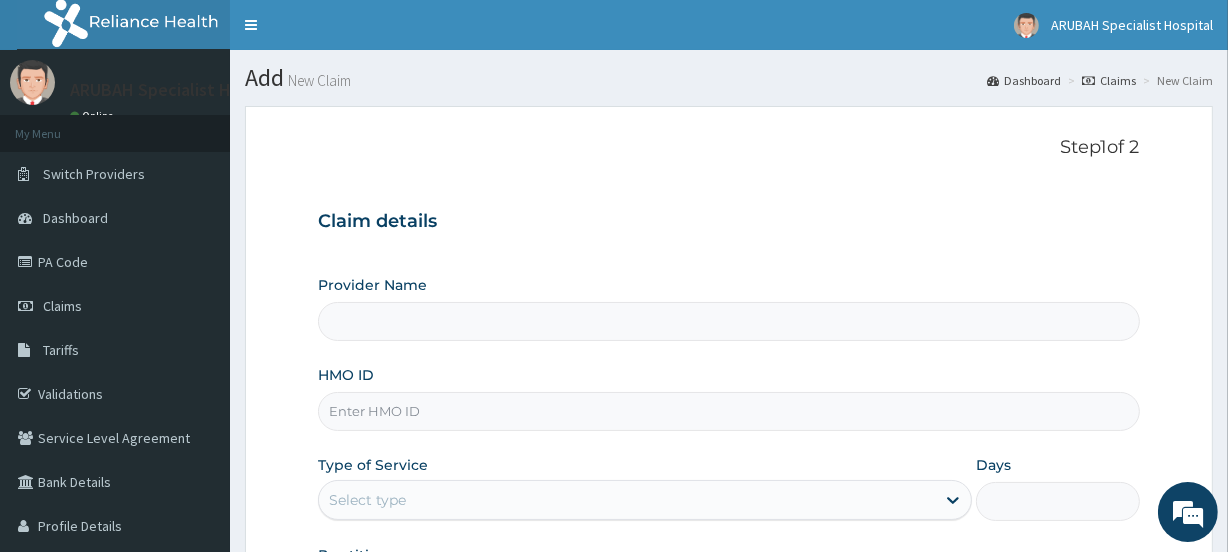 type on "Arubah Specialist Hospital- Unical Road" 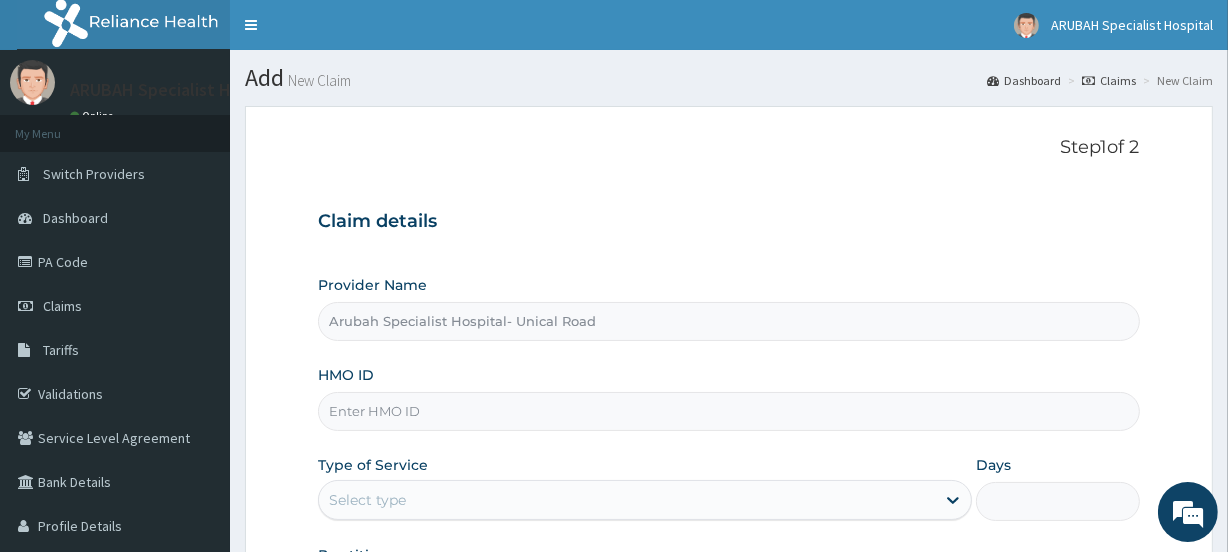 click on "HMO ID" at bounding box center (728, 411) 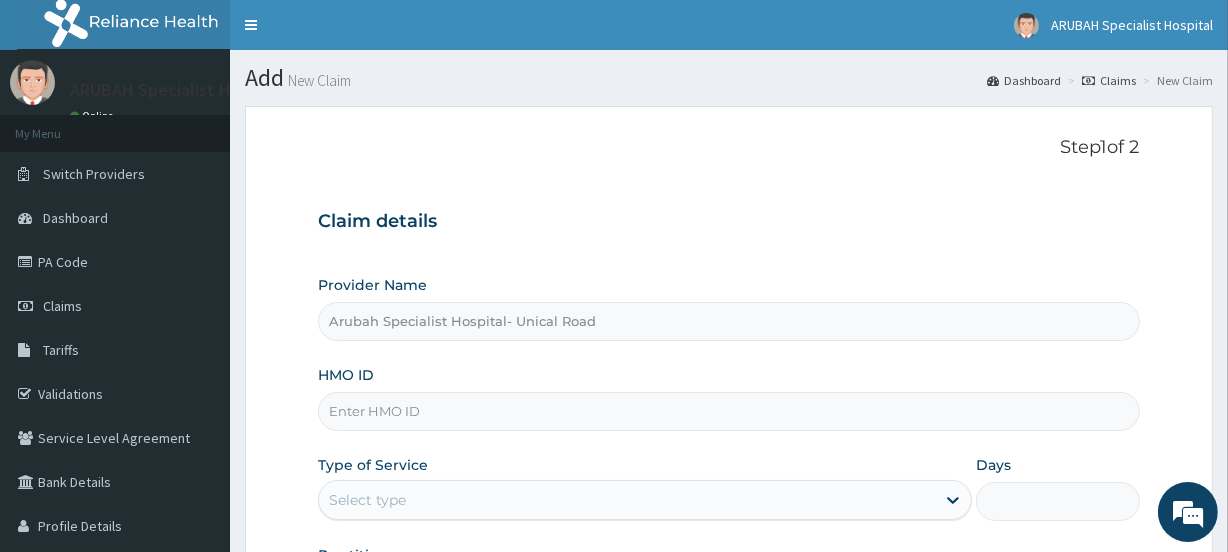 paste on "FMP/10363/D" 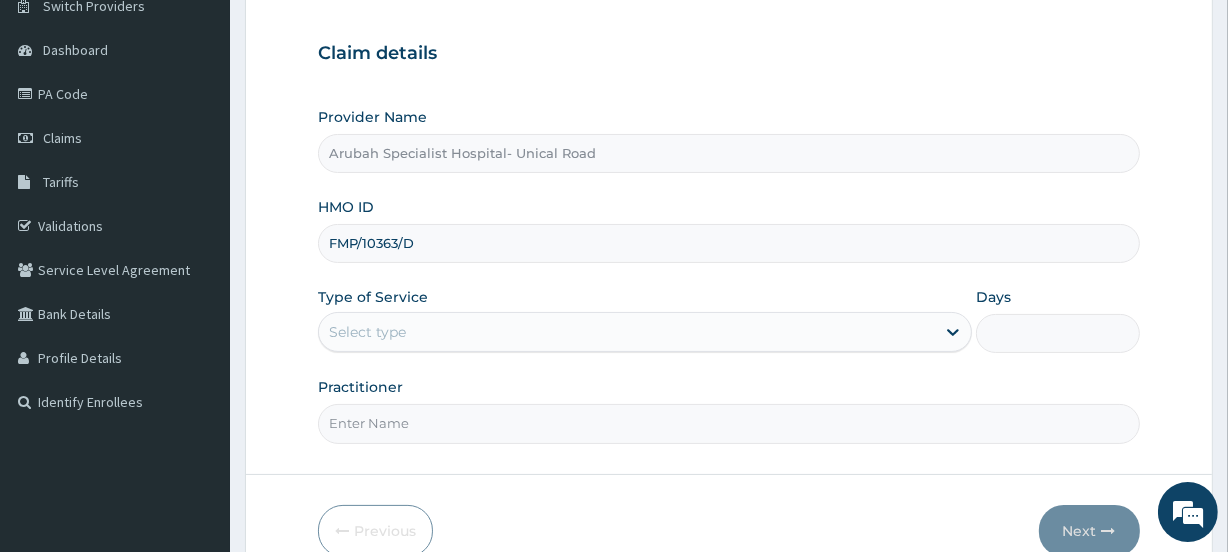 scroll, scrollTop: 209, scrollLeft: 0, axis: vertical 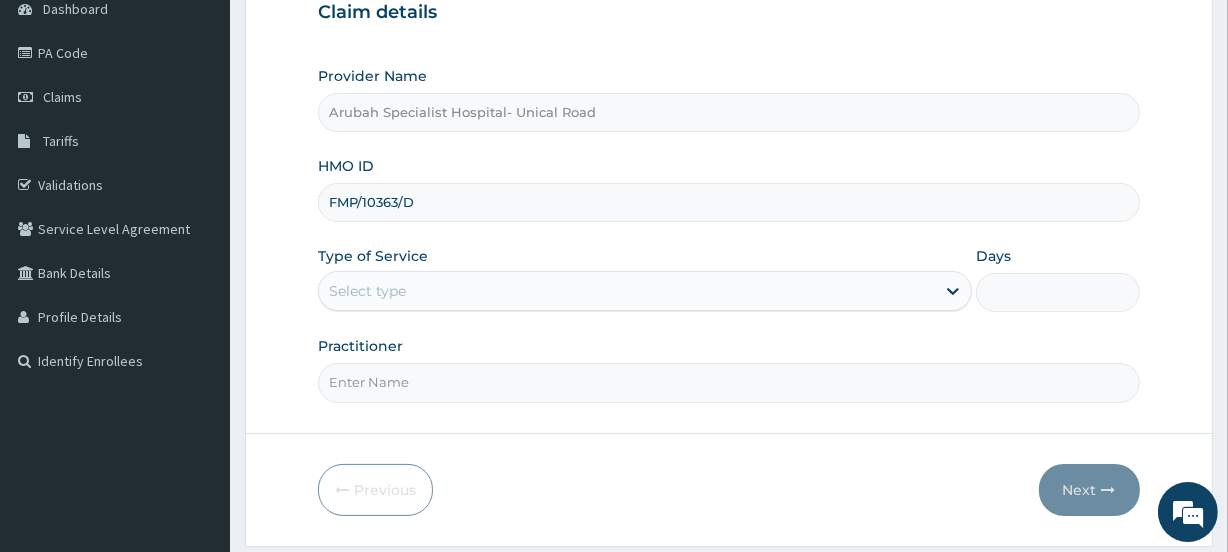 type on "FMP/10363/D" 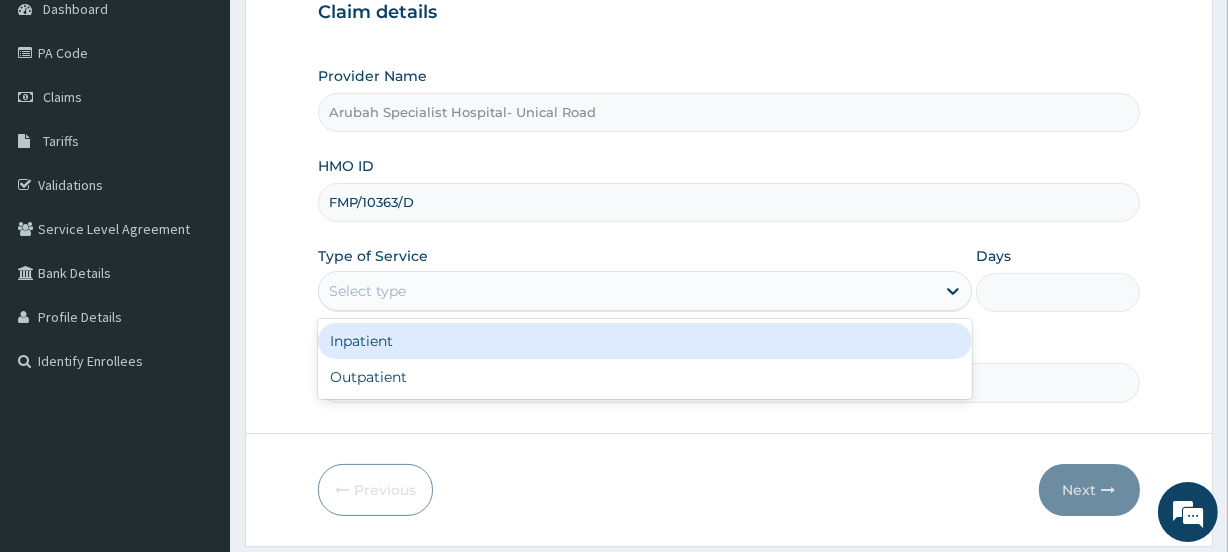 click on "Select type" at bounding box center (627, 291) 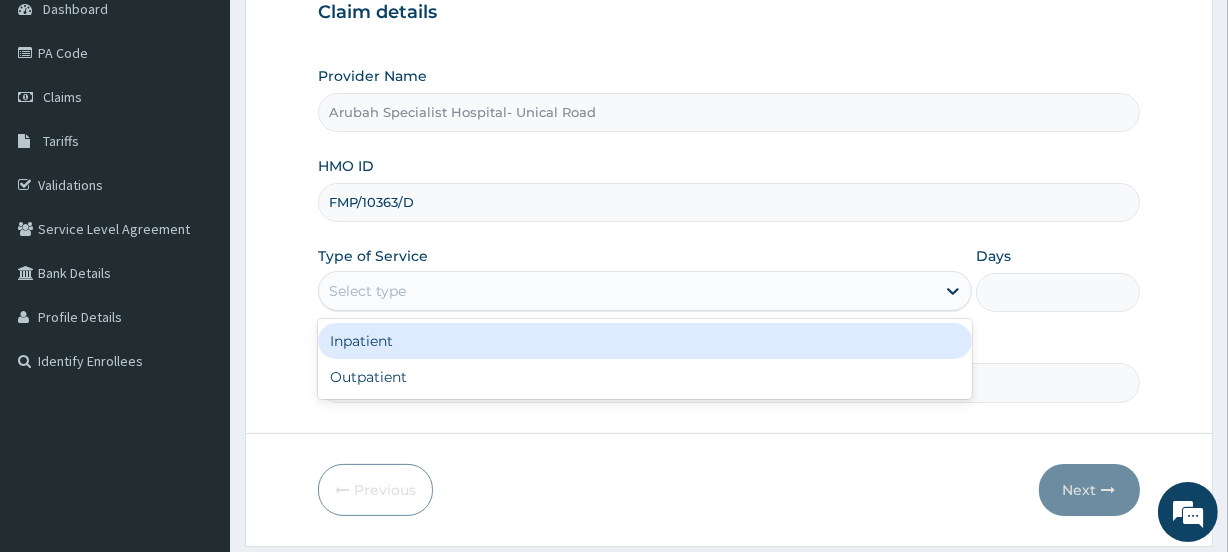 scroll, scrollTop: 0, scrollLeft: 0, axis: both 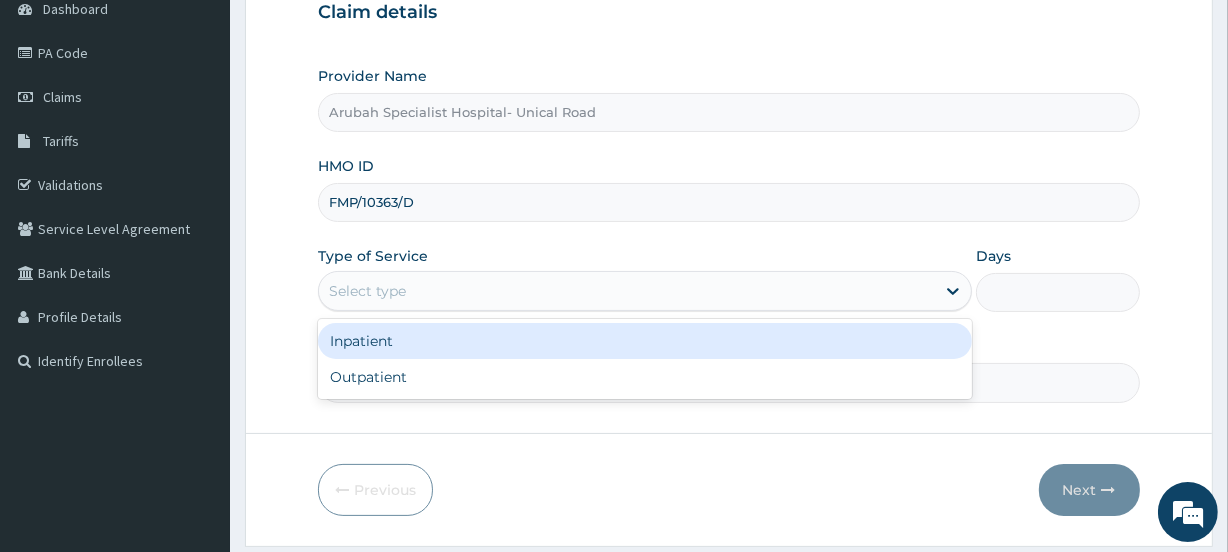 click on "Inpatient" at bounding box center [645, 341] 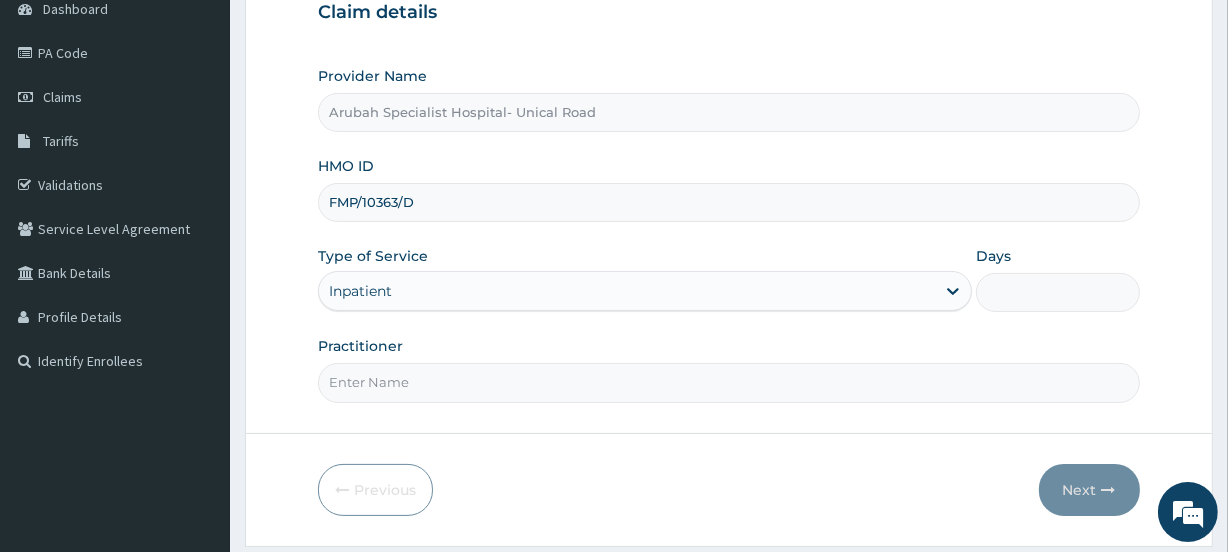 click on "Days" at bounding box center (1057, 292) 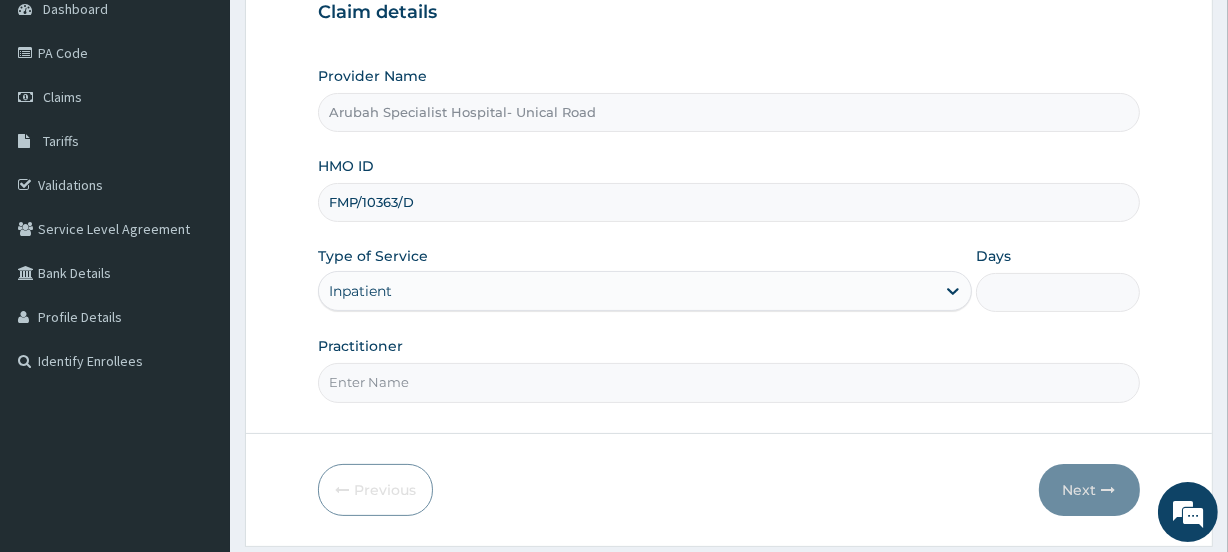 type on "3" 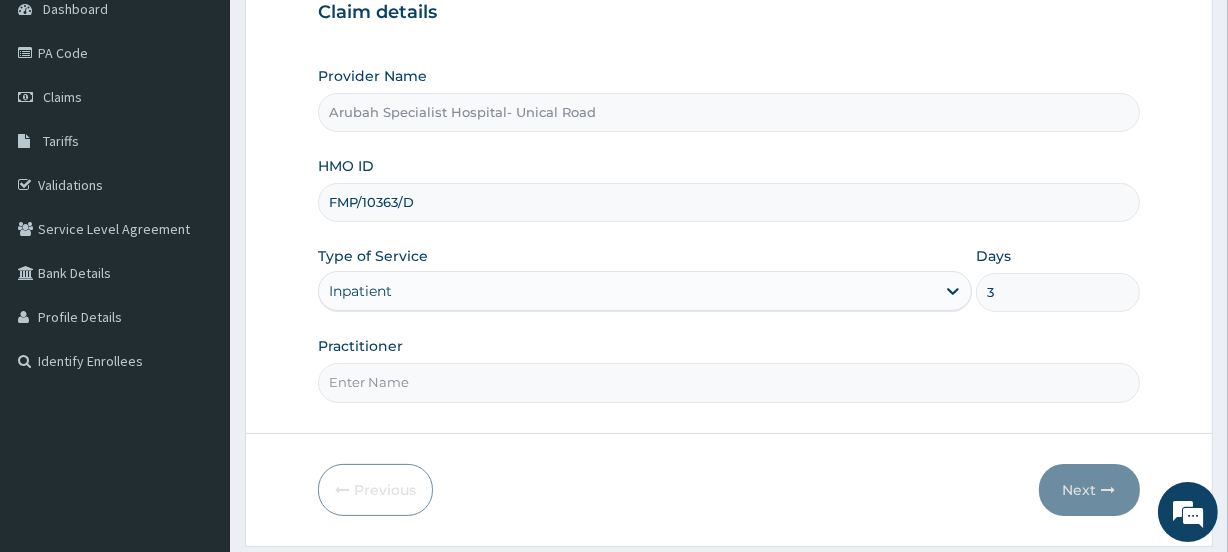 click on "Practitioner" at bounding box center [728, 382] 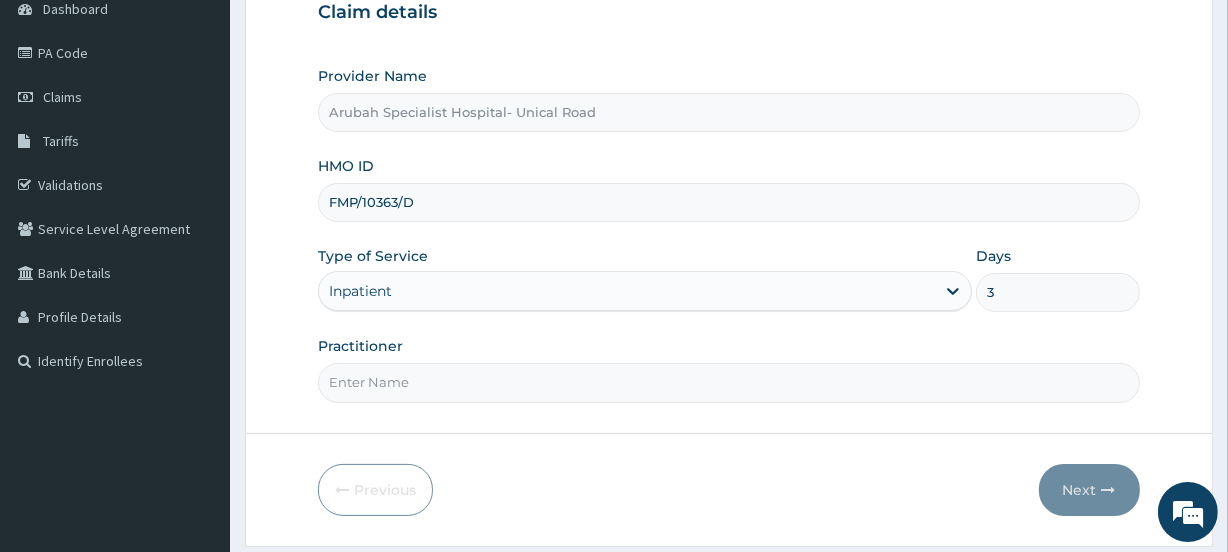 type on "Dr. [LAST]" 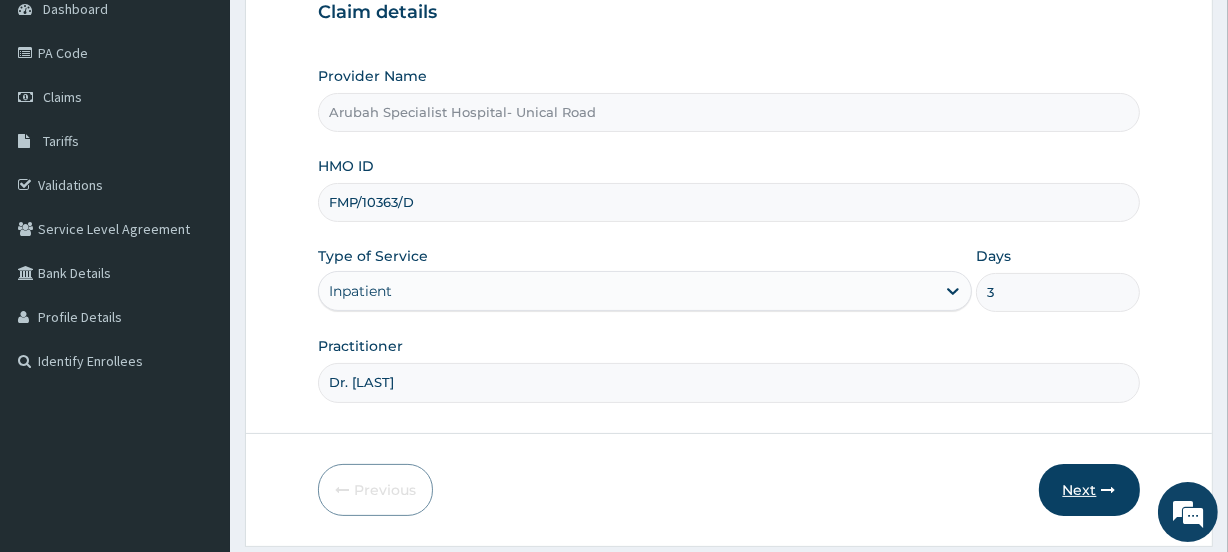 click on "Next" at bounding box center [1089, 490] 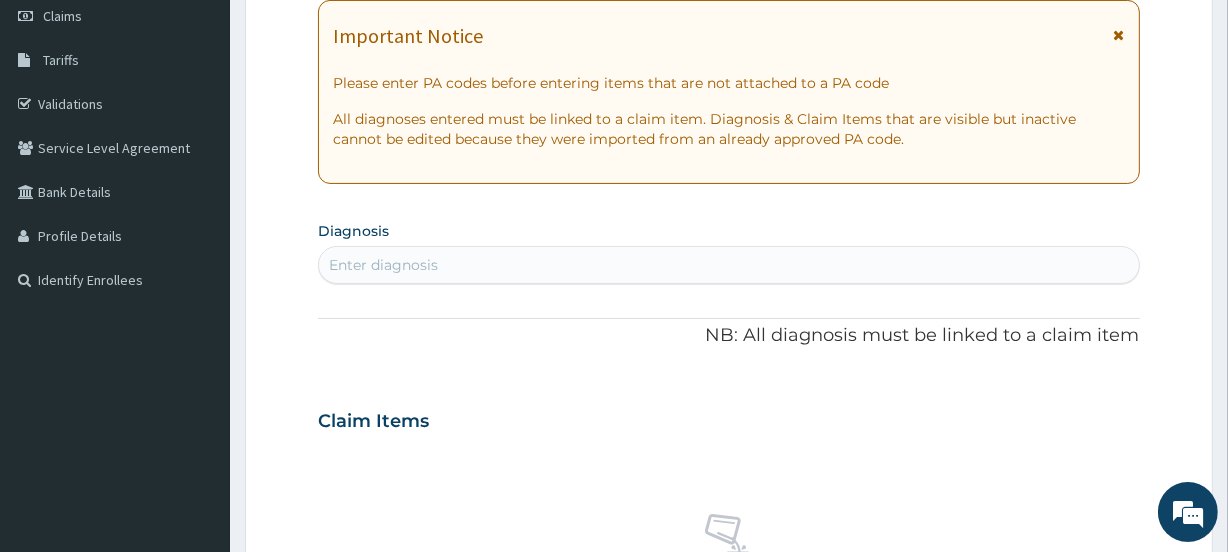 scroll, scrollTop: 221, scrollLeft: 0, axis: vertical 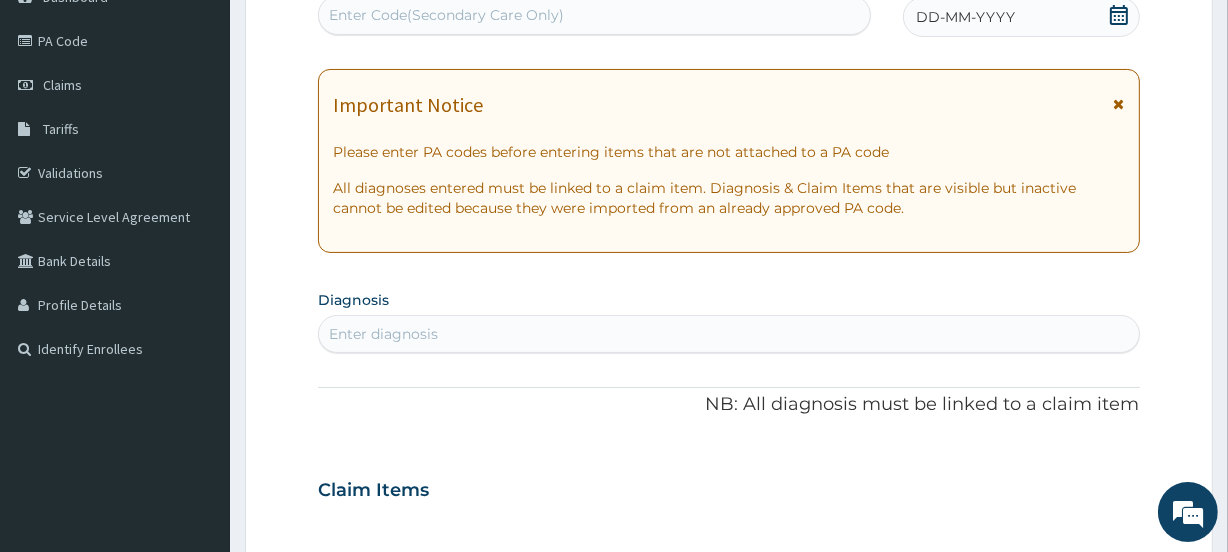 click on "Enter Code(Secondary Care Only)" at bounding box center [594, 15] 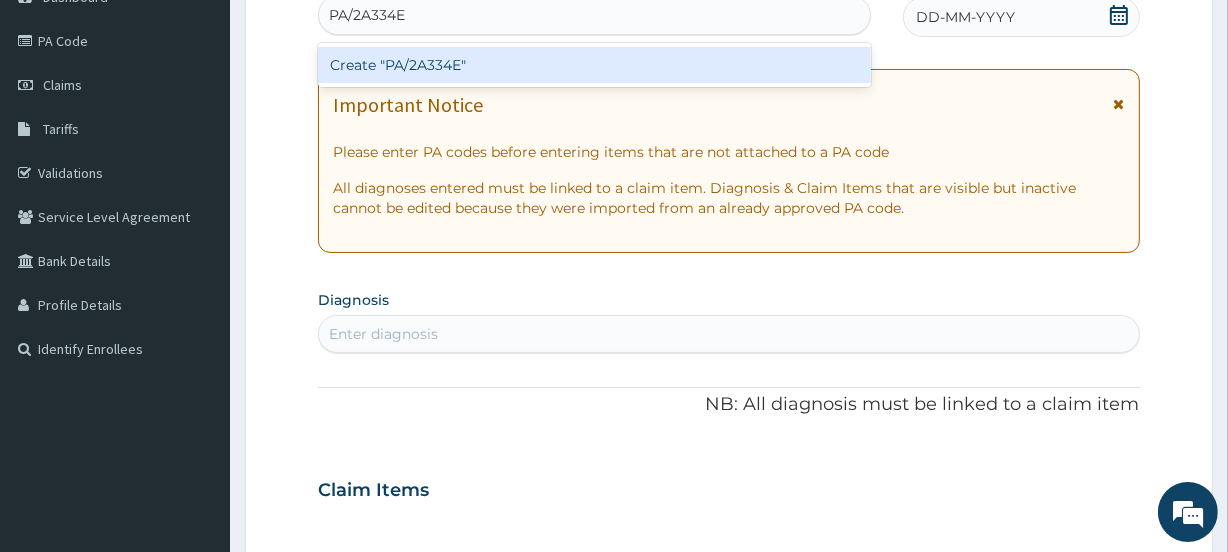 click on "Create "PA/2A334E"" at bounding box center (594, 65) 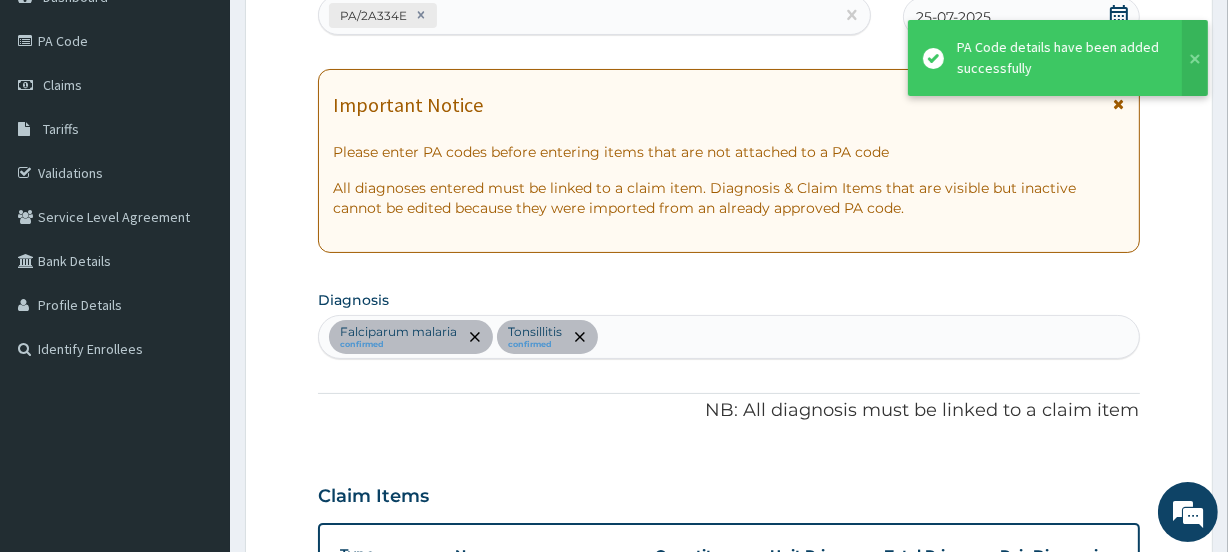 scroll, scrollTop: 632, scrollLeft: 0, axis: vertical 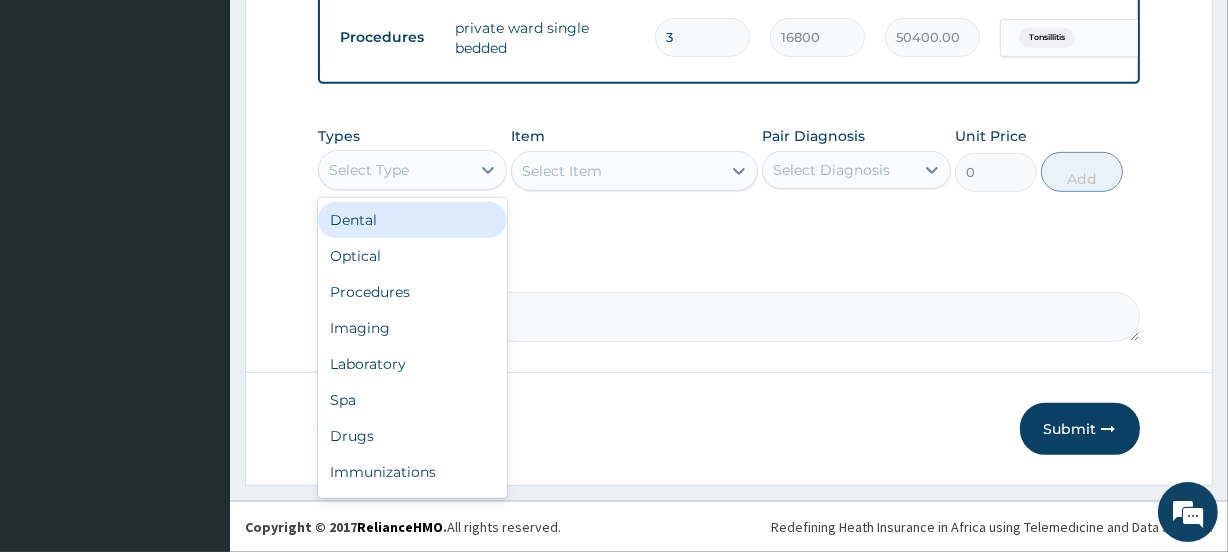 click on "Select Type" at bounding box center [394, 170] 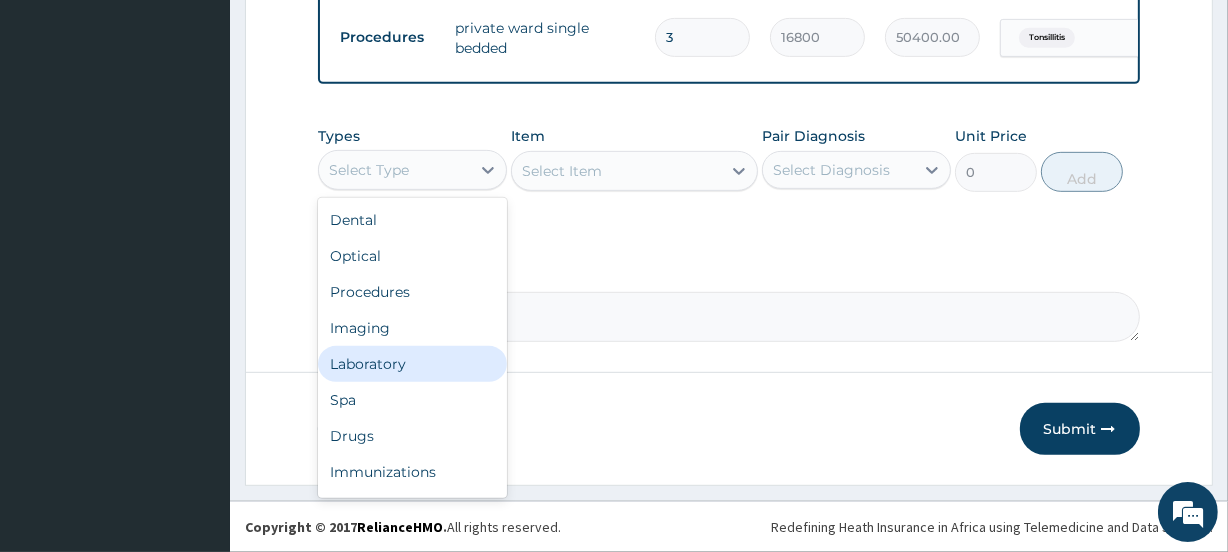 click on "Laboratory" at bounding box center (412, 364) 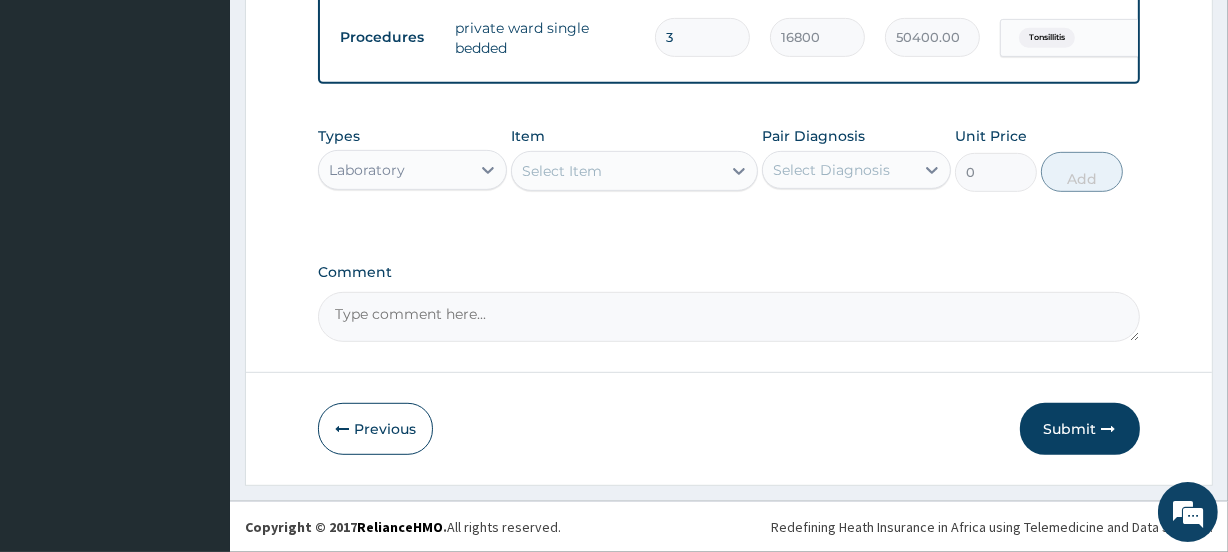 click on "Select Item" at bounding box center (616, 171) 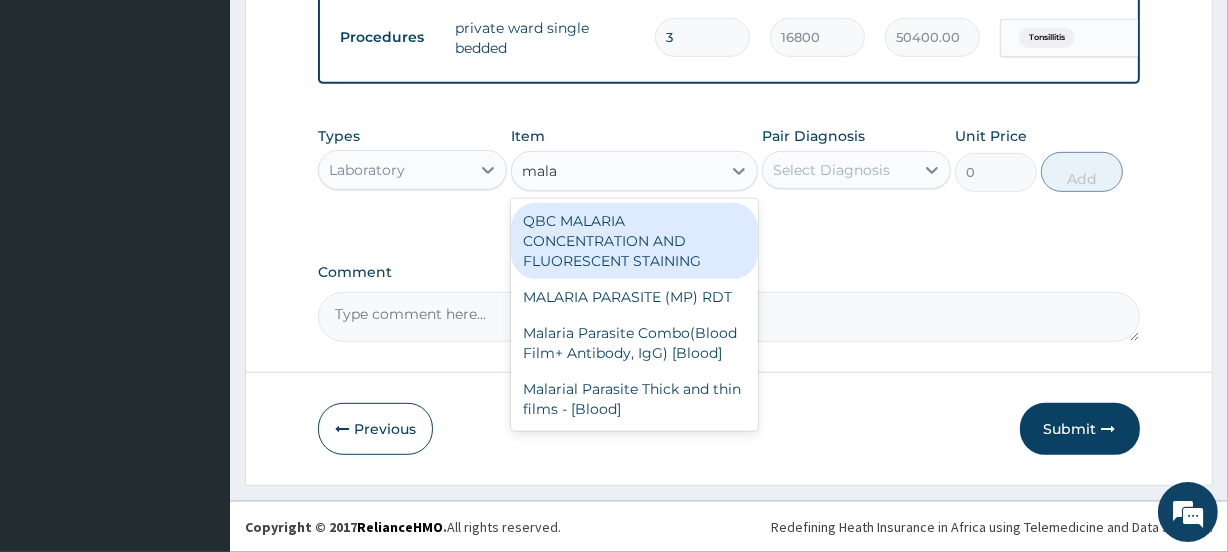 type on "malar" 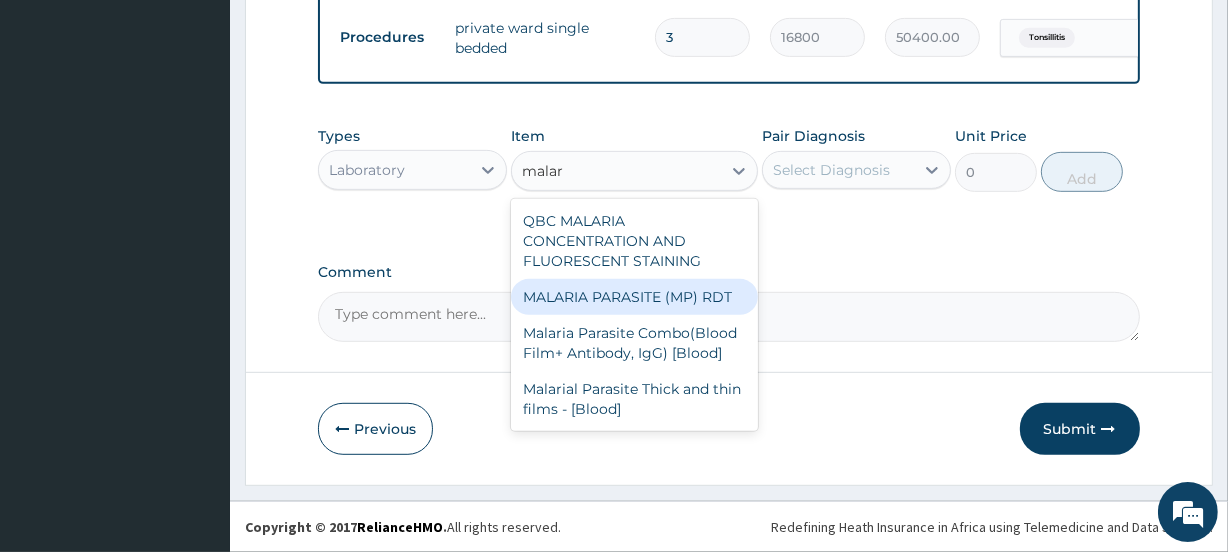 click on "MALARIA PARASITE (MP) RDT" at bounding box center (634, 297) 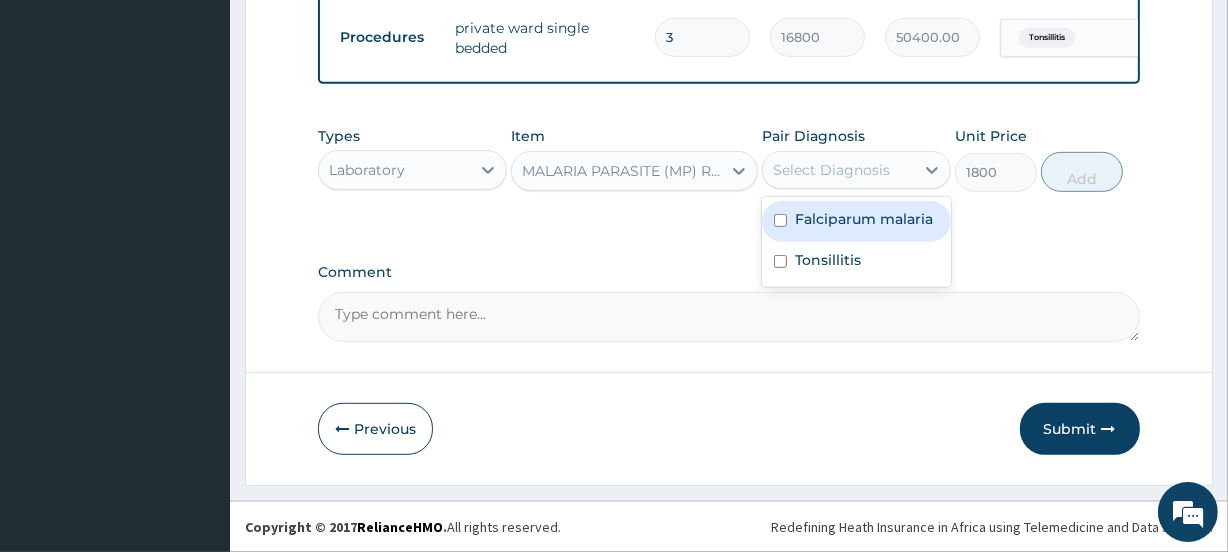 click on "Select Diagnosis" at bounding box center [838, 170] 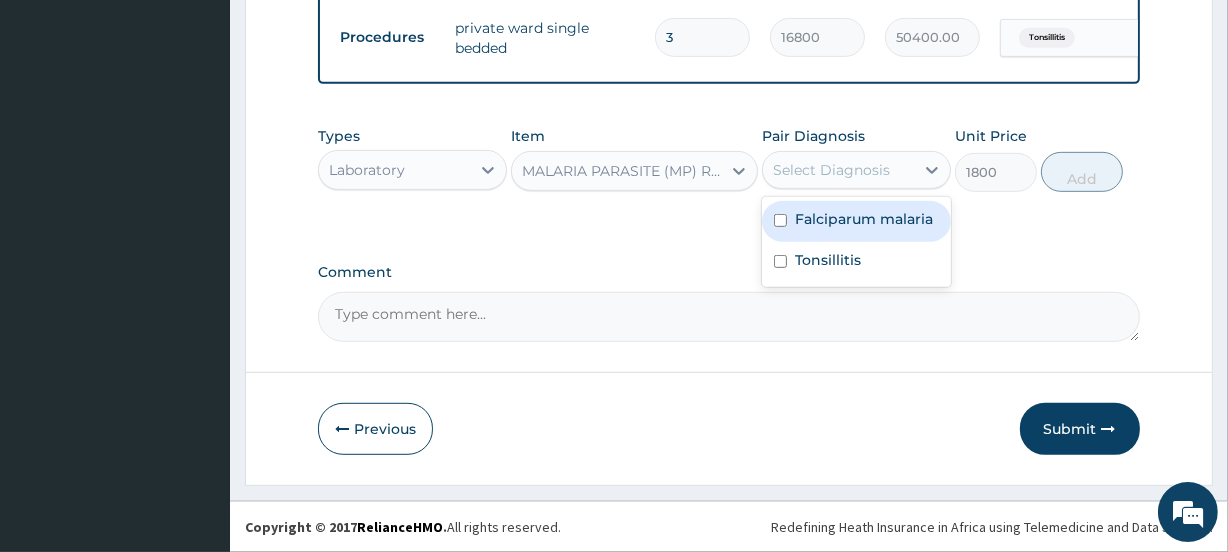 click on "Falciparum malaria" at bounding box center (856, 221) 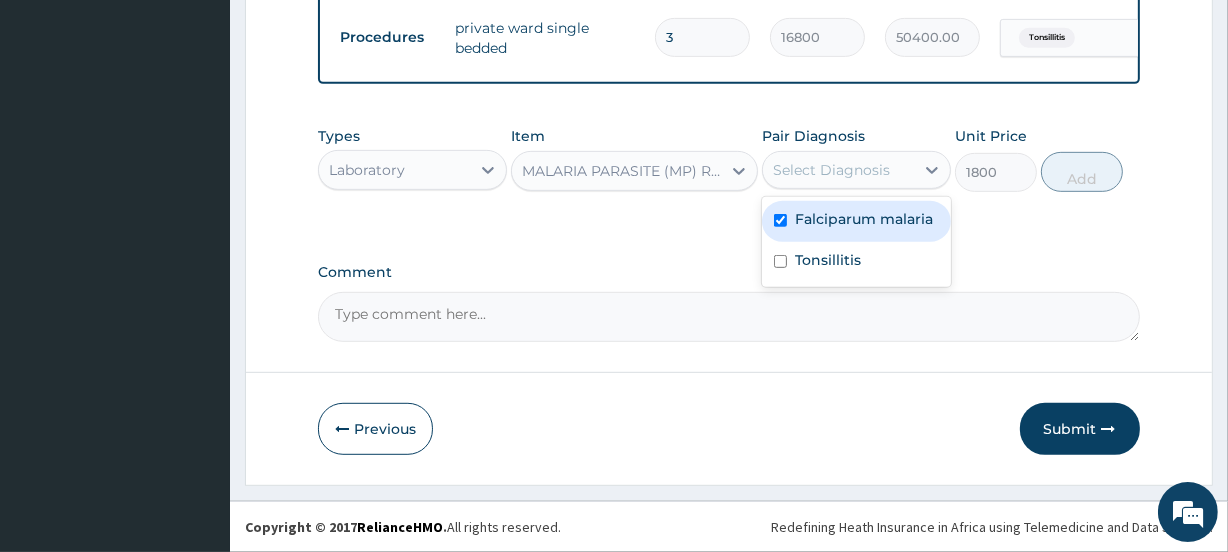 checkbox on "true" 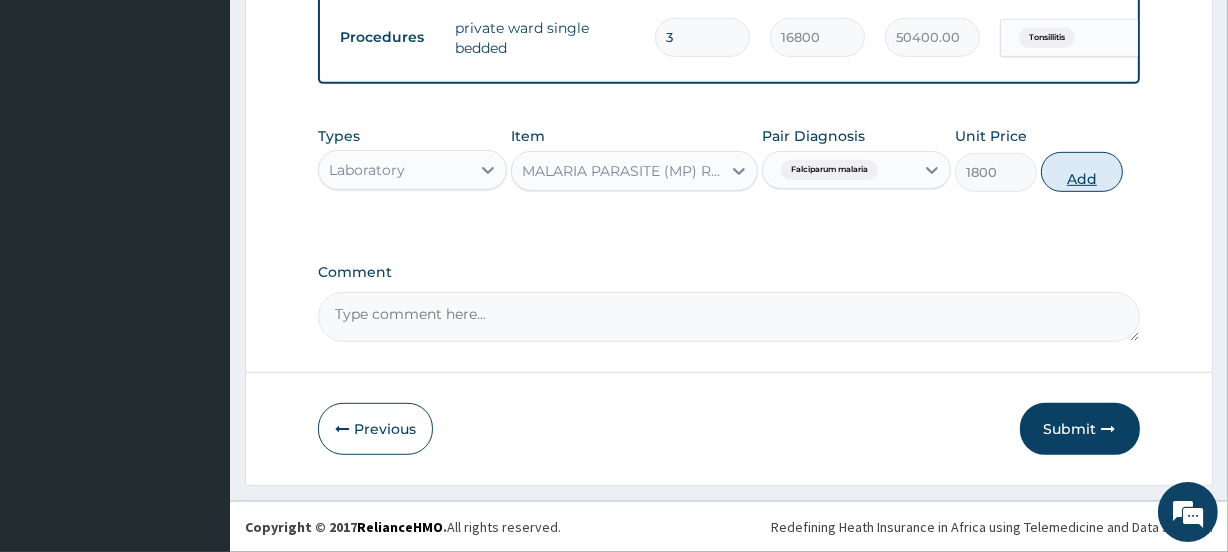 click on "Add" at bounding box center (1082, 172) 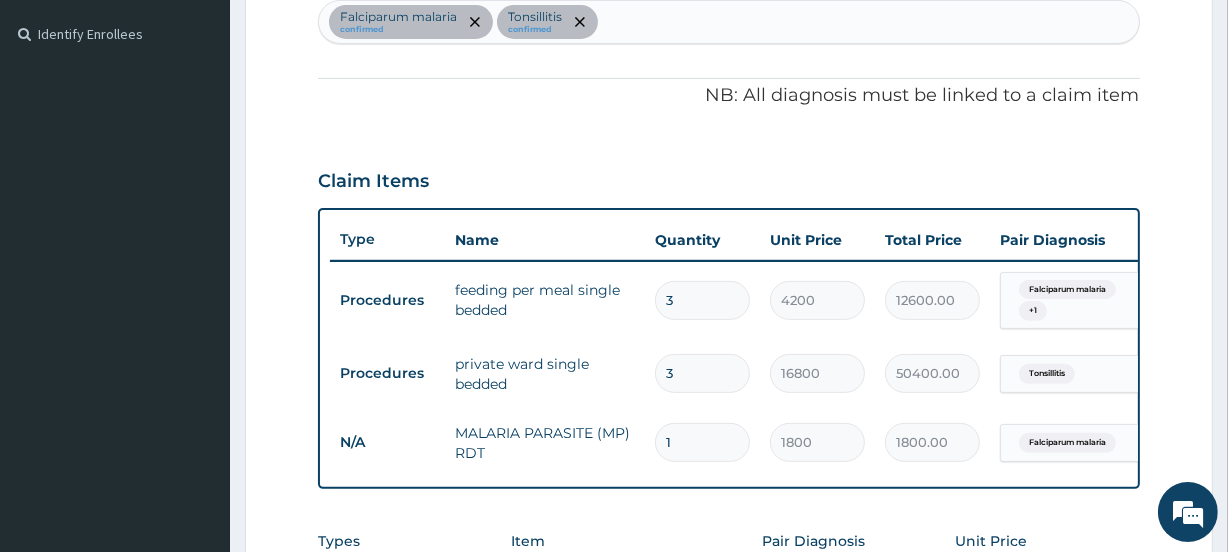 scroll, scrollTop: 954, scrollLeft: 0, axis: vertical 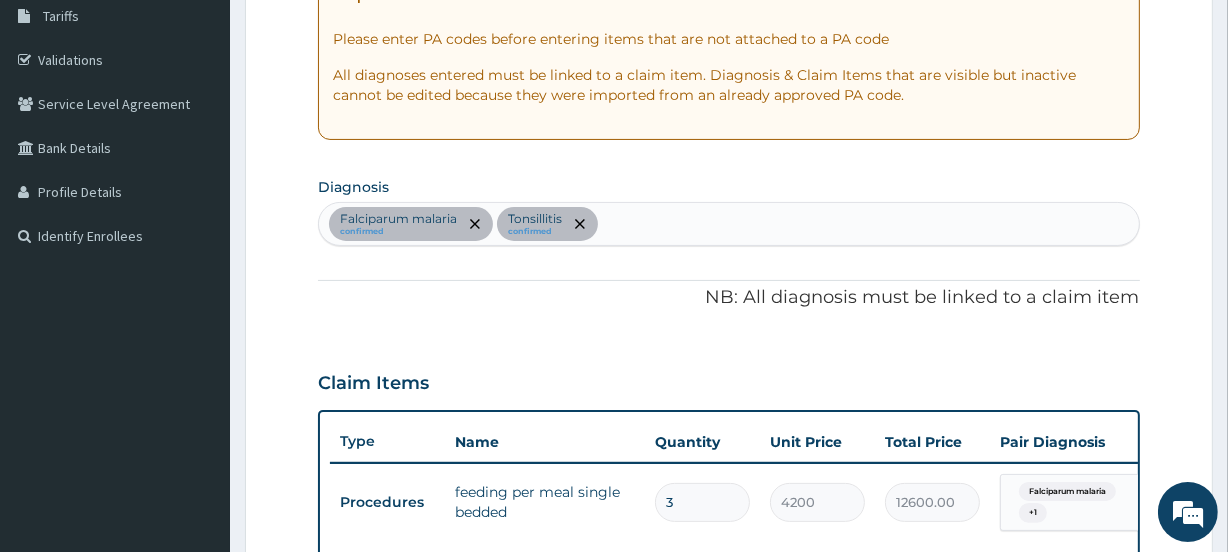 click on "Falciparum malaria confirmed Tonsillitis confirmed" at bounding box center (728, 224) 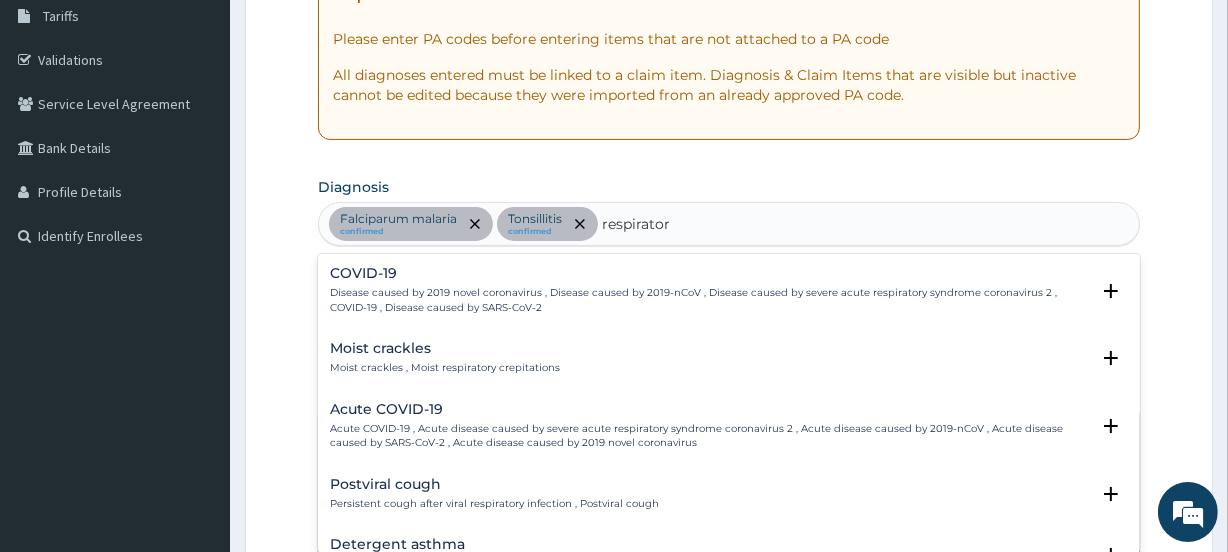 type on "respiratory" 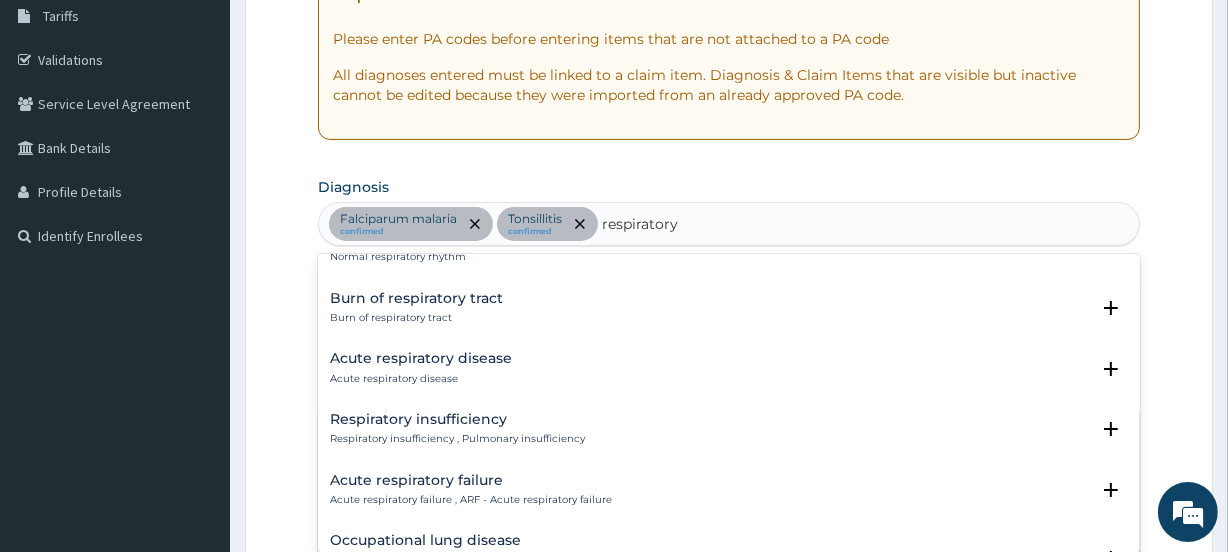 scroll, scrollTop: 2799, scrollLeft: 0, axis: vertical 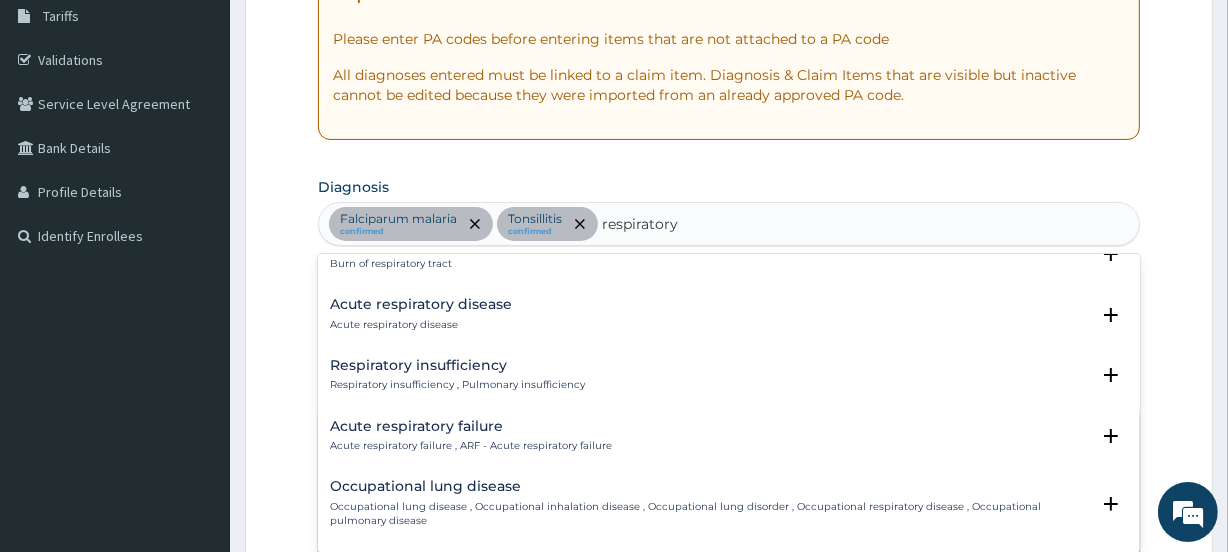 click on "Acute respiratory disease" at bounding box center (421, 304) 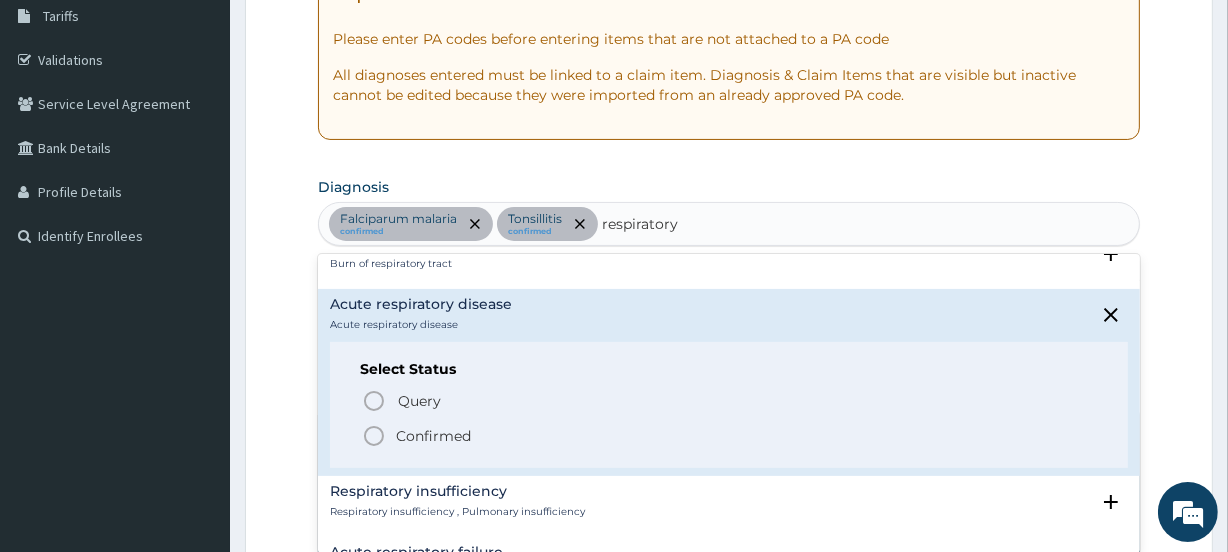 click 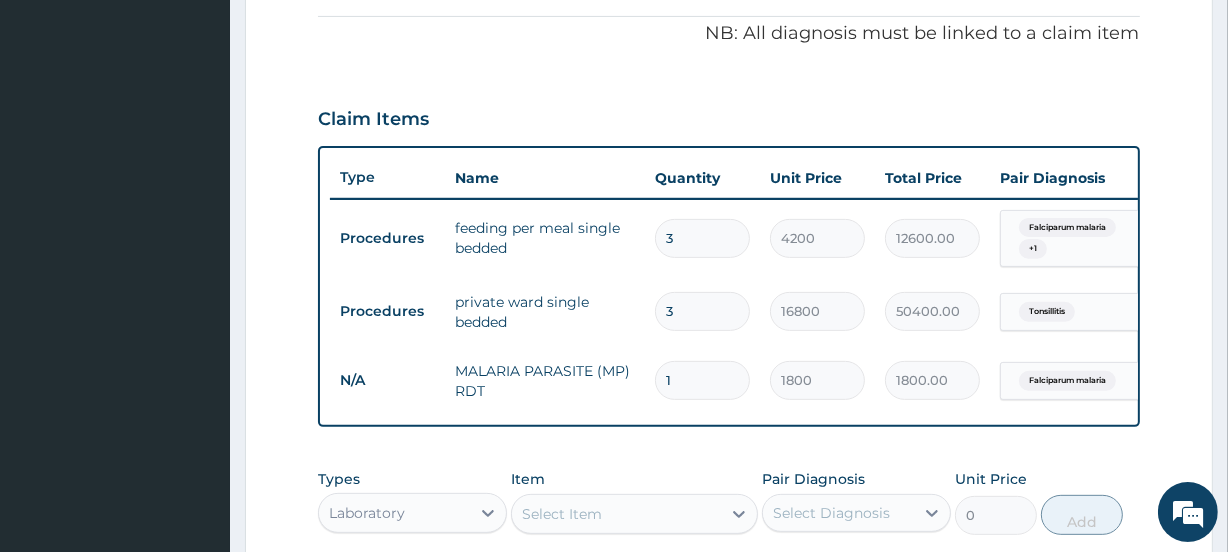 scroll, scrollTop: 954, scrollLeft: 0, axis: vertical 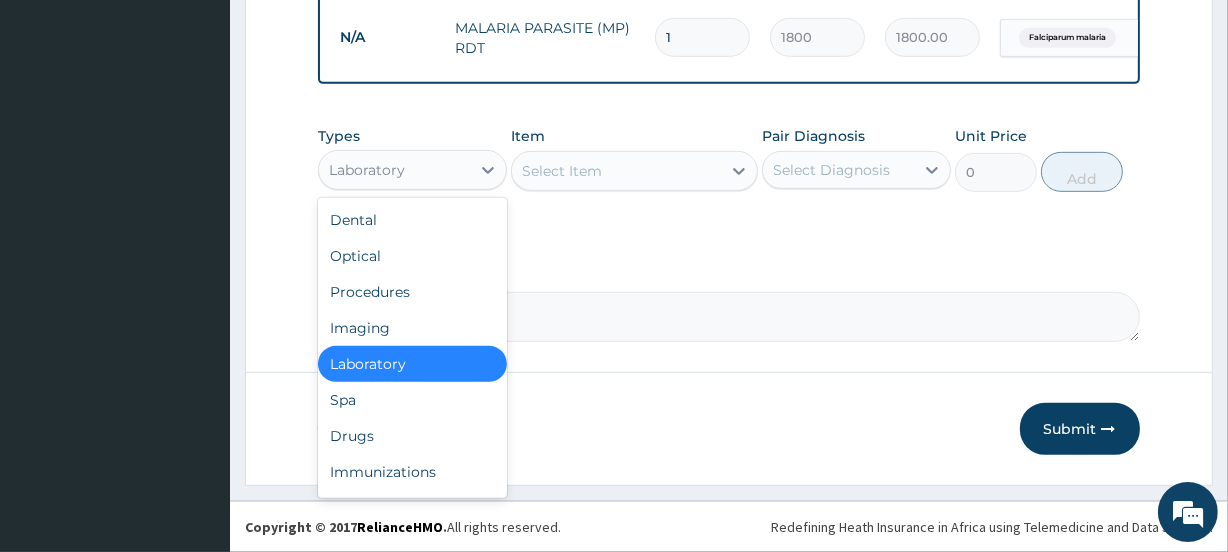 click on "Laboratory" at bounding box center (367, 170) 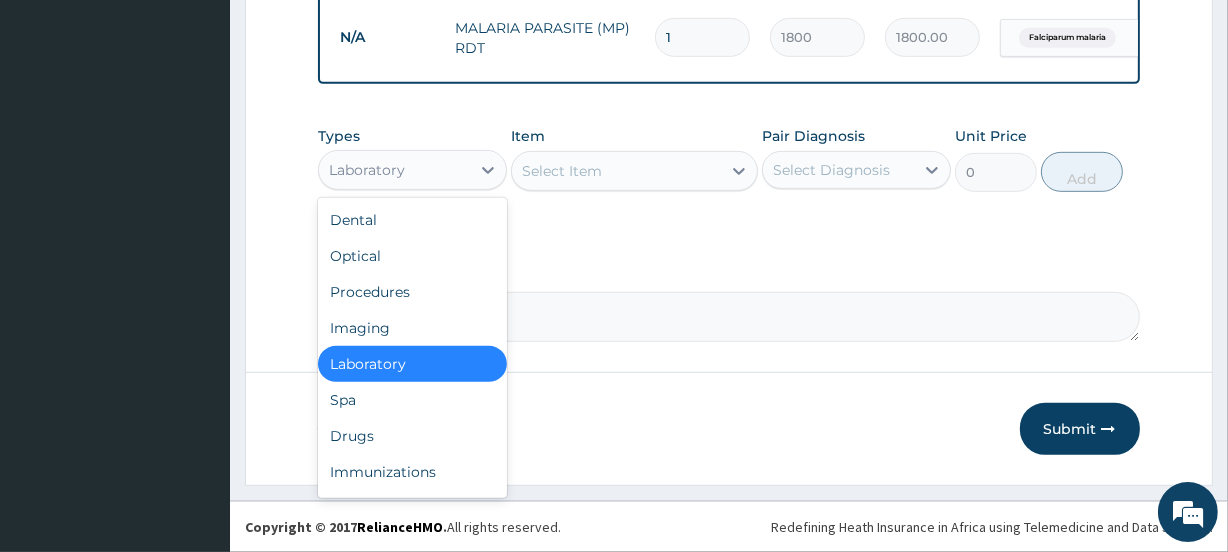 click on "Select Item" at bounding box center (616, 171) 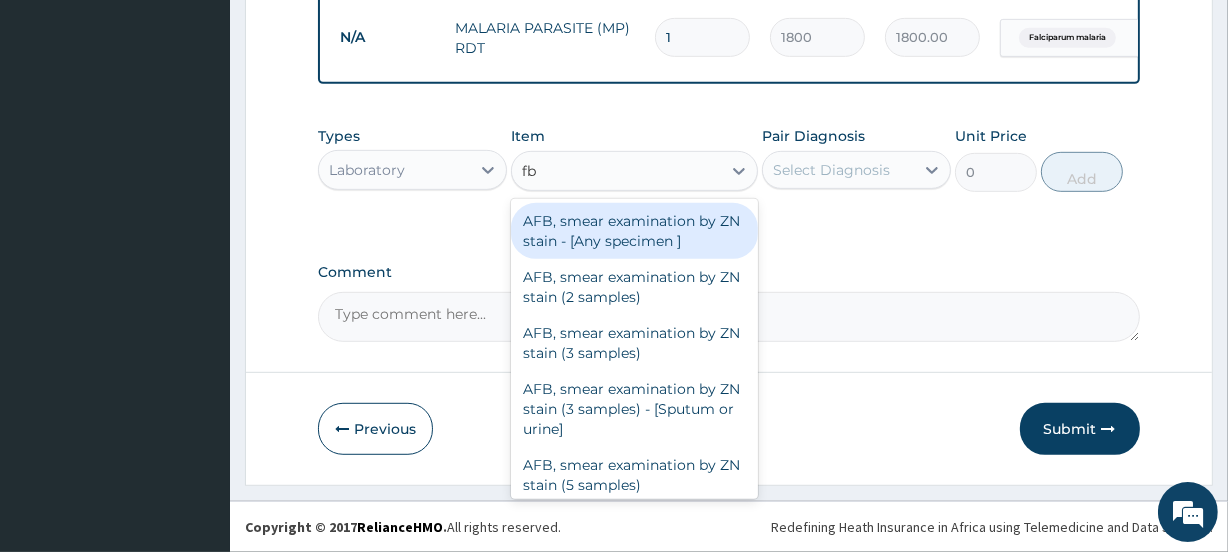 type on "fbc" 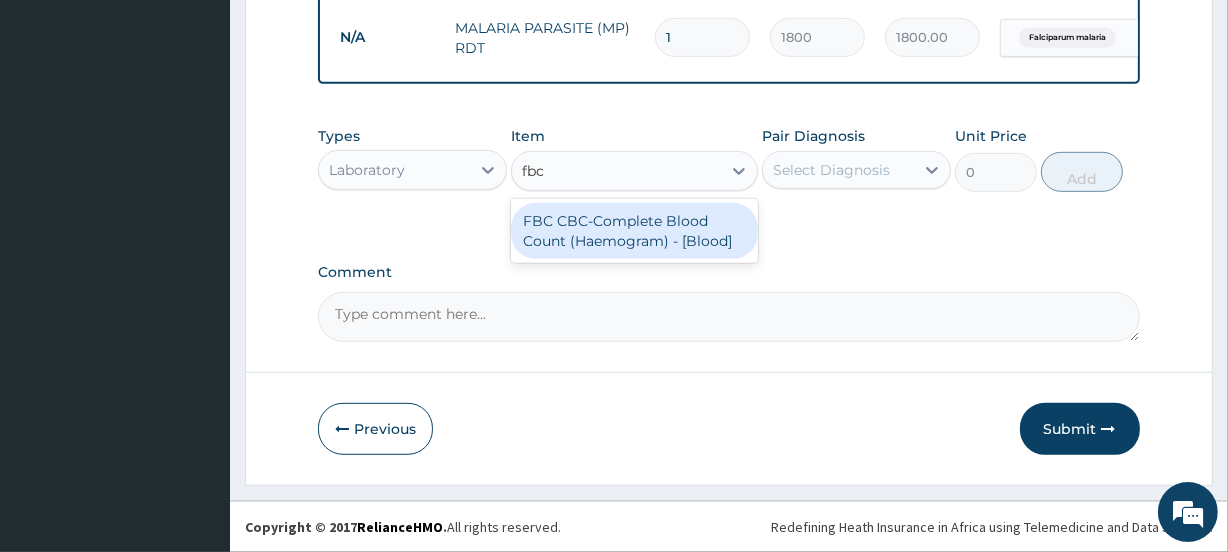 click on "FBC CBC-Complete Blood Count (Haemogram) - [Blood]" at bounding box center (634, 231) 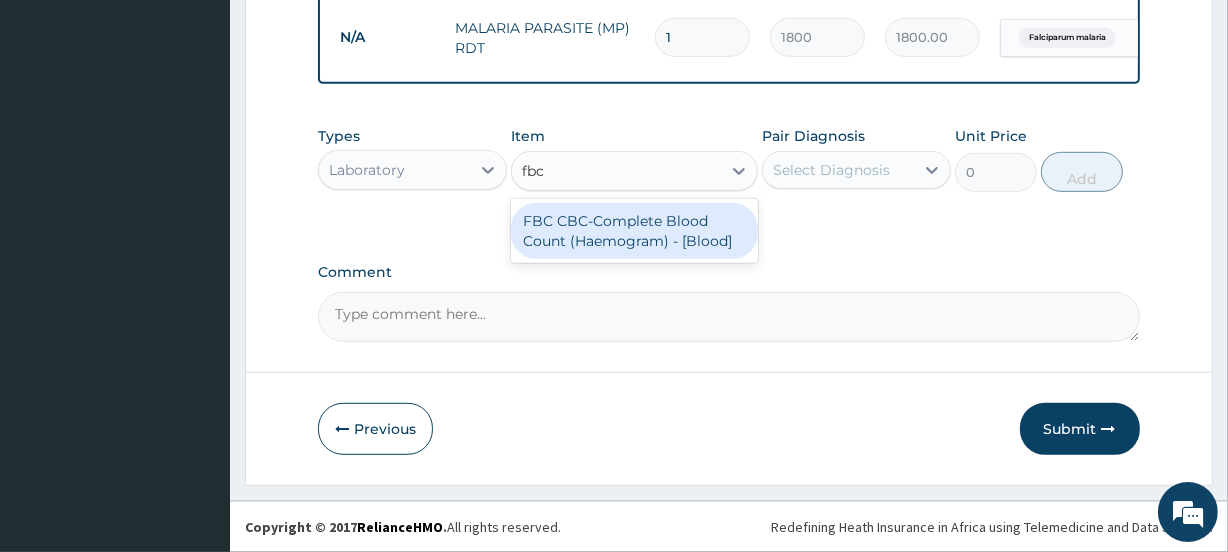 type 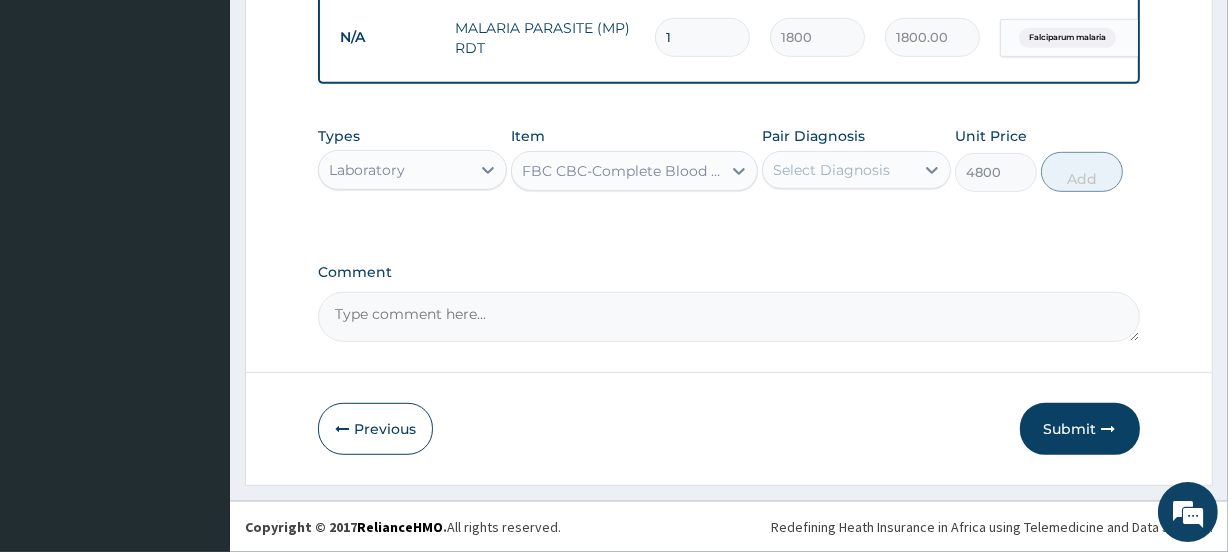 click on "Select Diagnosis" at bounding box center (831, 170) 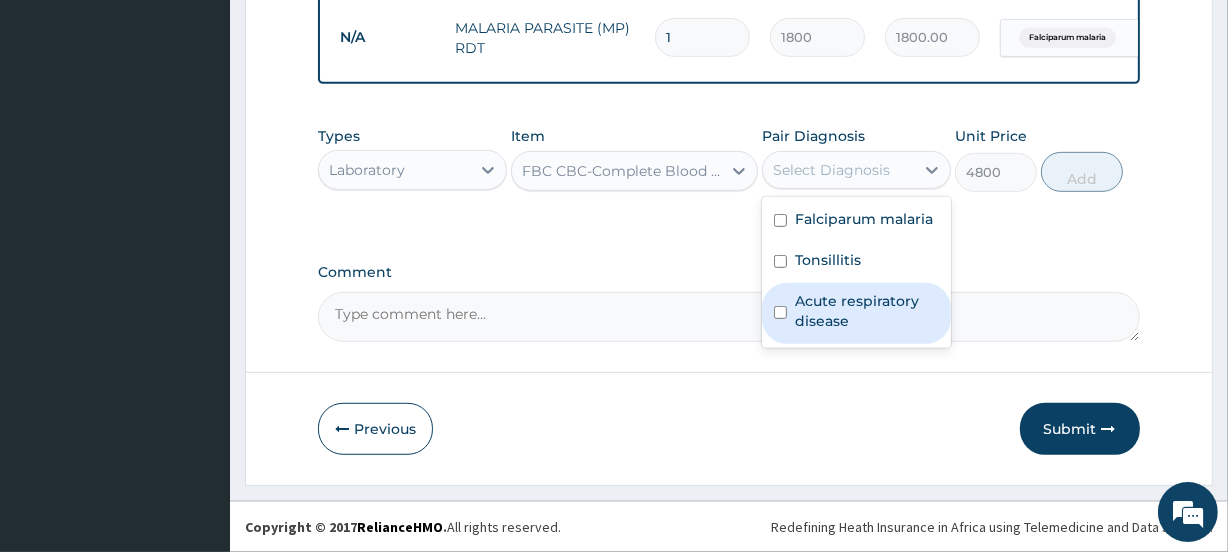 click at bounding box center (780, 312) 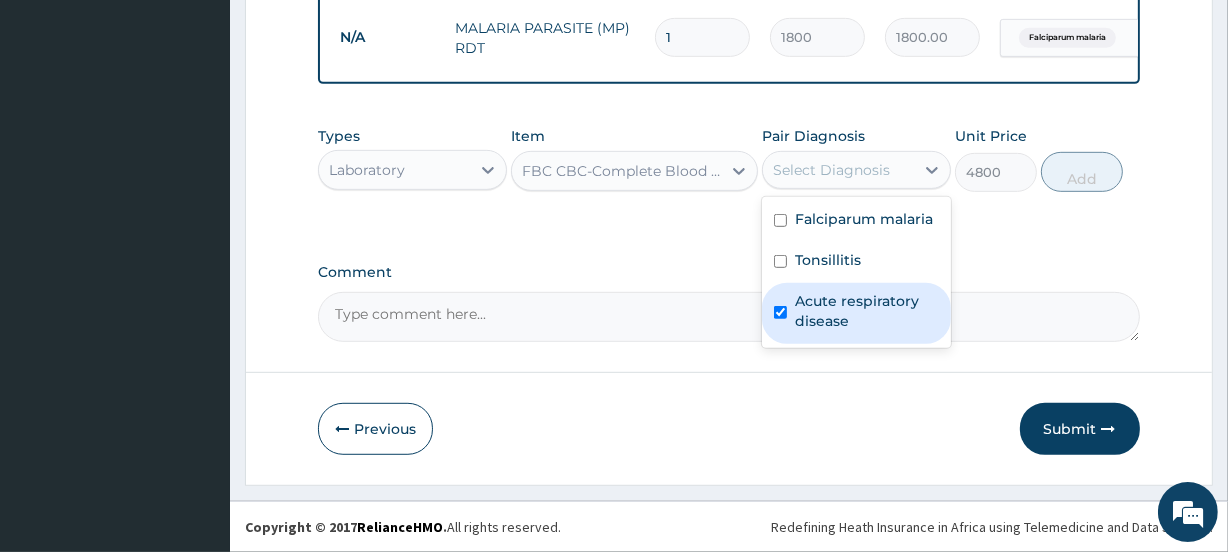 checkbox on "true" 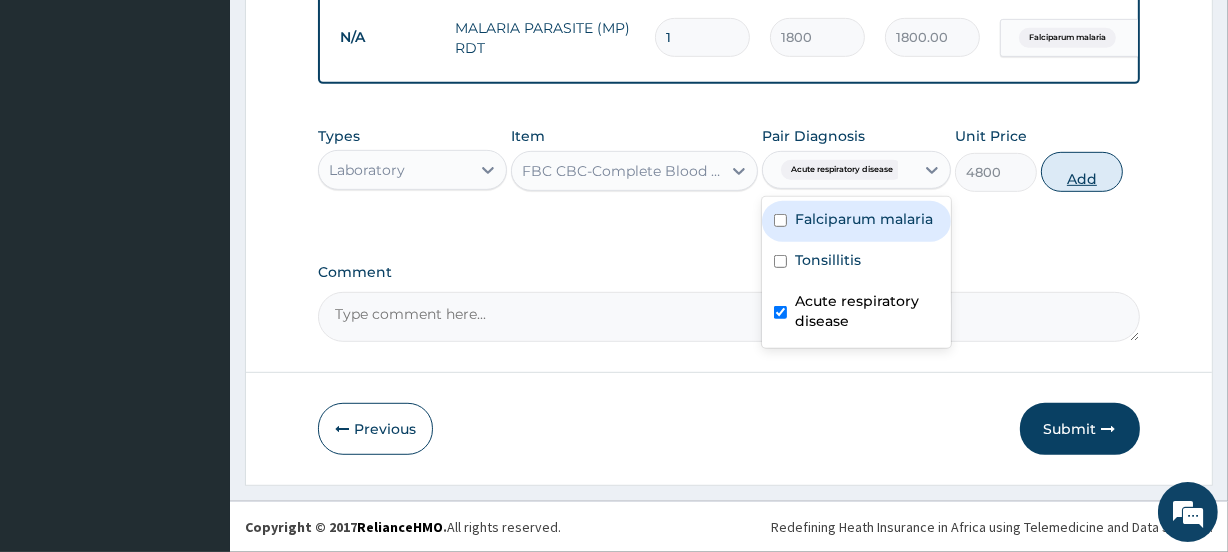 click on "Add" at bounding box center [1082, 172] 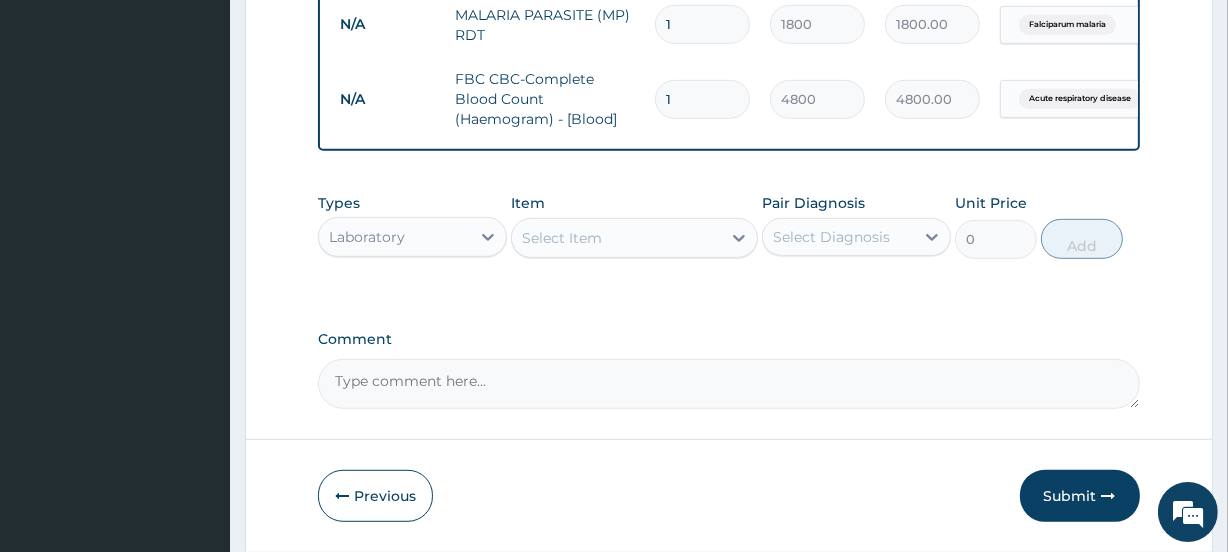 click on "Laboratory" at bounding box center (367, 237) 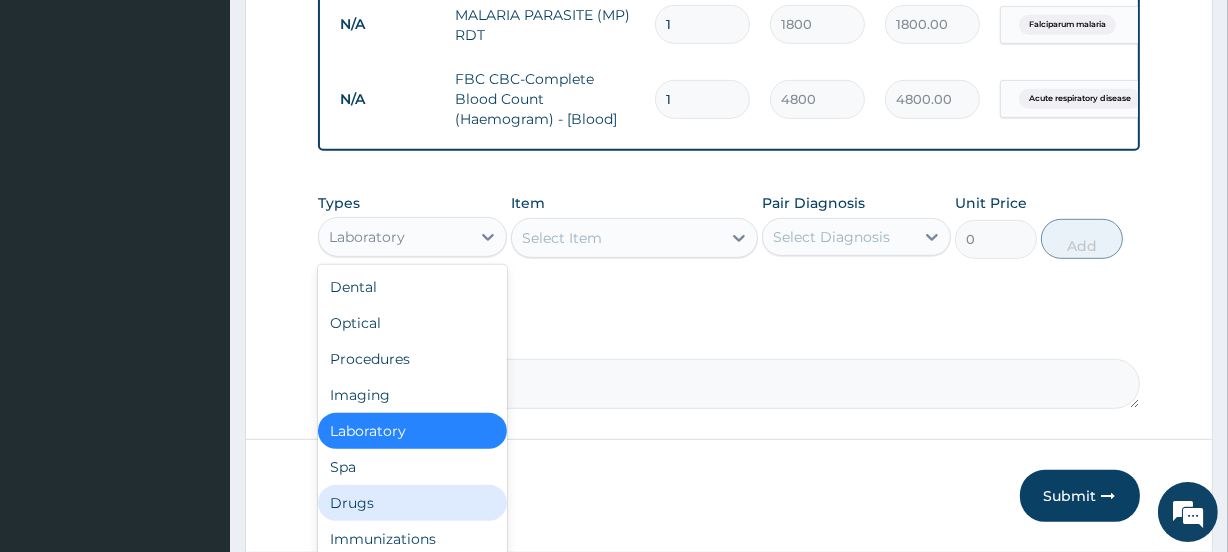 click on "Drugs" at bounding box center (412, 503) 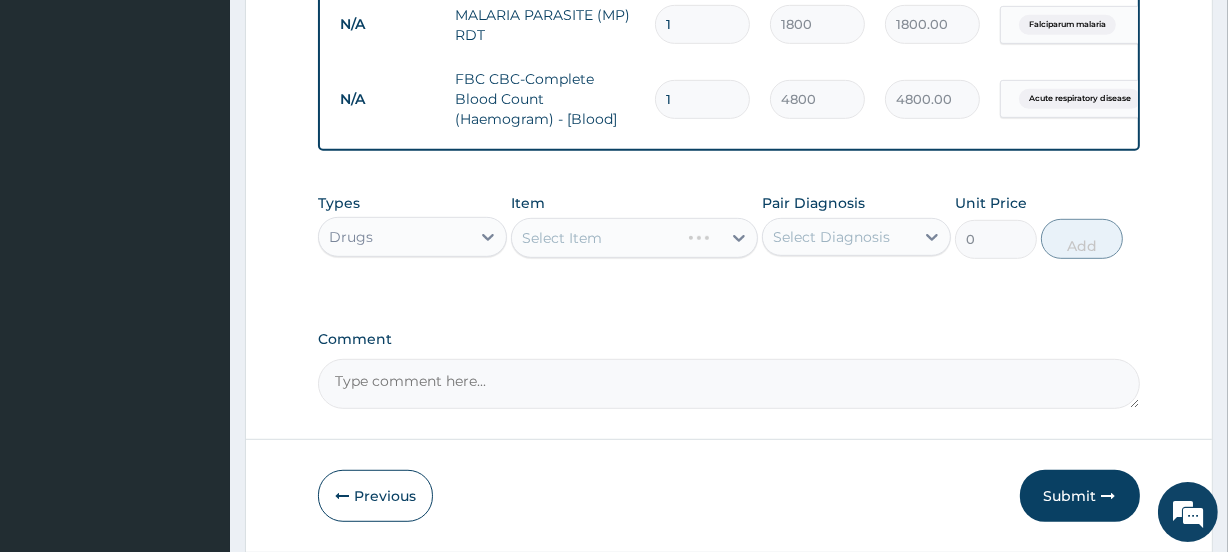 click on "Select Item" at bounding box center [634, 238] 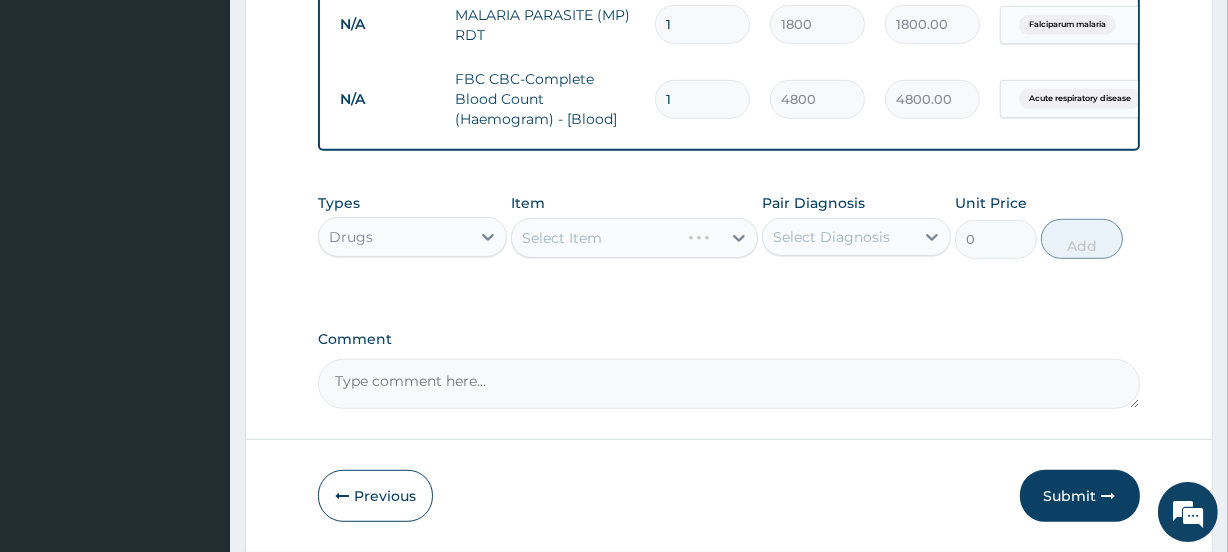 click on "Select Item" at bounding box center (634, 238) 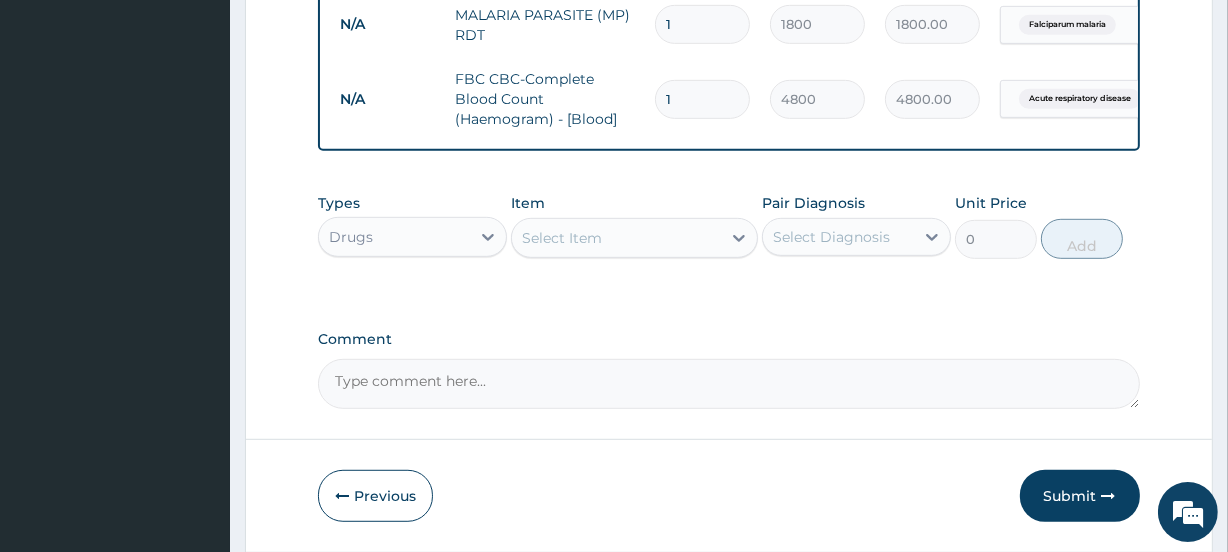 click on "Select Item" at bounding box center (562, 238) 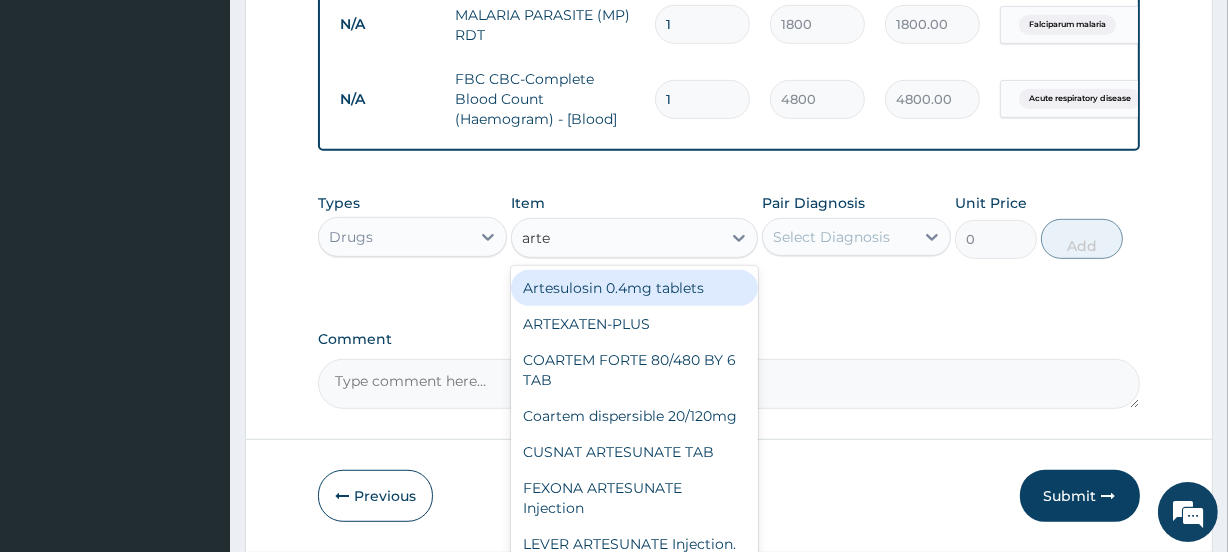type on "artes" 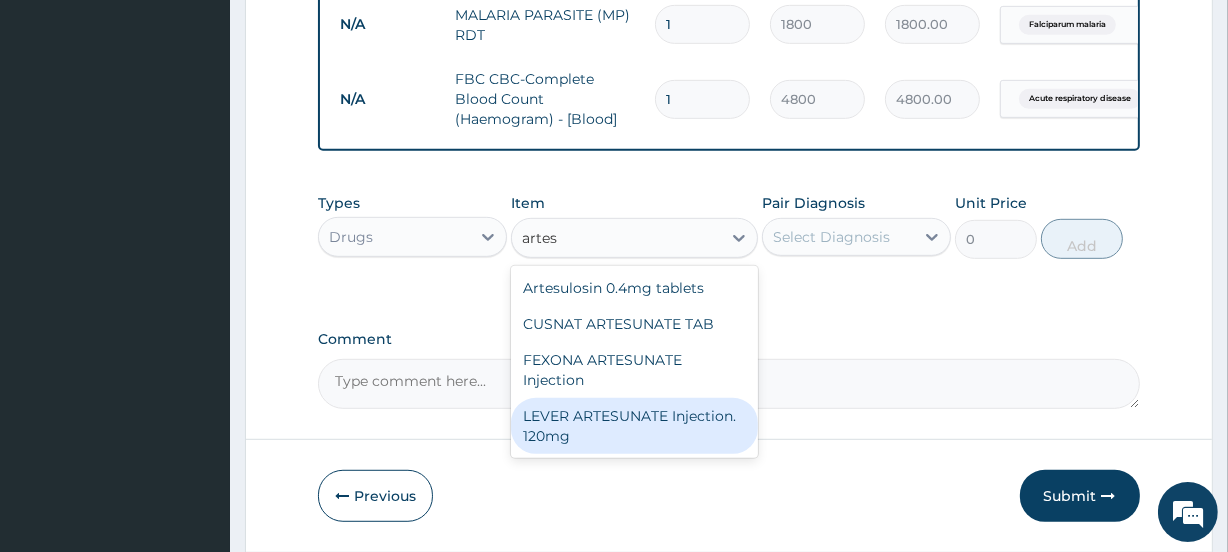 click on "LEVER ARTESUNATE Injection. 120mg" at bounding box center (634, 426) 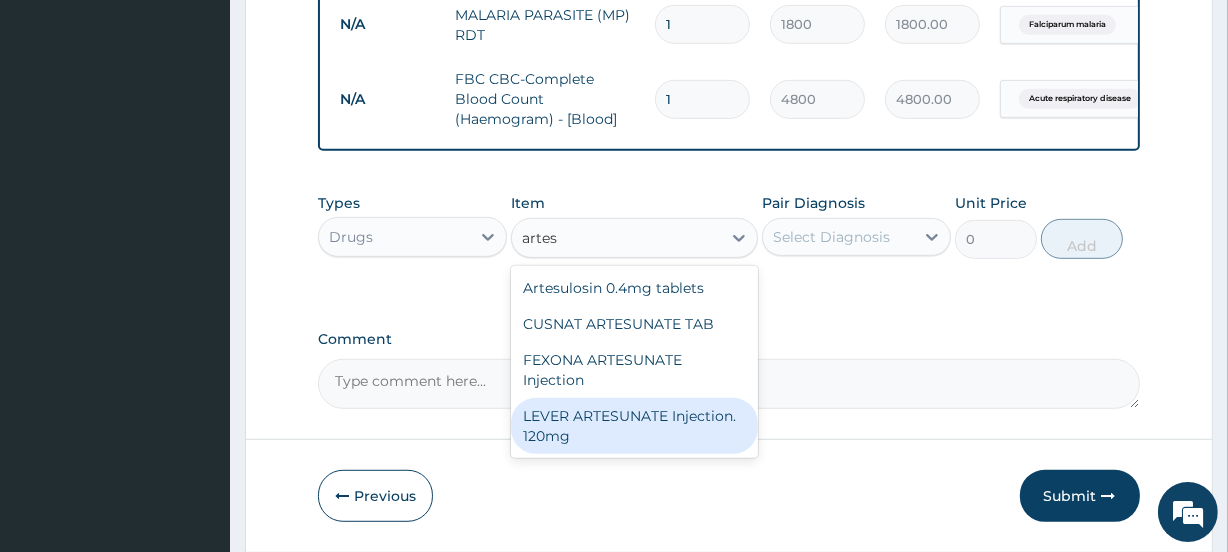 type 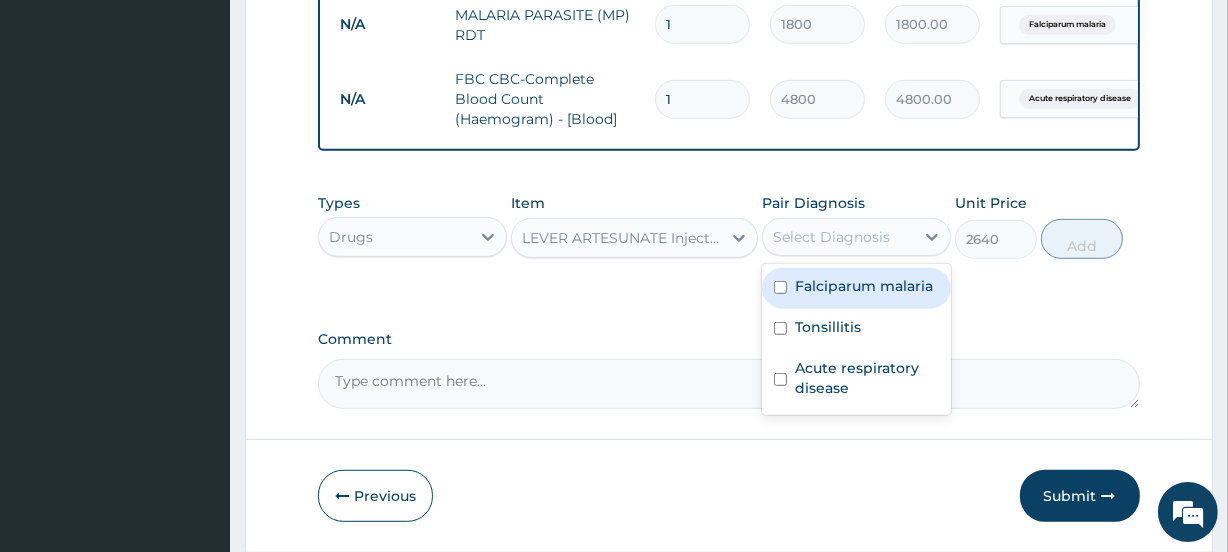click on "Select Diagnosis" at bounding box center (831, 237) 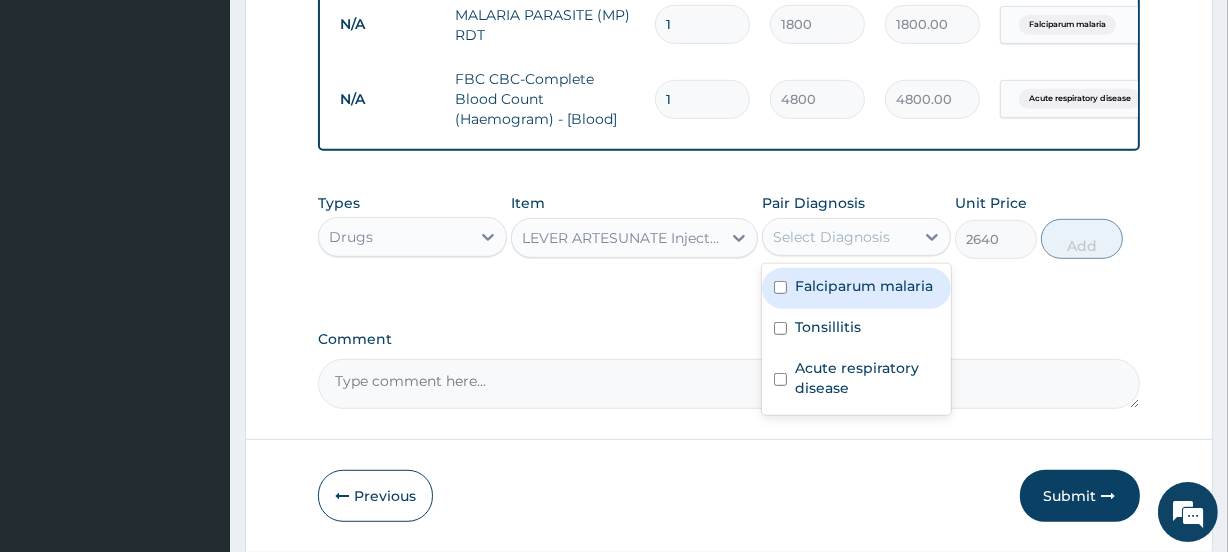 drag, startPoint x: 779, startPoint y: 391, endPoint x: 784, endPoint y: 299, distance: 92.13577 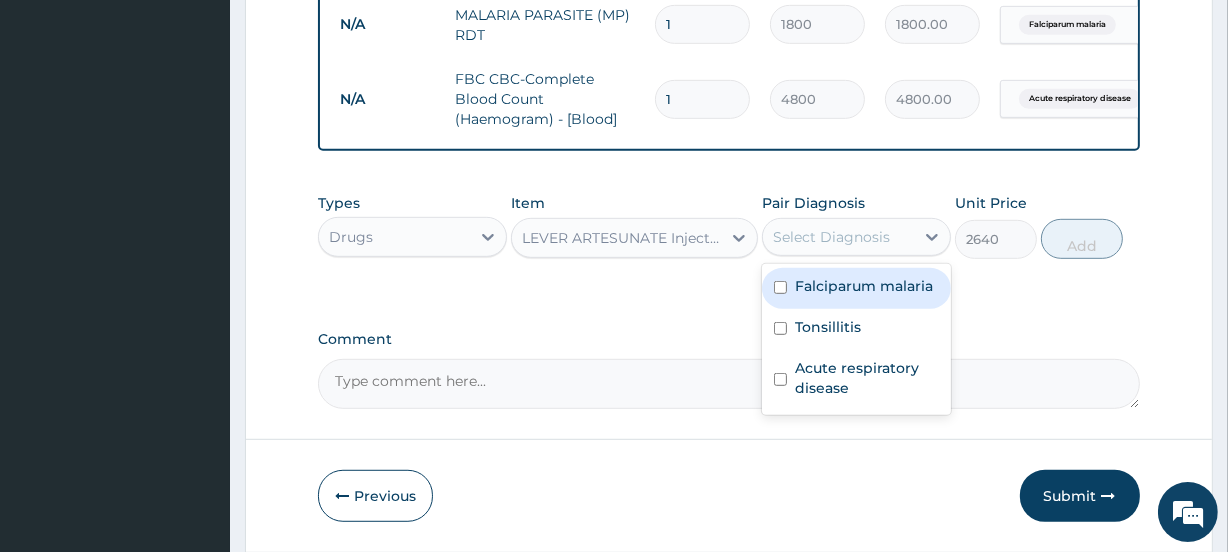 click on "Falciparum malaria Tonsillitis Acute respiratory disease" at bounding box center (856, 339) 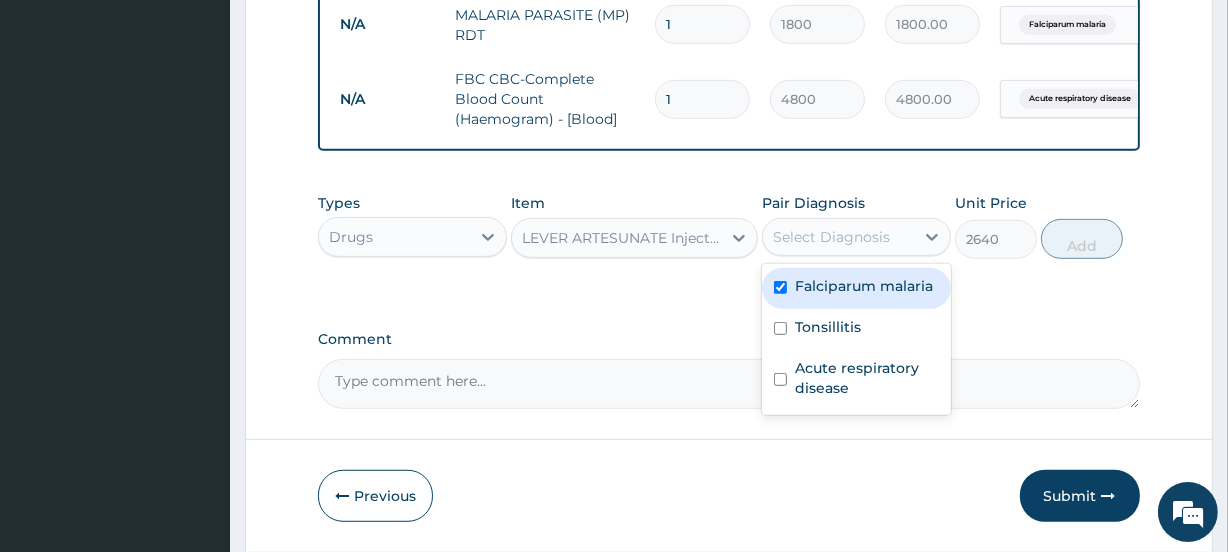 checkbox on "true" 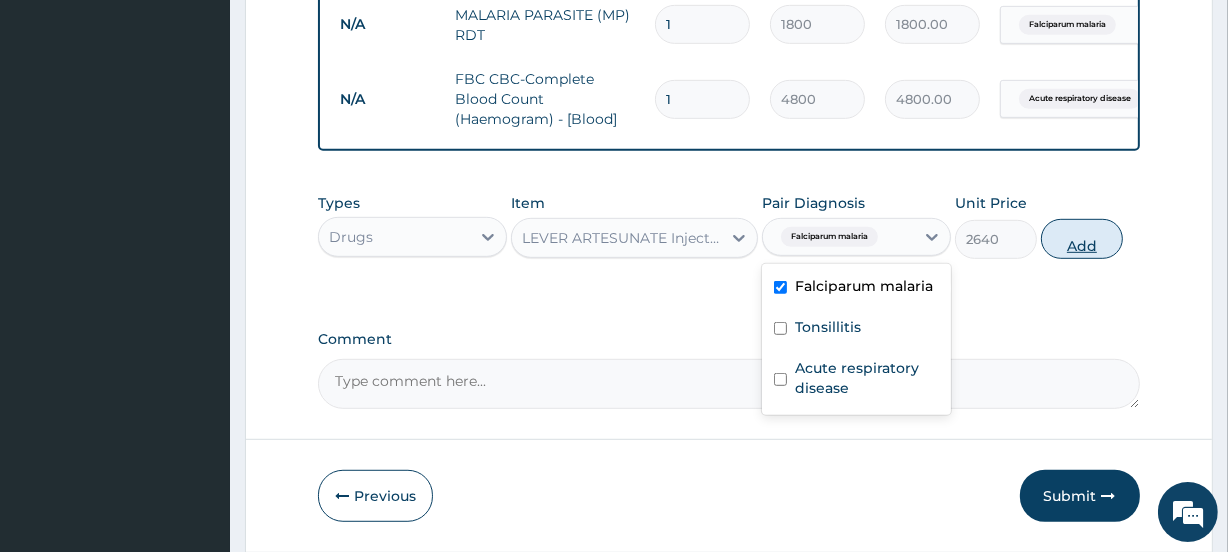 click on "Add" at bounding box center (1082, 239) 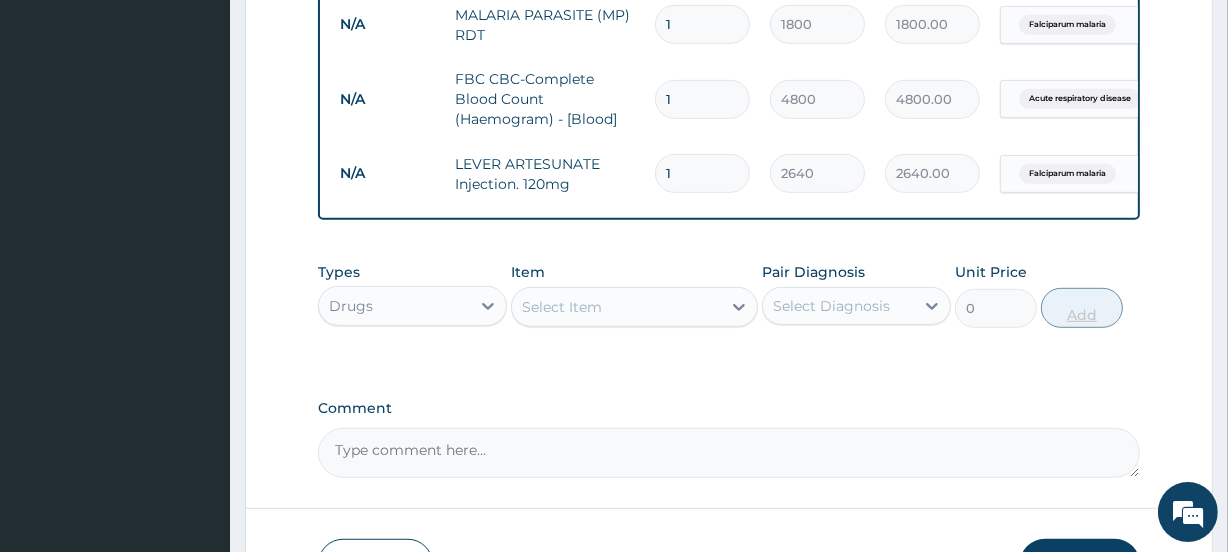 type 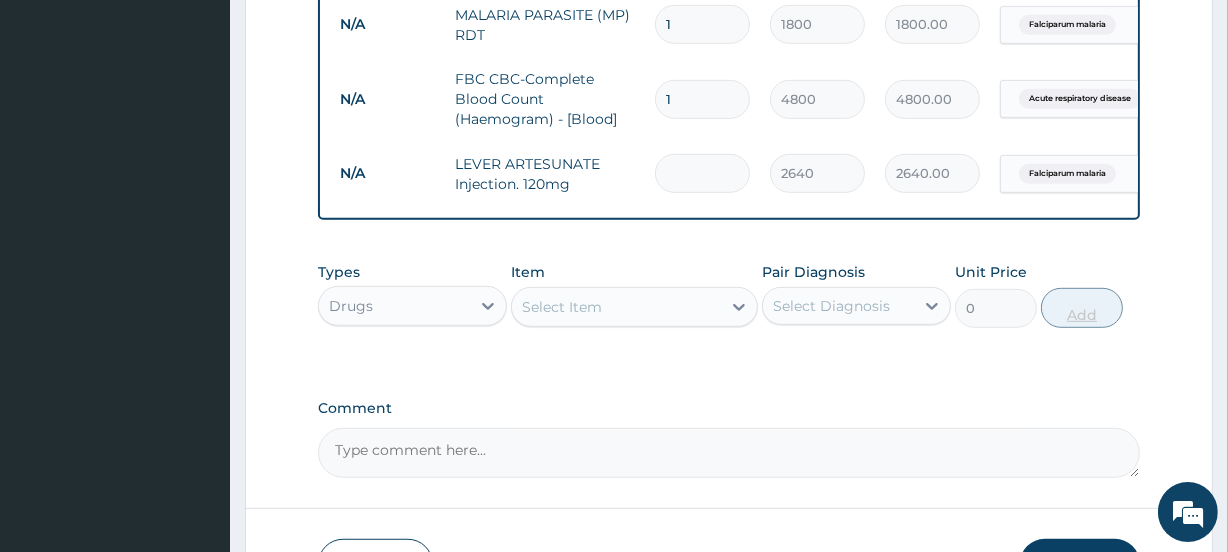 type on "0.00" 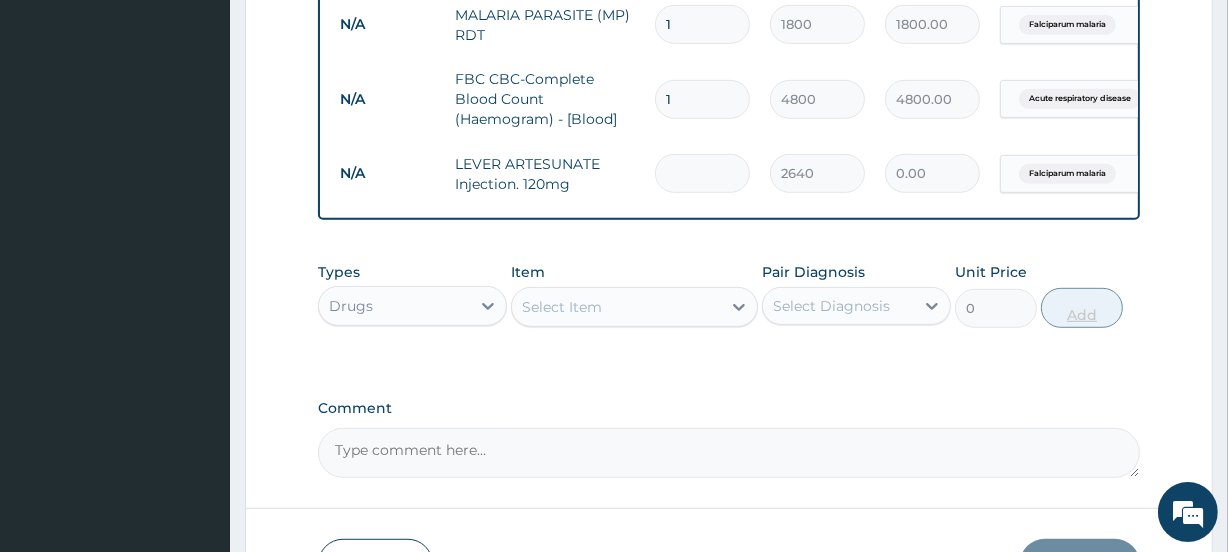 type on "4" 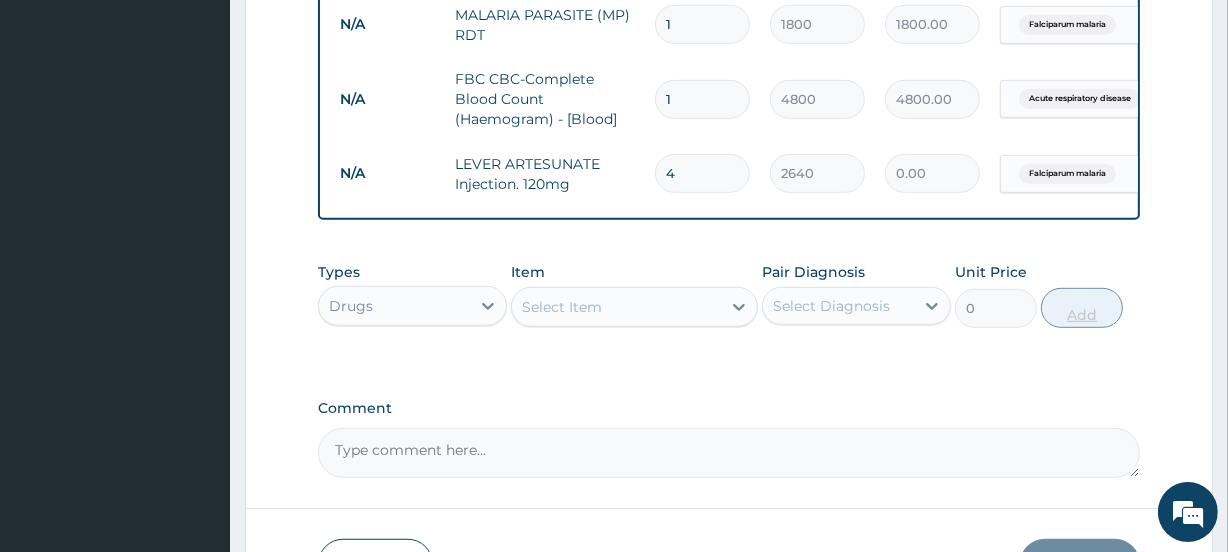 type on "10560.00" 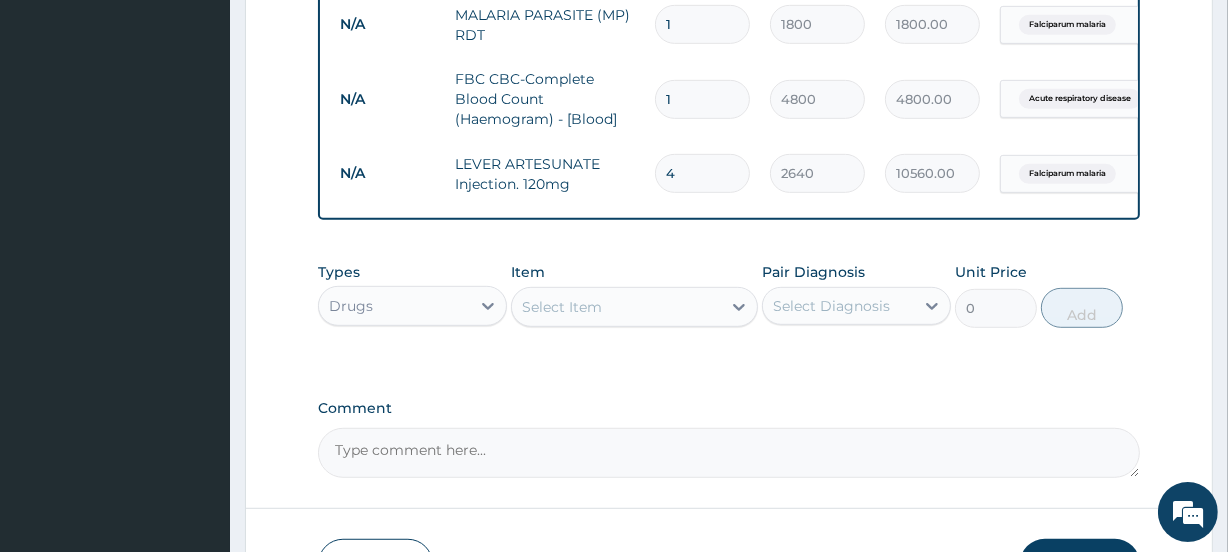 type on "4" 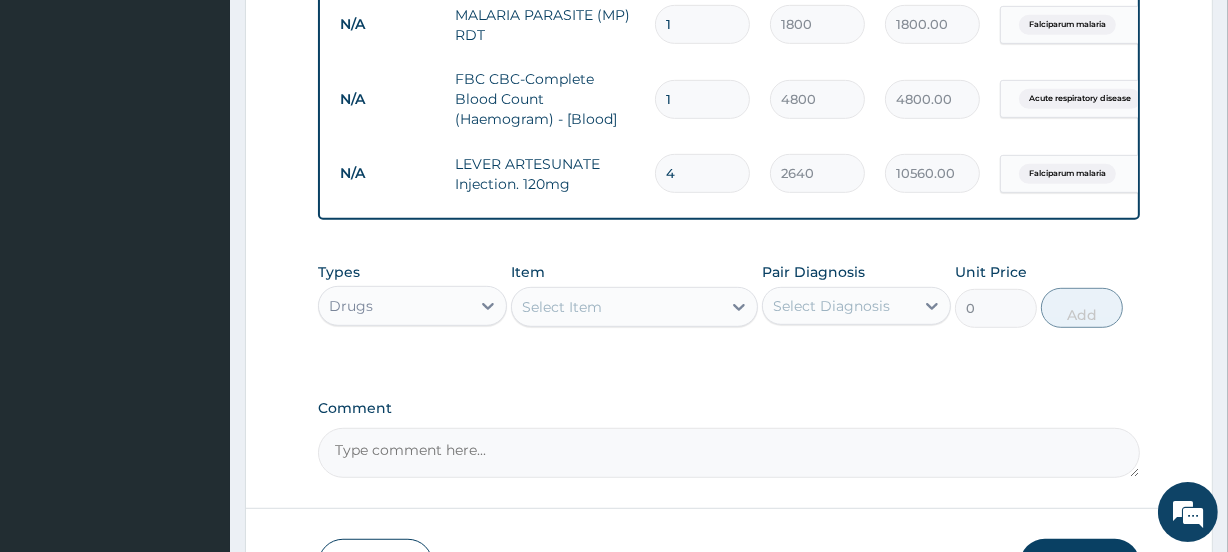 click on "Select Item" at bounding box center (616, 307) 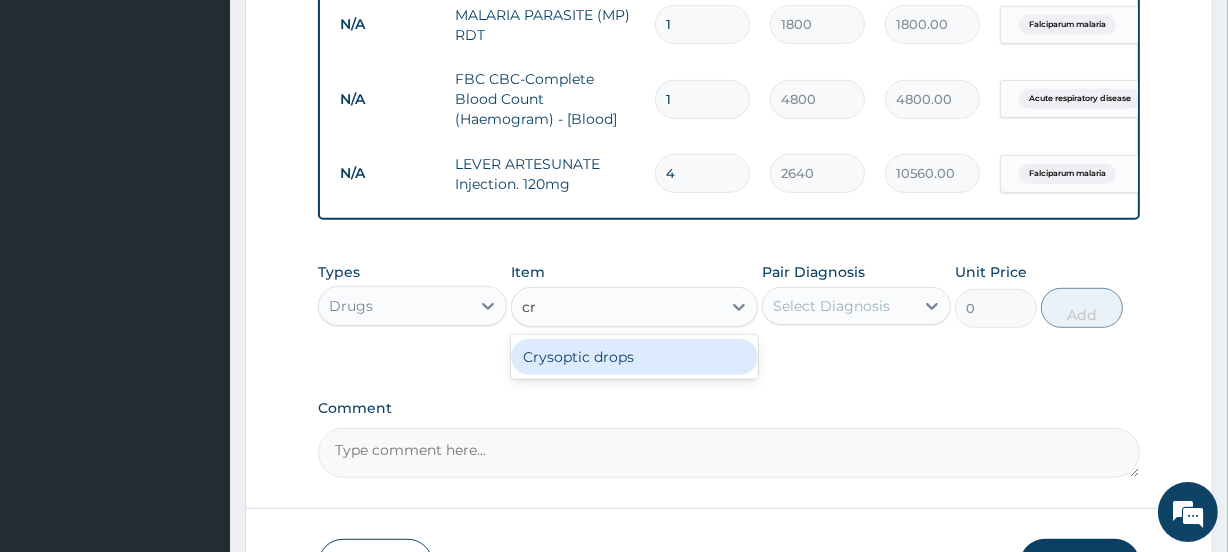 type on "c" 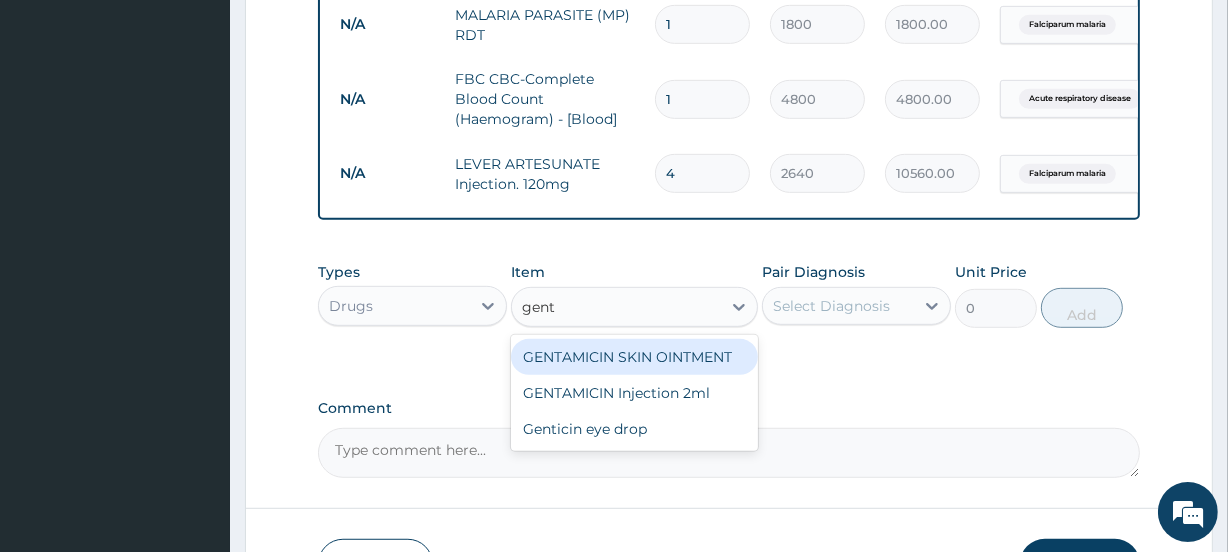 type on "genta" 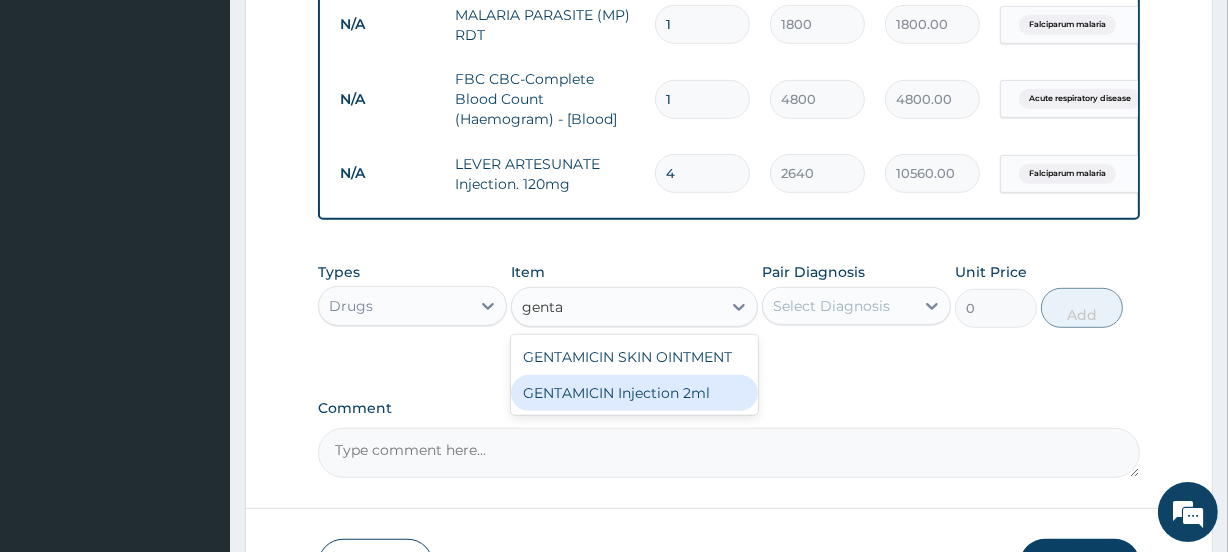 click on "GENTAMICIN Injection 2ml" at bounding box center (634, 393) 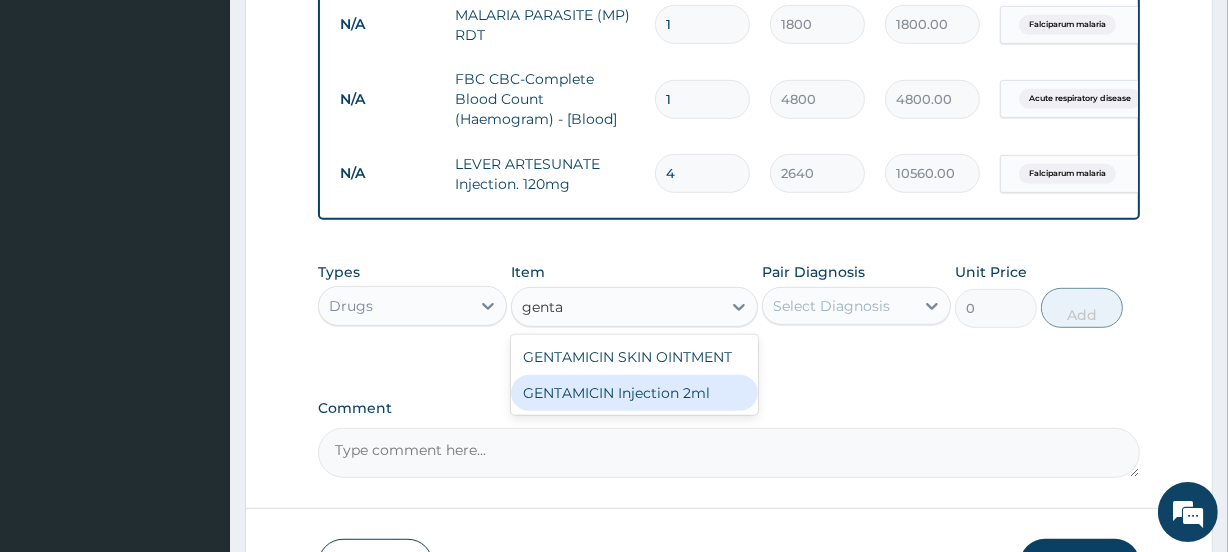 type 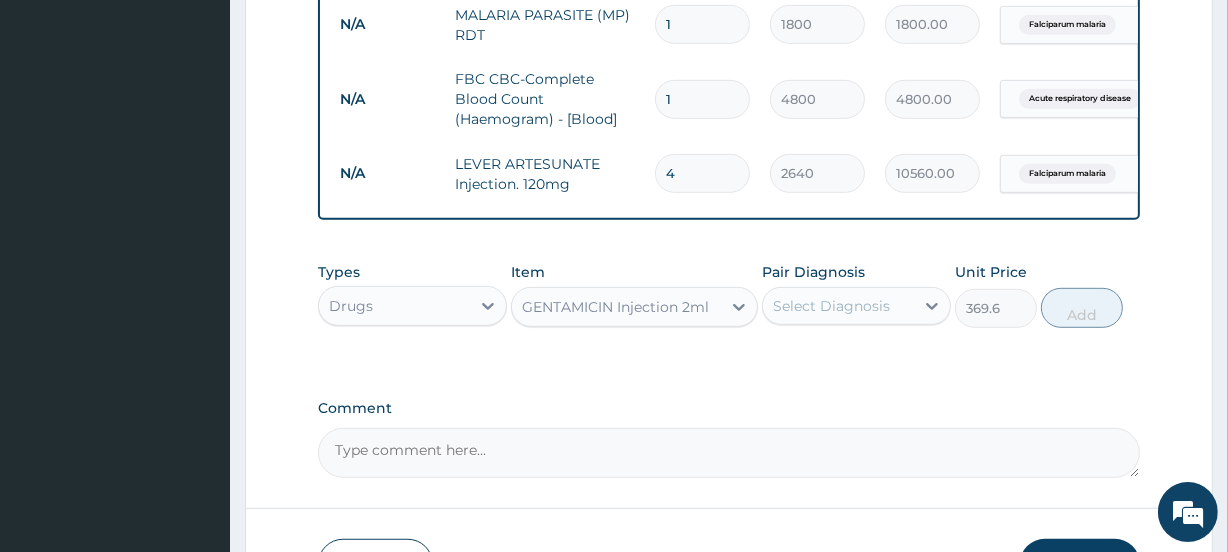click on "Select Diagnosis" at bounding box center [831, 306] 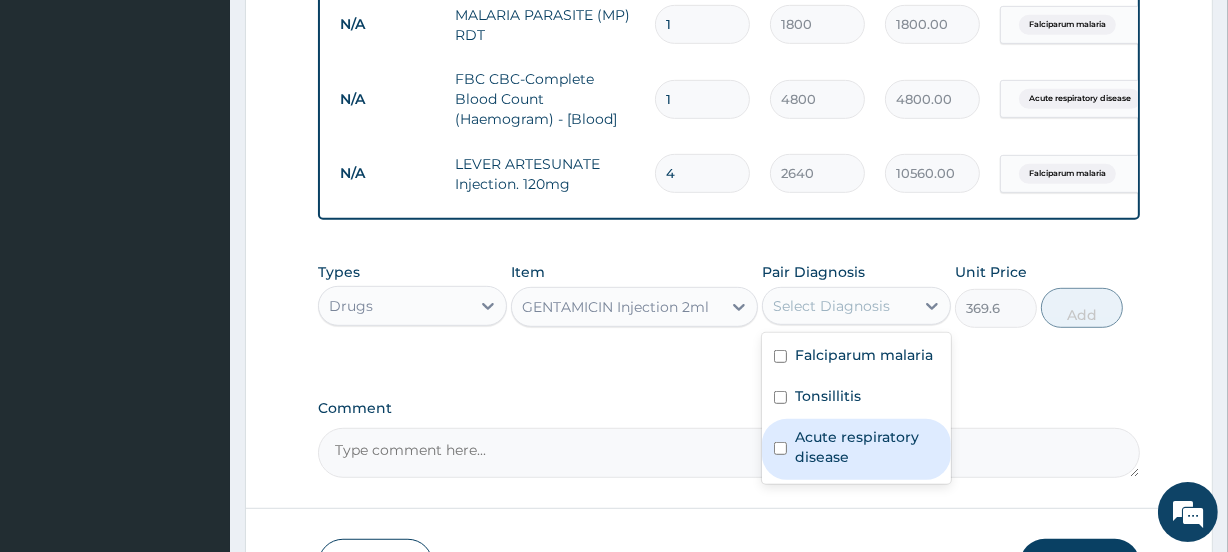 click at bounding box center (780, 448) 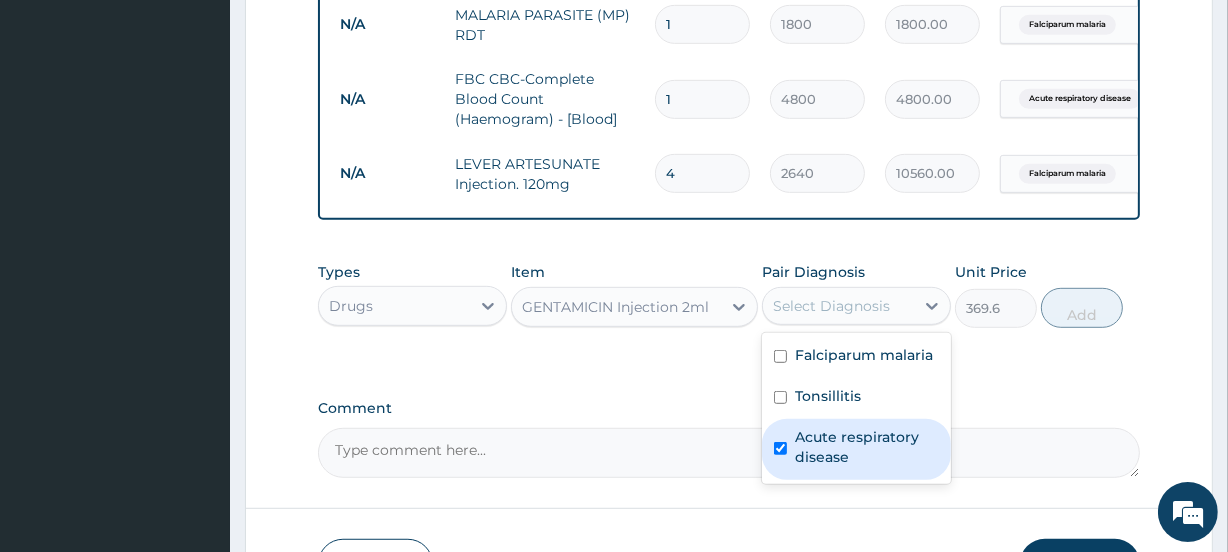 checkbox on "true" 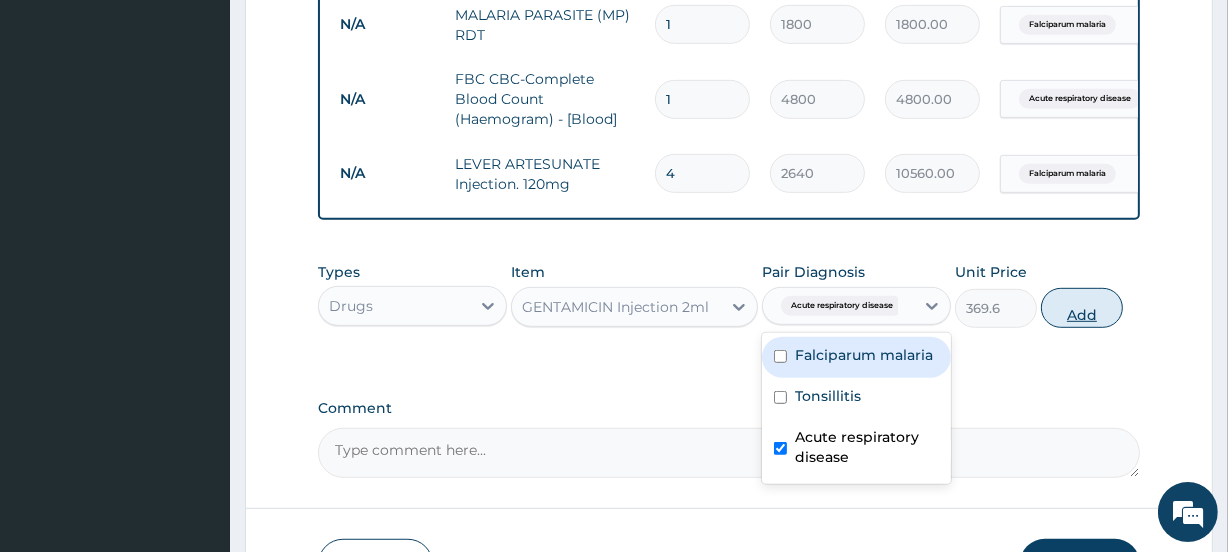 click on "Add" at bounding box center [1082, 308] 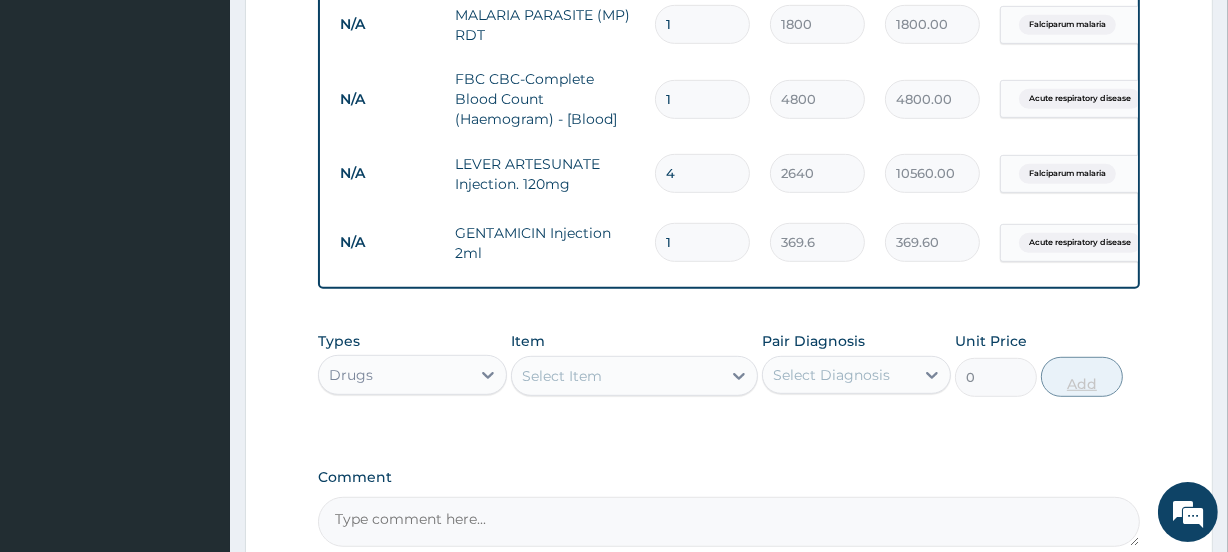type on "10" 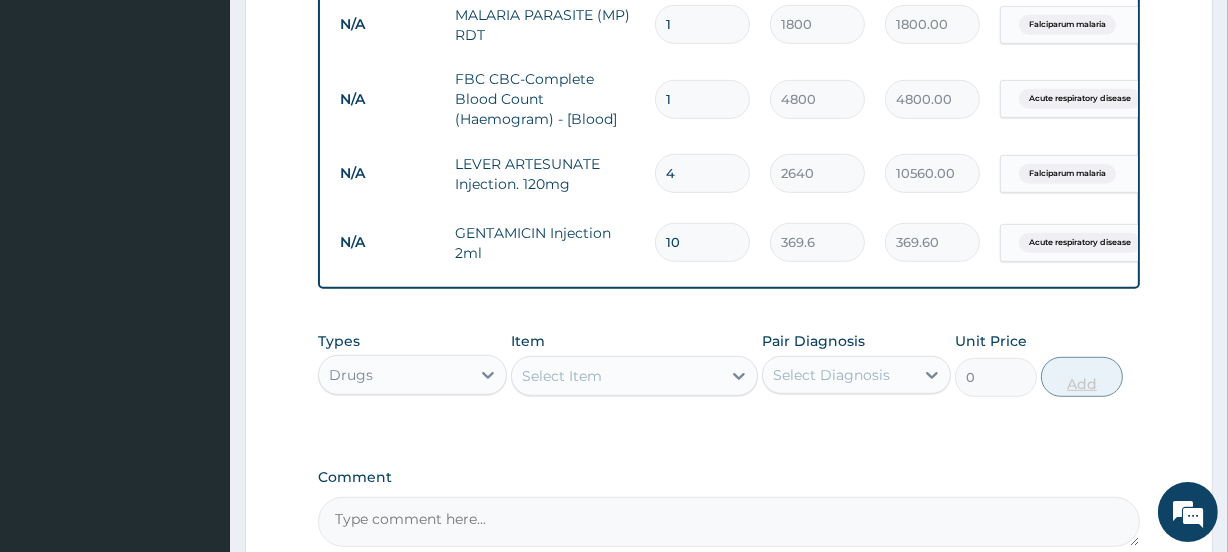 type on "3696.00" 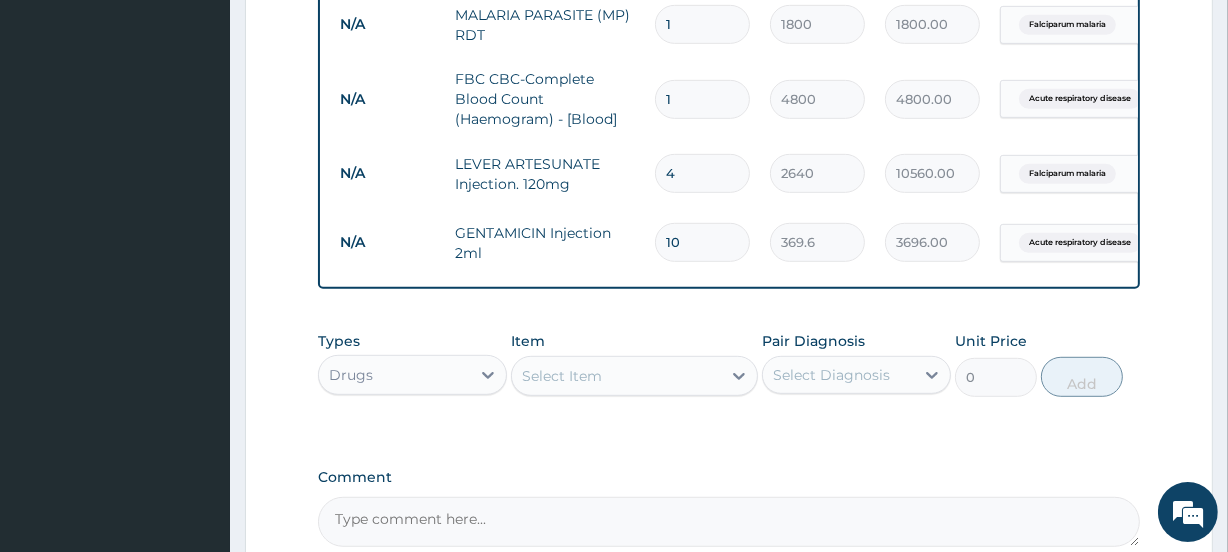 type on "10" 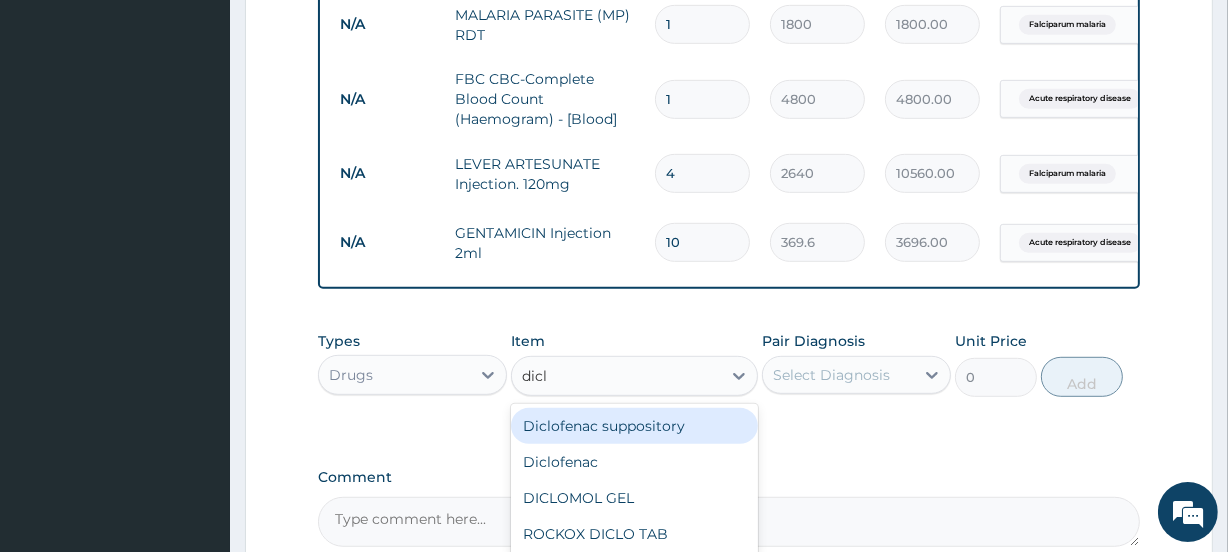 type on "diclo" 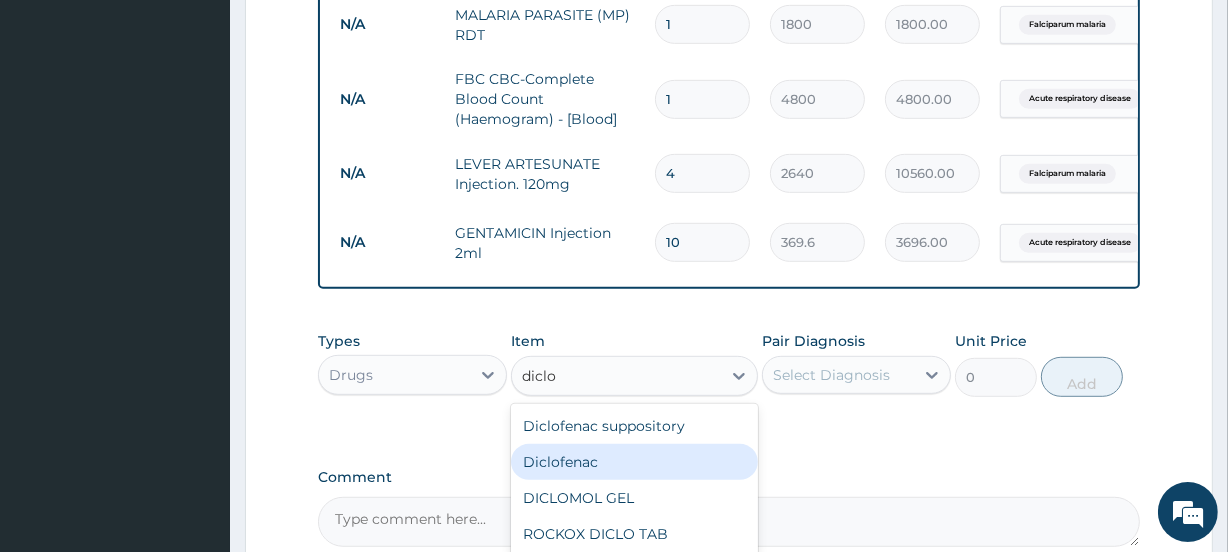 click on "Diclofenac" at bounding box center [634, 462] 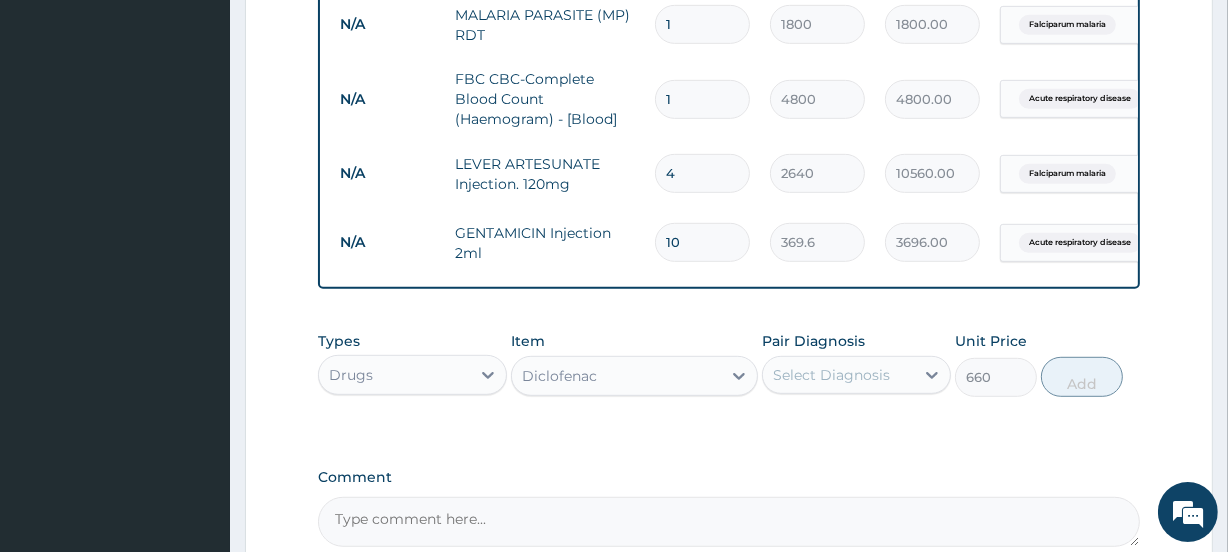 click on "Select Diagnosis" at bounding box center (831, 375) 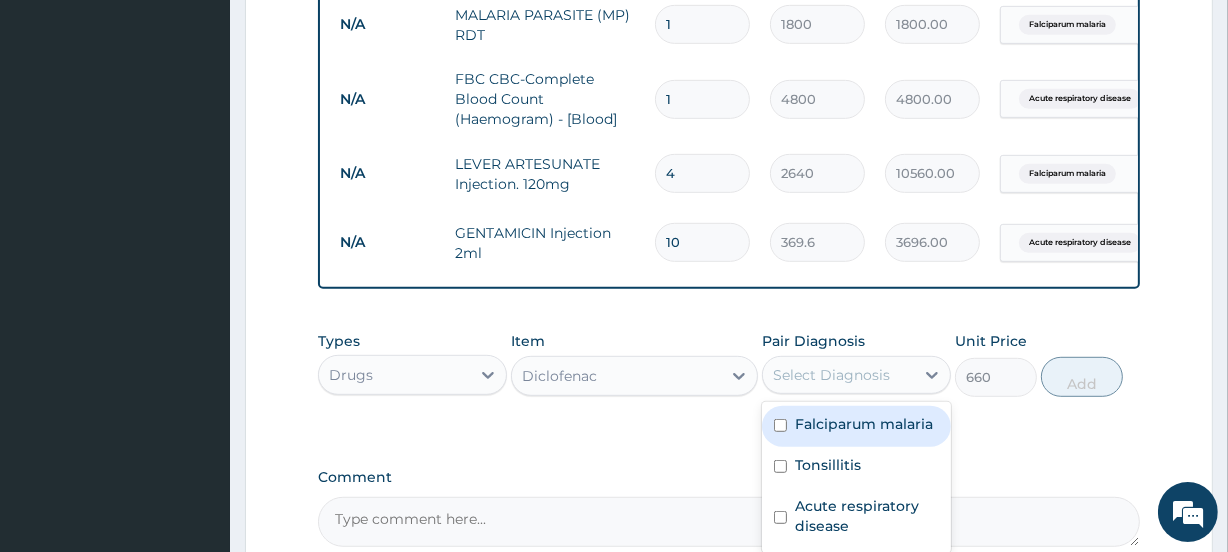 scroll, scrollTop: 471, scrollLeft: 0, axis: vertical 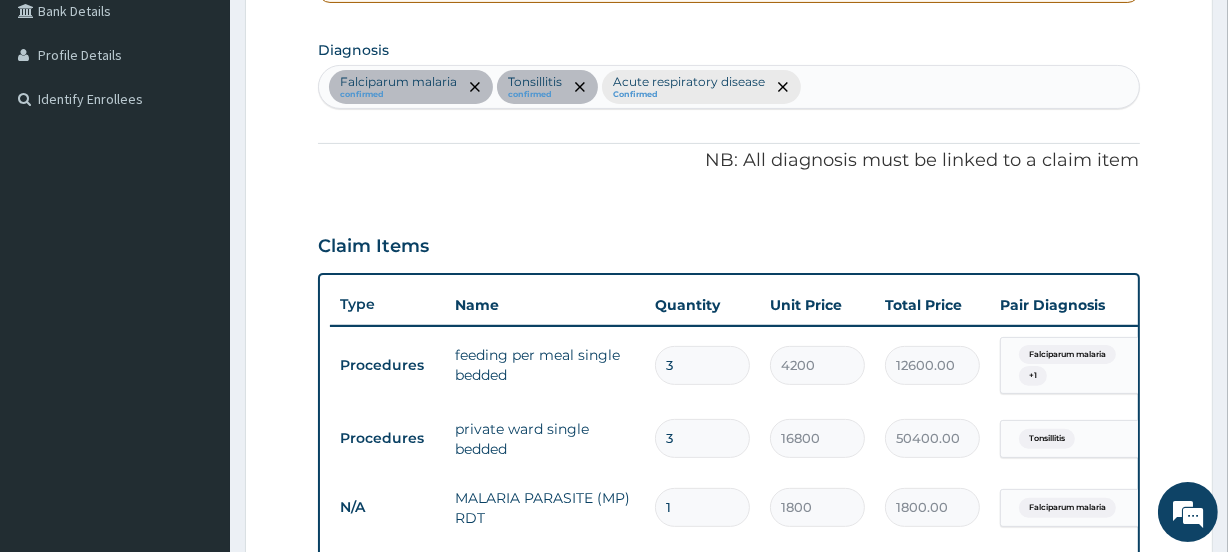 click on "Falciparum malaria confirmed Tonsillitis confirmed Acute respiratory disease Confirmed" at bounding box center (728, 87) 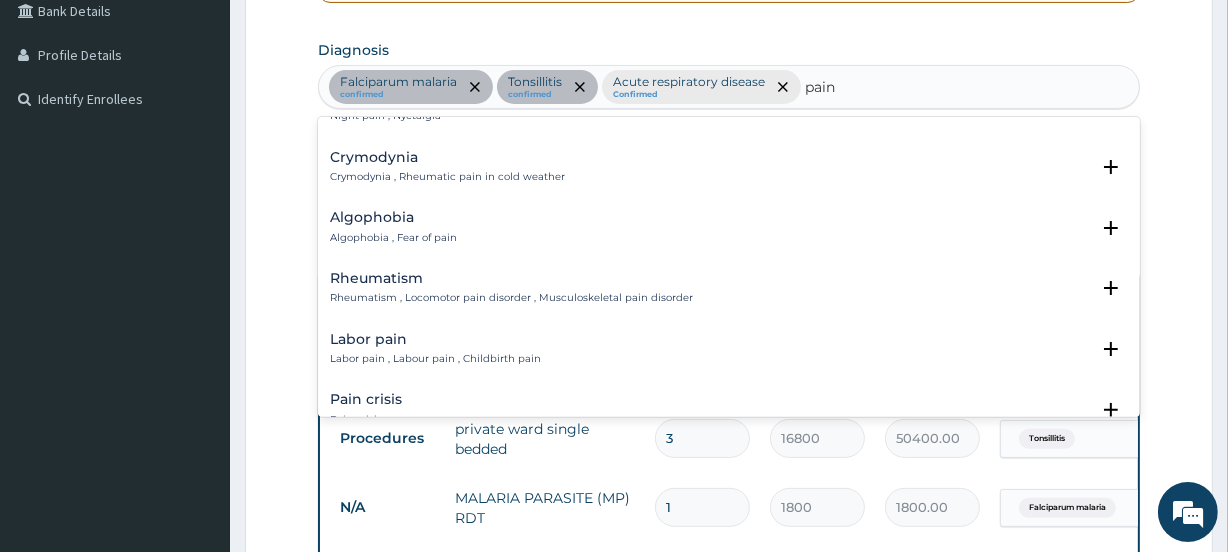 scroll, scrollTop: 2755, scrollLeft: 0, axis: vertical 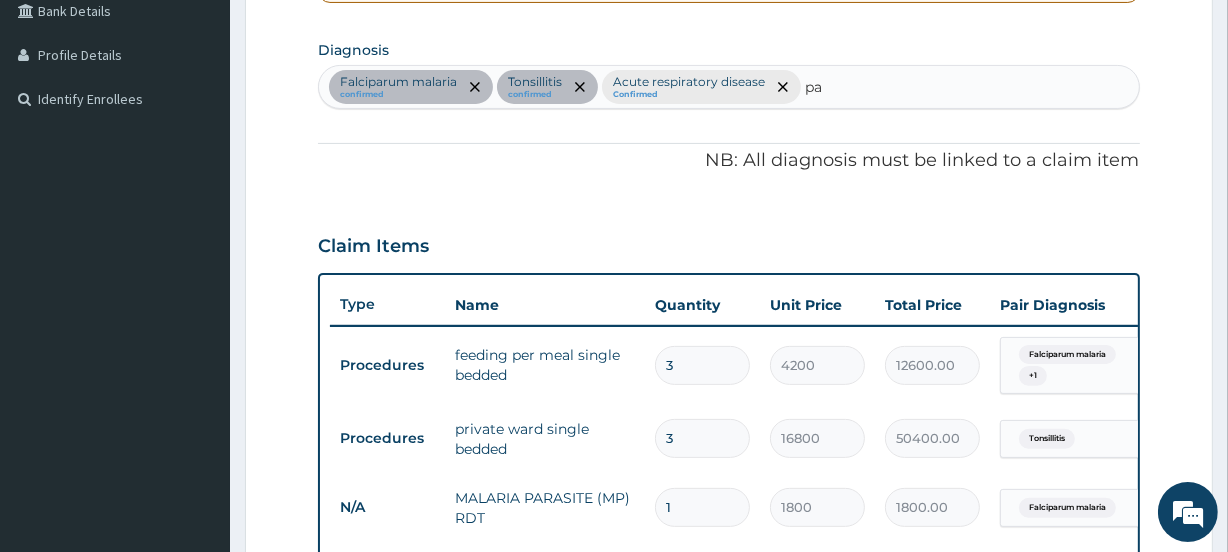 type on "p" 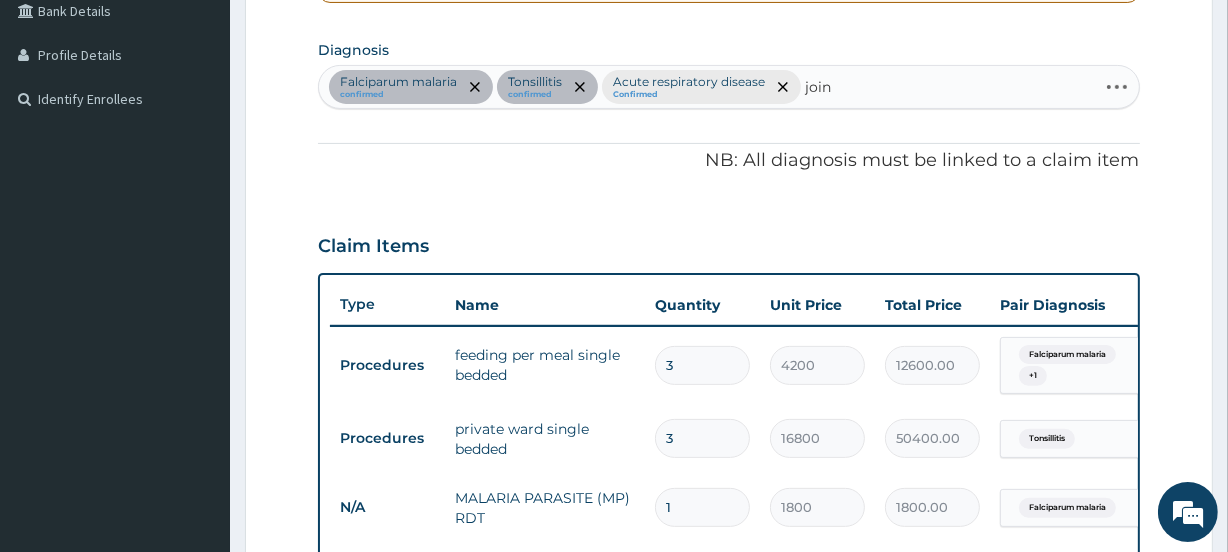 type on "joint" 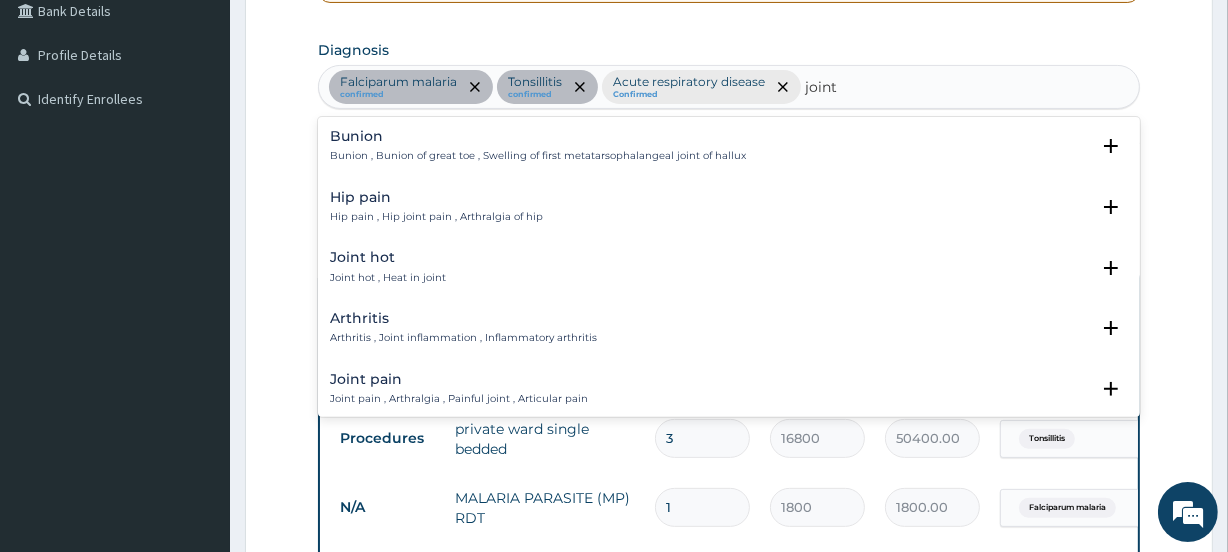 click on "Joint pain , Arthralgia , Painful joint , Articular pain" at bounding box center (459, 399) 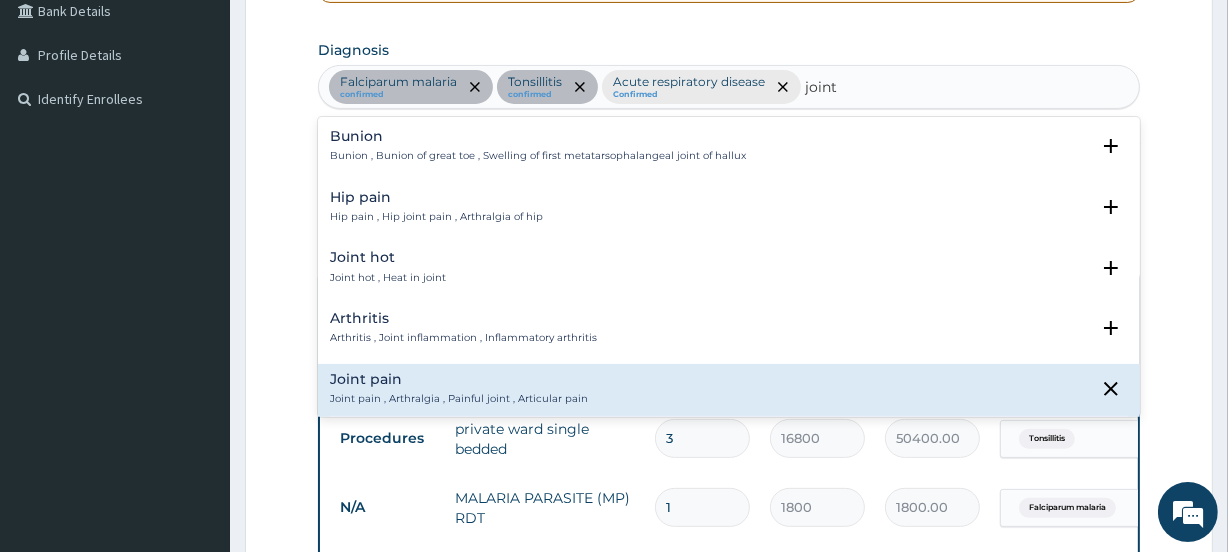 click on "Joint pain , Arthralgia , Painful joint , Articular pain" at bounding box center [459, 399] 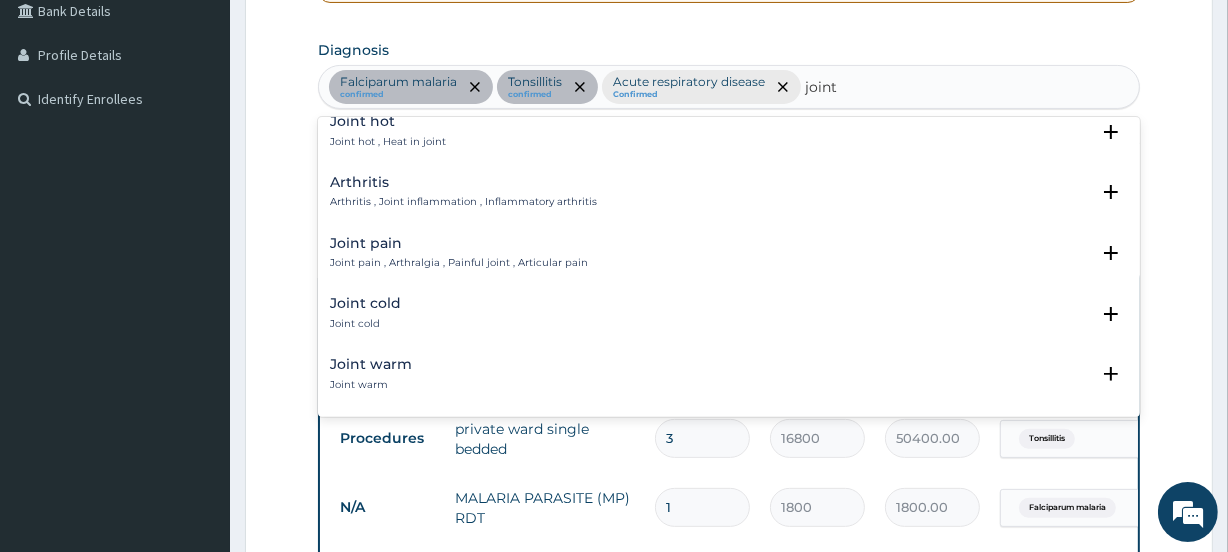 scroll, scrollTop: 168, scrollLeft: 0, axis: vertical 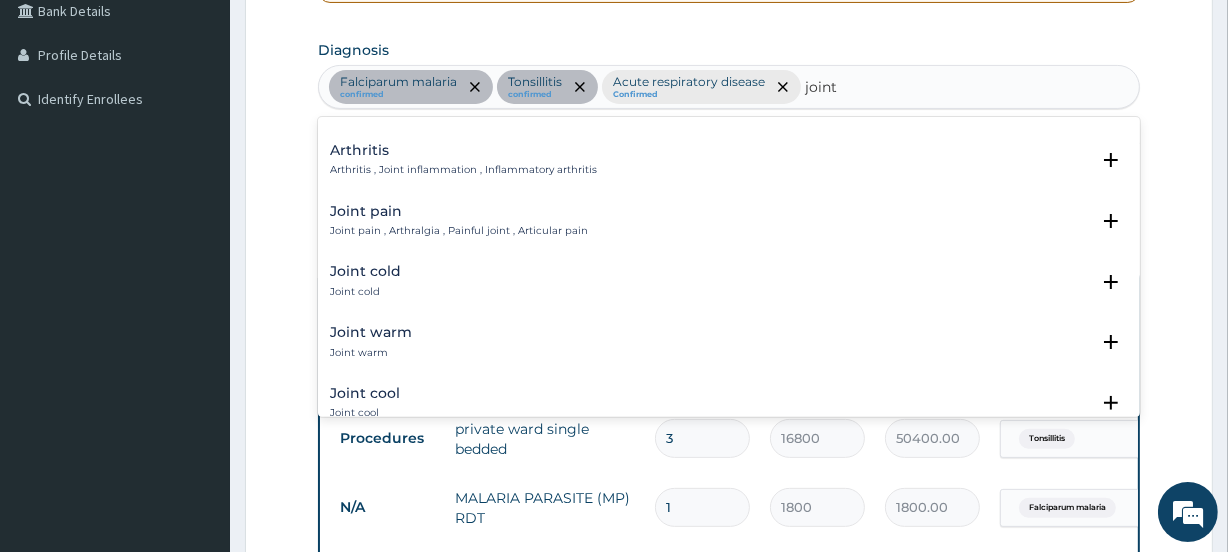 click on "Joint pain" at bounding box center [459, 211] 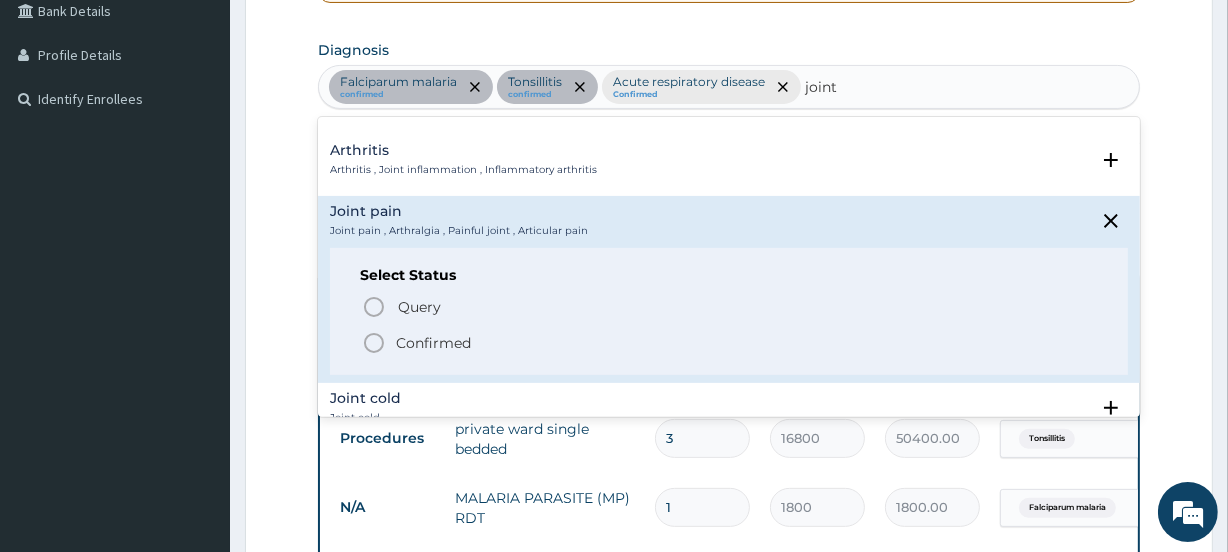 click 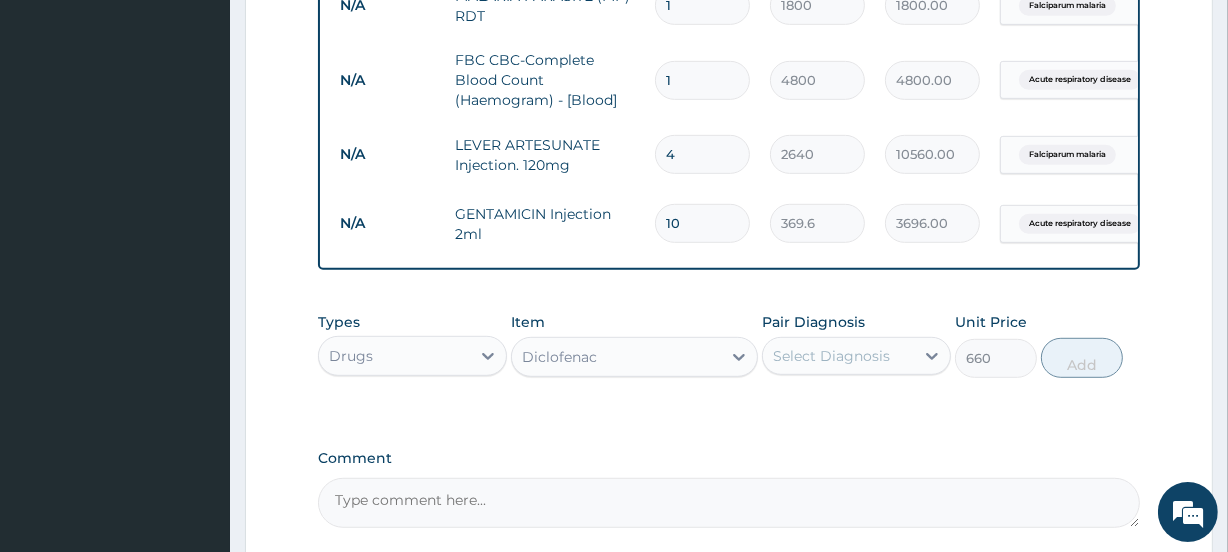 scroll, scrollTop: 1097, scrollLeft: 0, axis: vertical 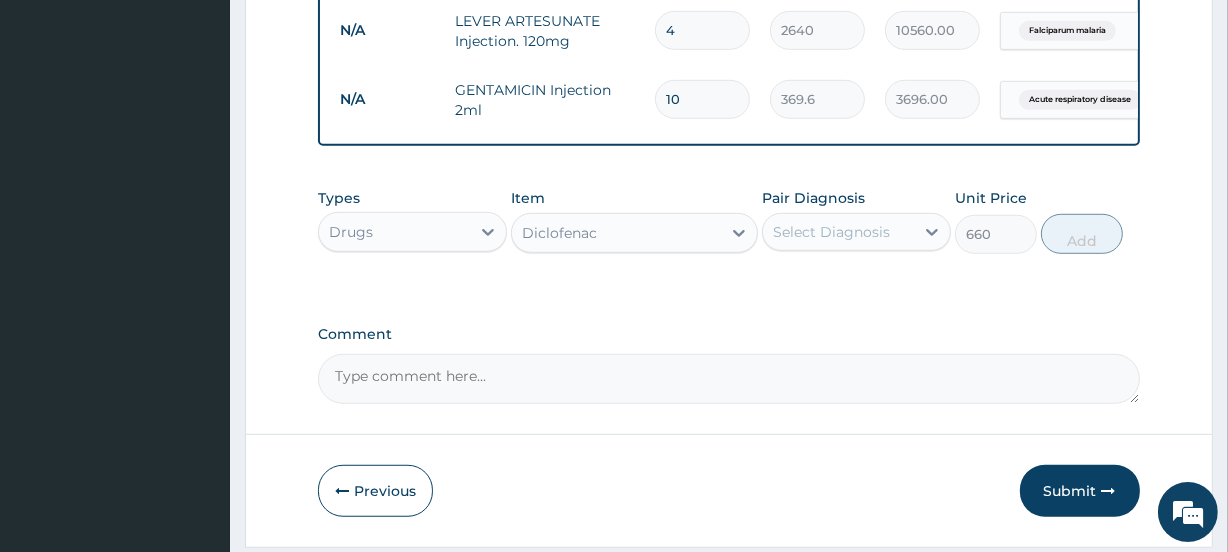 click on "Select Diagnosis" at bounding box center (831, 232) 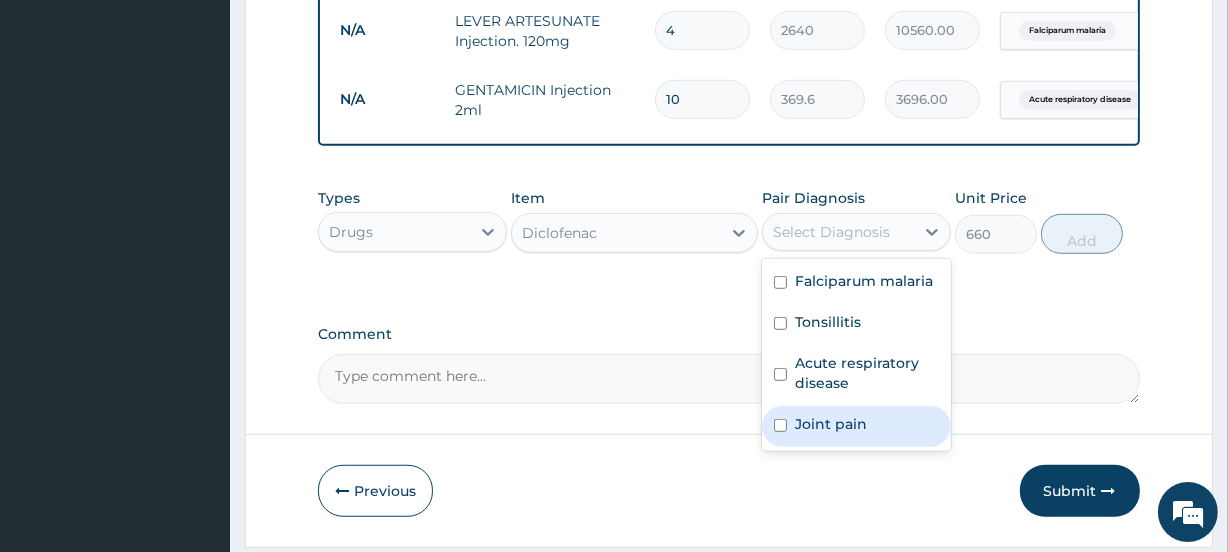 click at bounding box center (780, 425) 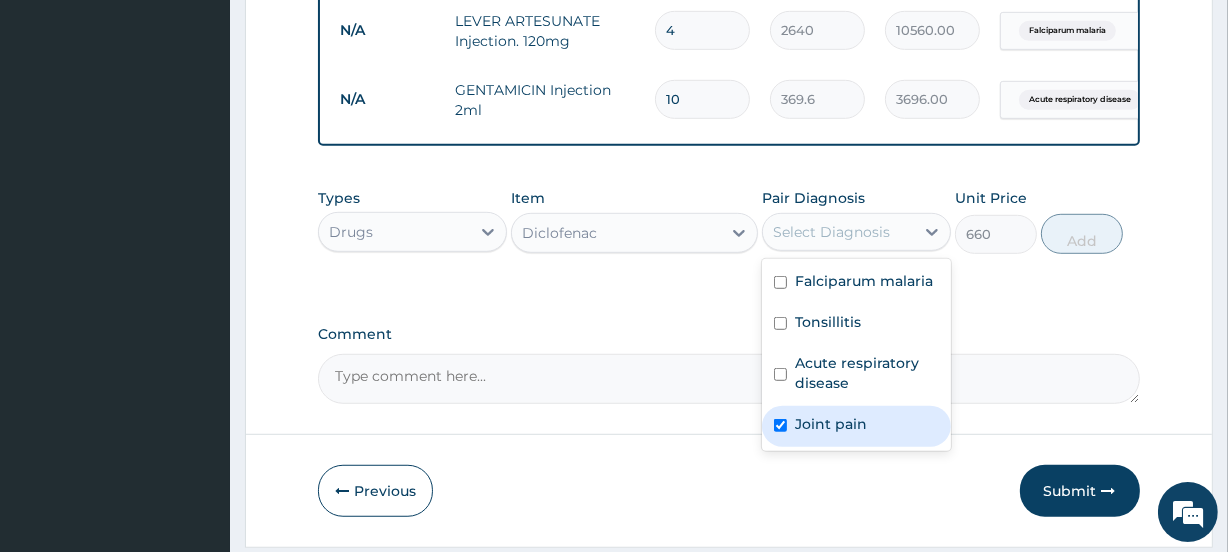 checkbox on "true" 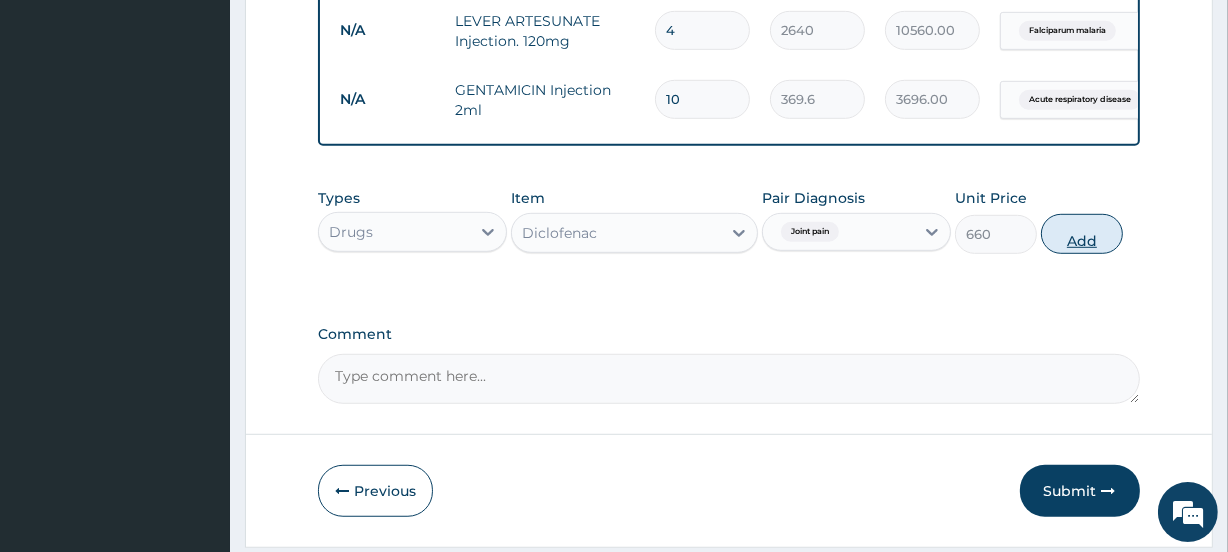 click on "Add" at bounding box center (1082, 234) 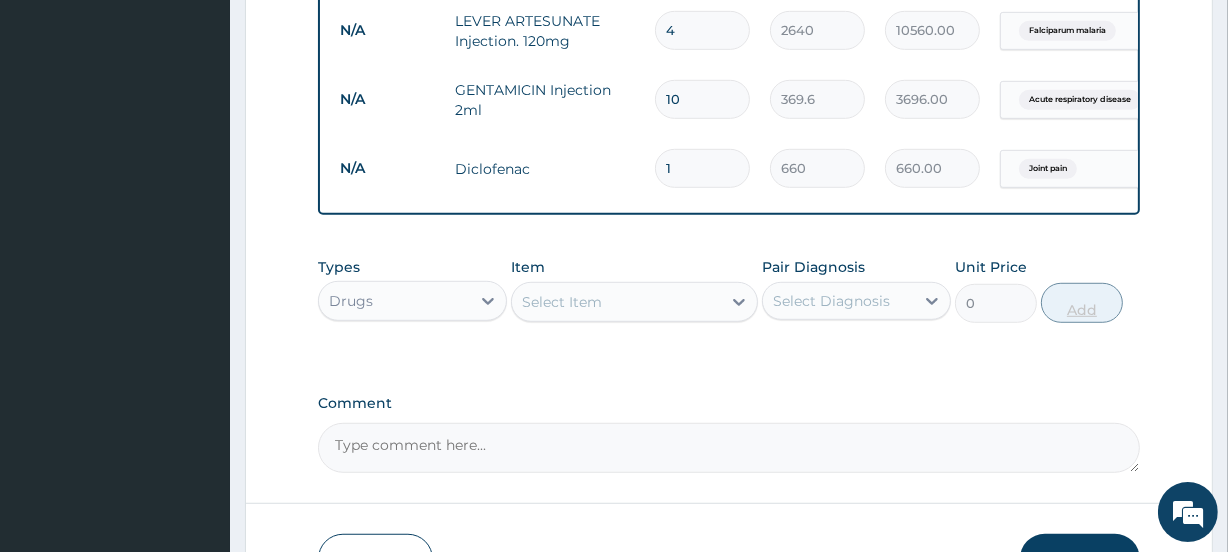 type on "10" 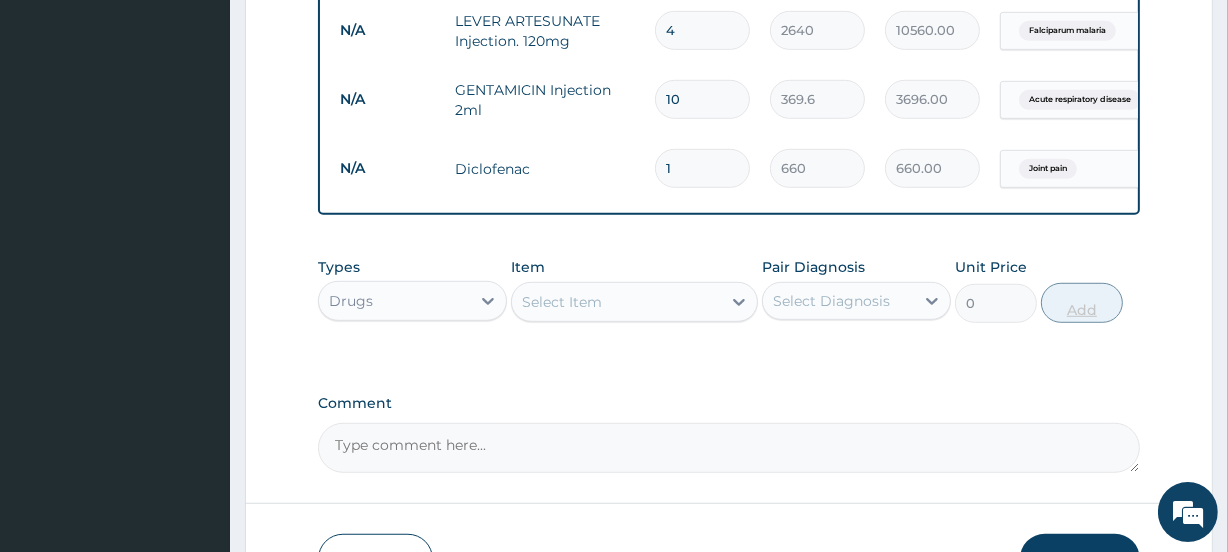 type on "6600.00" 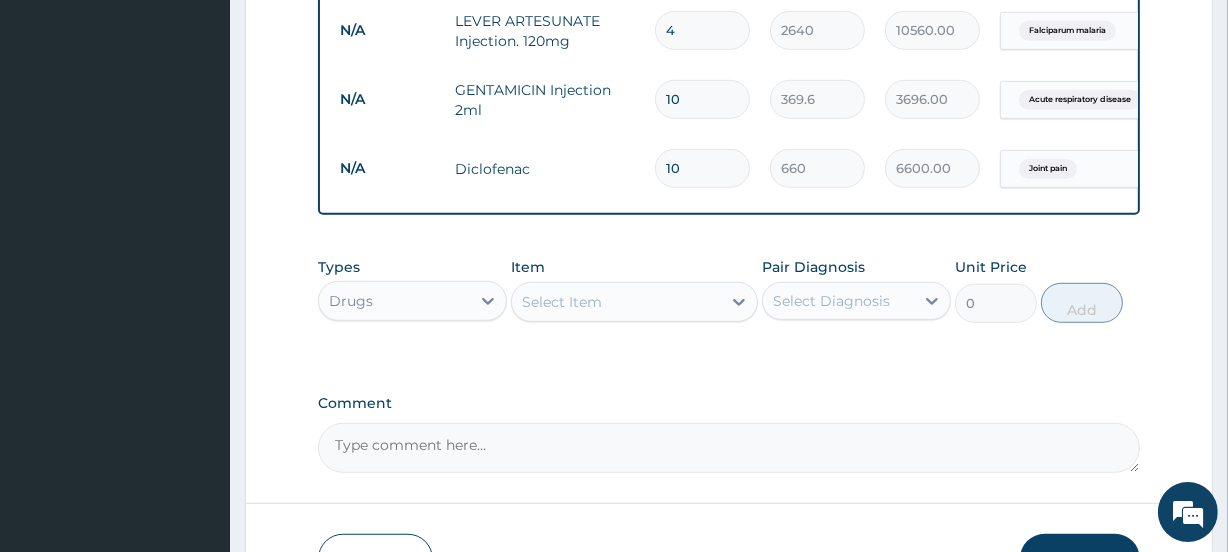 type on "10" 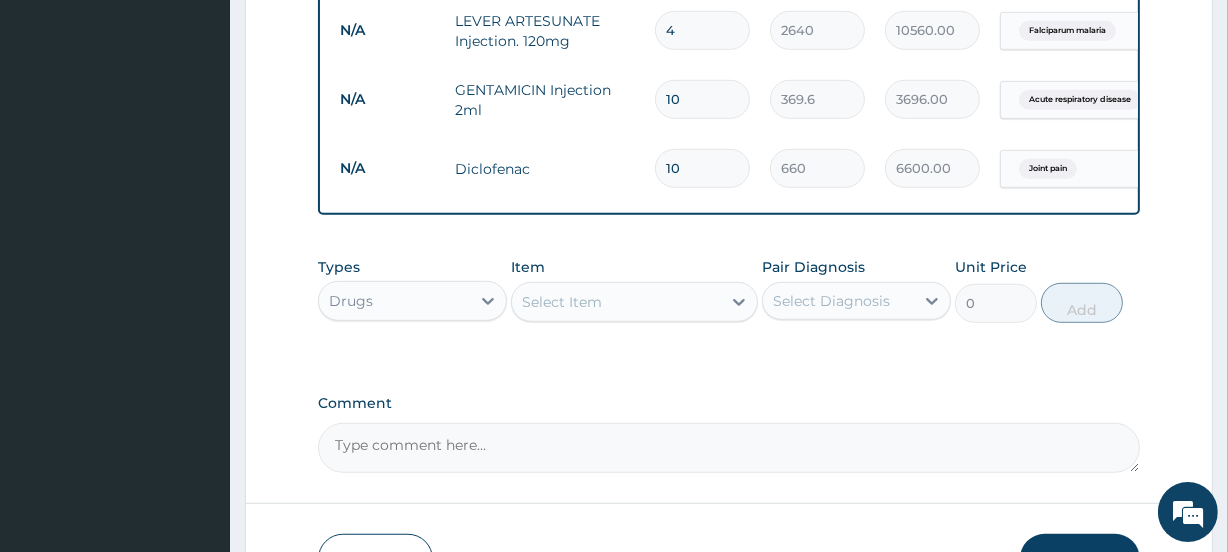 click on "Select Item" at bounding box center (616, 302) 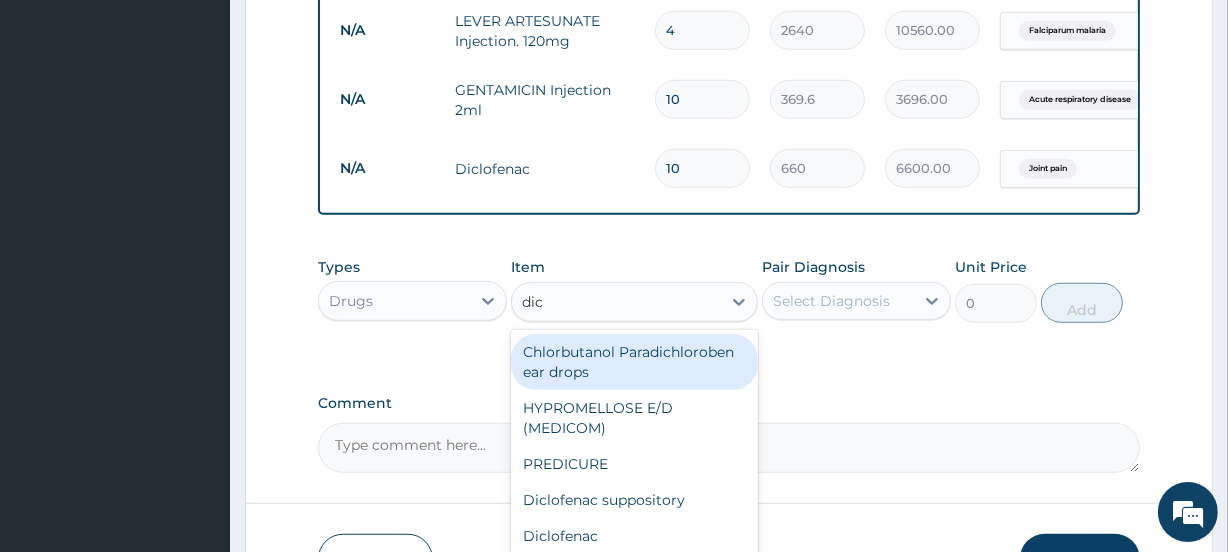 type on "dicl" 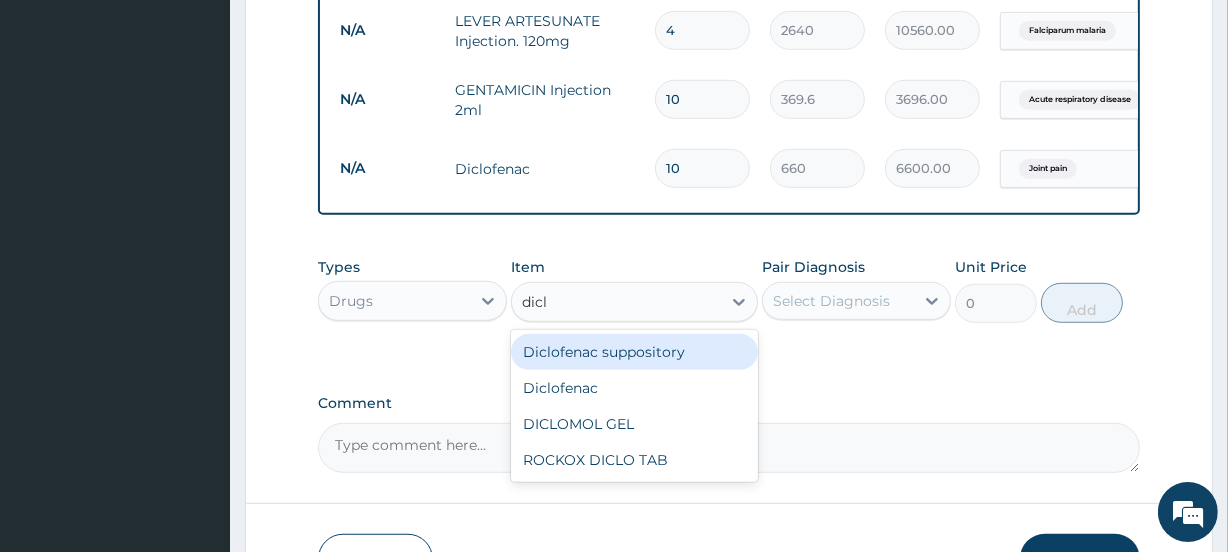 click on "Diclofenac suppository" at bounding box center (634, 352) 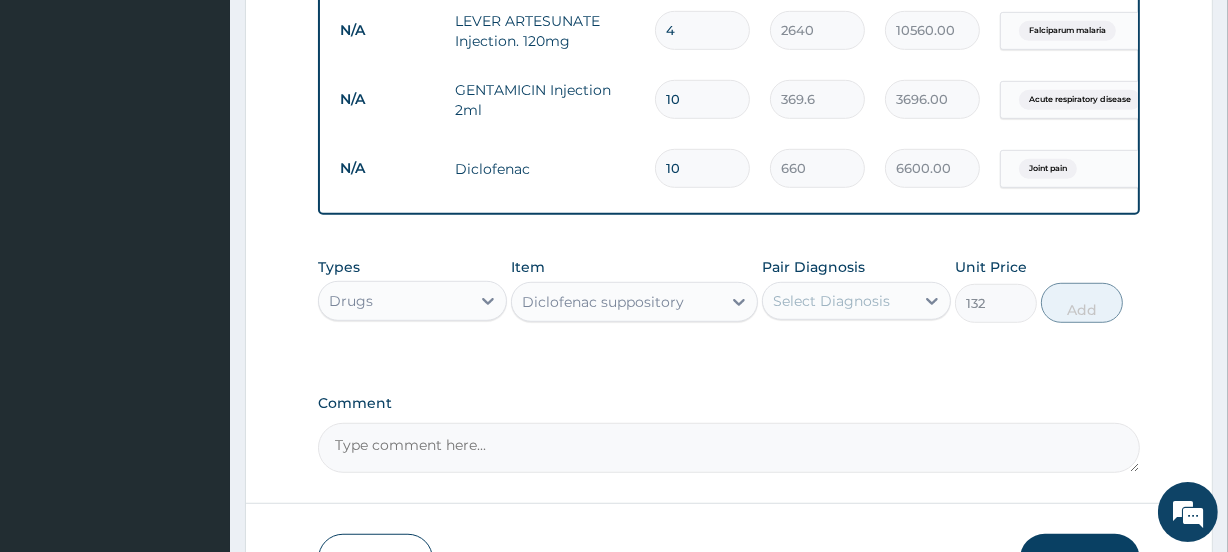 click on "Diclofenac suppository" at bounding box center (603, 302) 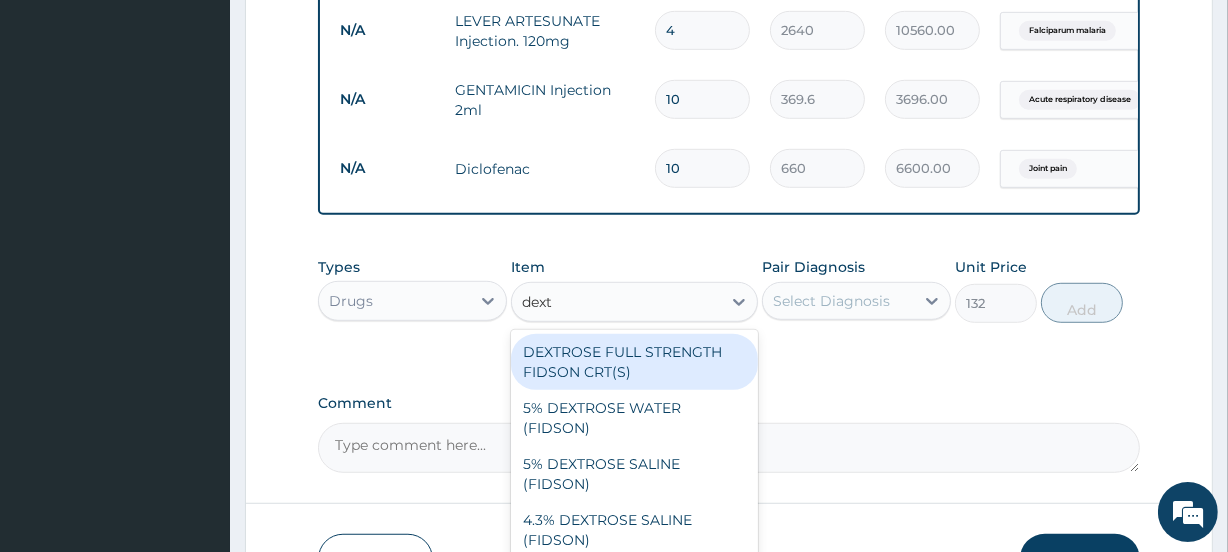 scroll, scrollTop: 0, scrollLeft: 0, axis: both 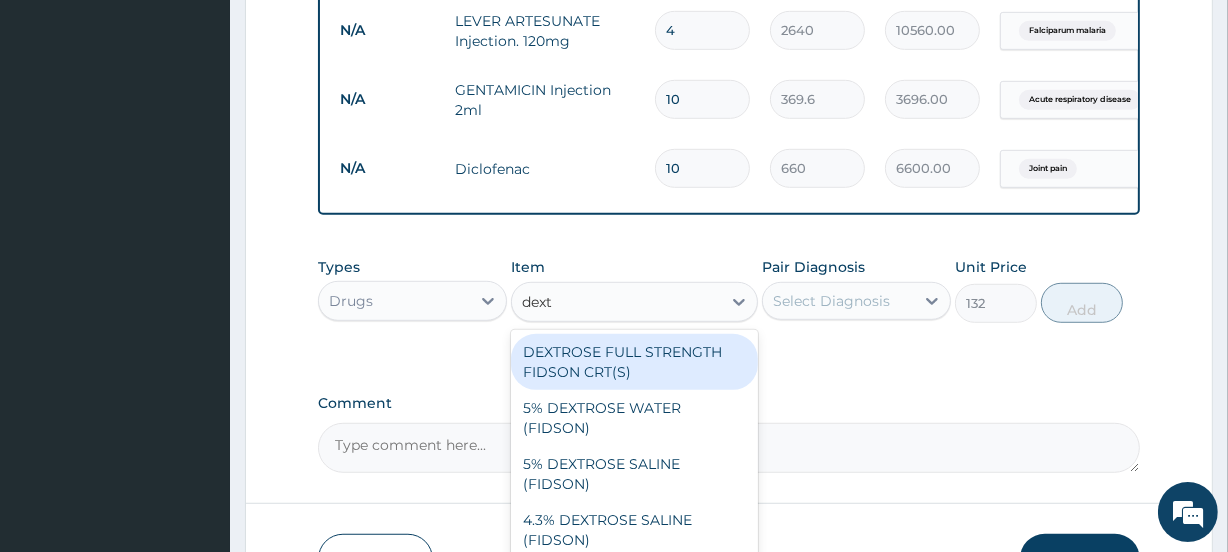type on "dextr" 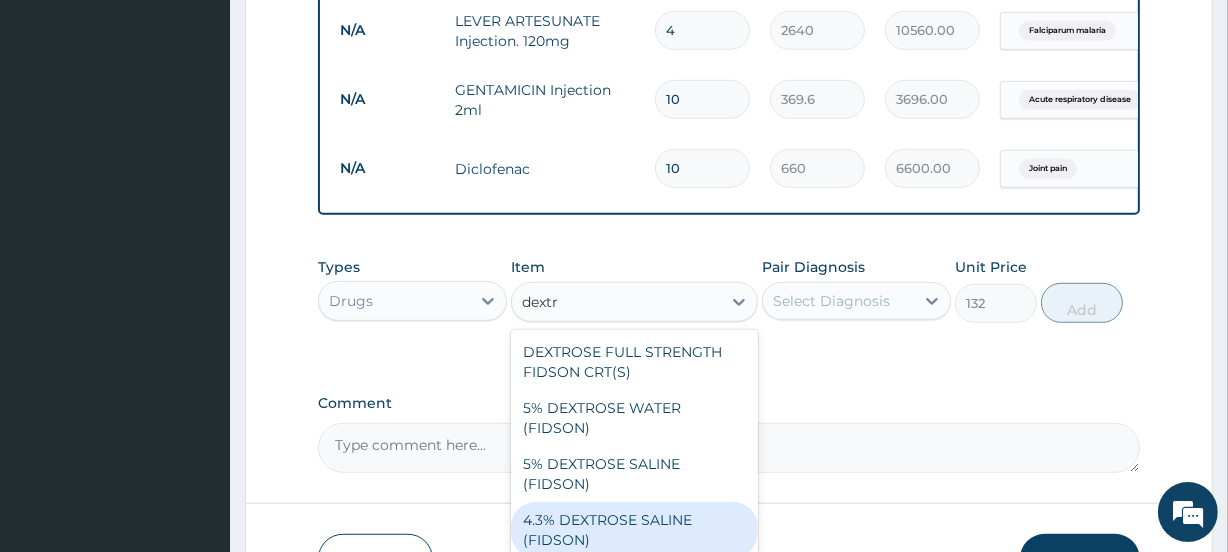 click on "4.3% DEXTROSE SALINE (FIDSON)" at bounding box center (634, 530) 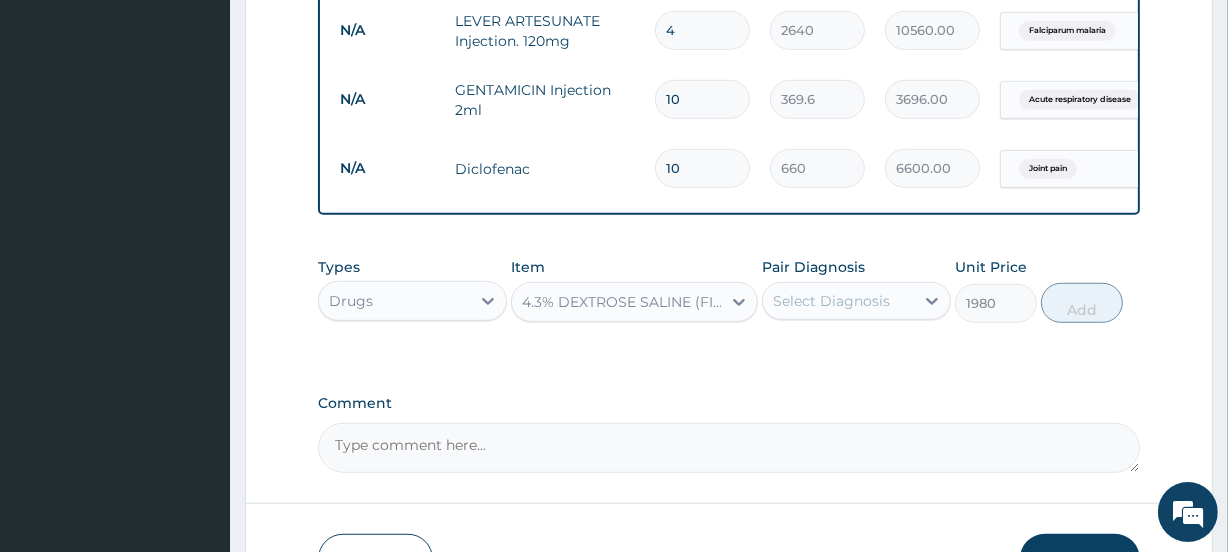 click on "Select Diagnosis" at bounding box center [831, 301] 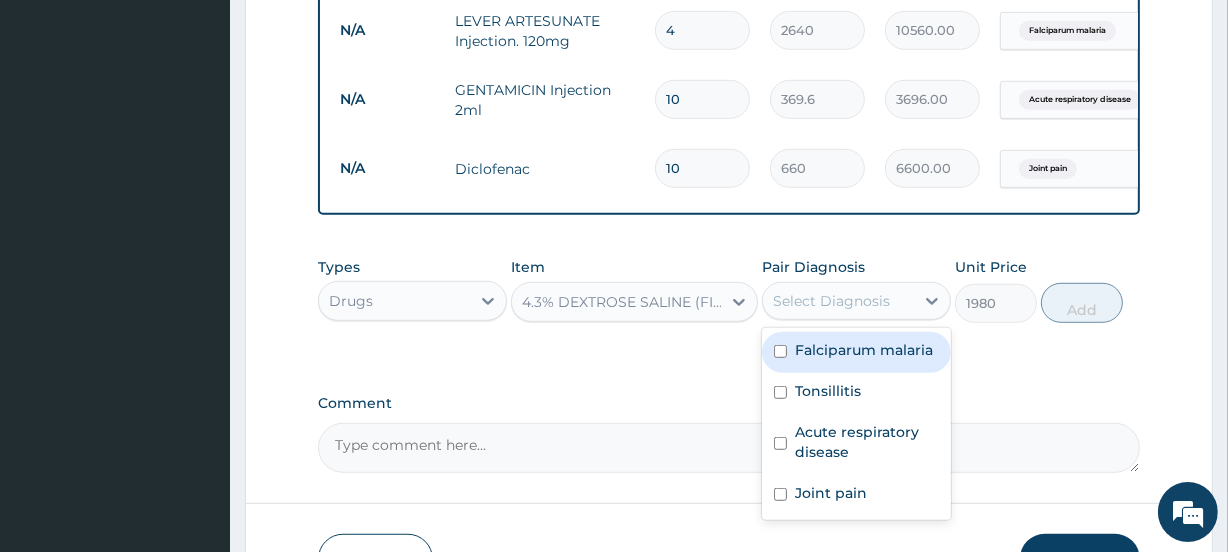 click on "Falciparum malaria" at bounding box center [856, 352] 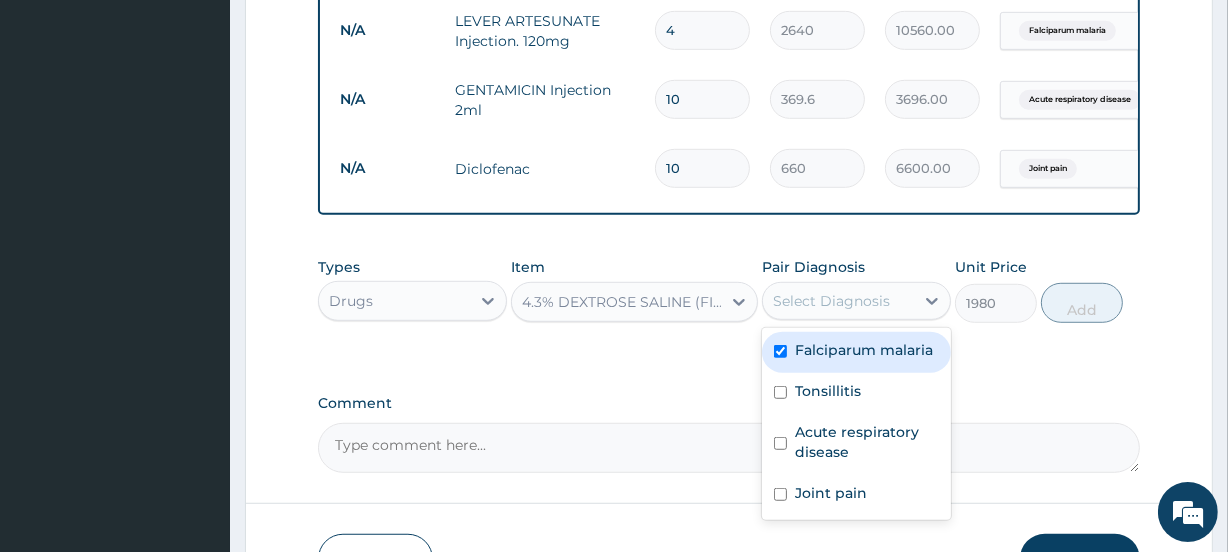 checkbox on "true" 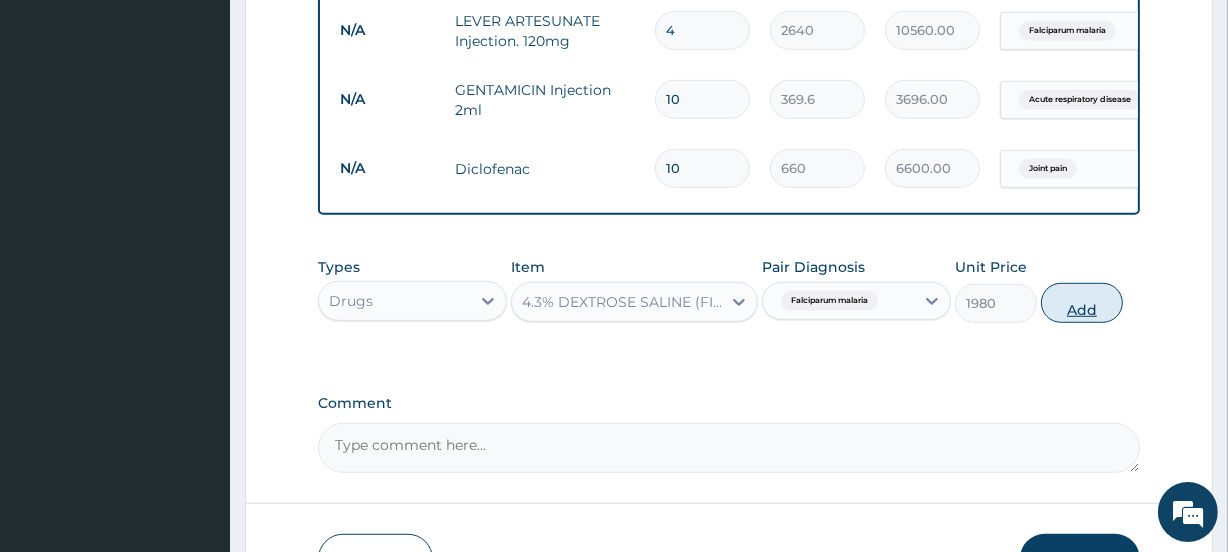 click on "Add" at bounding box center (1082, 303) 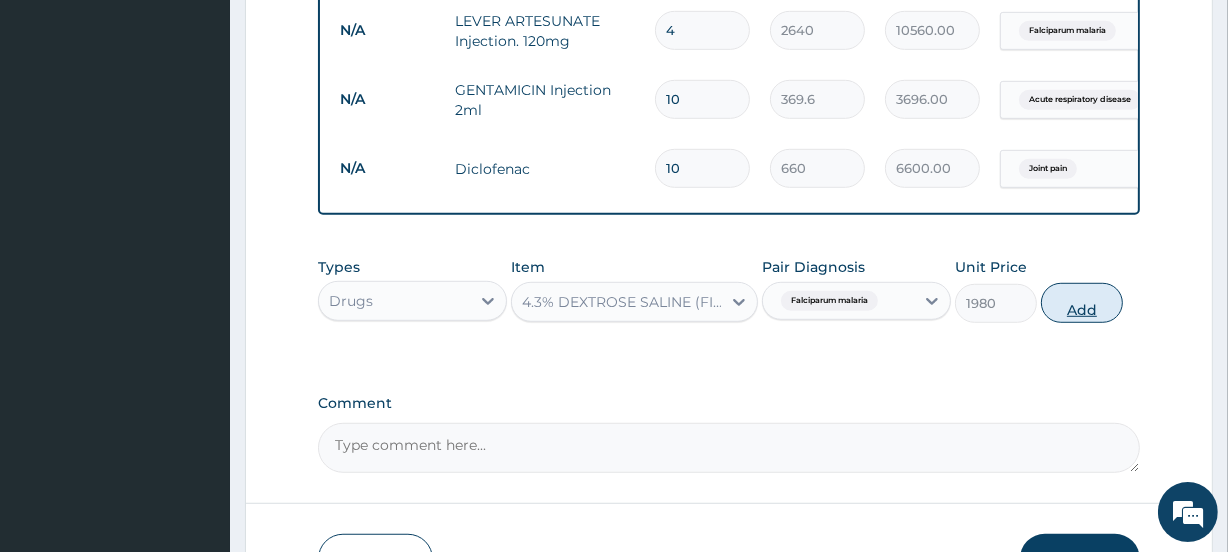 type on "0" 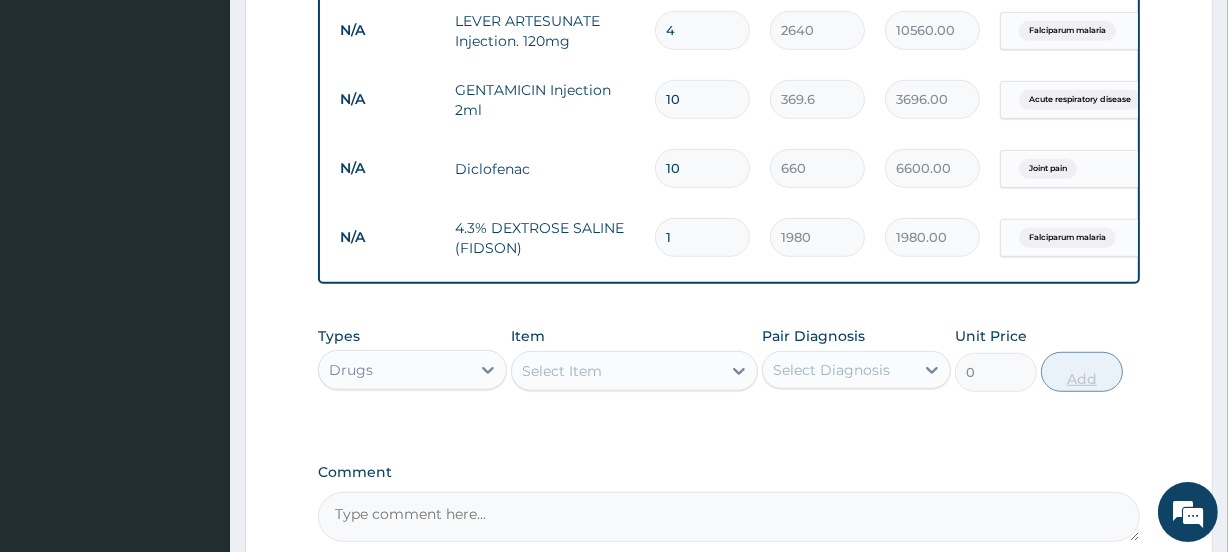 type 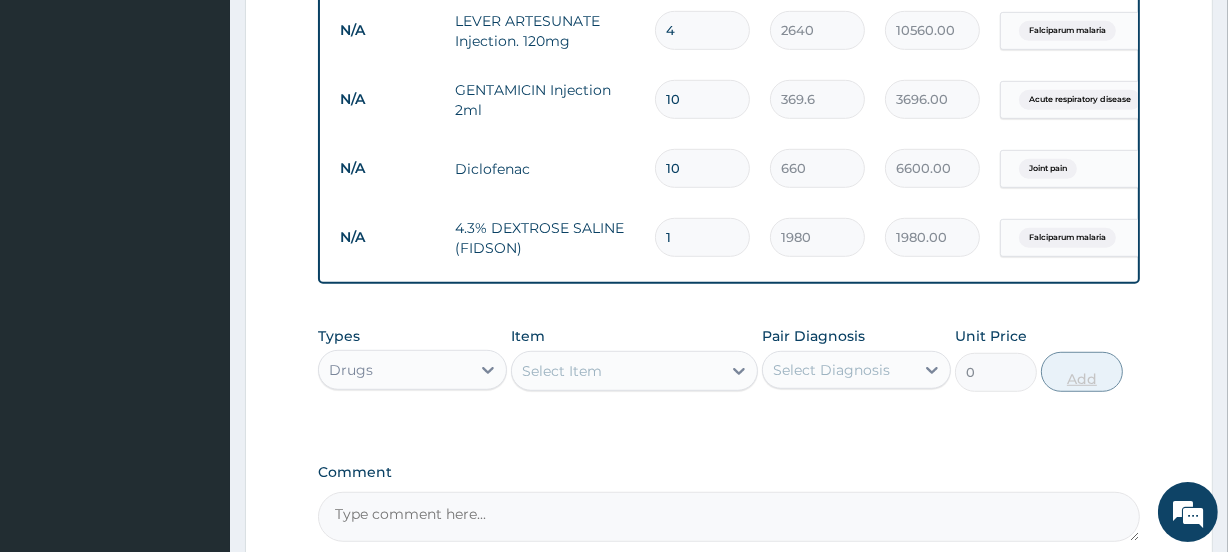 type on "0.00" 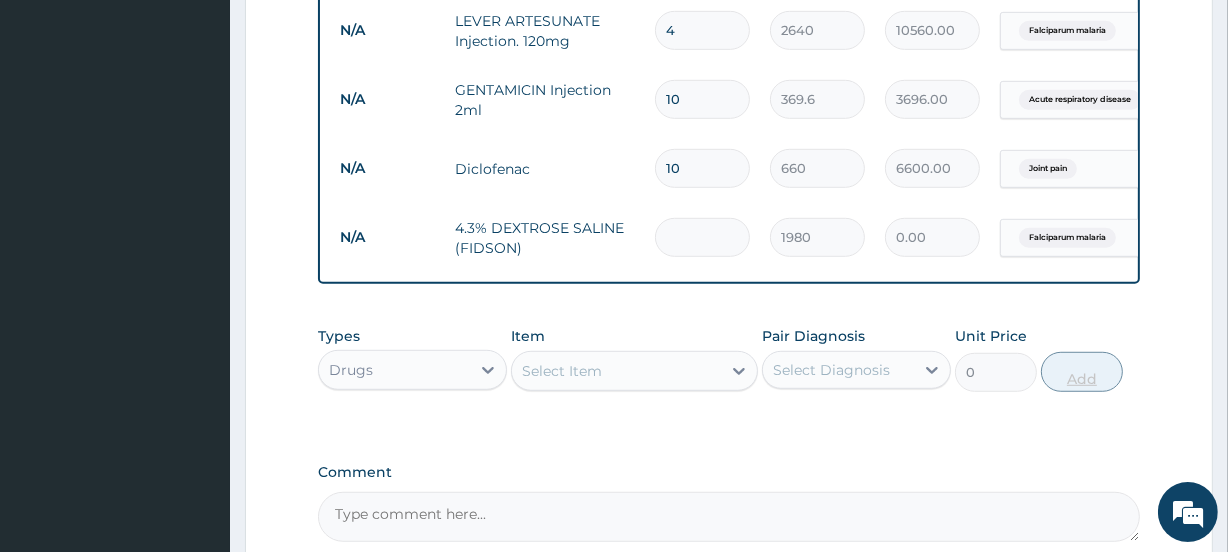 type on "3" 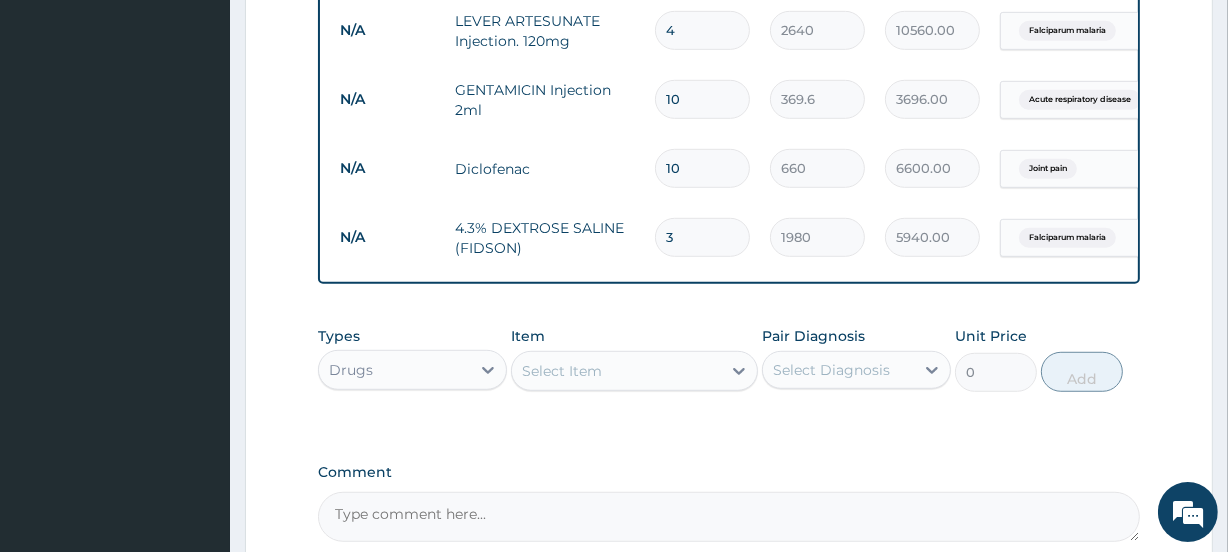 type on "3" 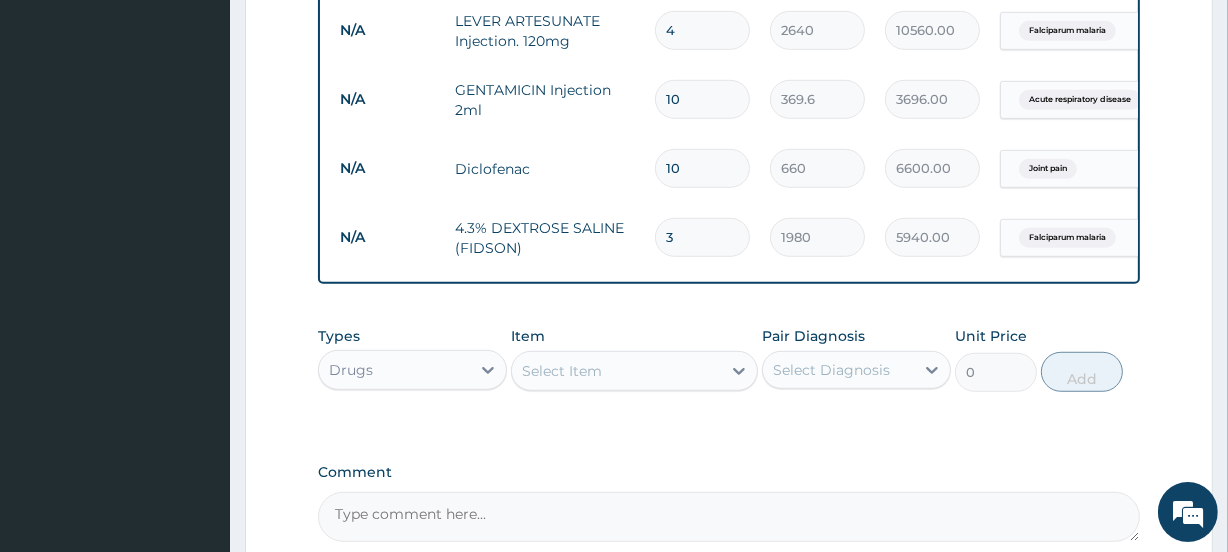 click on "Select Item" at bounding box center (616, 371) 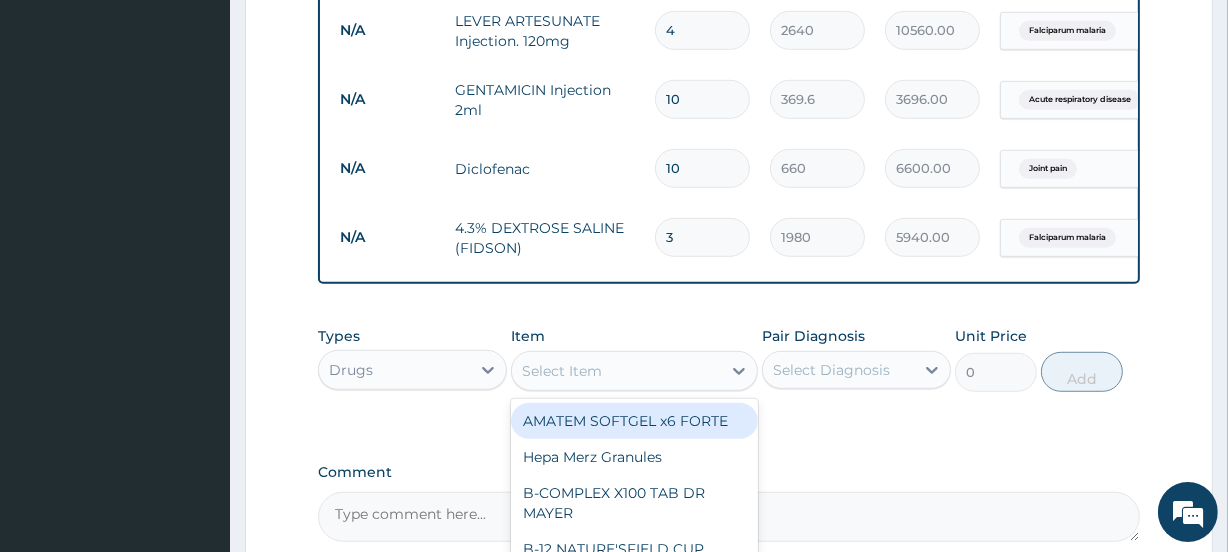 click on "Select Item" at bounding box center (562, 371) 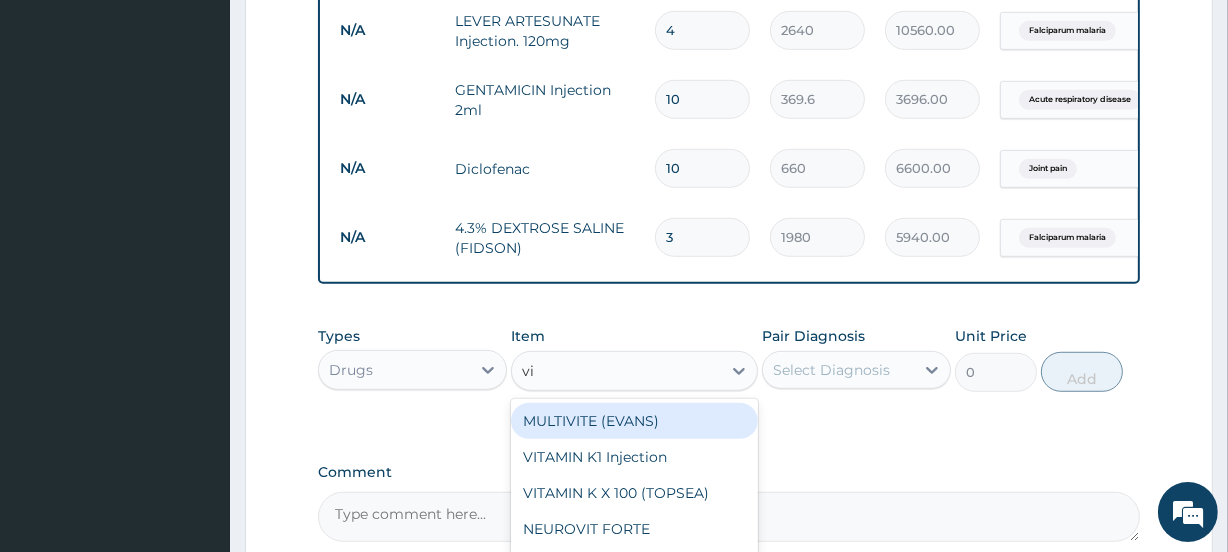 type on "vit" 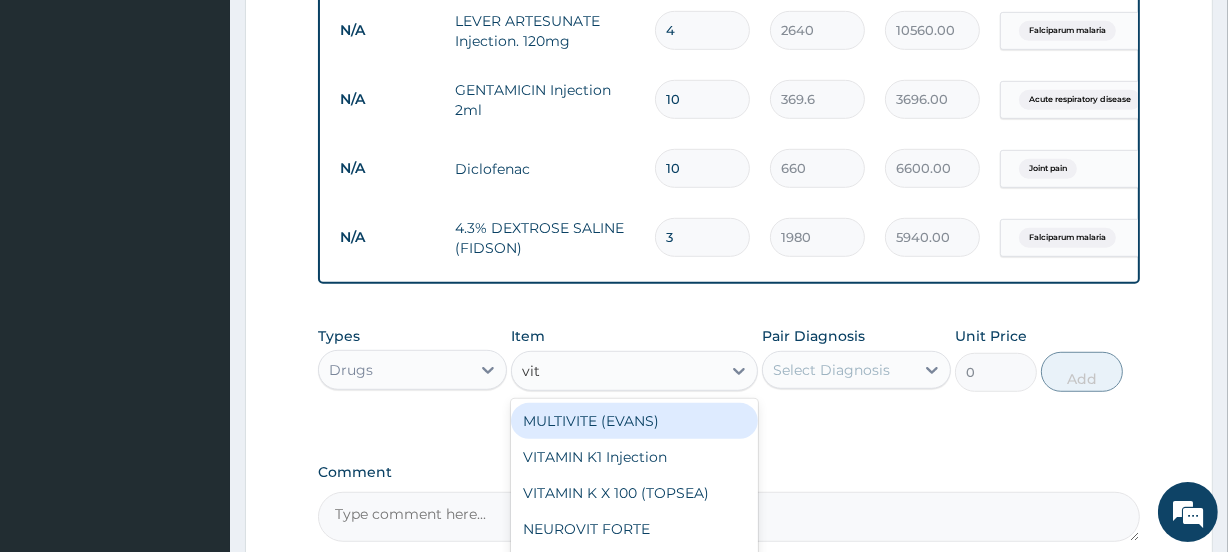 scroll, scrollTop: 1311, scrollLeft: 0, axis: vertical 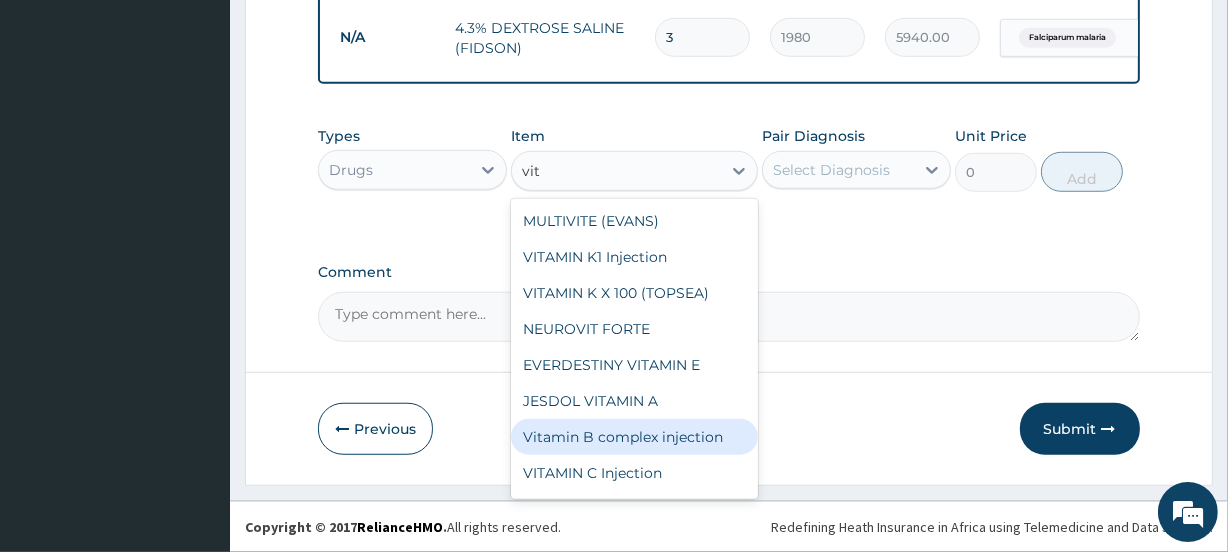 click on "Vitamin B complex injection" at bounding box center (634, 437) 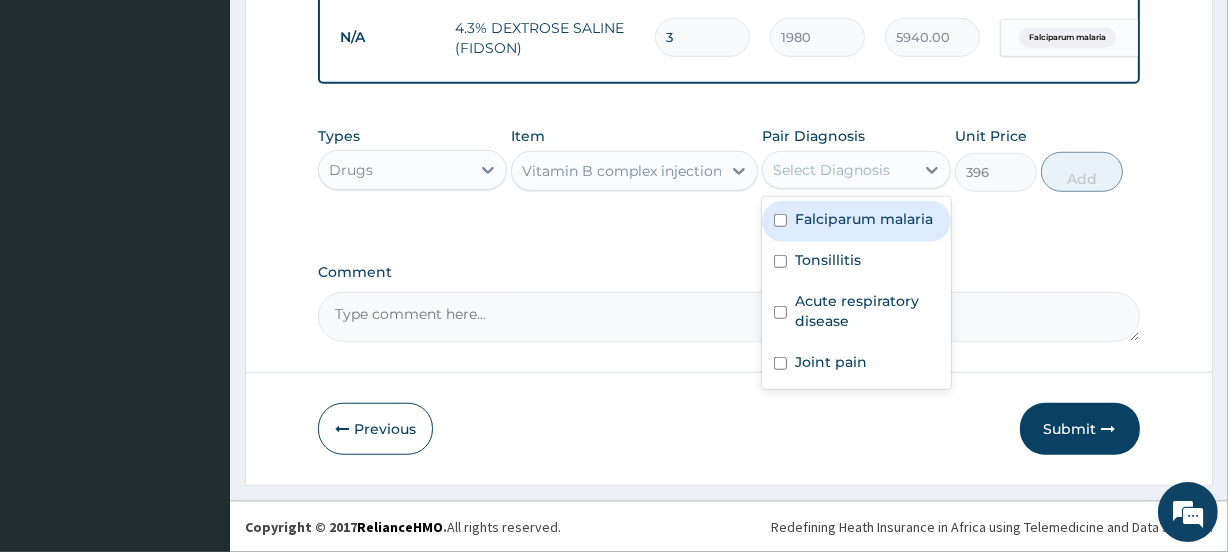click on "Select Diagnosis" at bounding box center [831, 170] 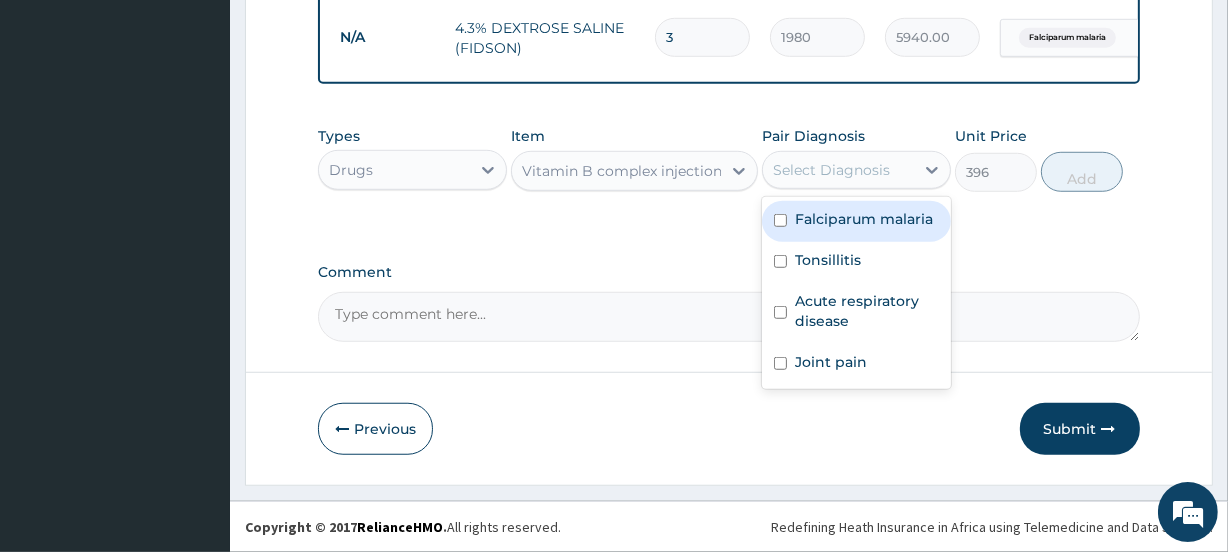 click at bounding box center (780, 220) 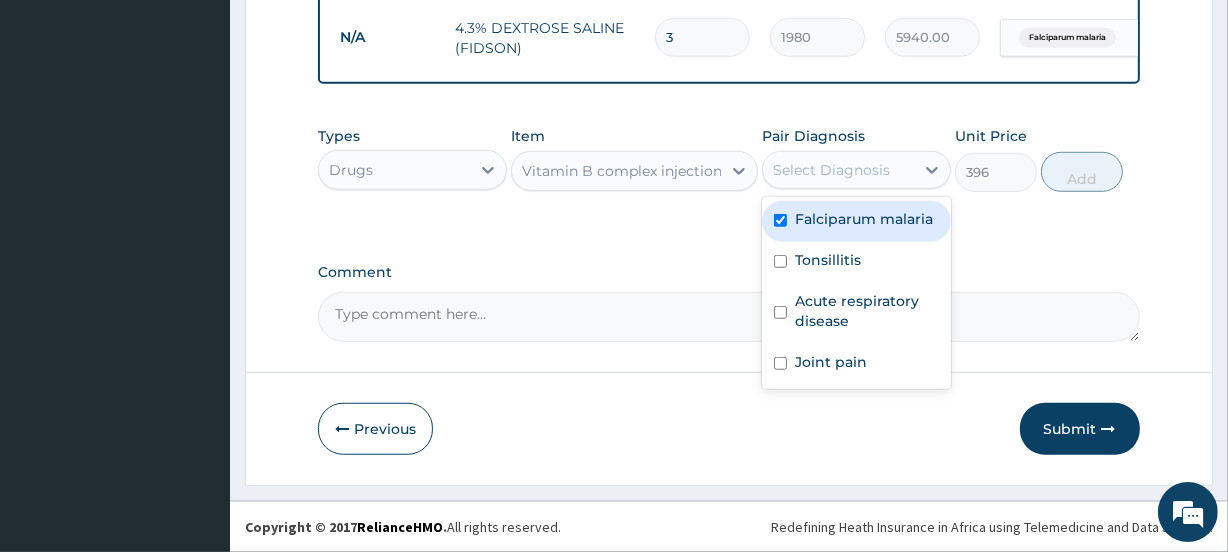 checkbox on "true" 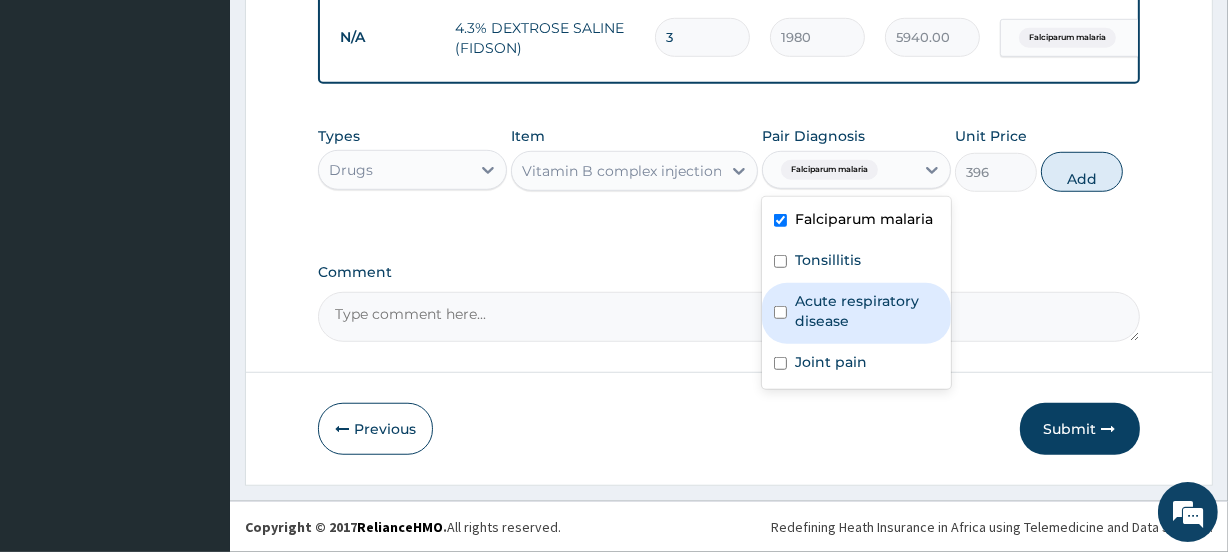 click on "Acute respiratory disease" at bounding box center [856, 313] 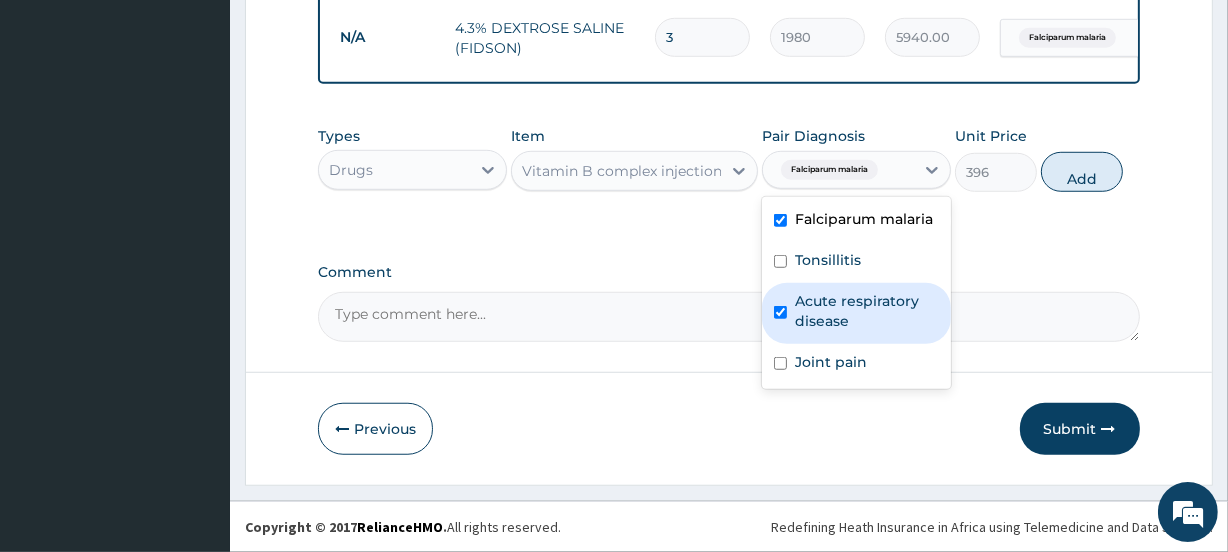 checkbox on "true" 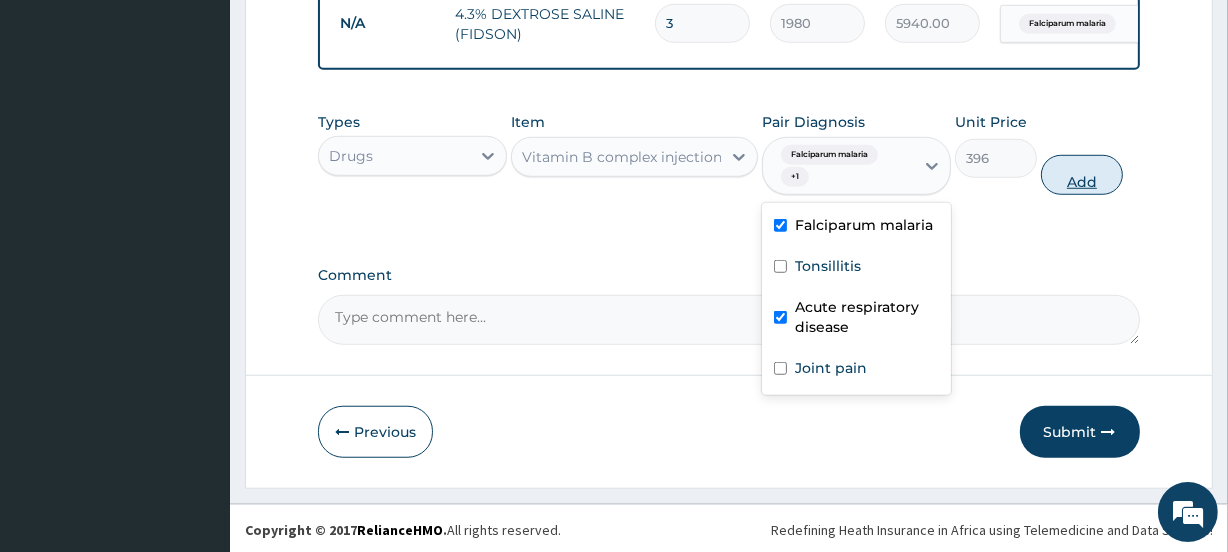 click on "Add" at bounding box center (1082, 175) 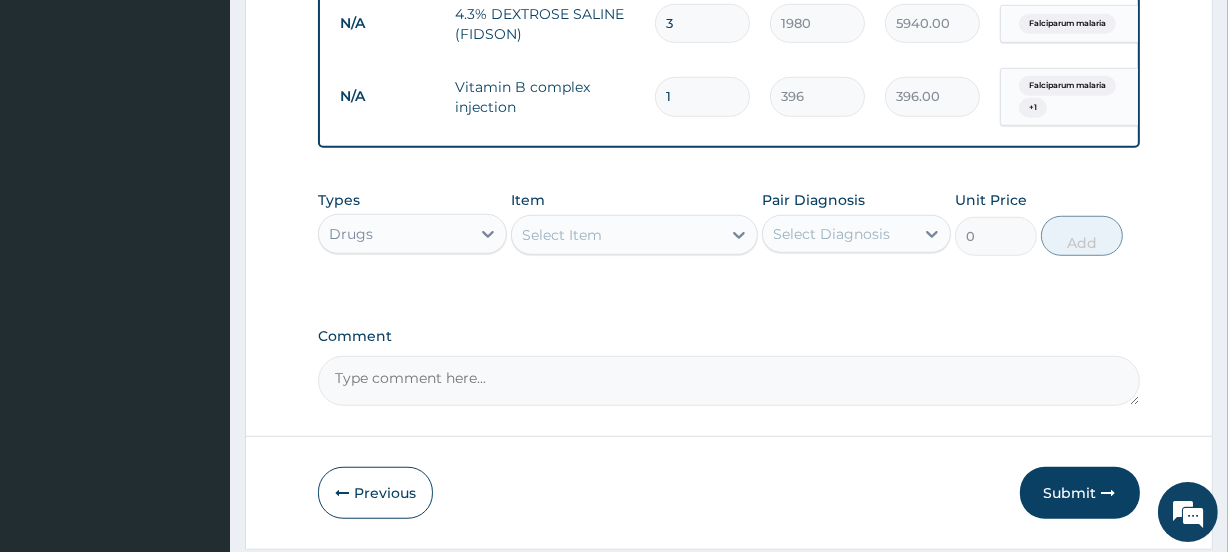 click on "Select Item" at bounding box center [562, 235] 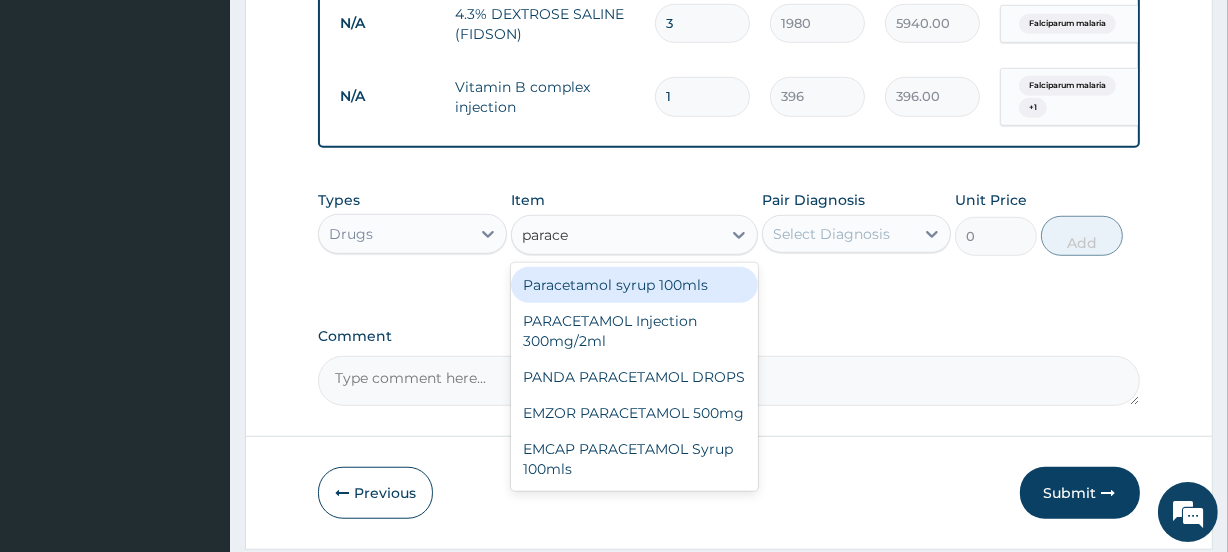 type on "paracet" 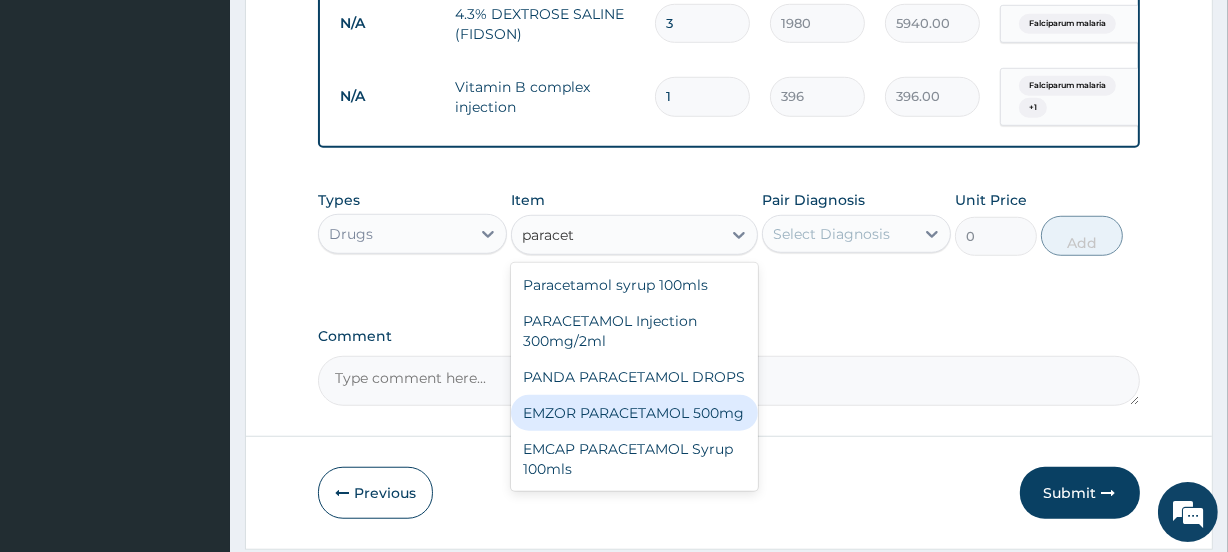 click on "EMZOR PARACETAMOL 500mg" at bounding box center [634, 413] 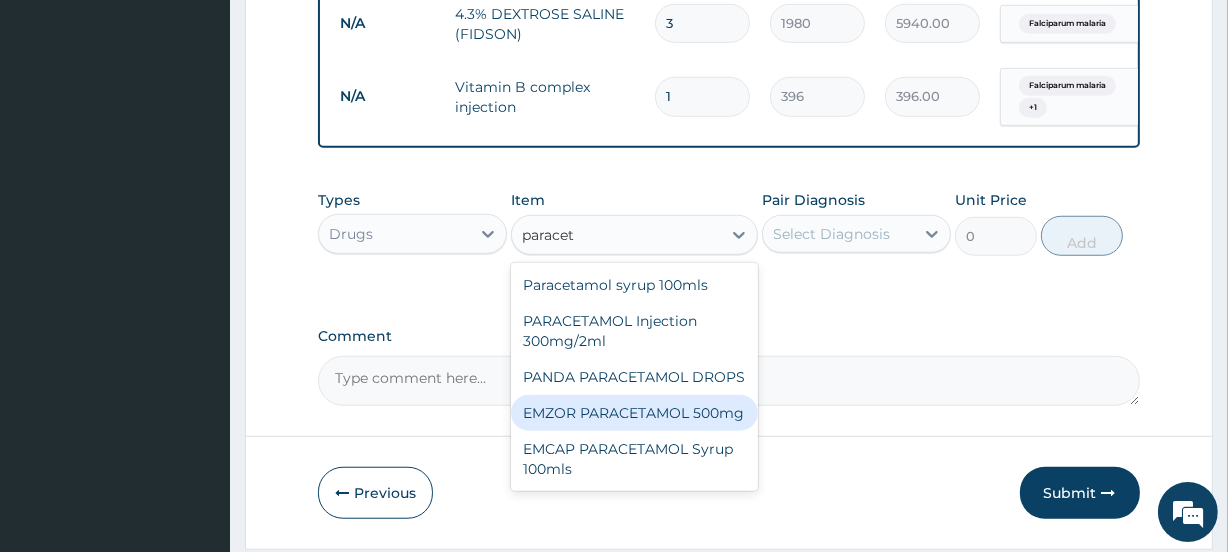 type 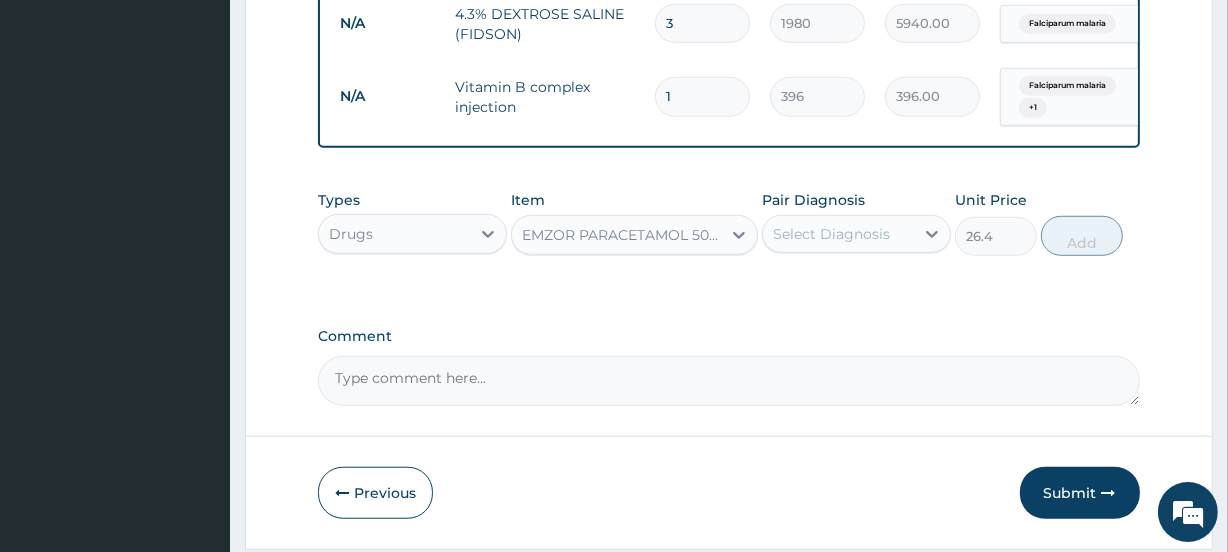 click on "Select Diagnosis" at bounding box center [831, 234] 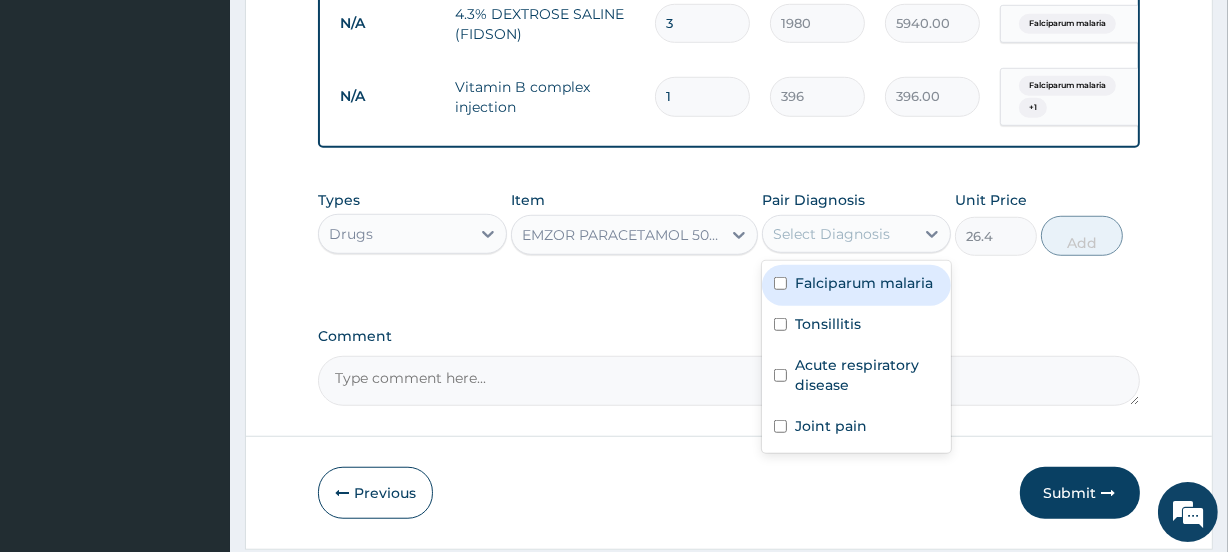 click on "Falciparum malaria" at bounding box center [856, 285] 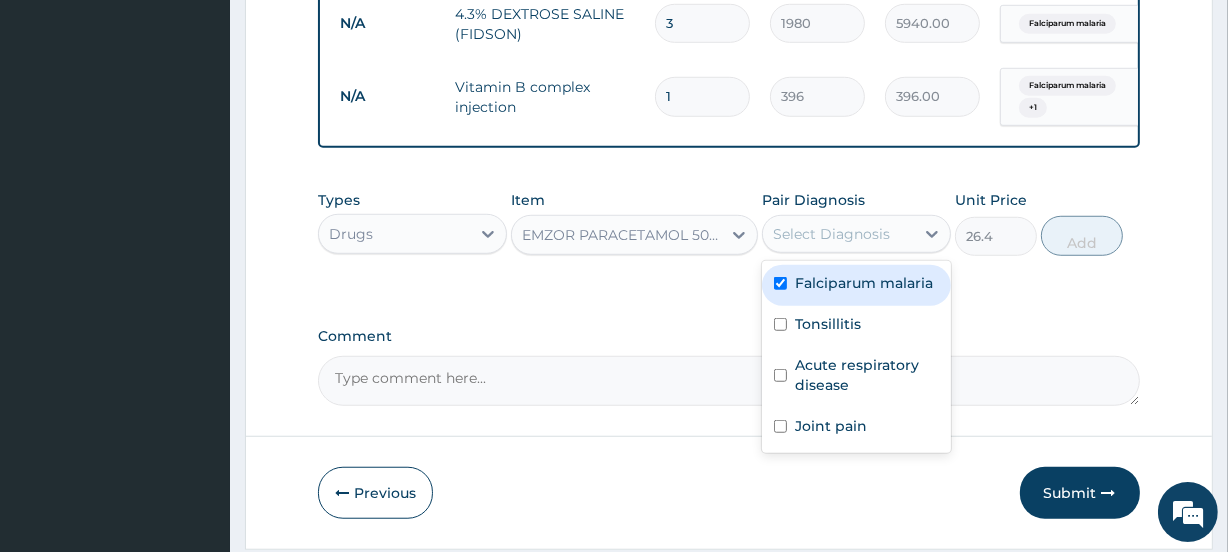 checkbox on "true" 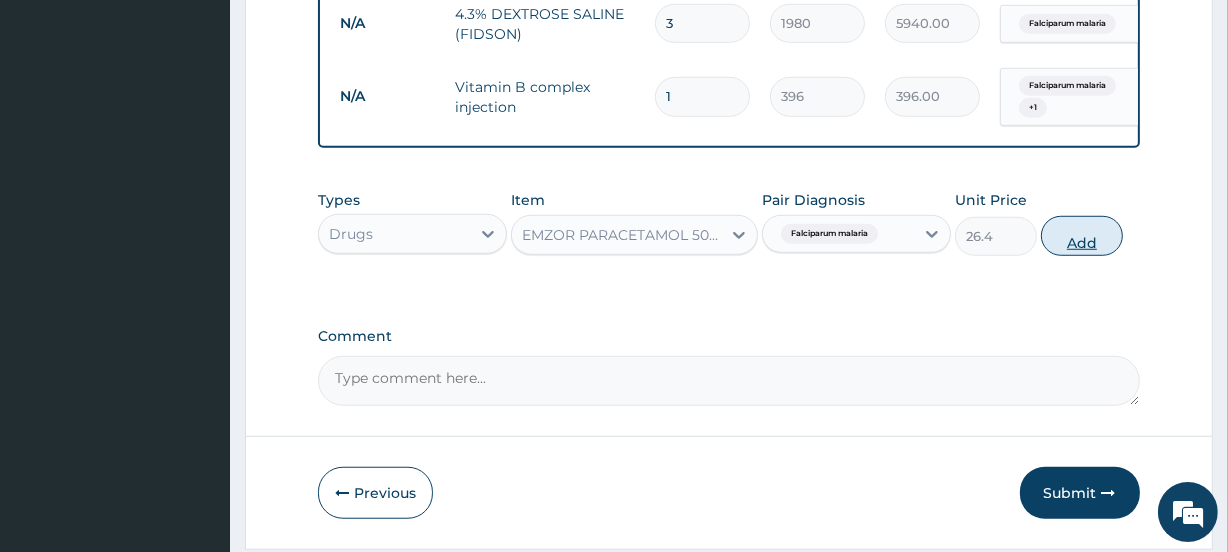 click on "Add" at bounding box center (1082, 236) 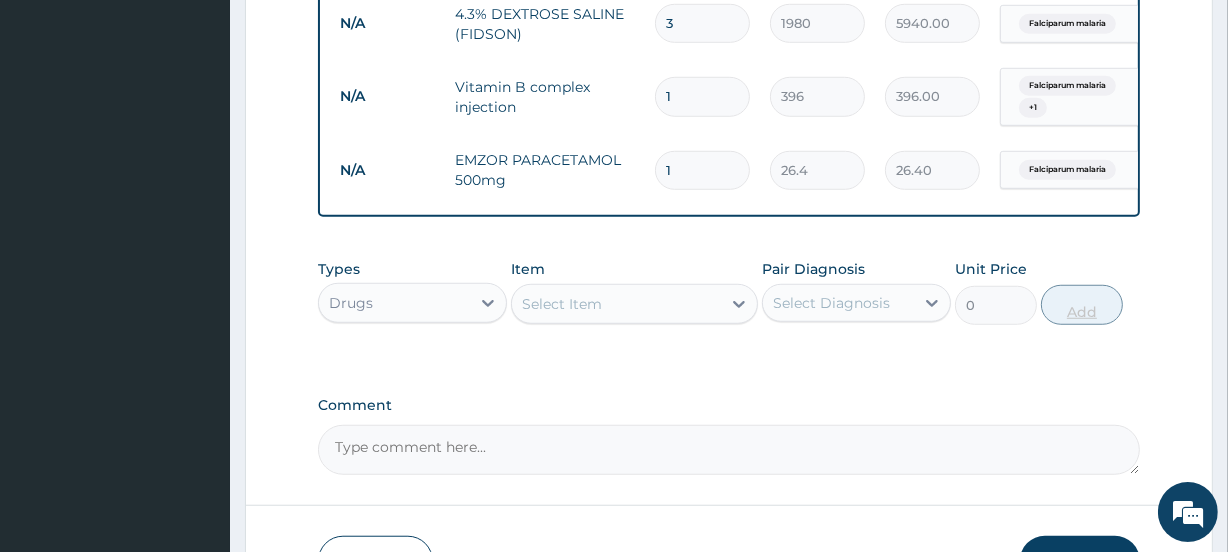 type on "12" 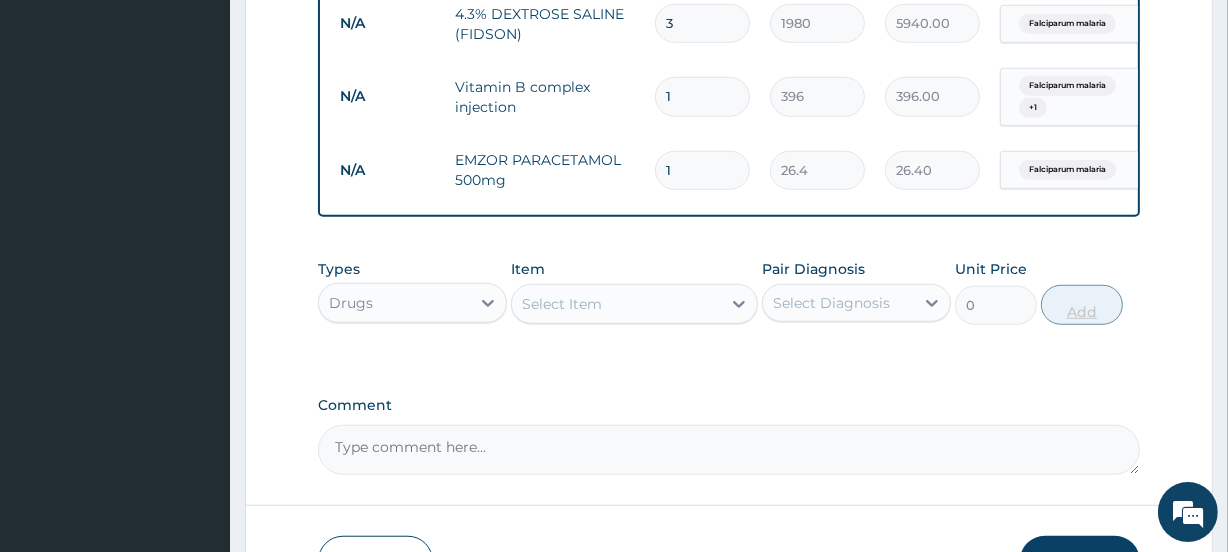 type on "316.80" 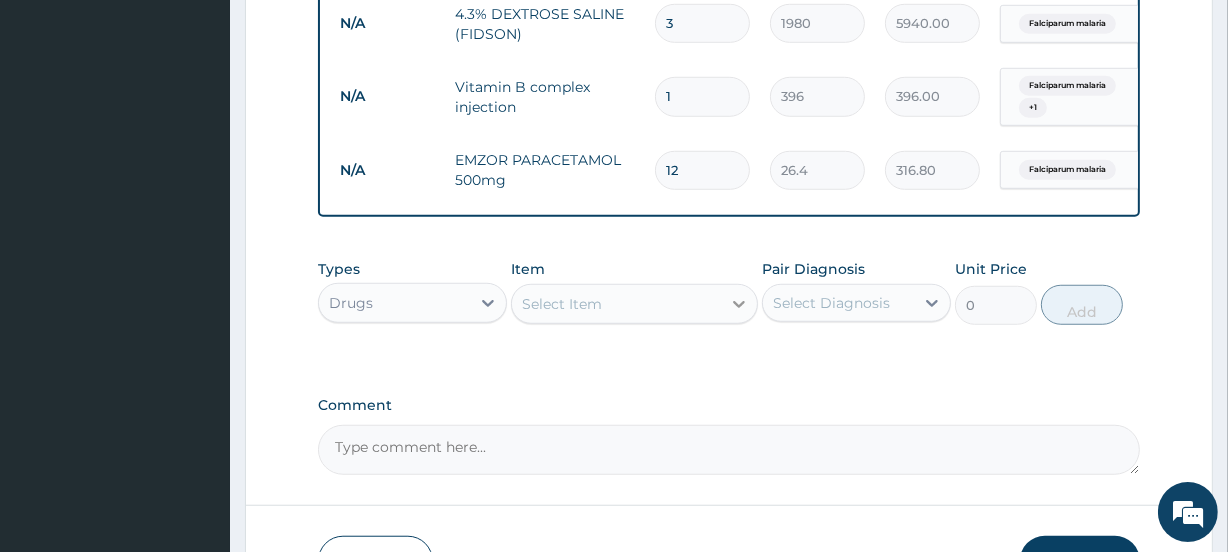 type on "12" 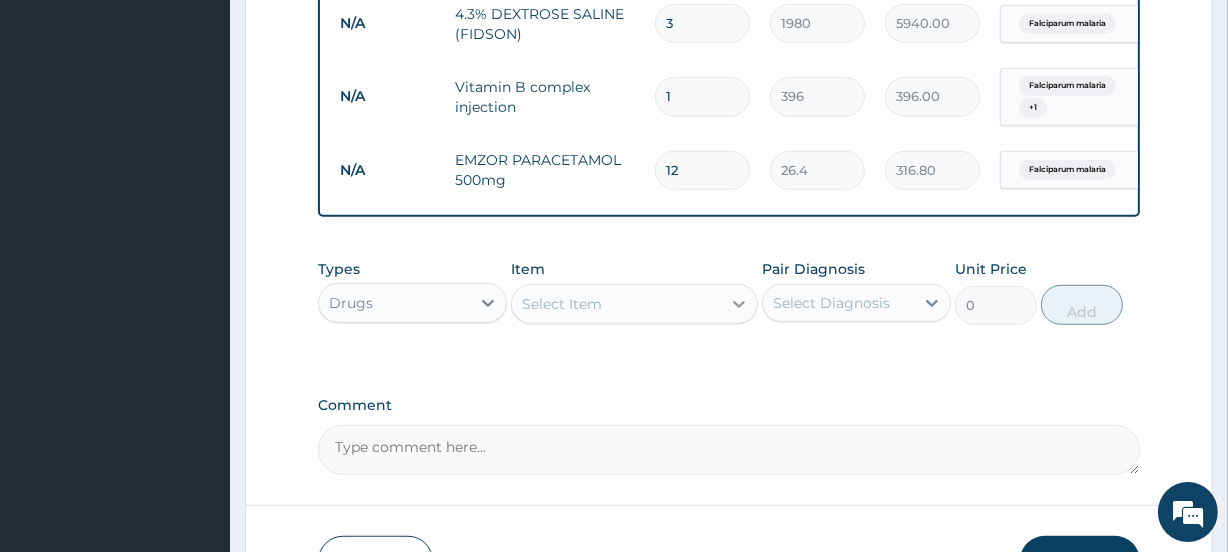 click 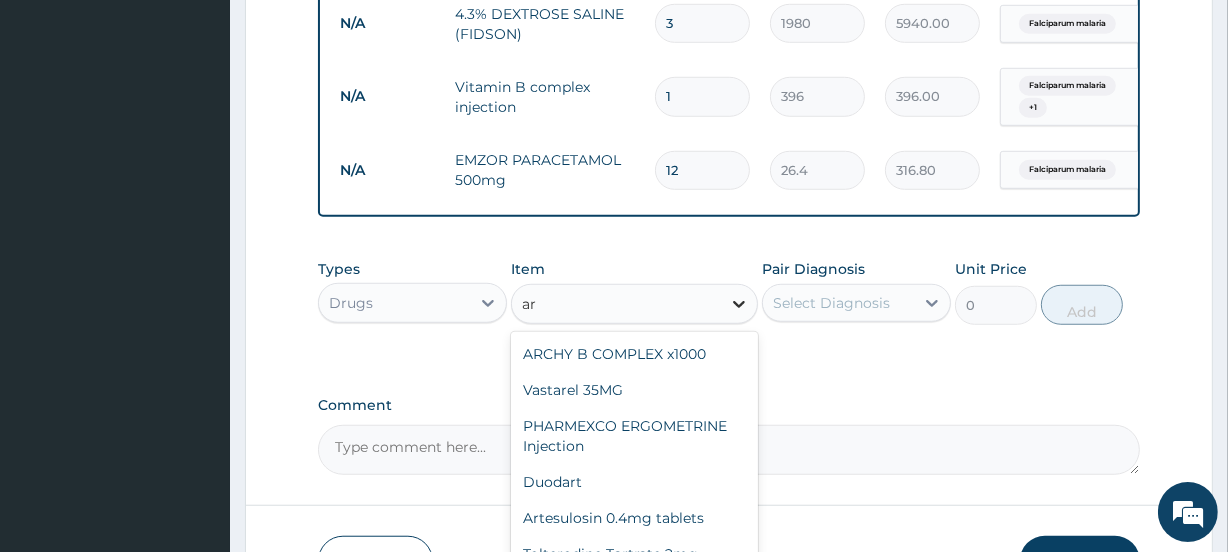 type on "a" 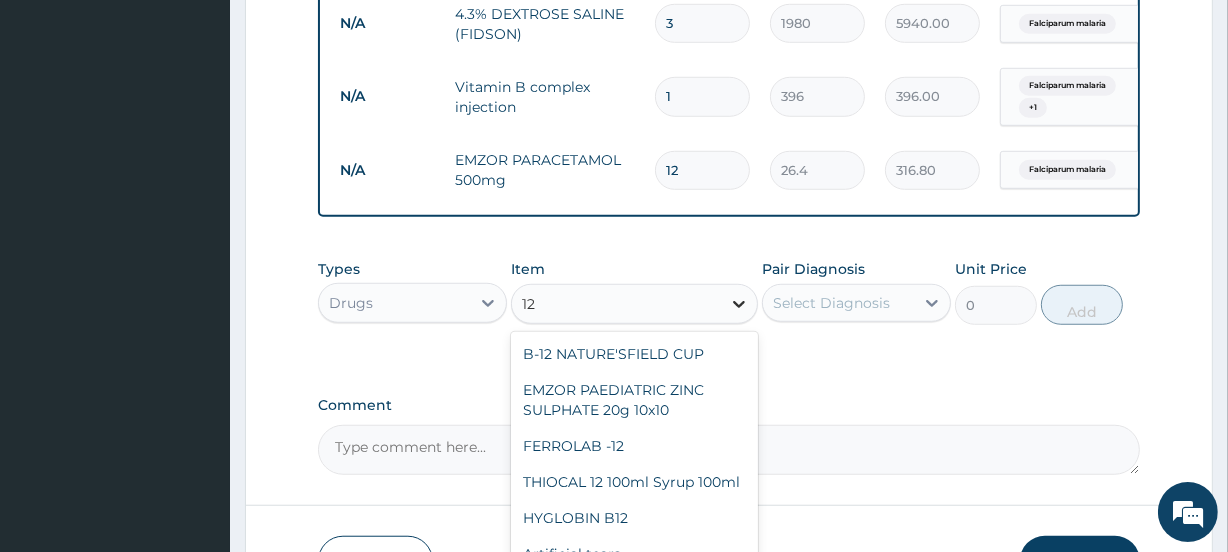 type on "120" 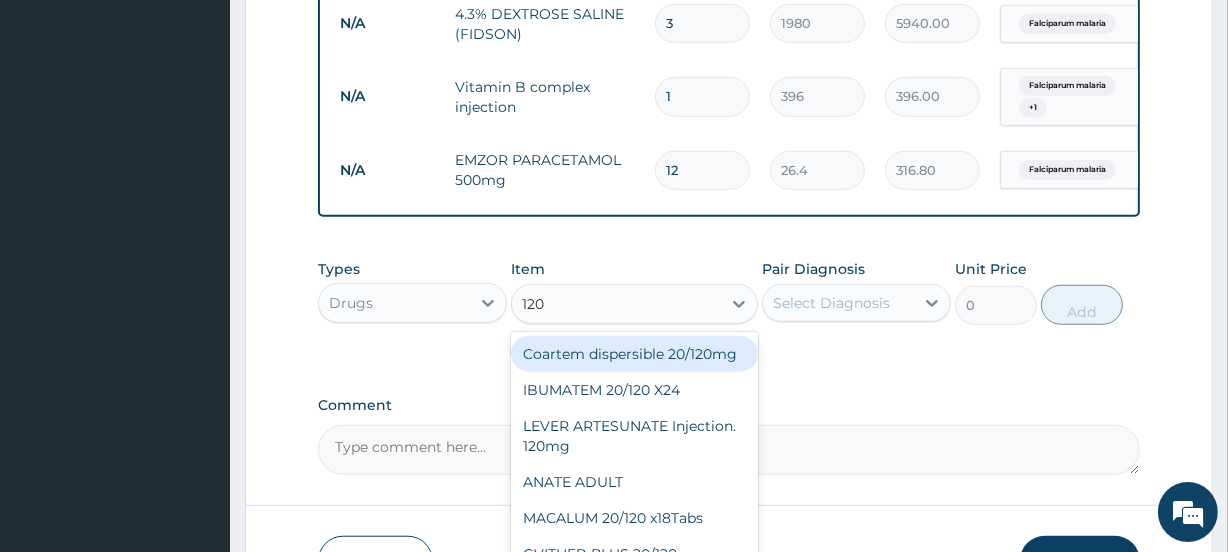 click on "Coartem dispersible 20/120mg" at bounding box center (634, 354) 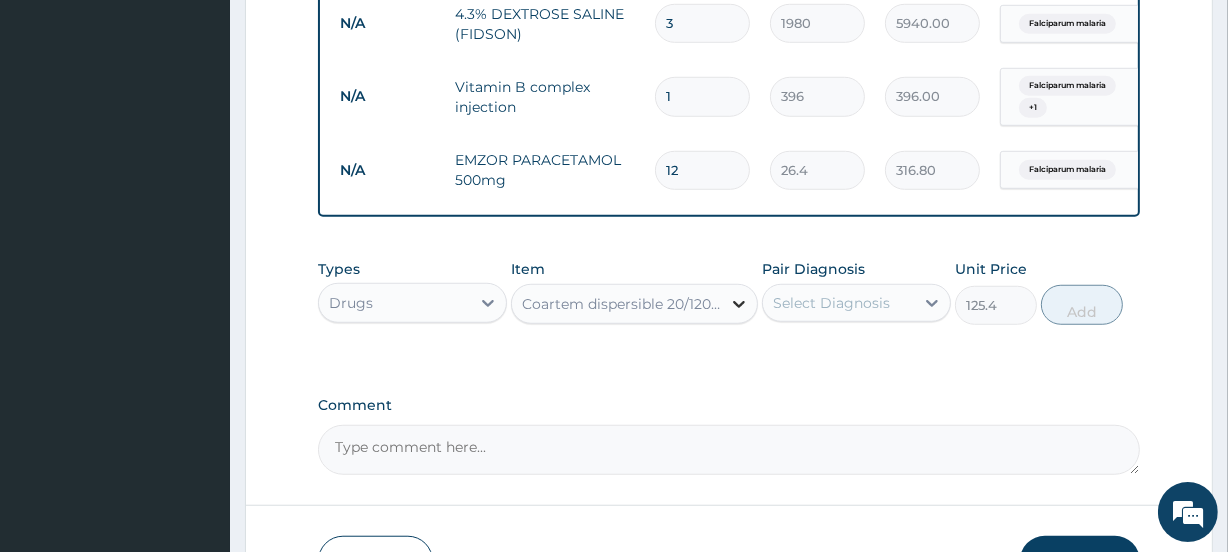 click 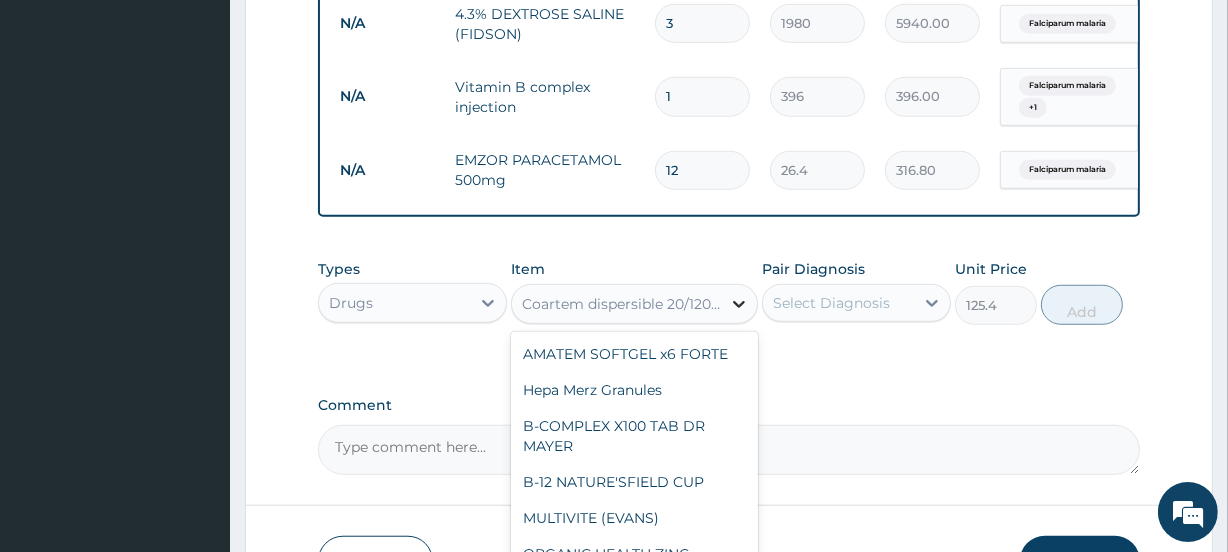 scroll, scrollTop: 11920, scrollLeft: 0, axis: vertical 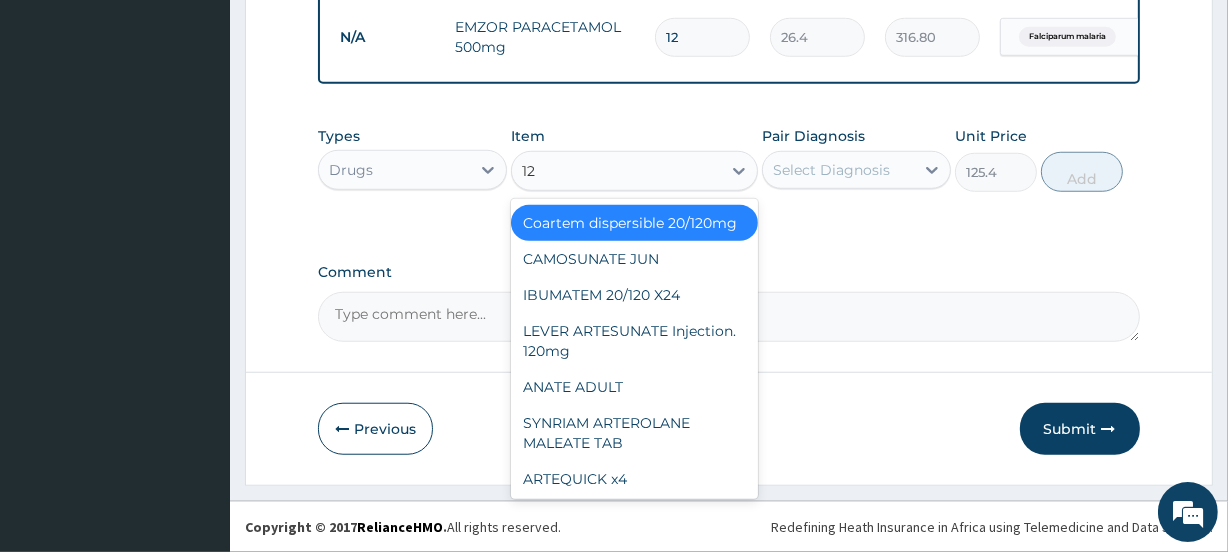 type on "120" 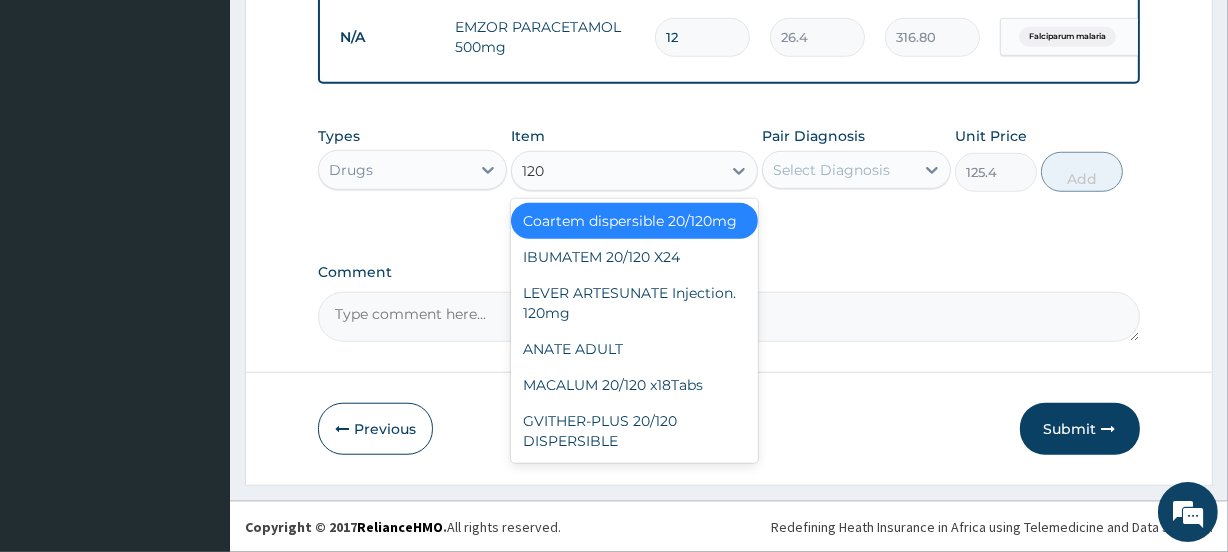 scroll, scrollTop: 0, scrollLeft: 0, axis: both 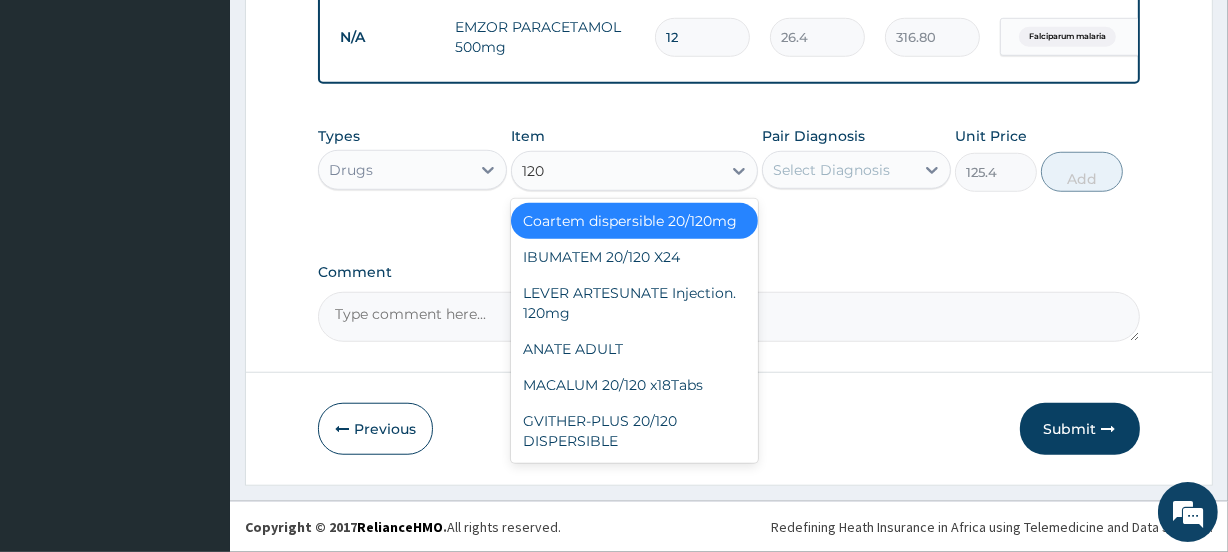 click on "Coartem dispersible 20/120mg" at bounding box center (634, 221) 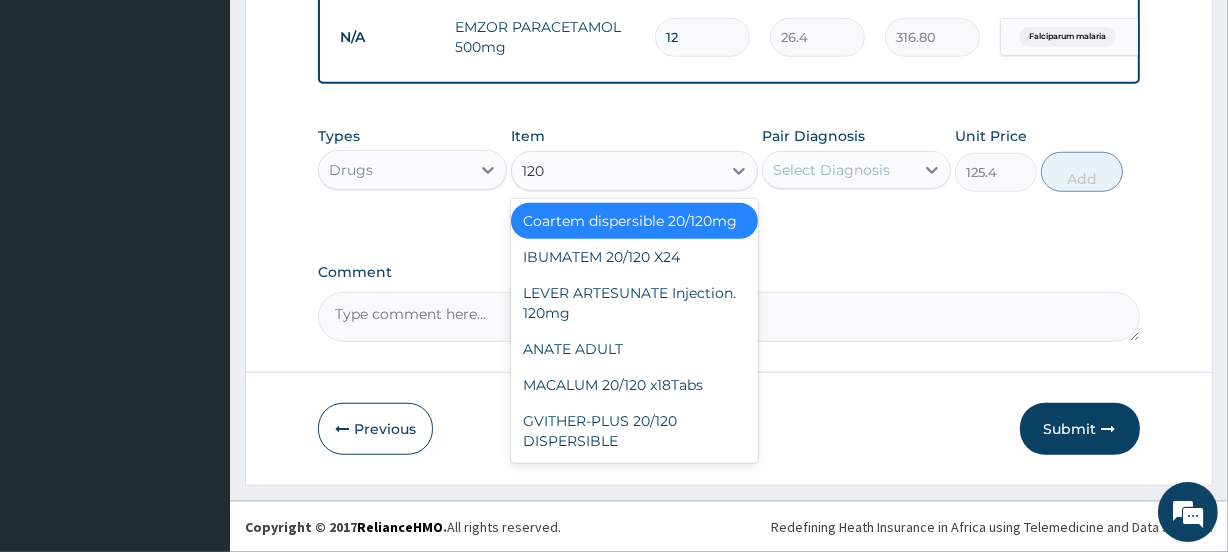 type 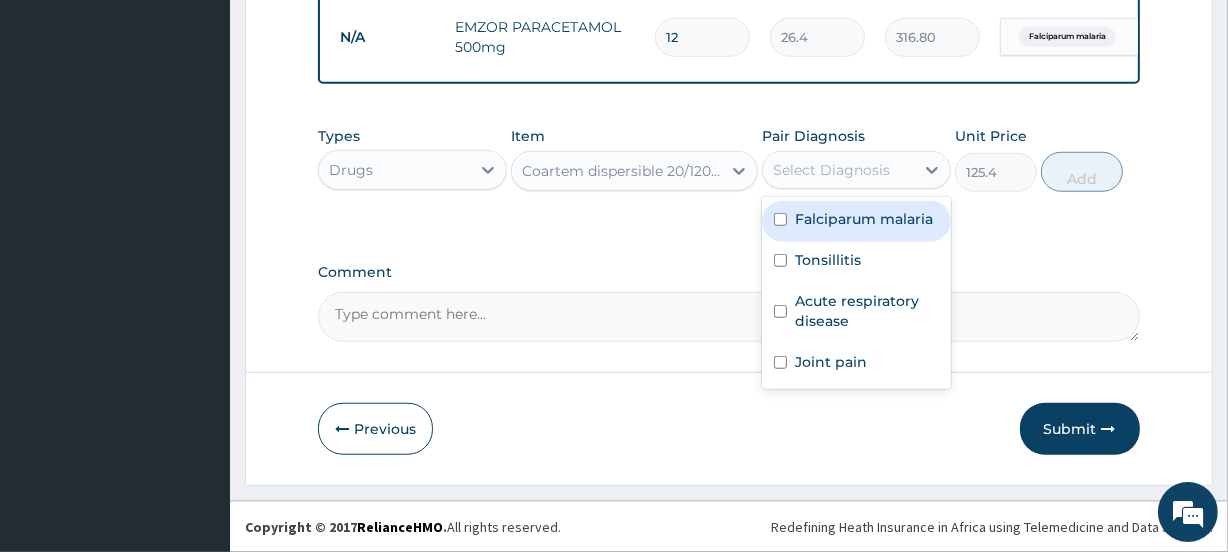 click on "Select Diagnosis" at bounding box center (831, 170) 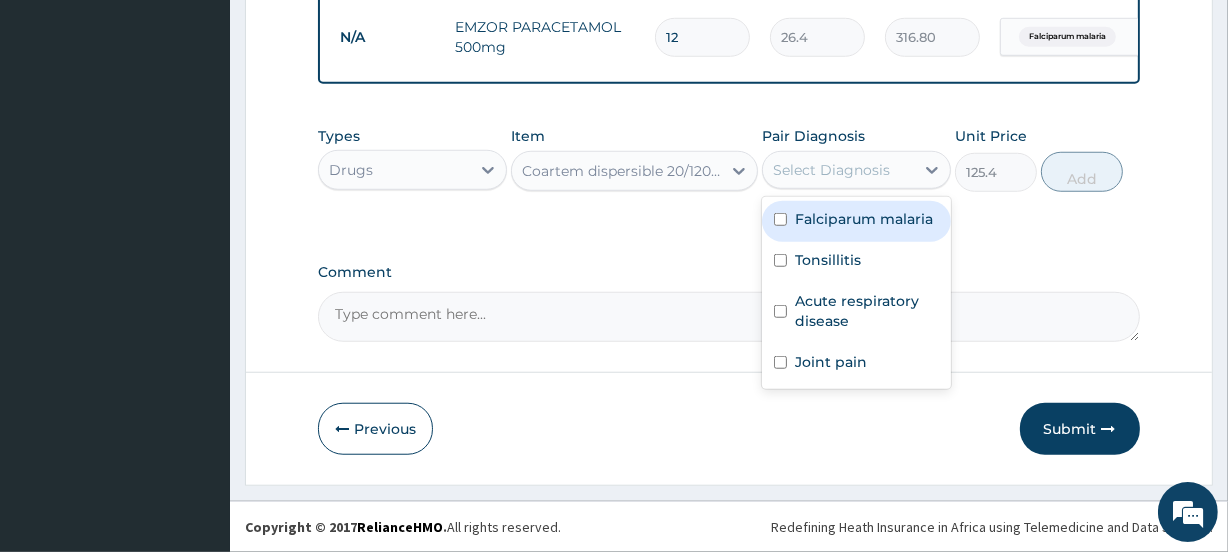 click at bounding box center (780, 219) 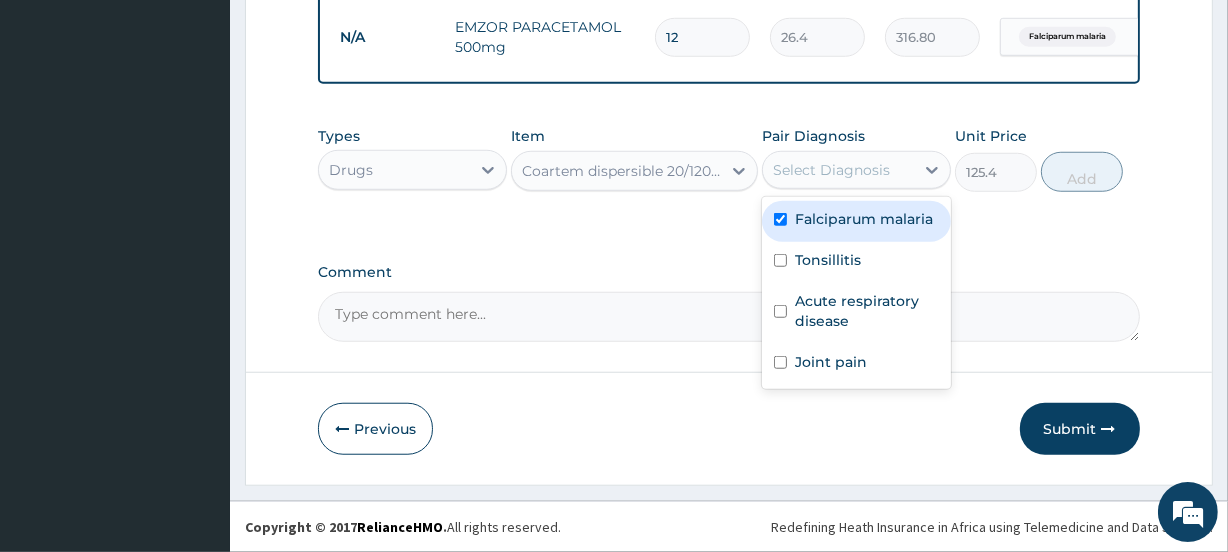 checkbox on "true" 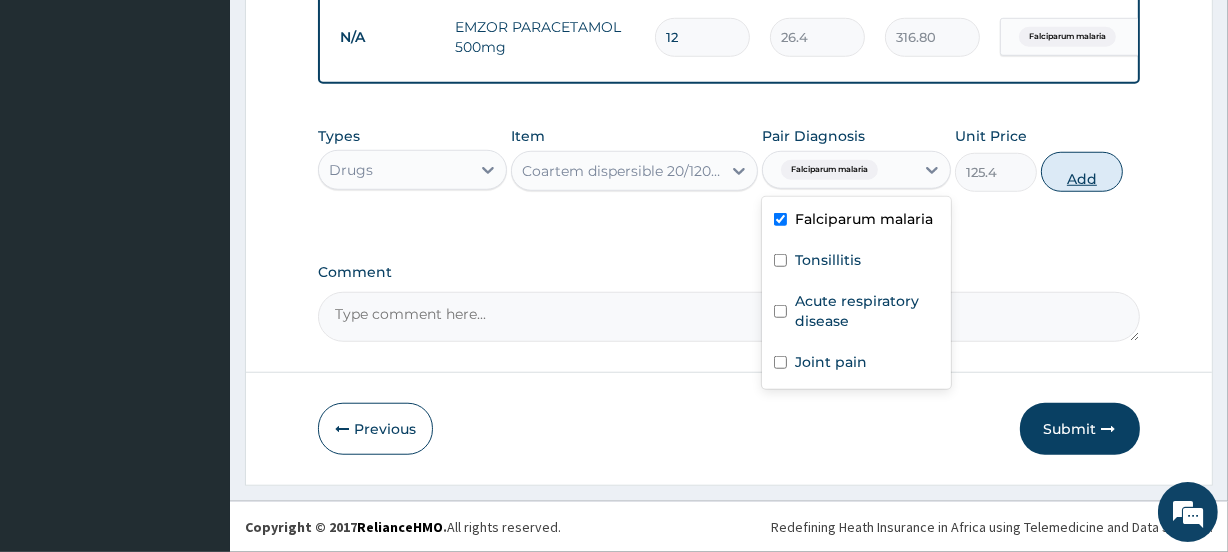 click on "Add" at bounding box center (1082, 172) 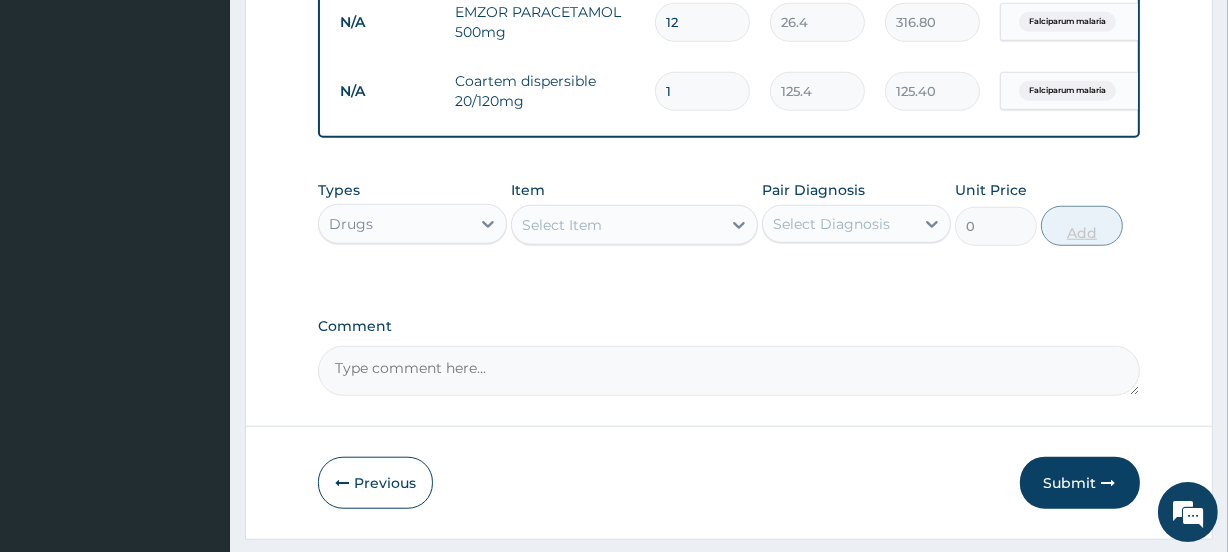 type 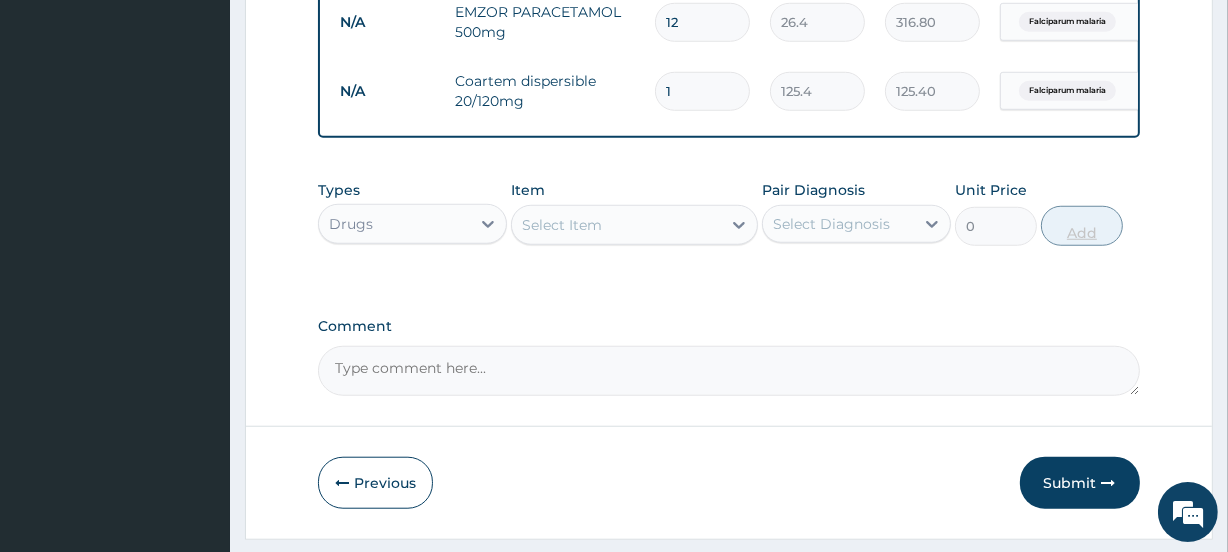 type on "0.00" 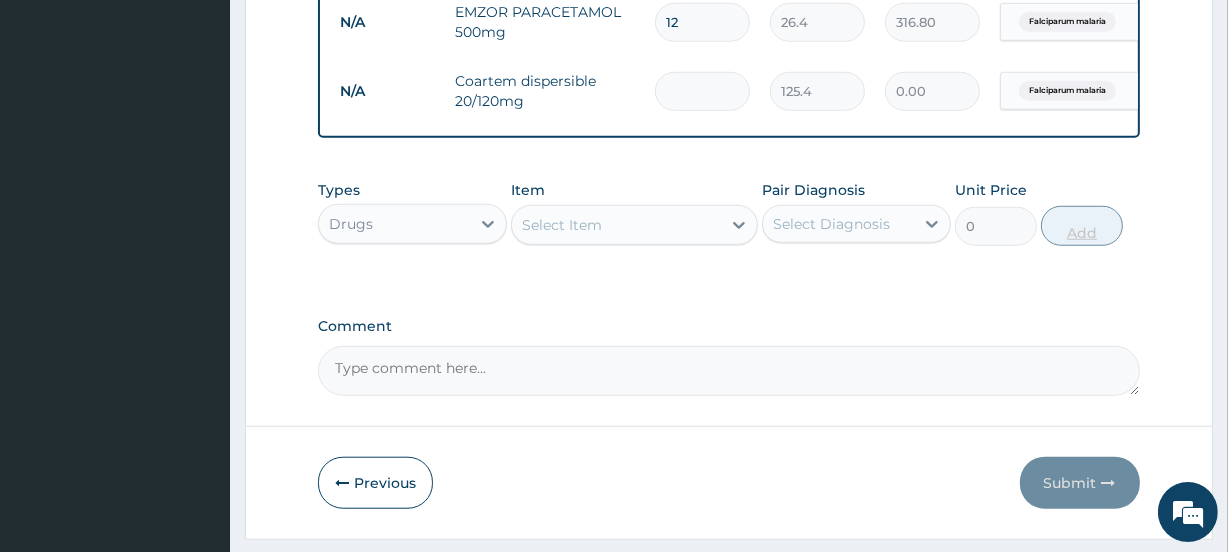type on "2" 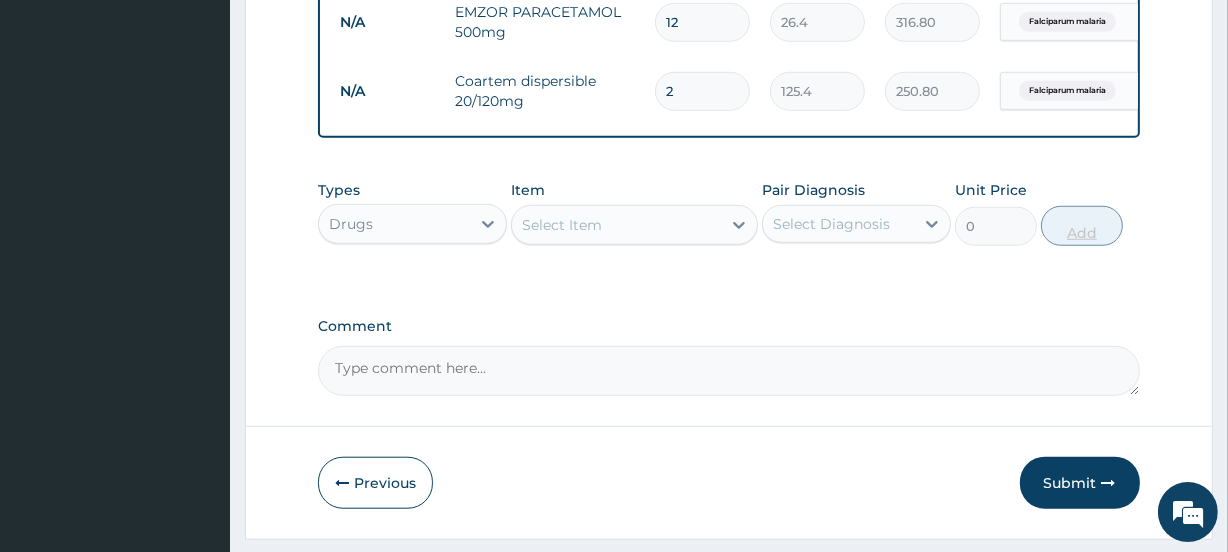 type on "24" 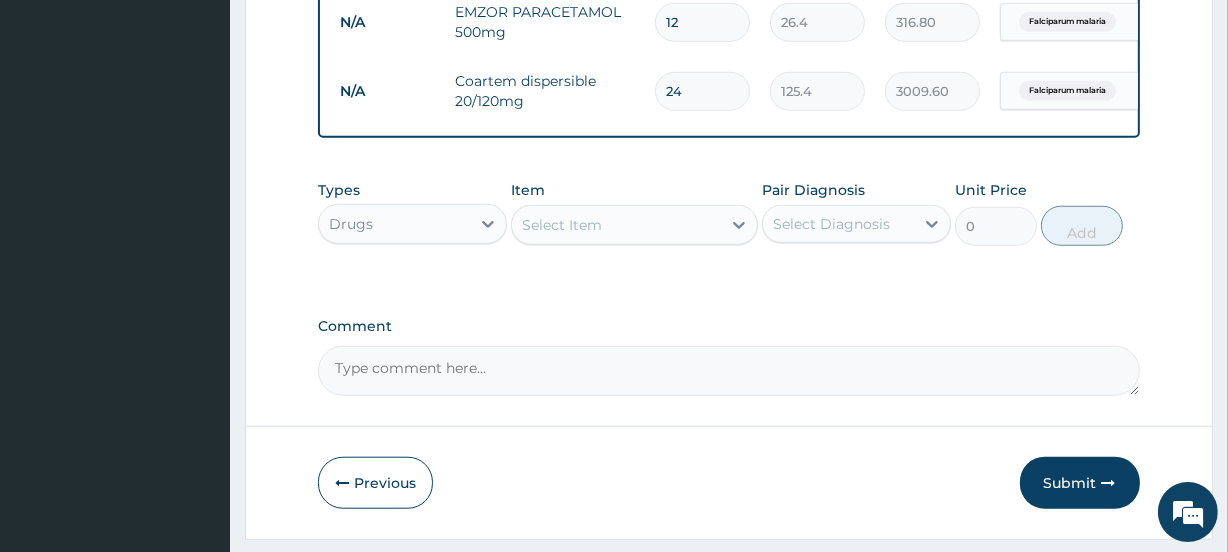 type on "24" 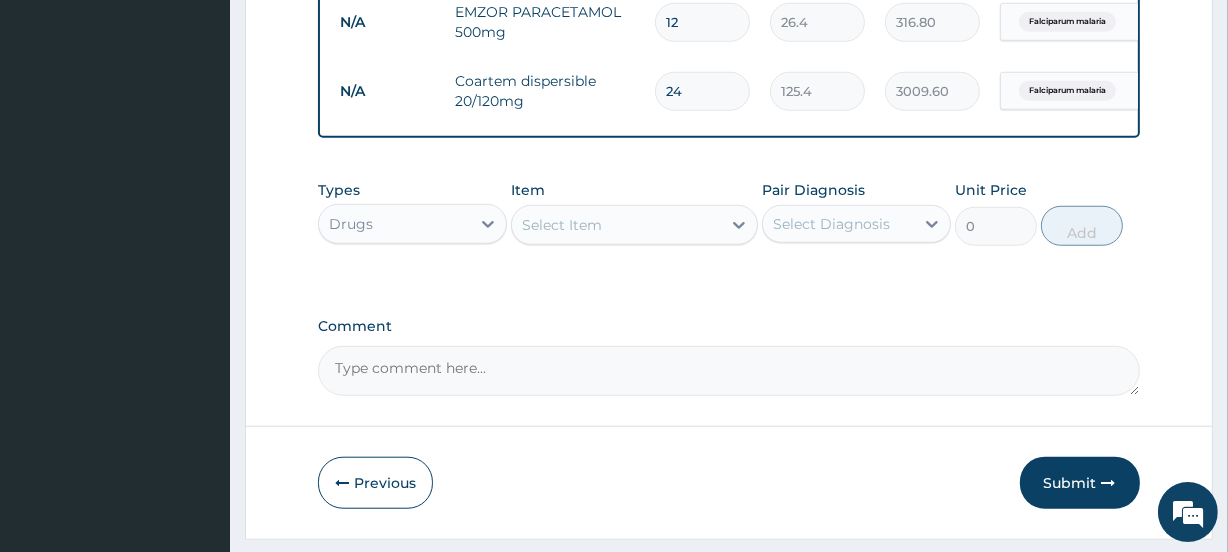 click on "Select Item" at bounding box center (616, 225) 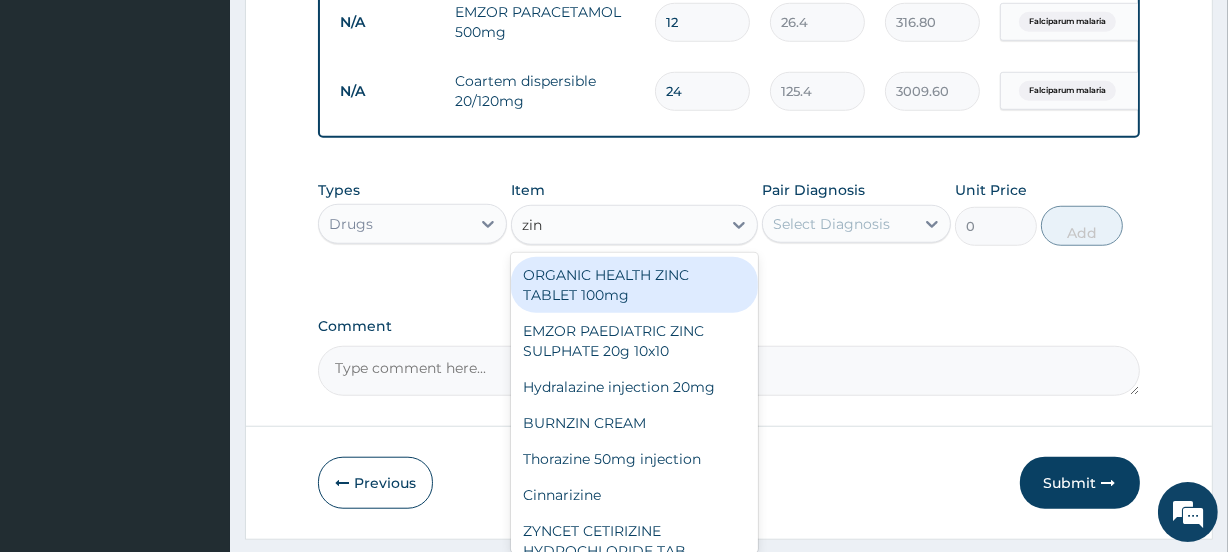 type on "zinn" 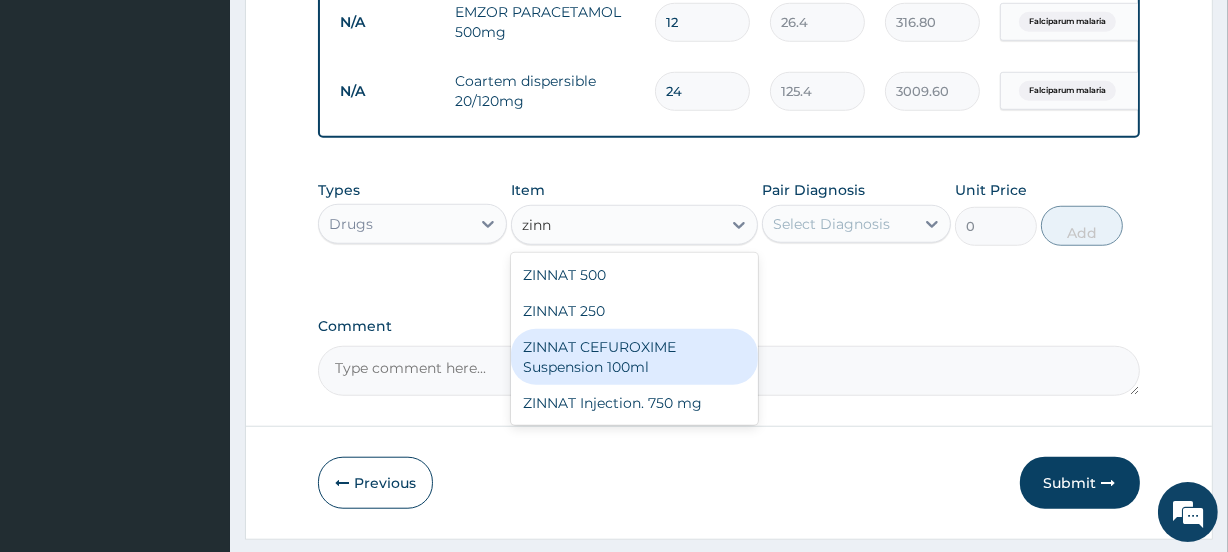 click on "ZINNAT CEFUROXIME Suspension 100ml" at bounding box center [634, 357] 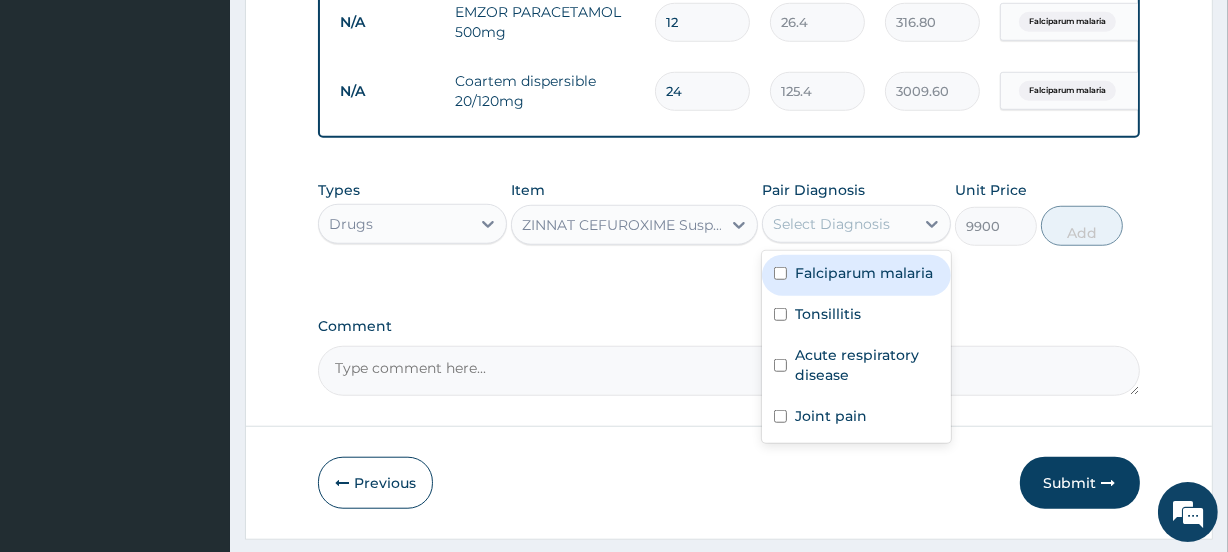 click on "Select Diagnosis" at bounding box center (831, 224) 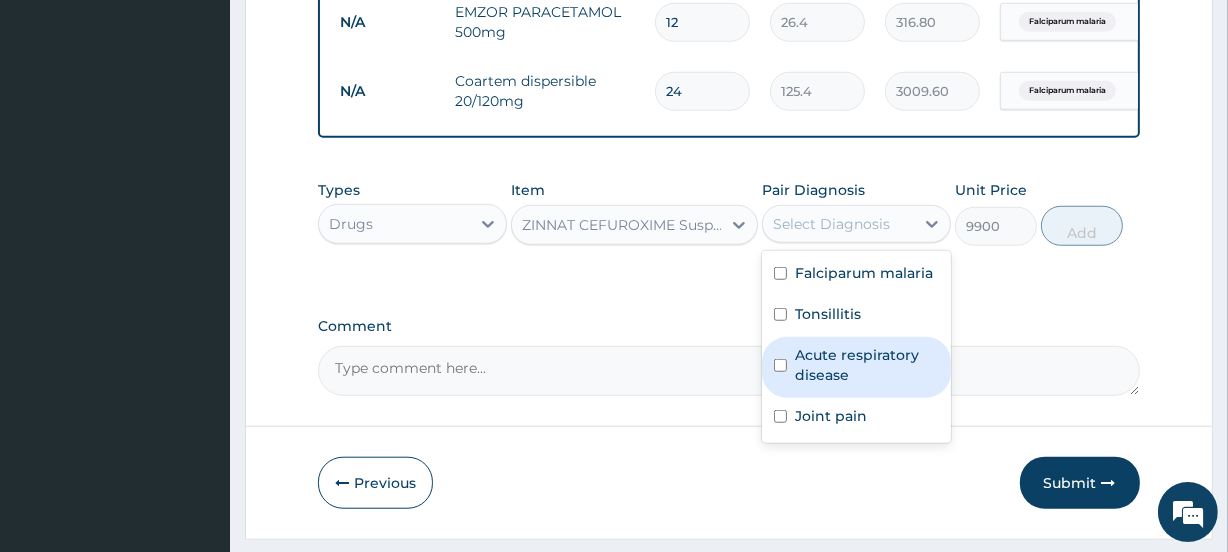 click at bounding box center [780, 365] 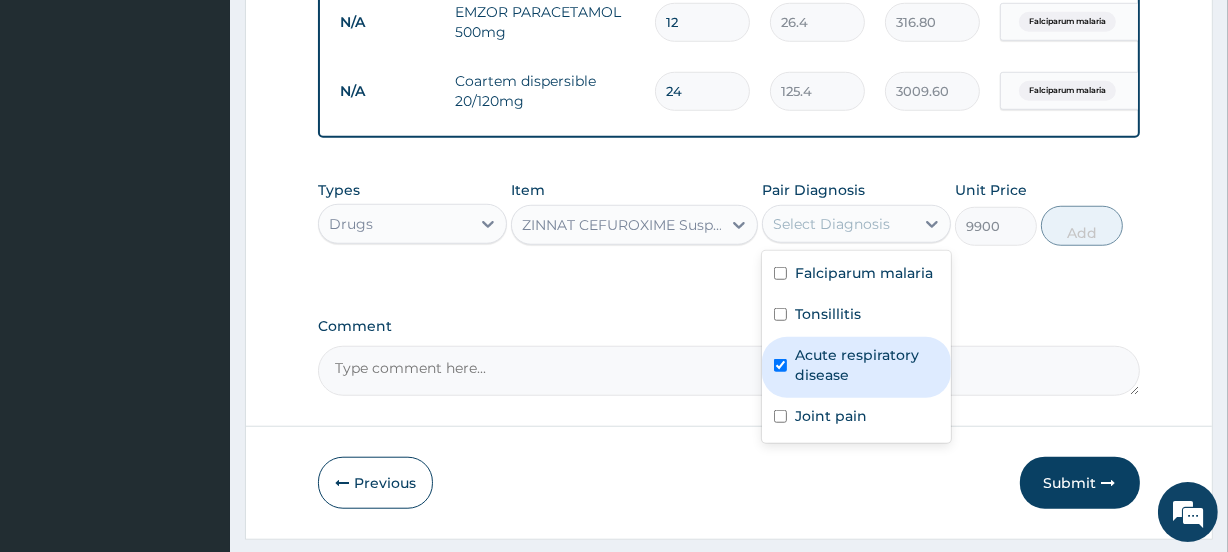 checkbox on "true" 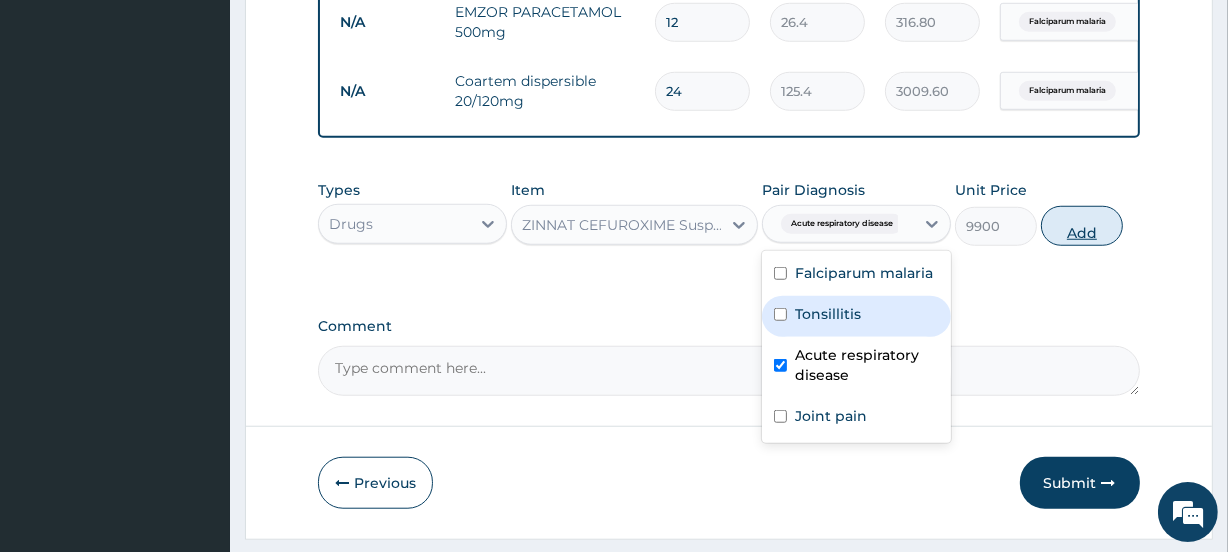 click on "Add" at bounding box center (1082, 226) 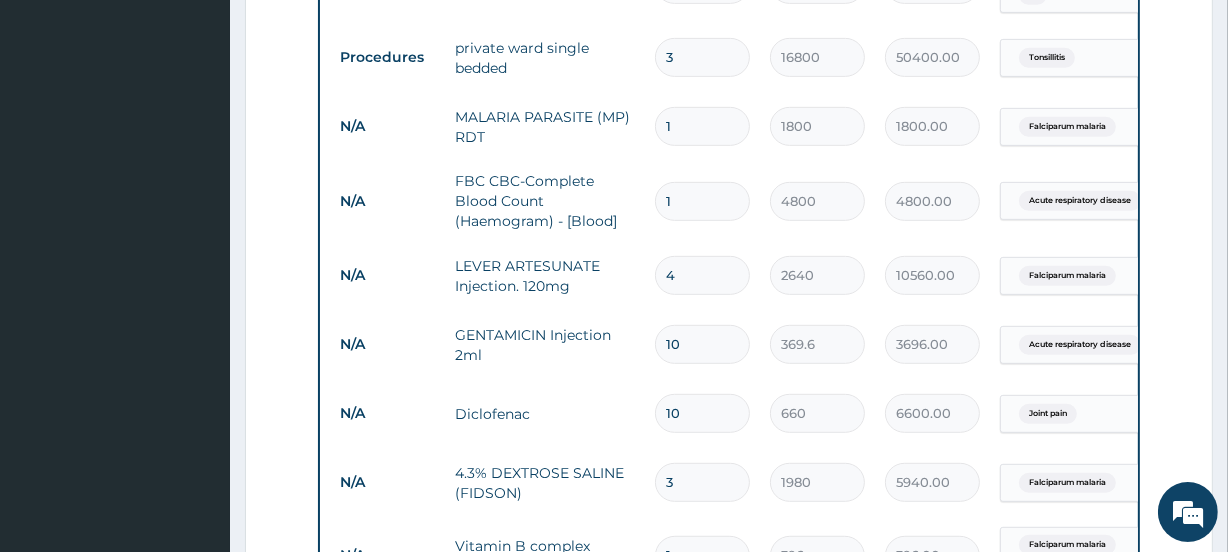 scroll, scrollTop: 276, scrollLeft: 0, axis: vertical 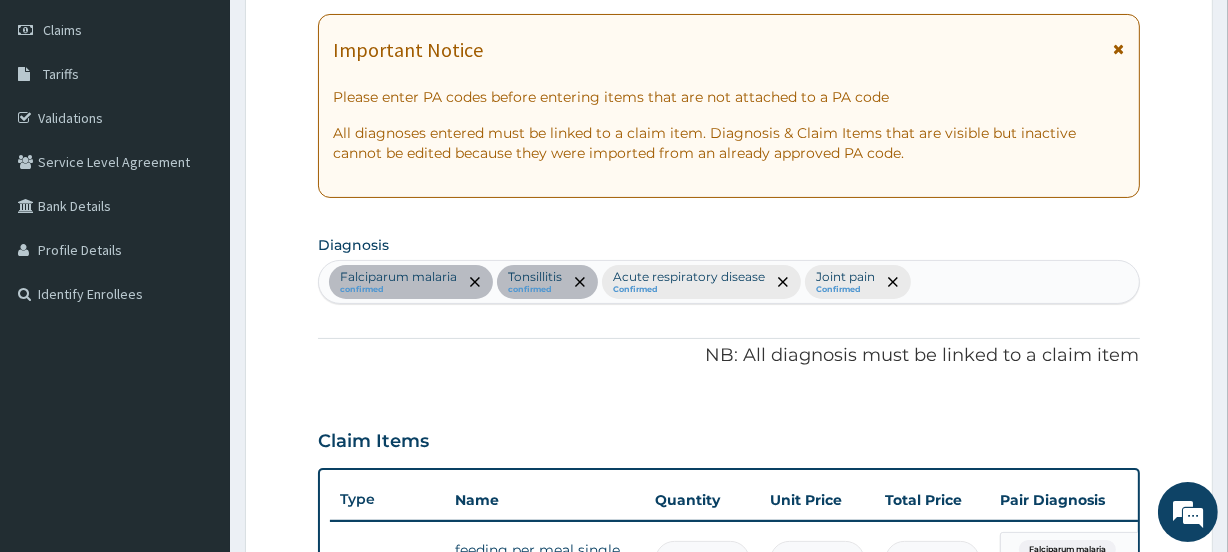 click on "Falciparum malaria confirmed Tonsillitis confirmed Acute respiratory disease Confirmed Joint pain Confirmed" at bounding box center [728, 282] 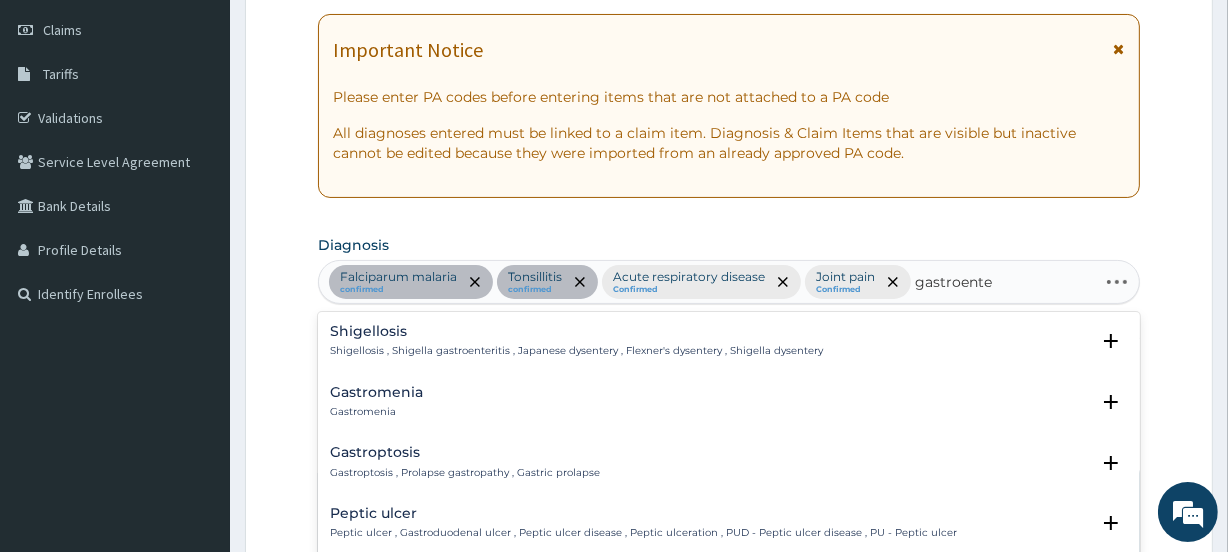 type on "gastroenter" 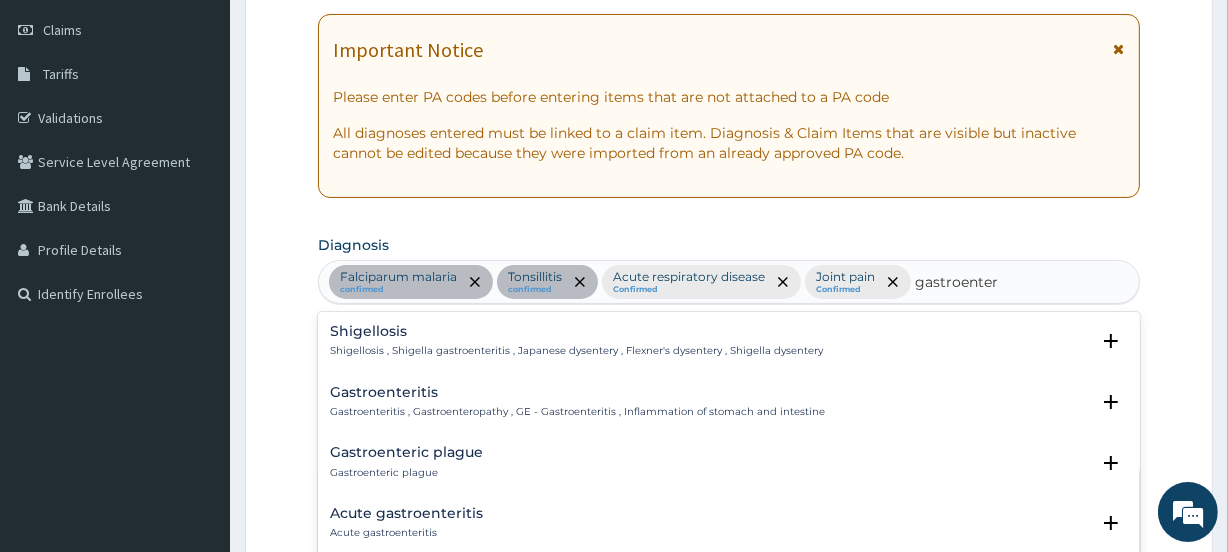 click on "Gastroenteritis Gastroenteritis , Gastroenteropathy , GE - Gastroenteritis , Inflammation of stomach and intestine" at bounding box center (577, 402) 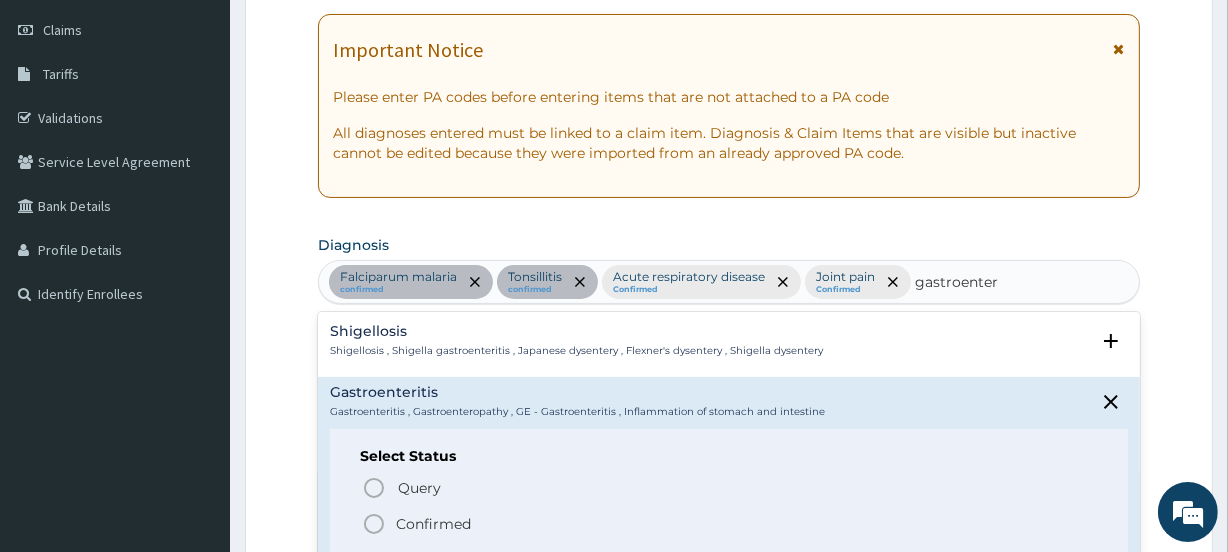 click 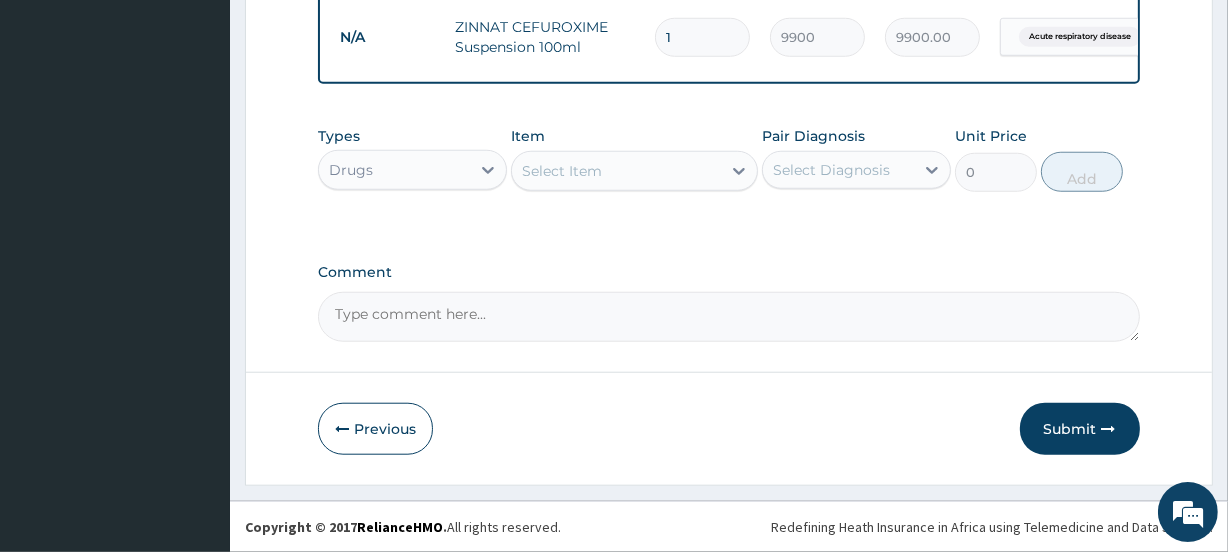 scroll, scrollTop: 1597, scrollLeft: 0, axis: vertical 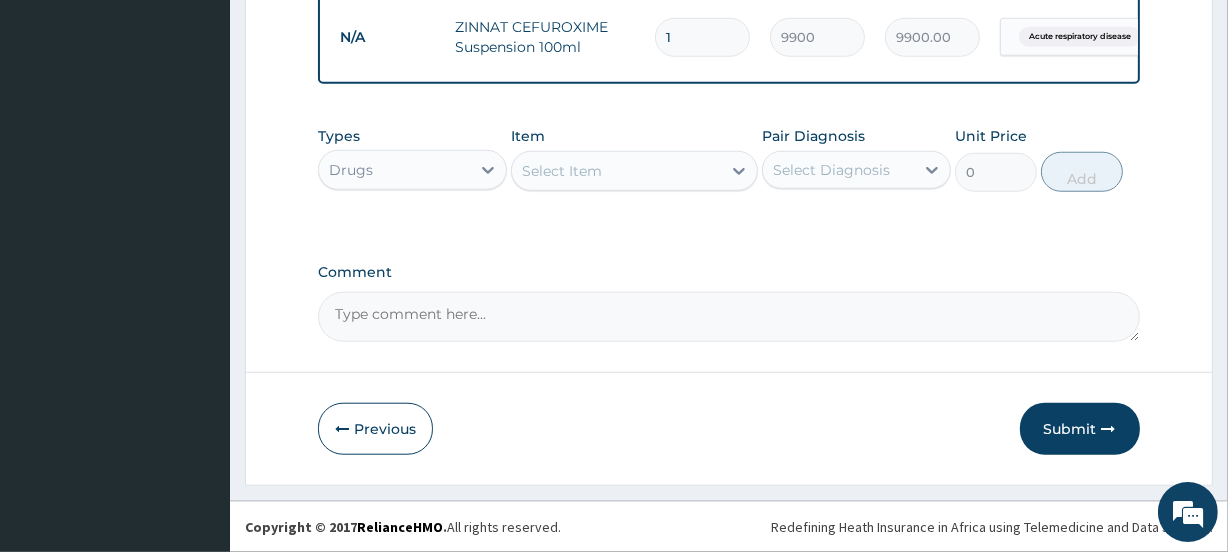 click on "Select Item" at bounding box center (616, 171) 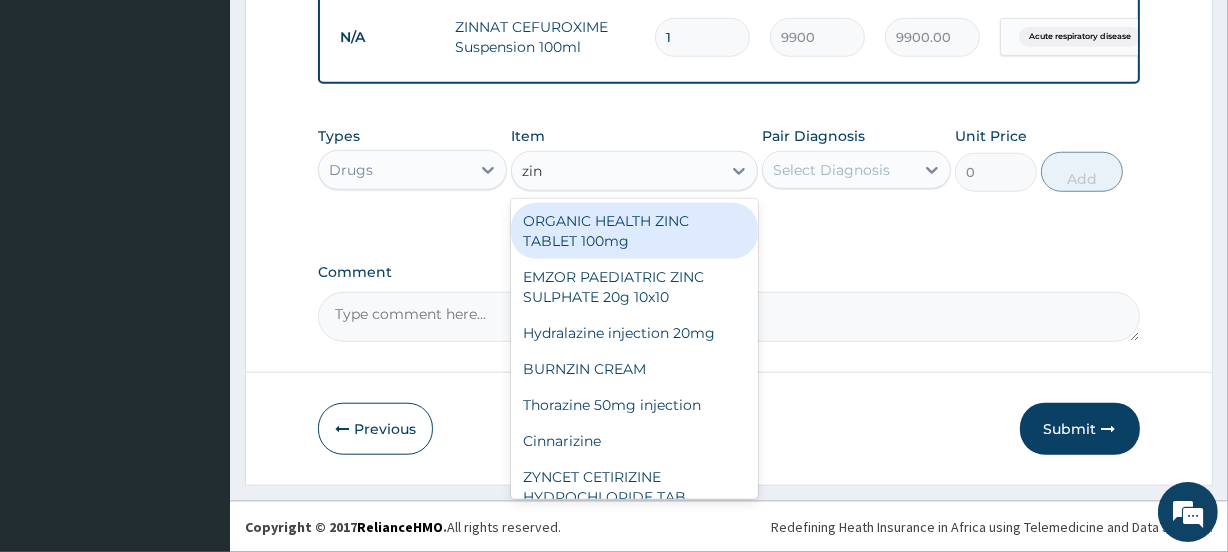 type on "zinc" 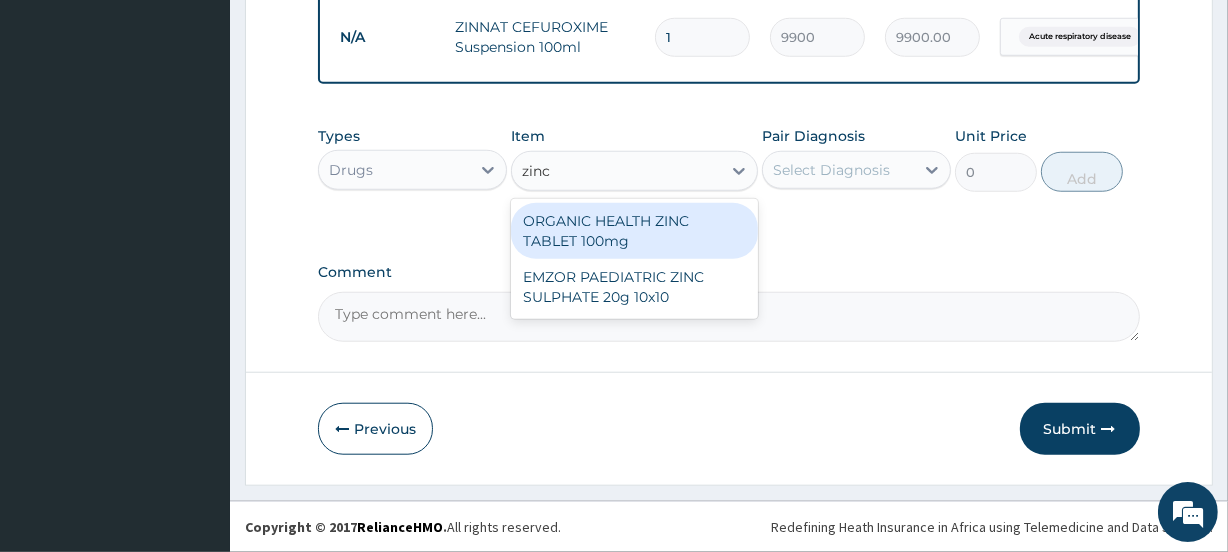 click on "ORGANIC HEALTH ZINC TABLET 100mg" at bounding box center [634, 231] 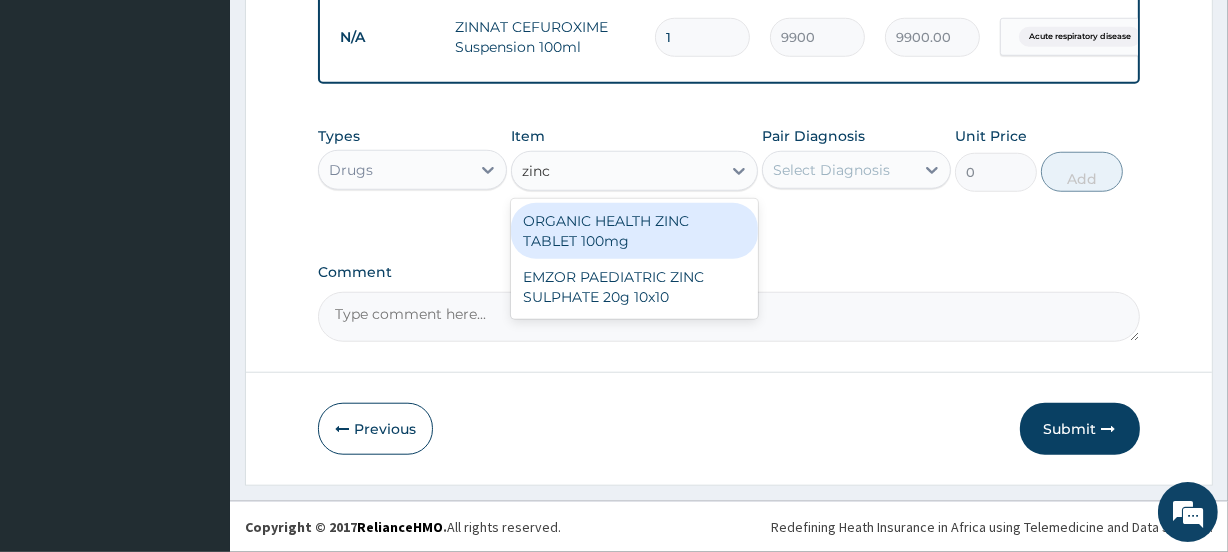 type 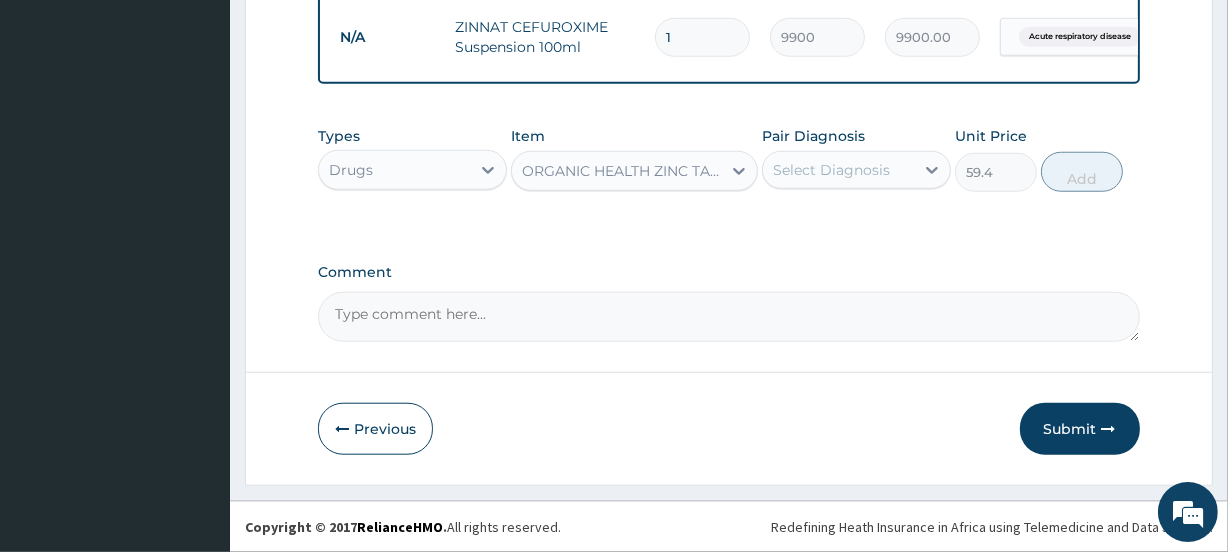 click on "ORGANIC HEALTH ZINC TABLET 100mg" at bounding box center (616, 171) 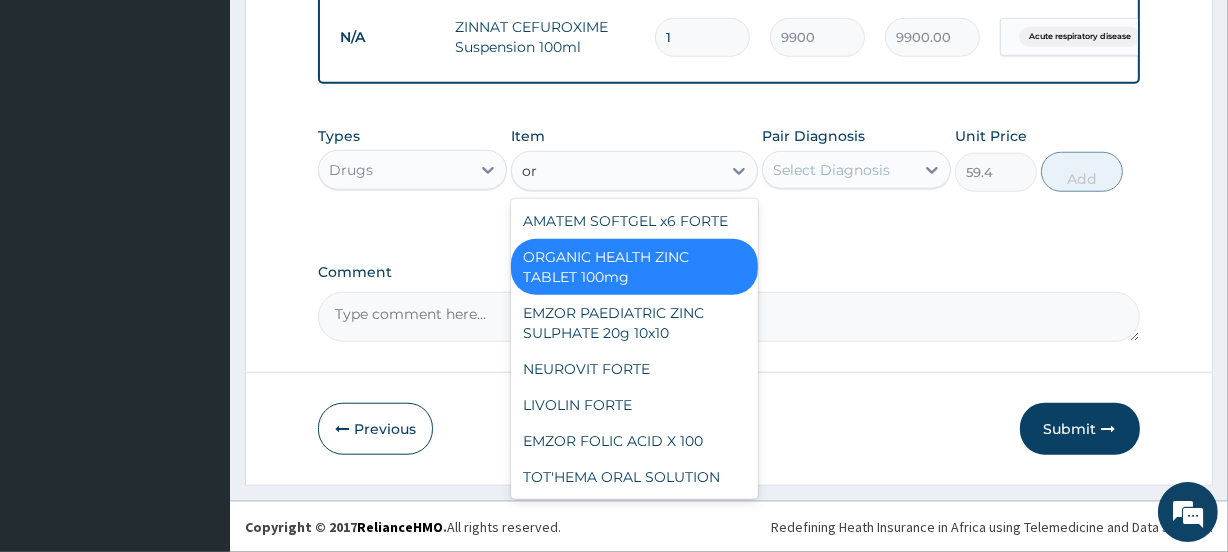 type on "o" 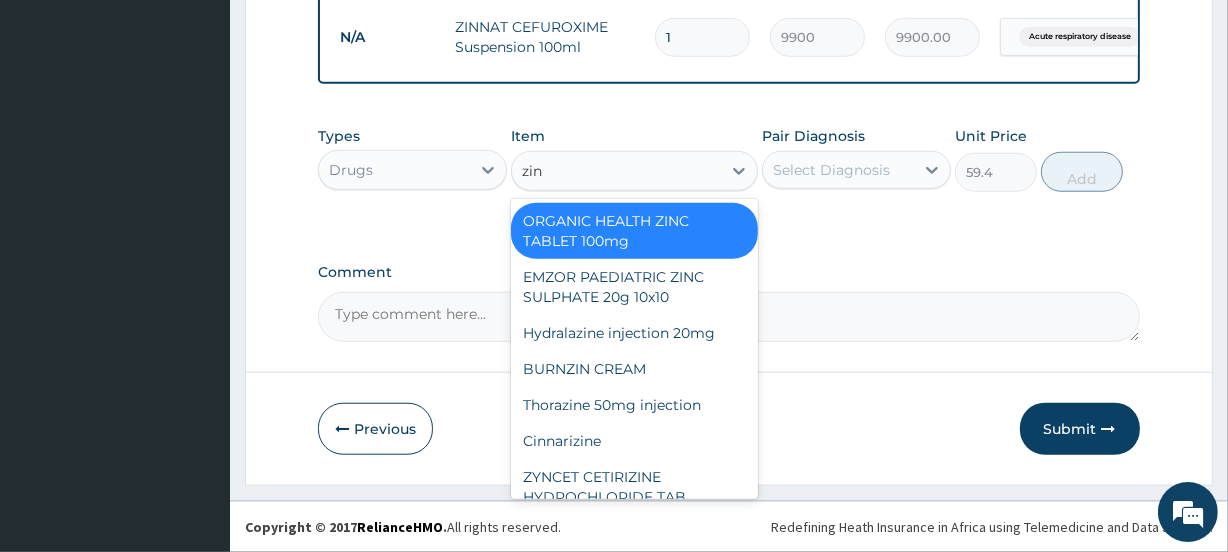 type on "zinc" 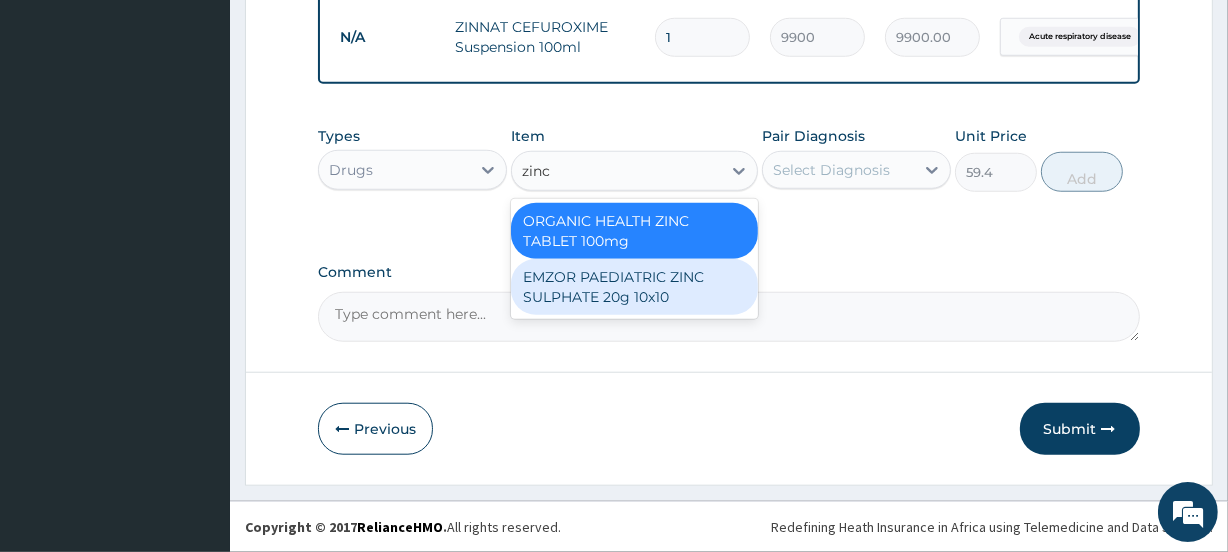 click on "EMZOR PAEDIATRIC ZINC SULPHATE 20g 10x10" at bounding box center (634, 287) 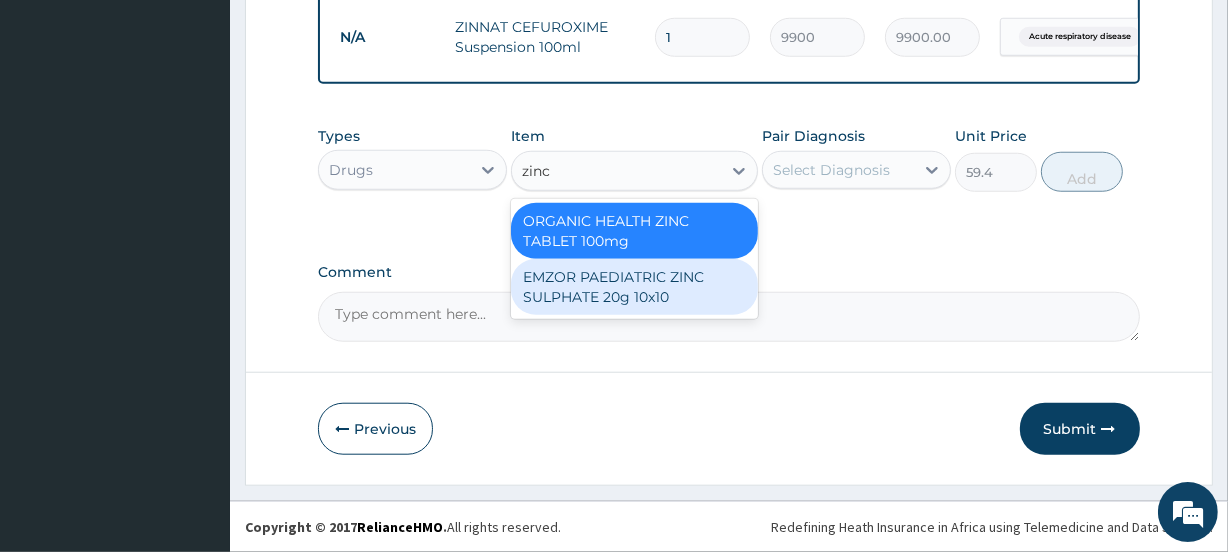 type 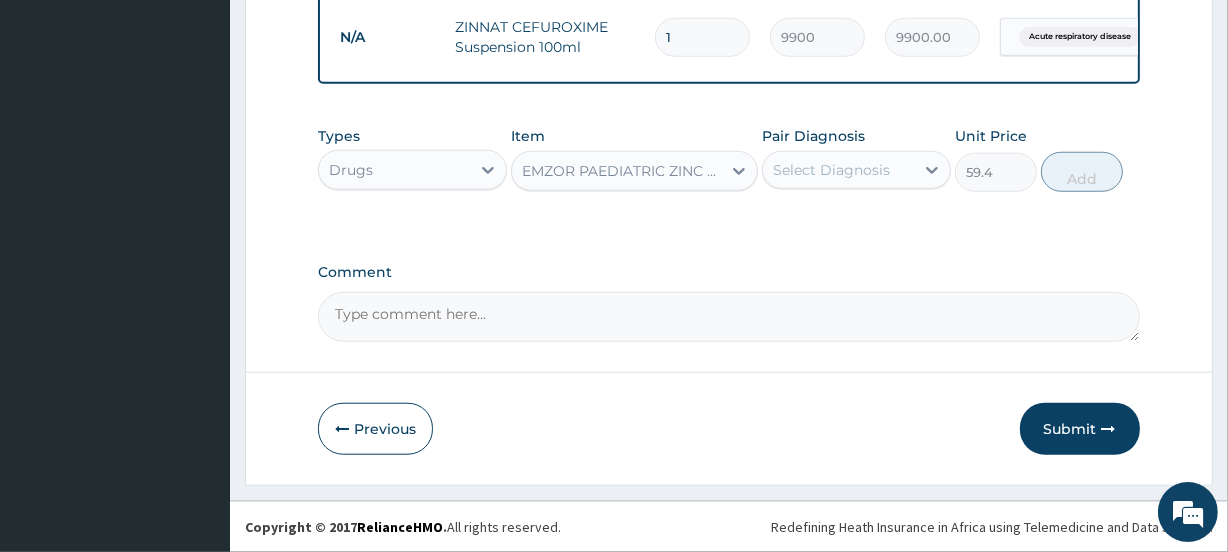 click on "Select Diagnosis" at bounding box center [831, 170] 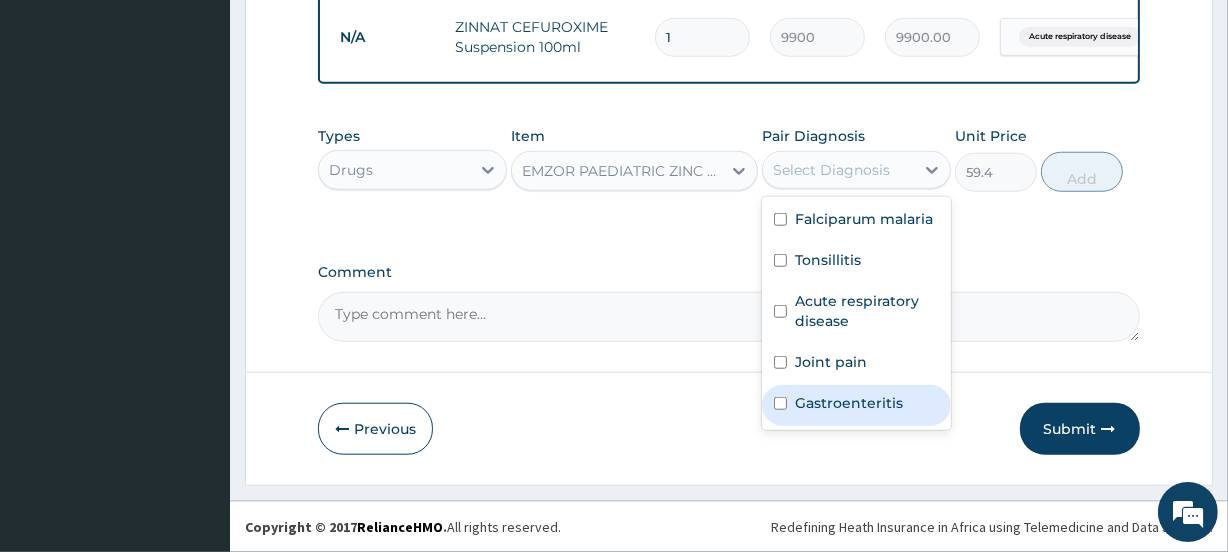 click at bounding box center [780, 403] 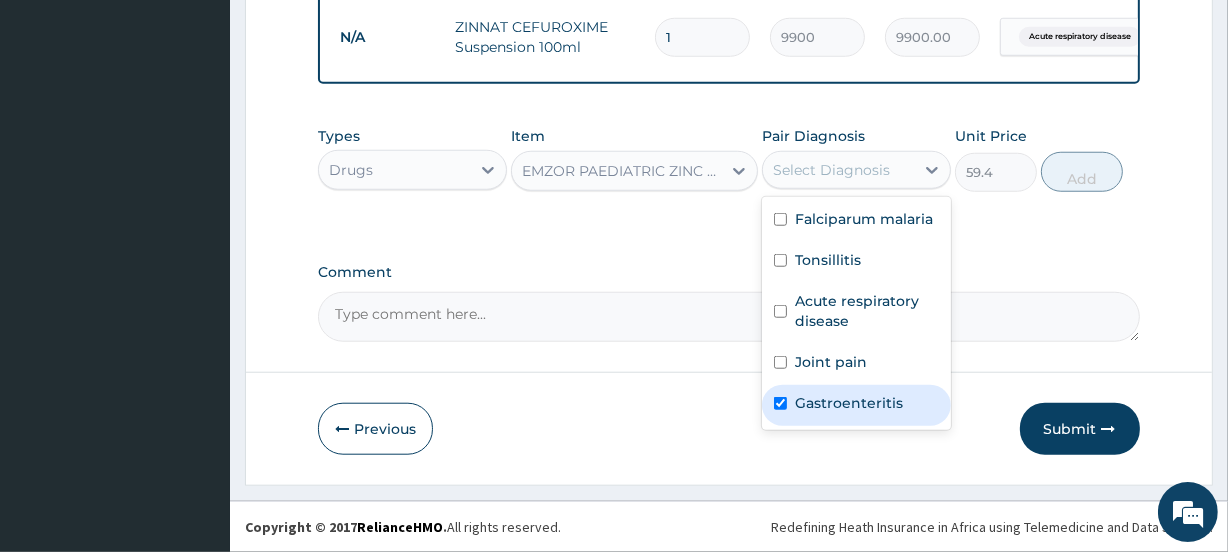 checkbox on "true" 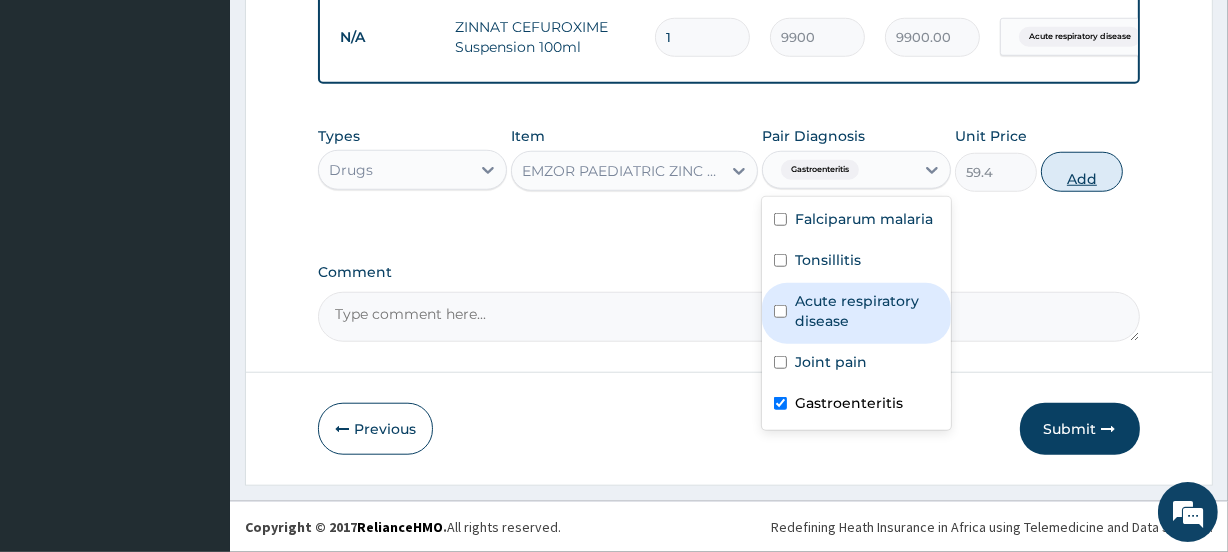 click on "Add" at bounding box center [1082, 172] 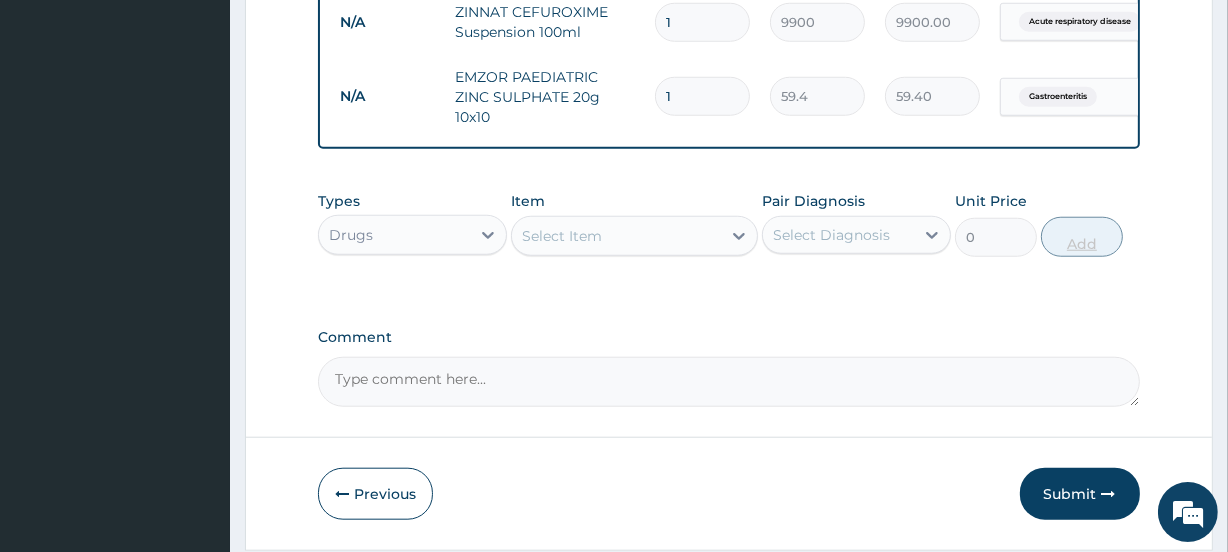type on "10" 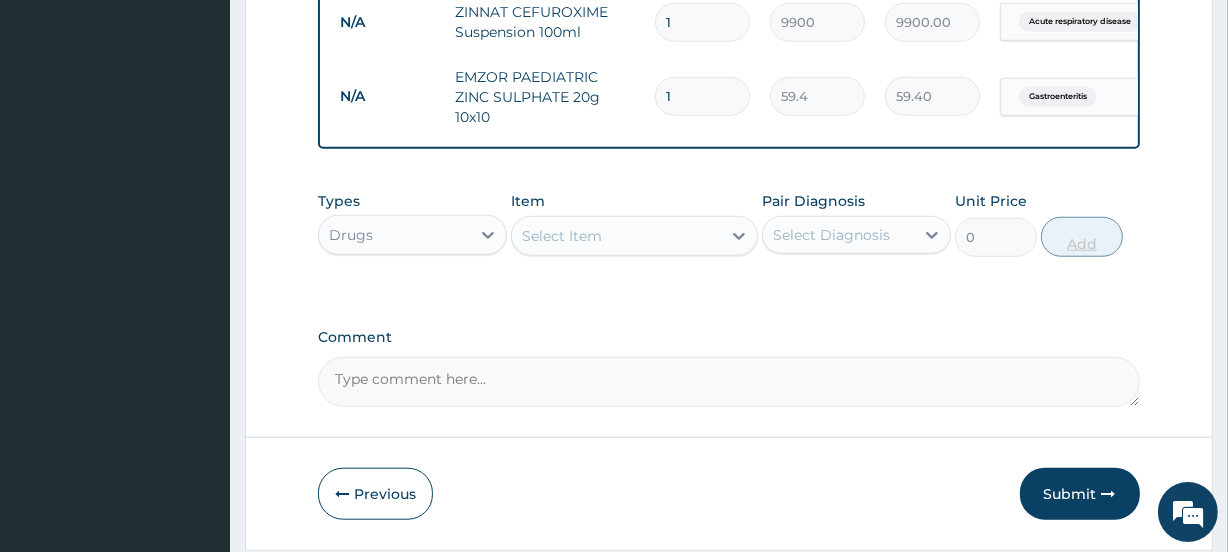 type on "594.00" 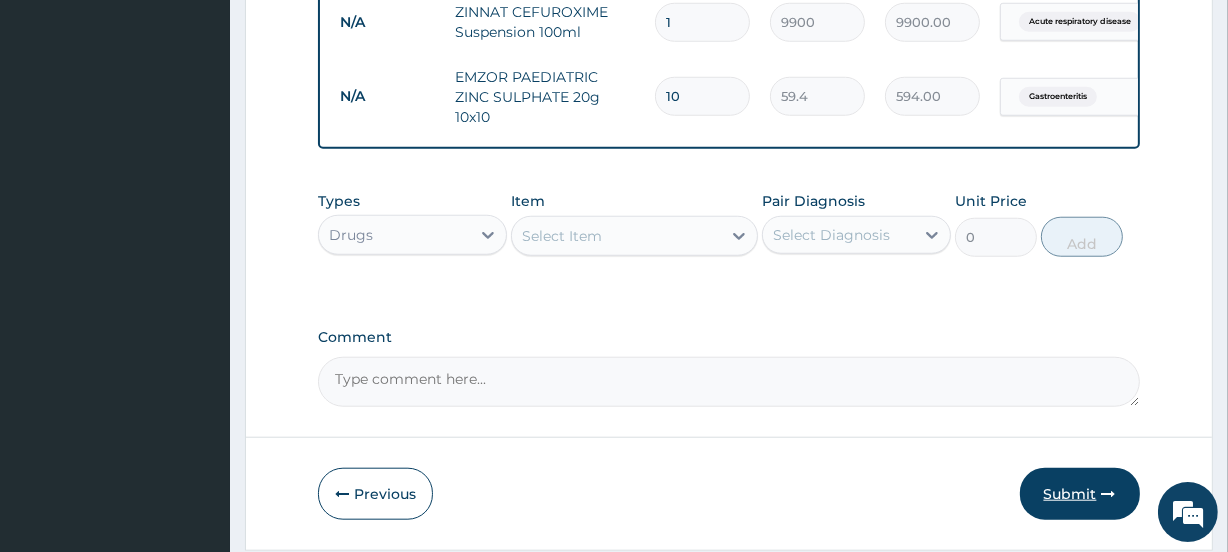 type on "10" 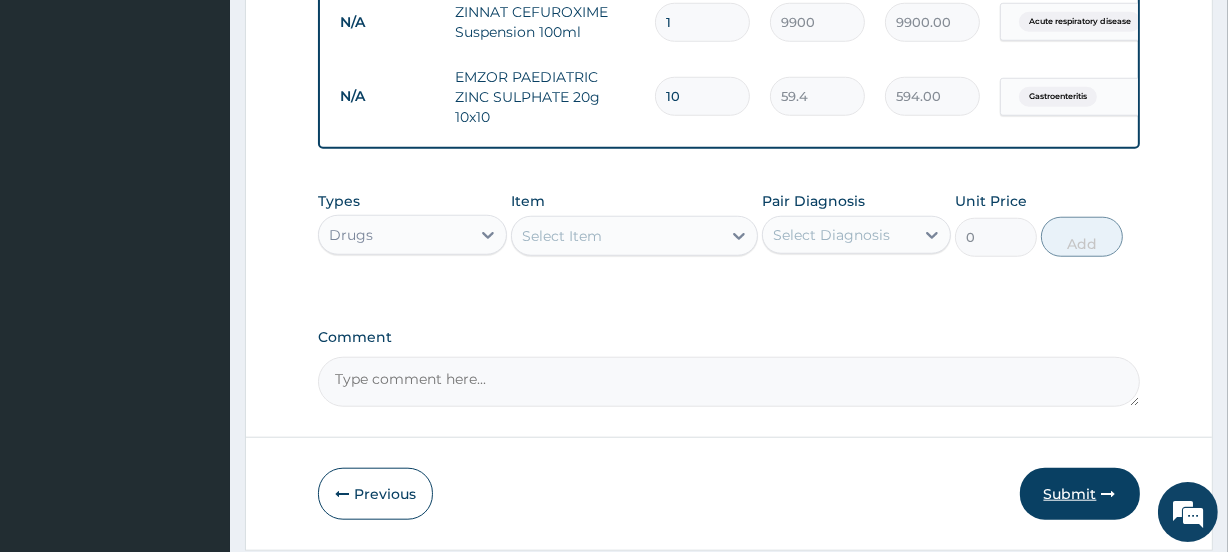 click on "Submit" at bounding box center (1080, 494) 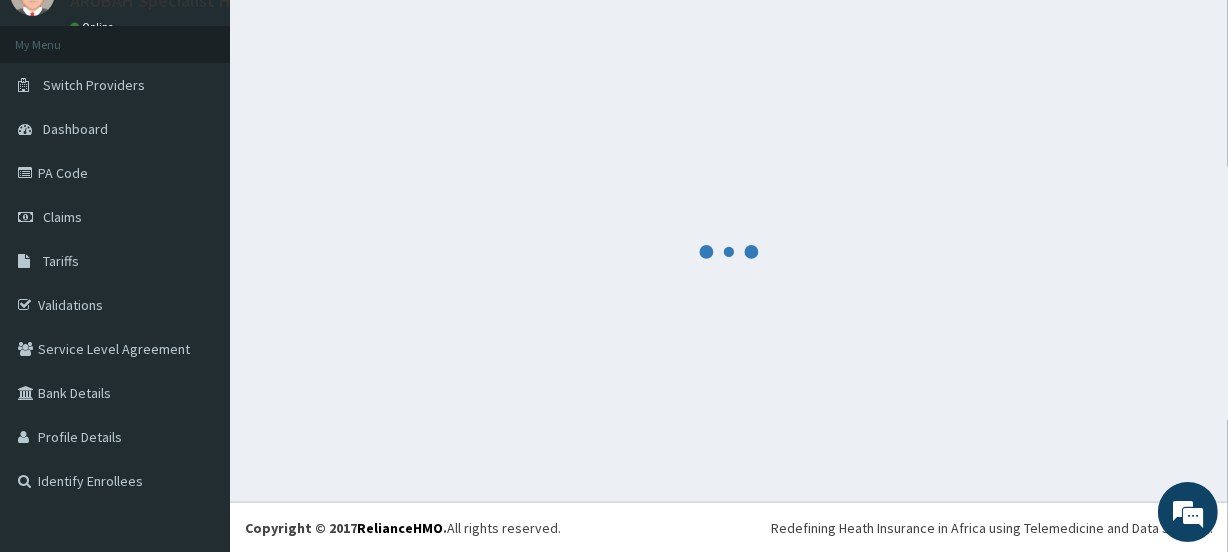 scroll, scrollTop: 1597, scrollLeft: 0, axis: vertical 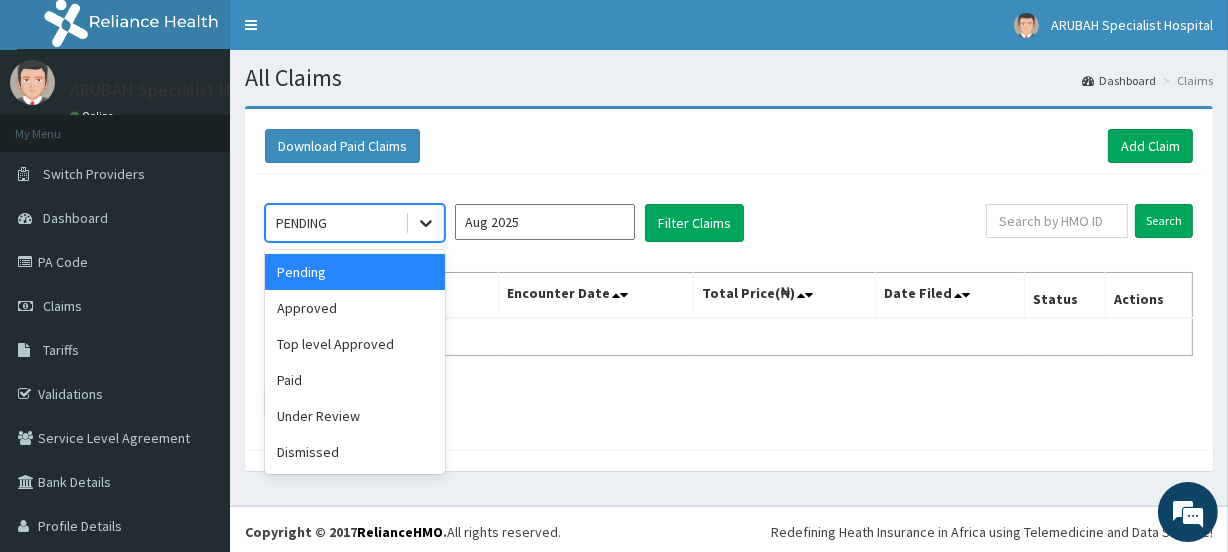 click 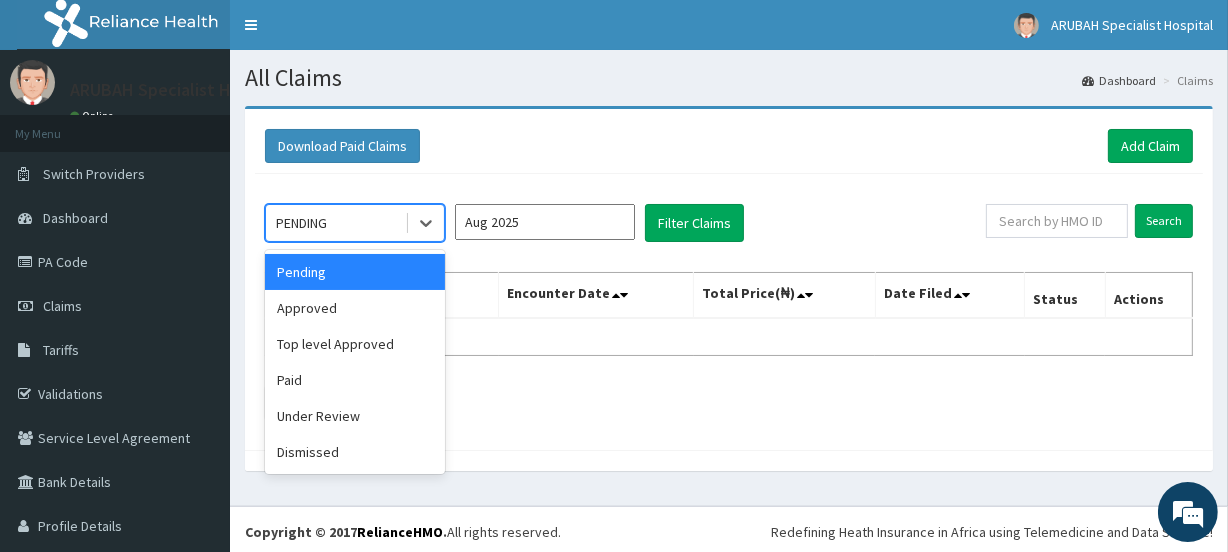 click on "Aug 2025" at bounding box center (545, 222) 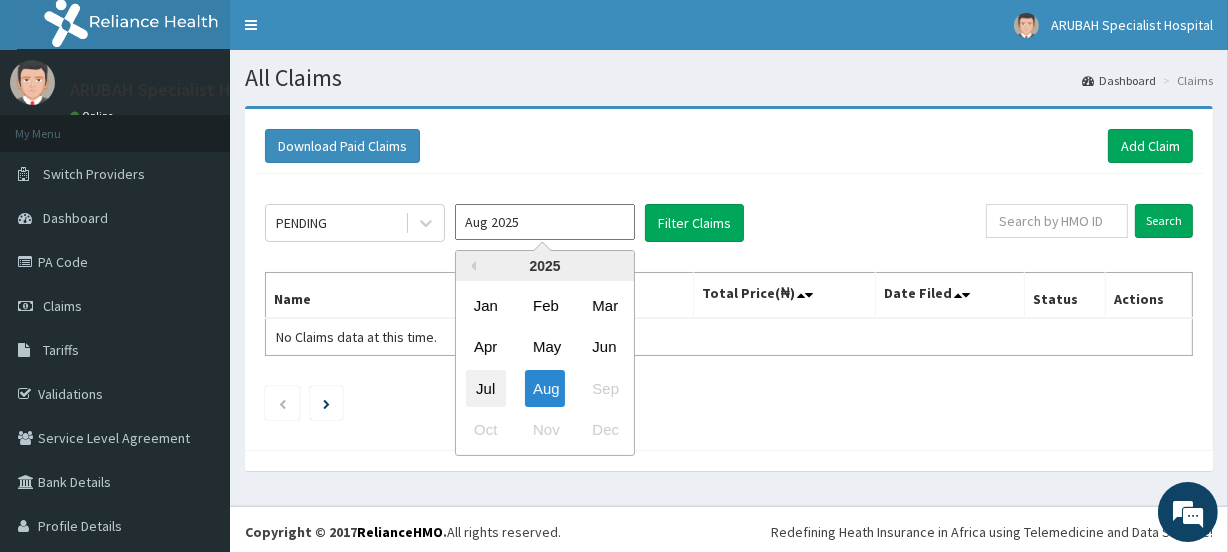 click on "Jul" at bounding box center [486, 388] 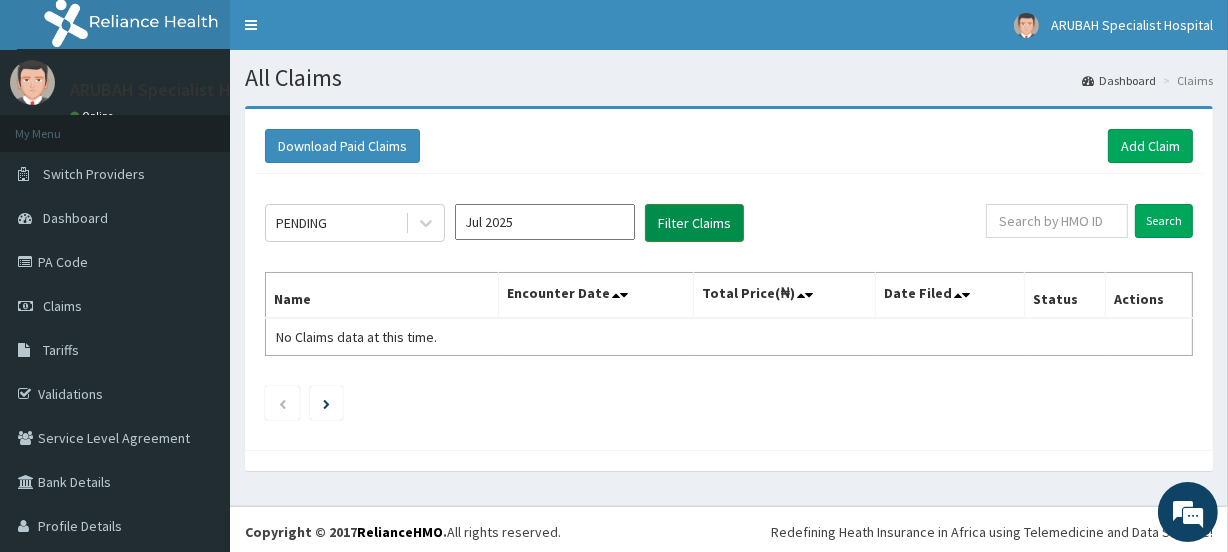 scroll, scrollTop: 0, scrollLeft: 0, axis: both 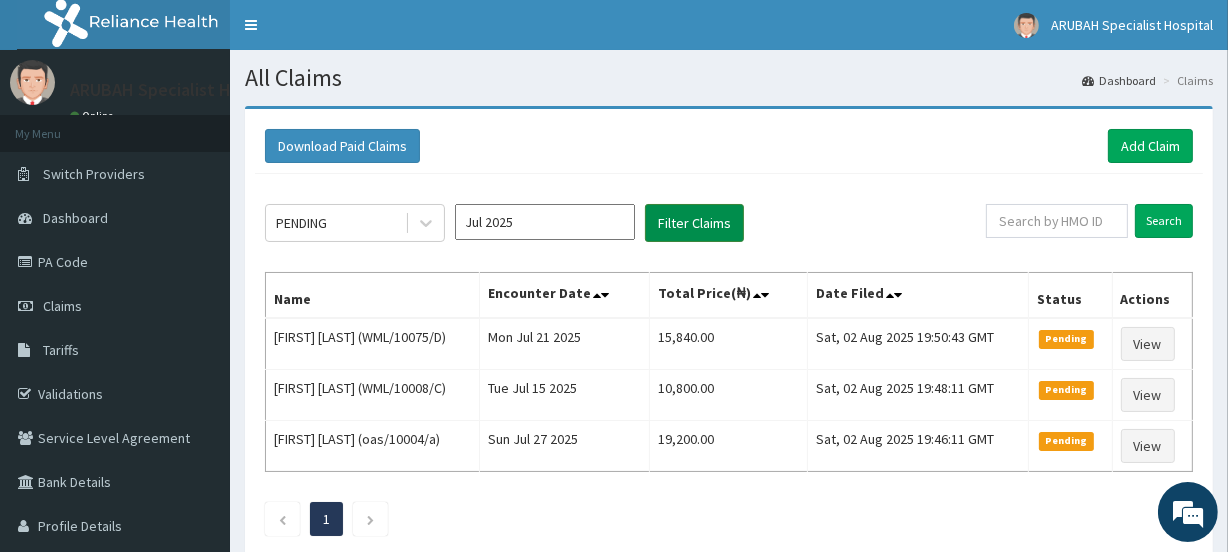 click on "Filter Claims" at bounding box center [694, 223] 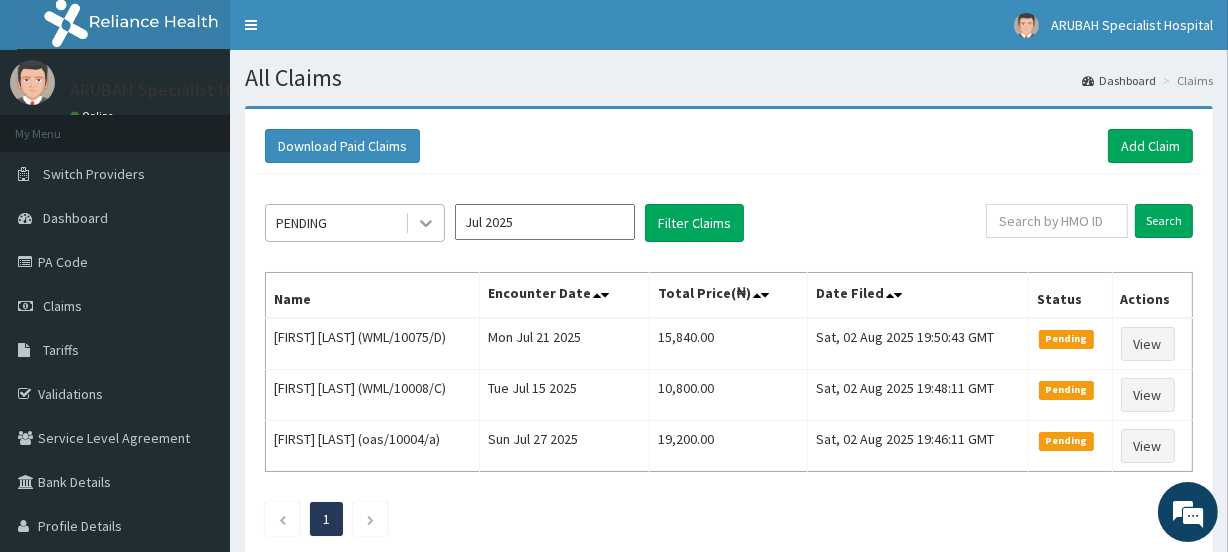 click at bounding box center (426, 223) 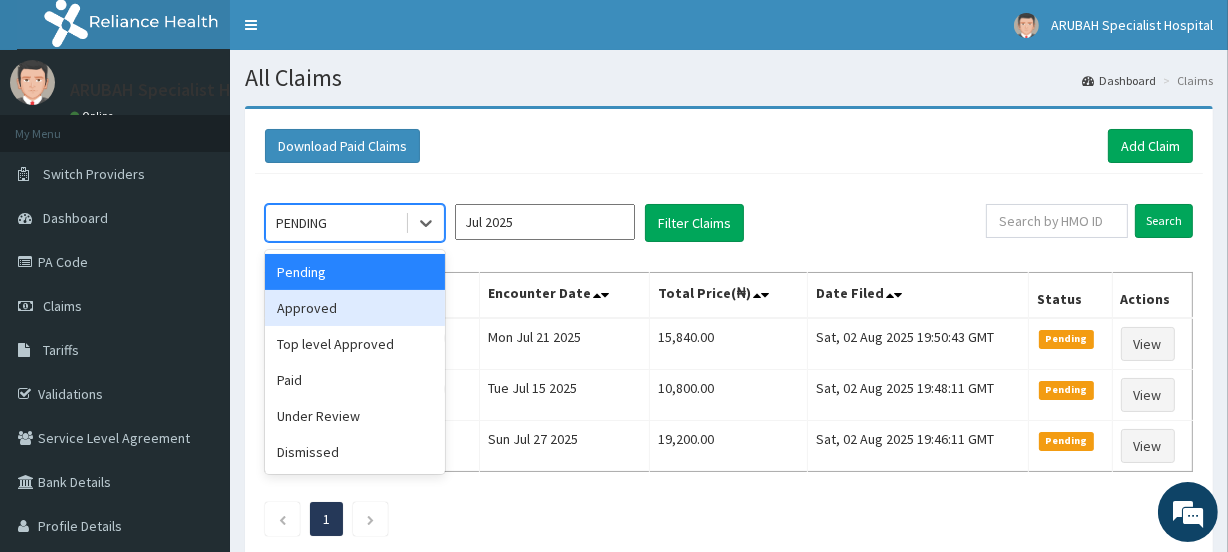 click on "Approved" at bounding box center (355, 308) 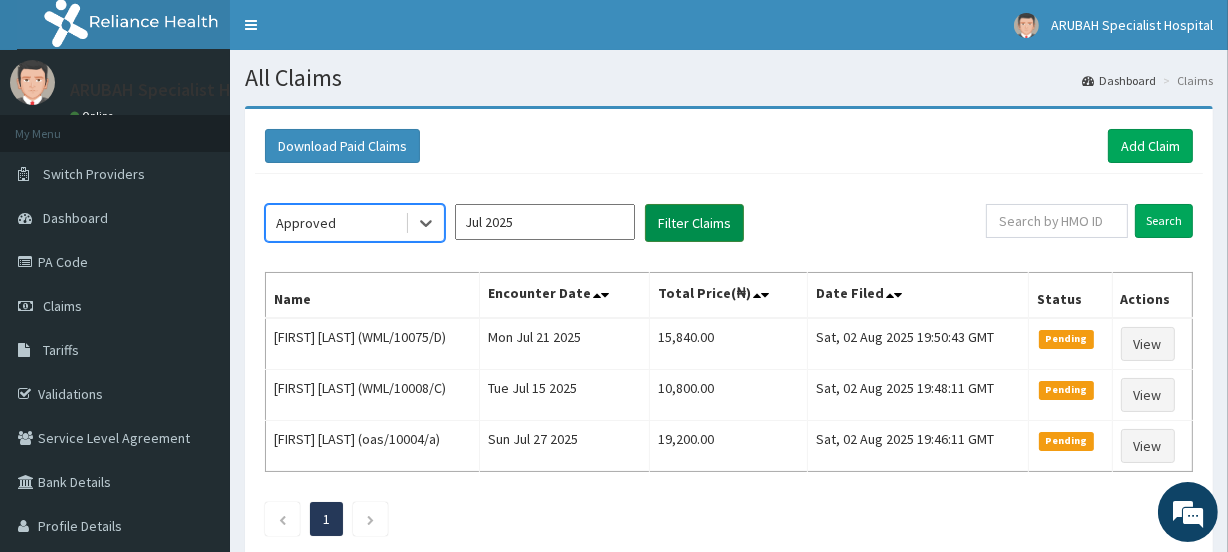 click on "Filter Claims" at bounding box center [694, 223] 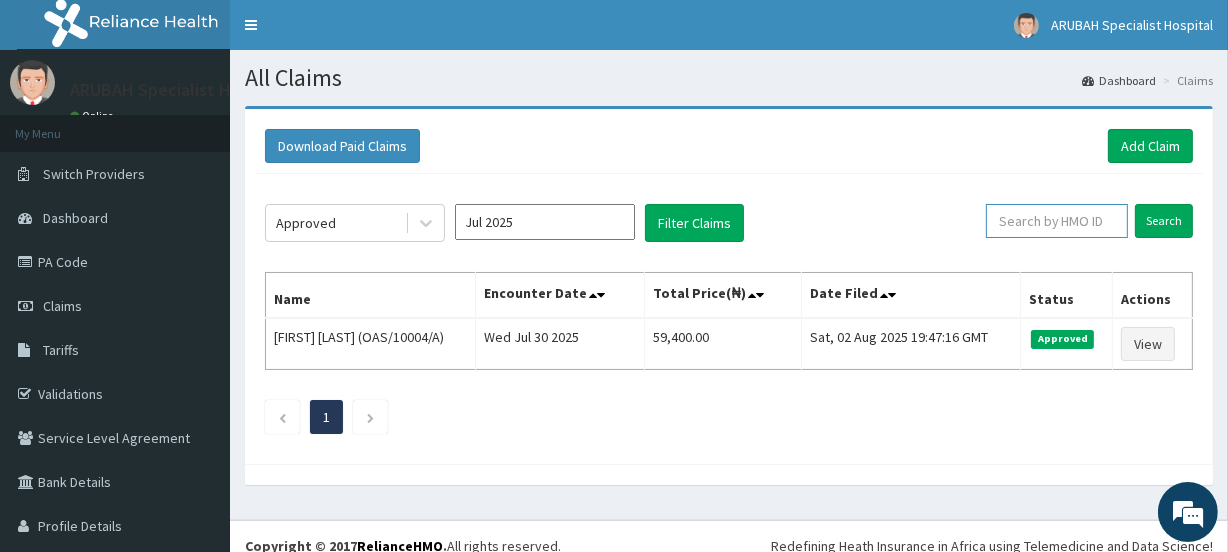 click at bounding box center (1057, 221) 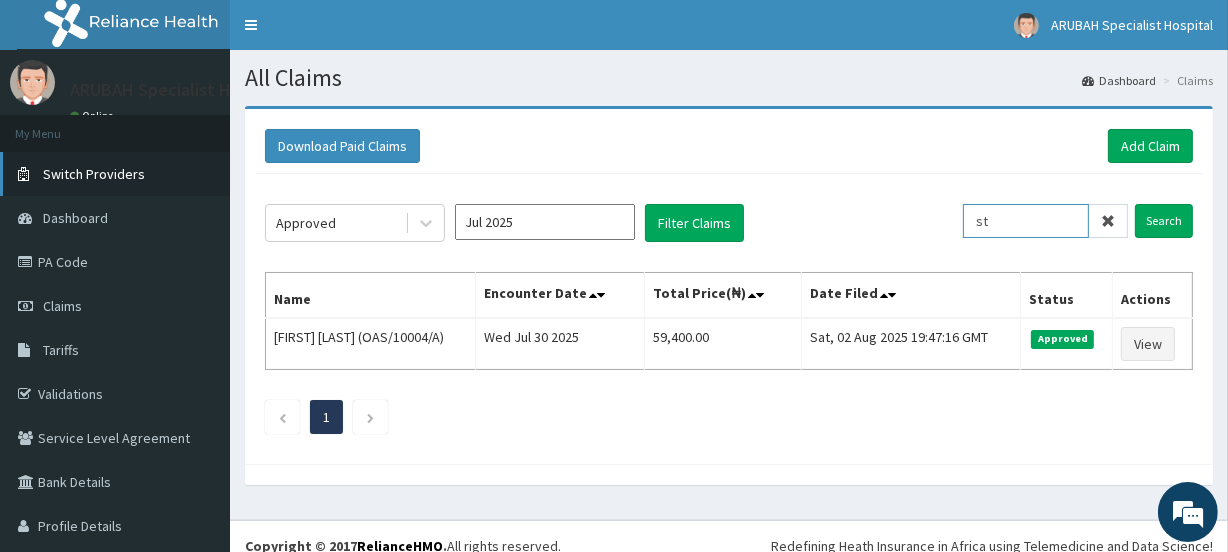 type on "st" 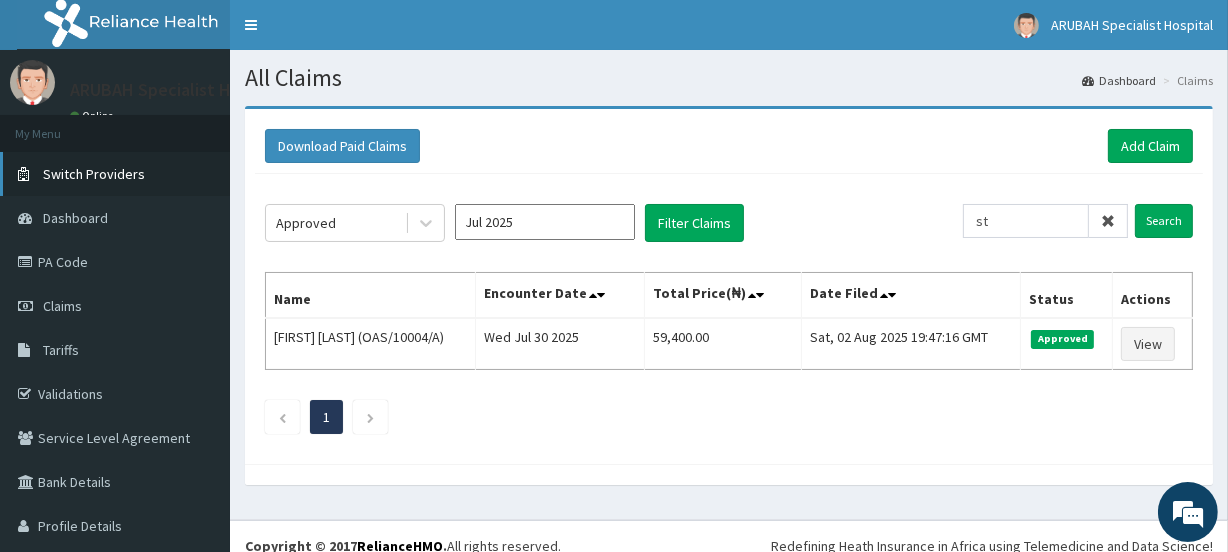 click on "Switch Providers" at bounding box center (115, 174) 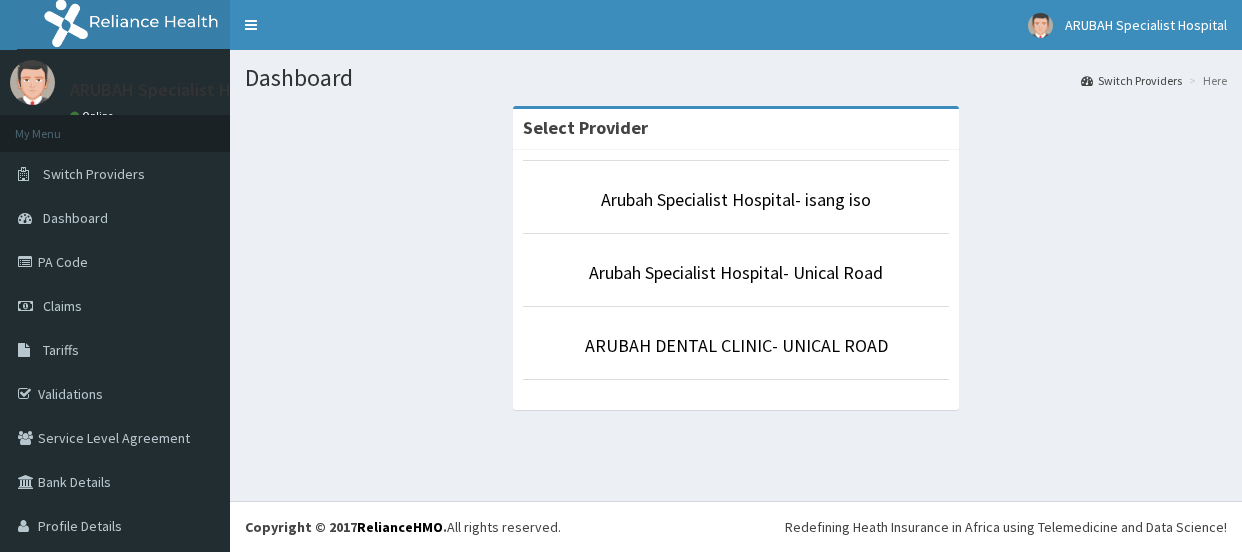 scroll, scrollTop: 0, scrollLeft: 0, axis: both 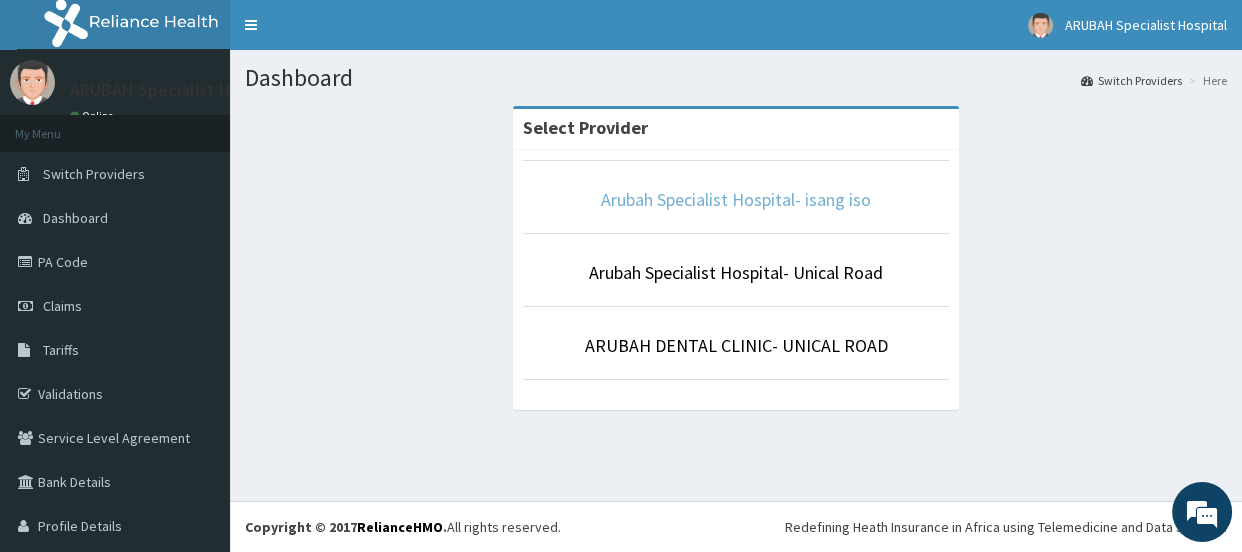 click on "Arubah Specialist Hospital- isang iso" at bounding box center (736, 199) 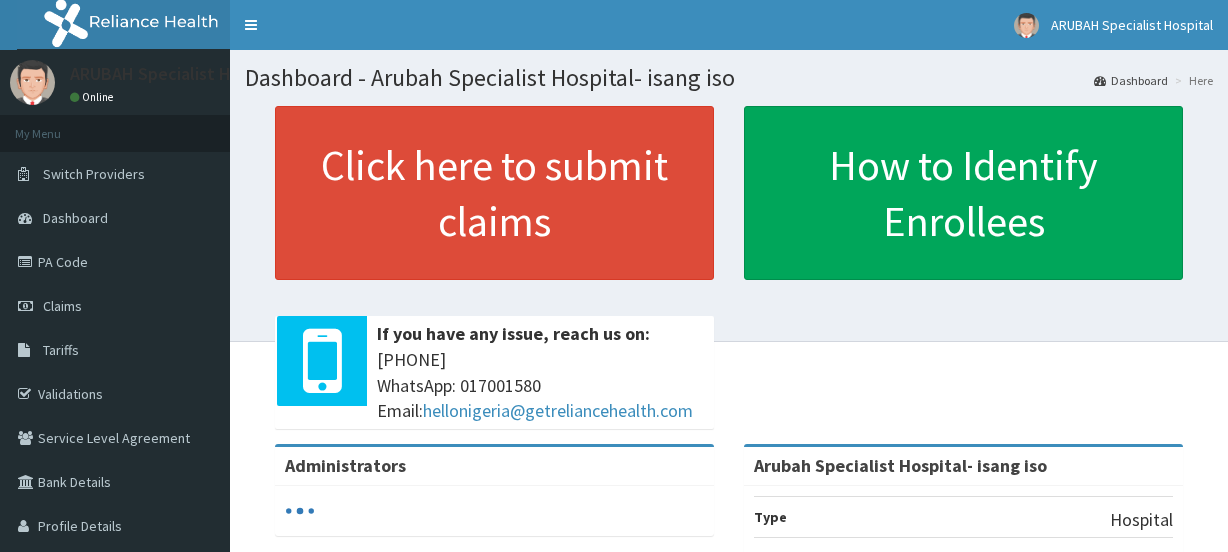 scroll, scrollTop: 0, scrollLeft: 0, axis: both 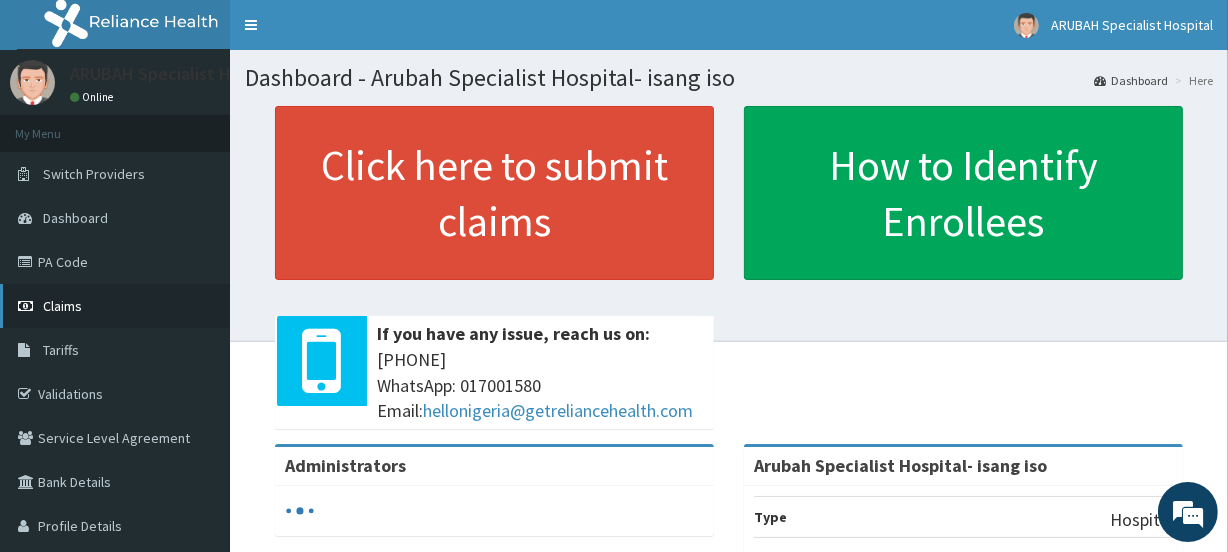 click on "Claims" at bounding box center (62, 306) 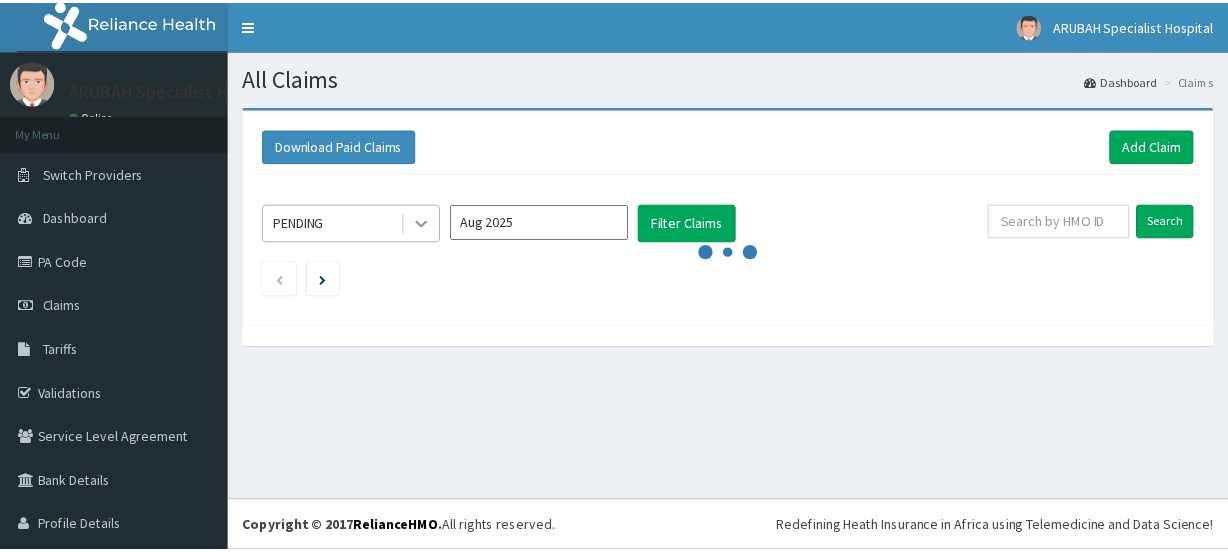 scroll, scrollTop: 0, scrollLeft: 0, axis: both 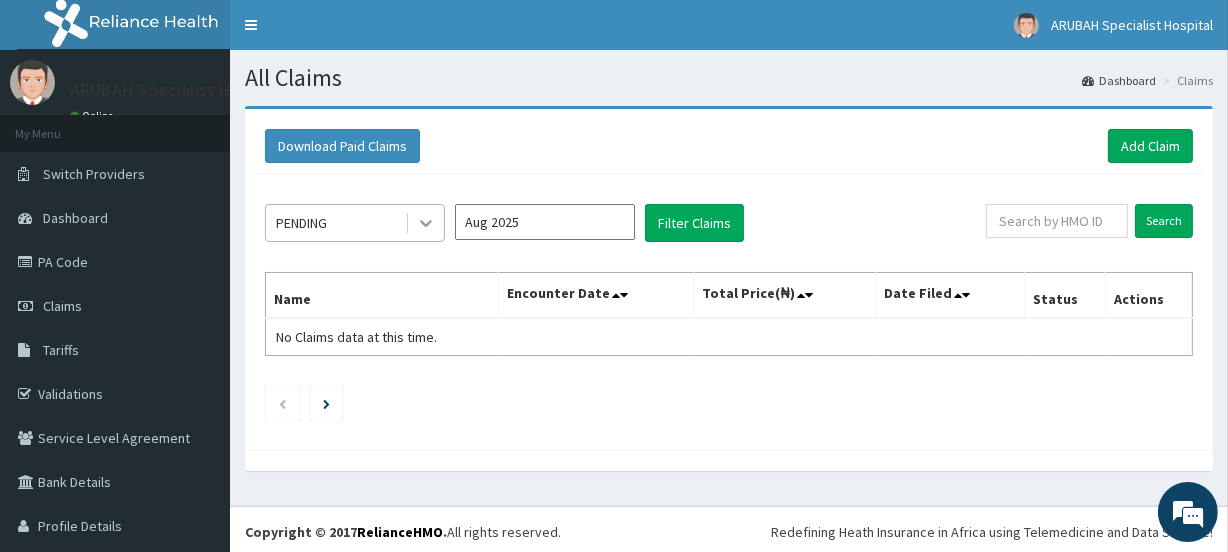 click at bounding box center [426, 223] 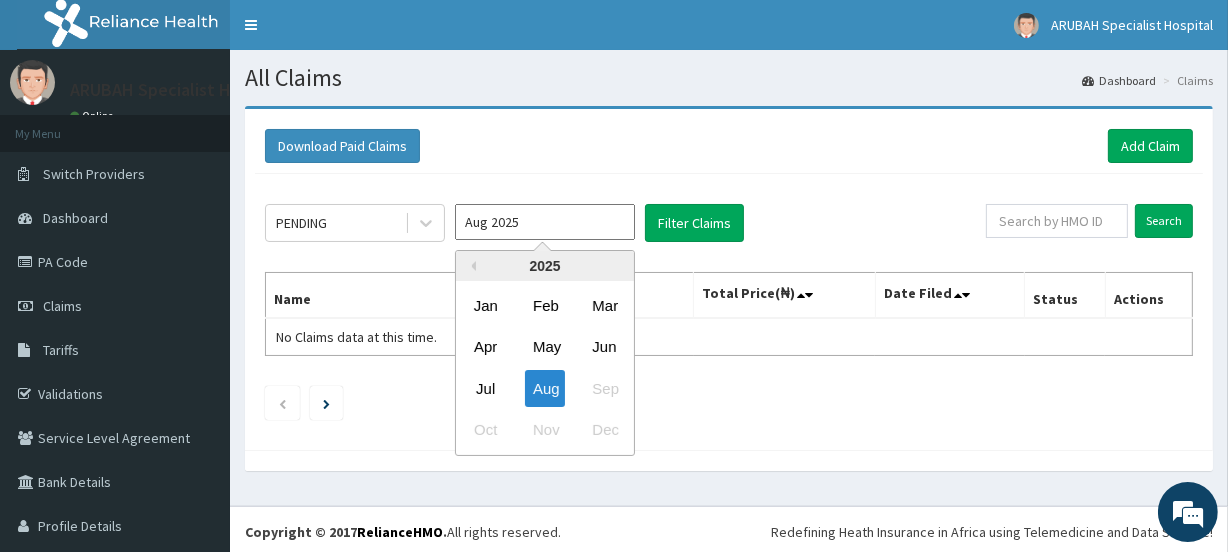 click on "Aug 2025" at bounding box center (545, 222) 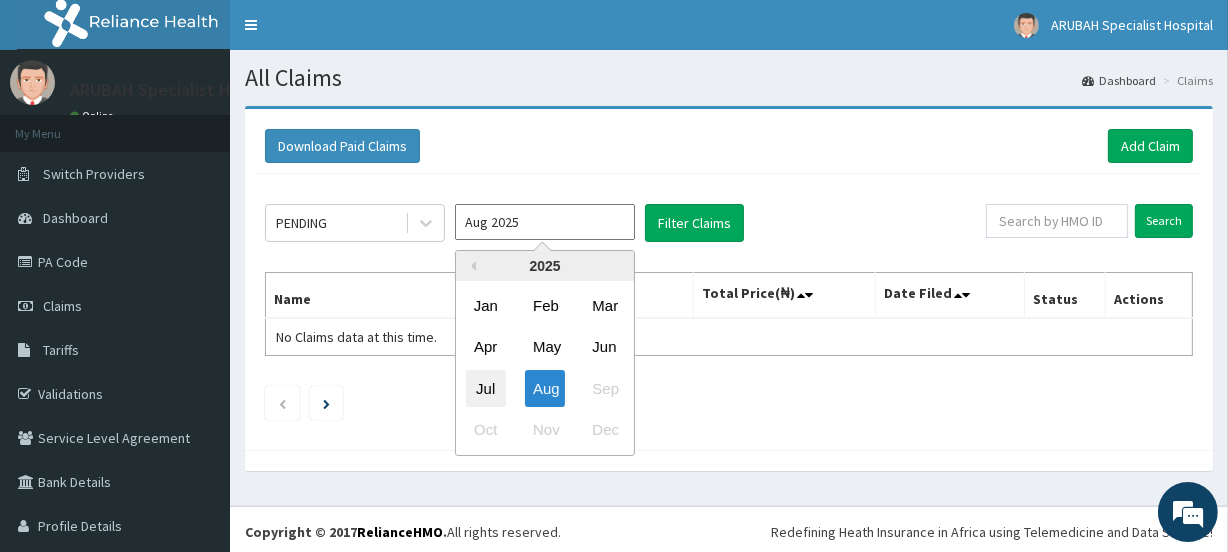 click on "Jul" at bounding box center (486, 388) 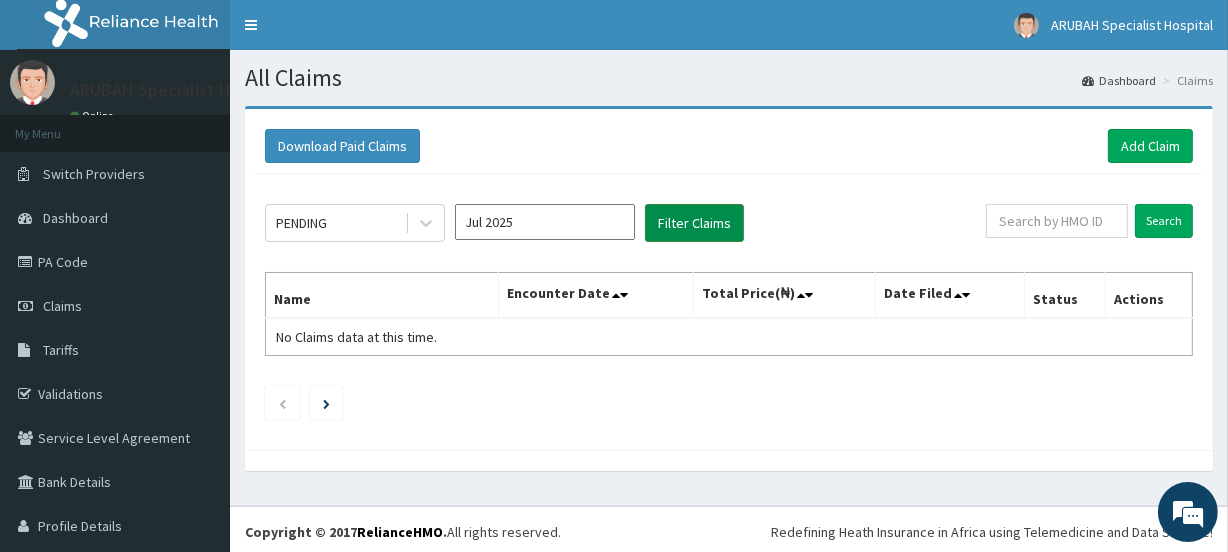 click on "Filter Claims" at bounding box center (694, 223) 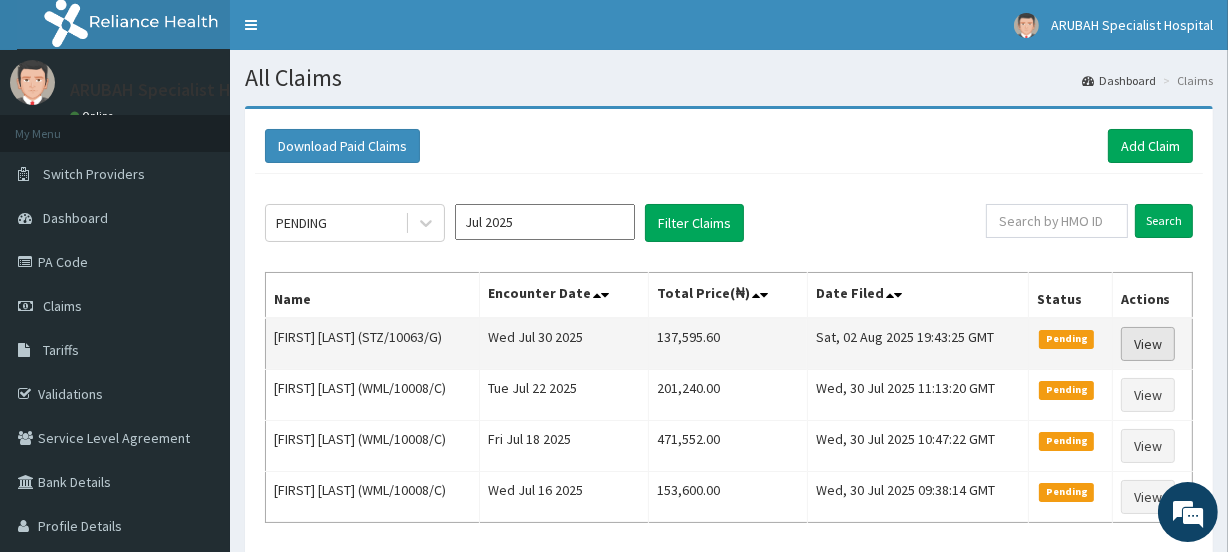 click on "View" at bounding box center [1148, 344] 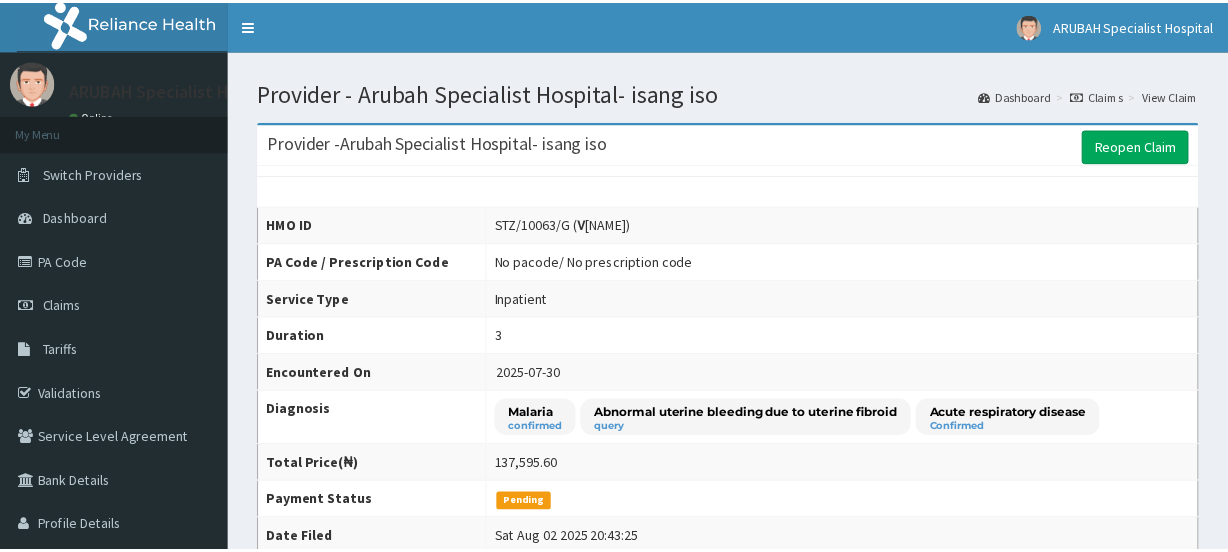 scroll, scrollTop: 0, scrollLeft: 0, axis: both 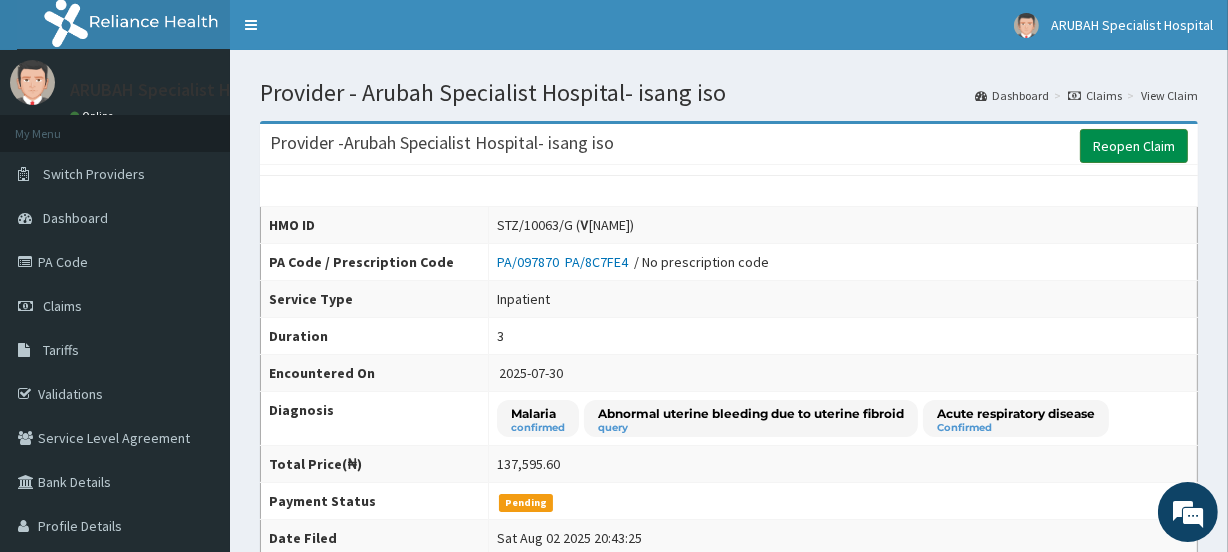 click on "Reopen Claim" at bounding box center (1134, 146) 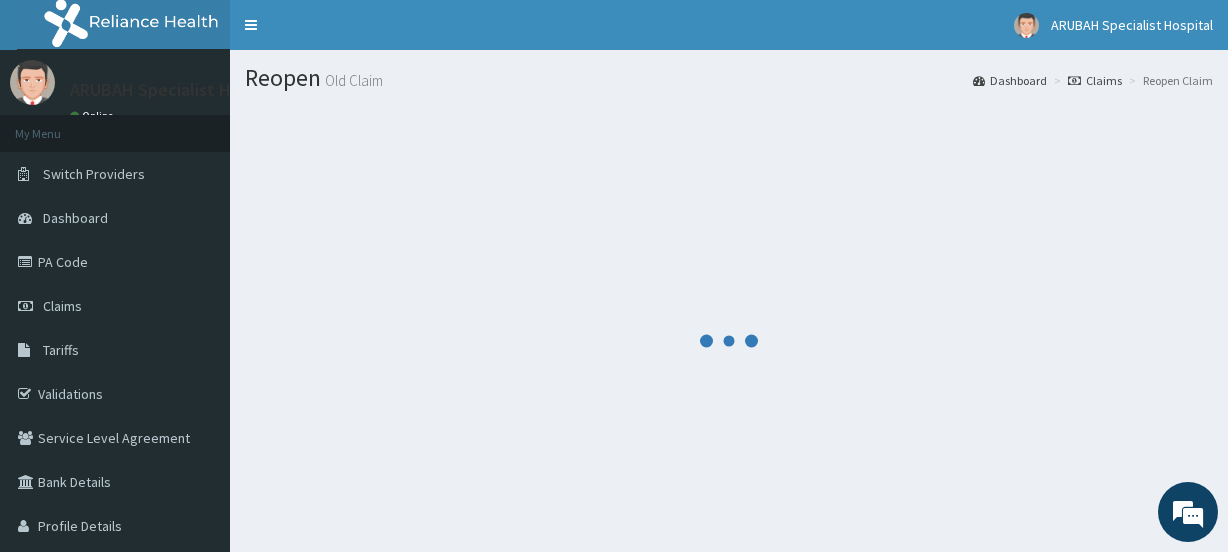 scroll, scrollTop: 0, scrollLeft: 0, axis: both 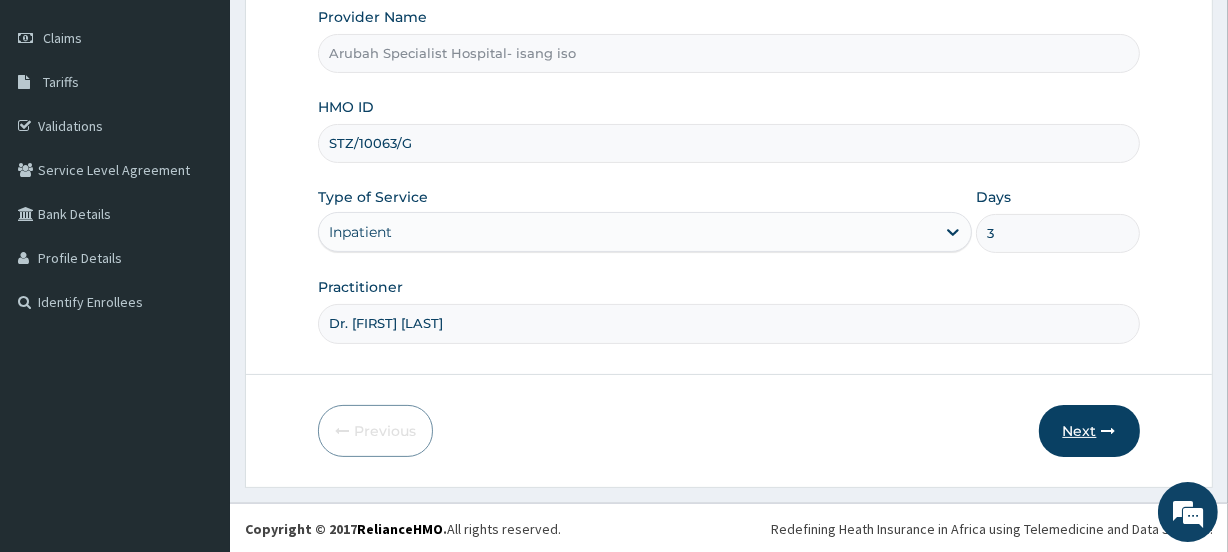 click on "Next" at bounding box center [1089, 431] 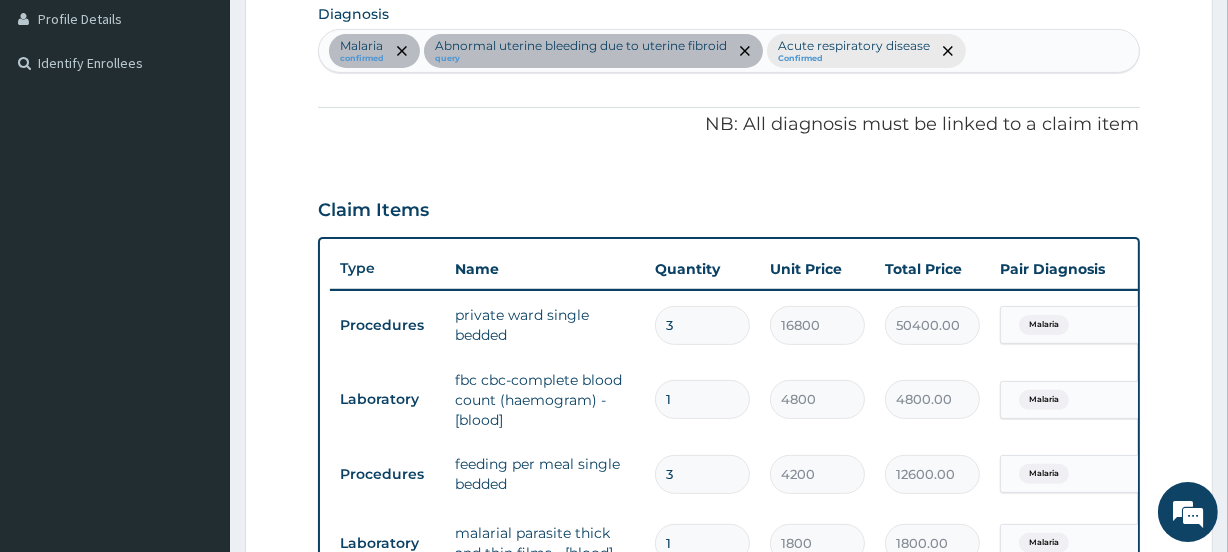 scroll, scrollTop: 710, scrollLeft: 0, axis: vertical 